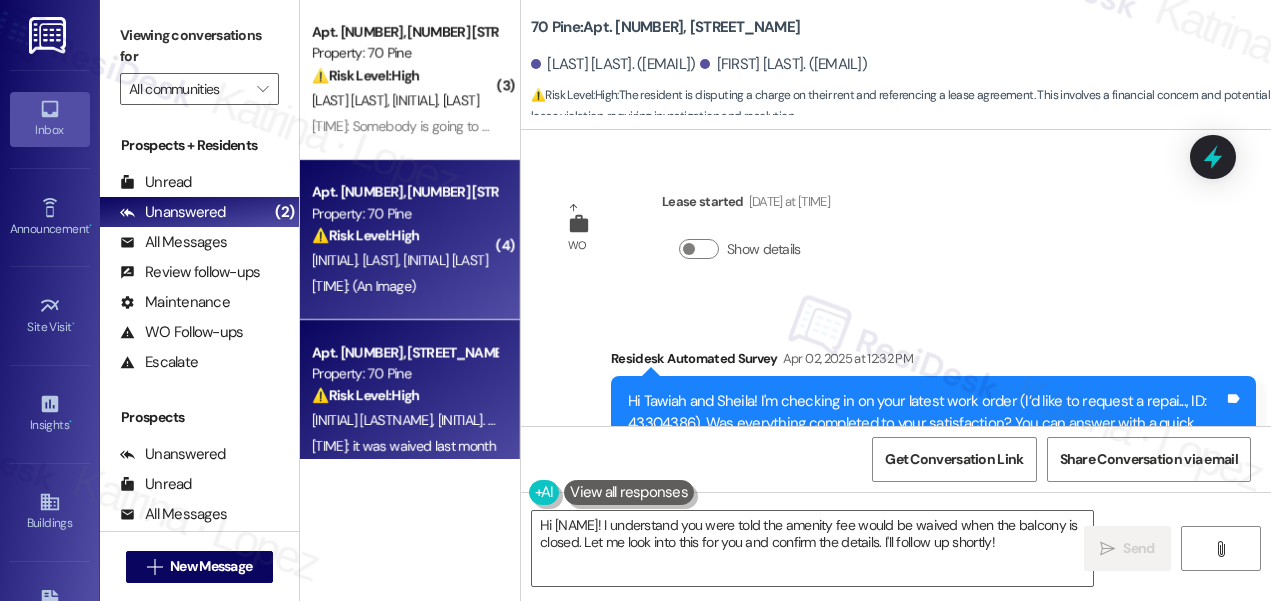 scroll, scrollTop: 0, scrollLeft: 0, axis: both 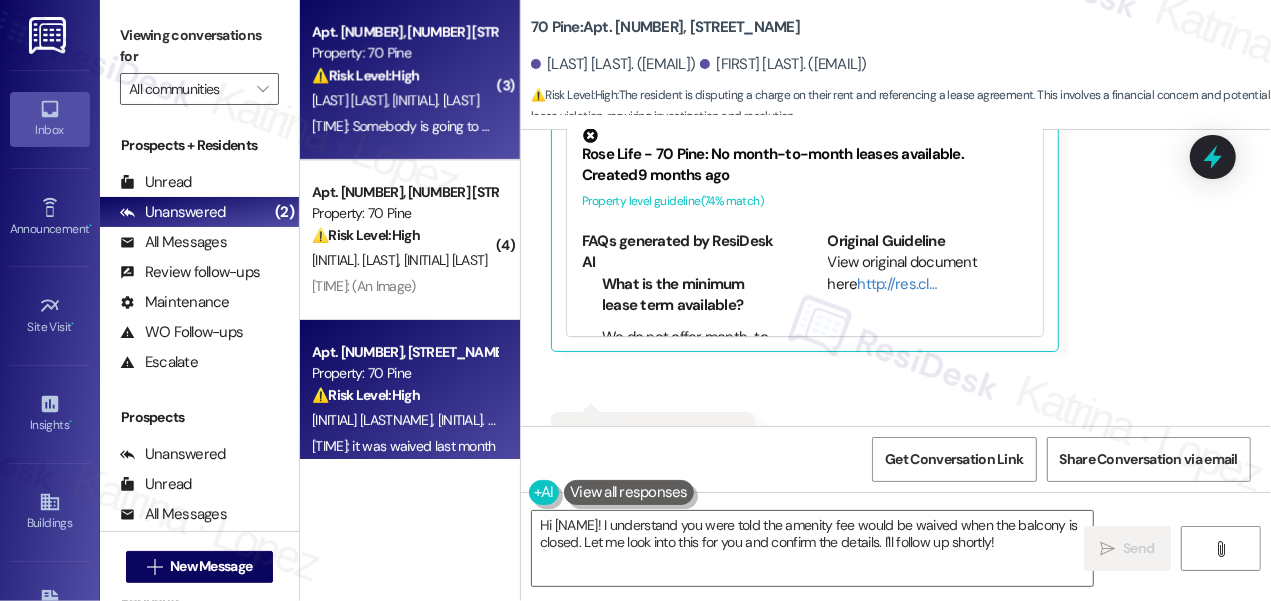 click on "⚠️  Risk Level:  High The resident reports a malfunctioning turnstile that nearly caused injury and expresses concern about future serious injuries. This presents a potential safety hazard and liability issue." at bounding box center (404, 75) 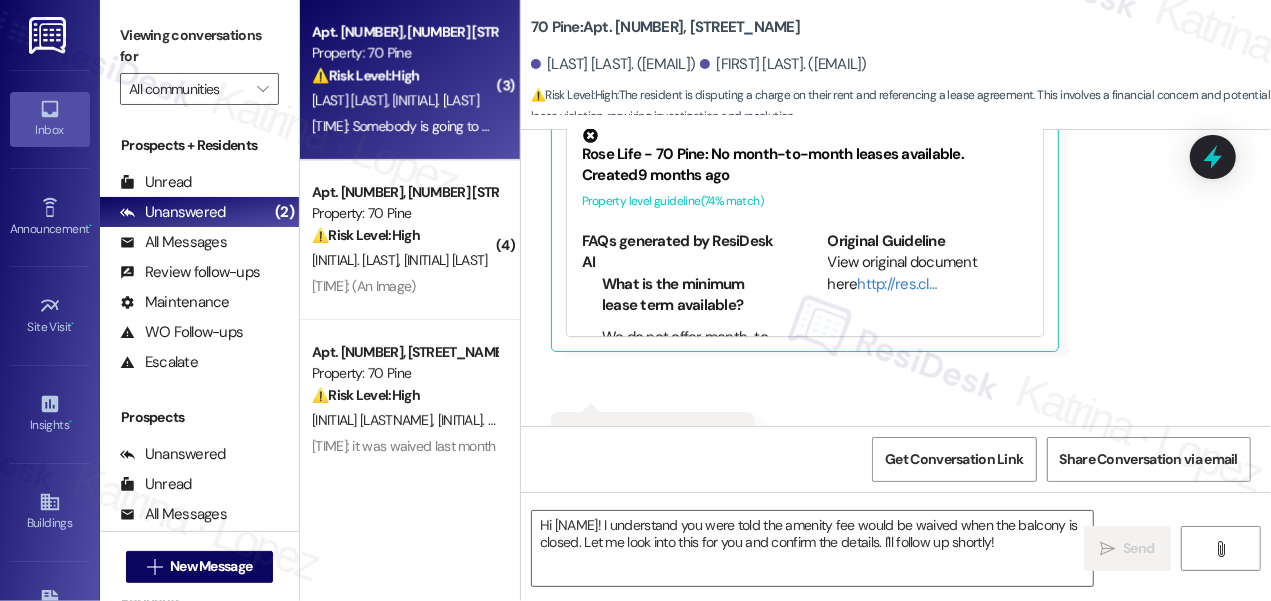 type on "Fetching suggested responses. Please feel free to read through the conversation in the meantime." 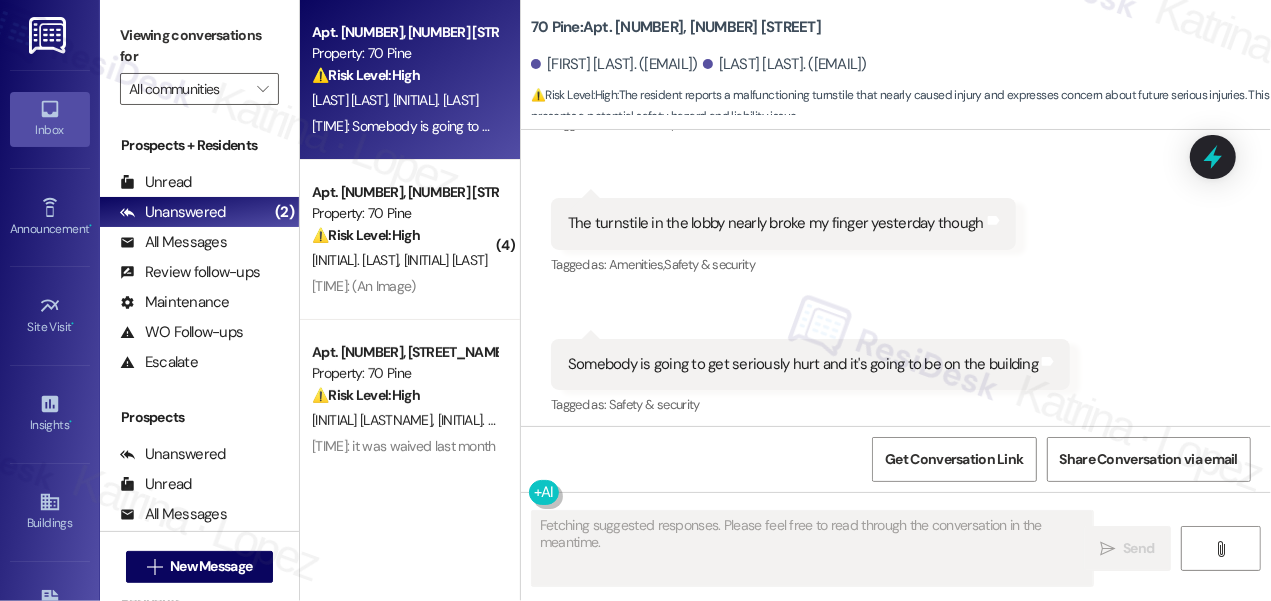 scroll, scrollTop: 6449, scrollLeft: 0, axis: vertical 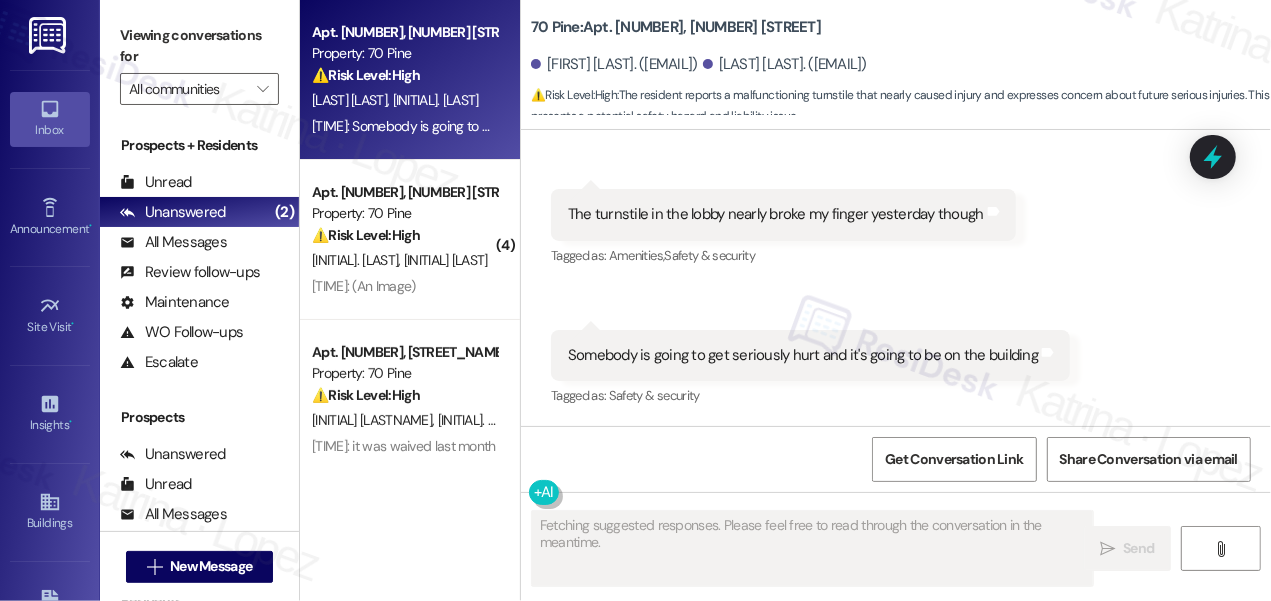 click on "The turnstile in the lobby nearly broke my finger yesterday though Tags and notes" at bounding box center (783, 214) 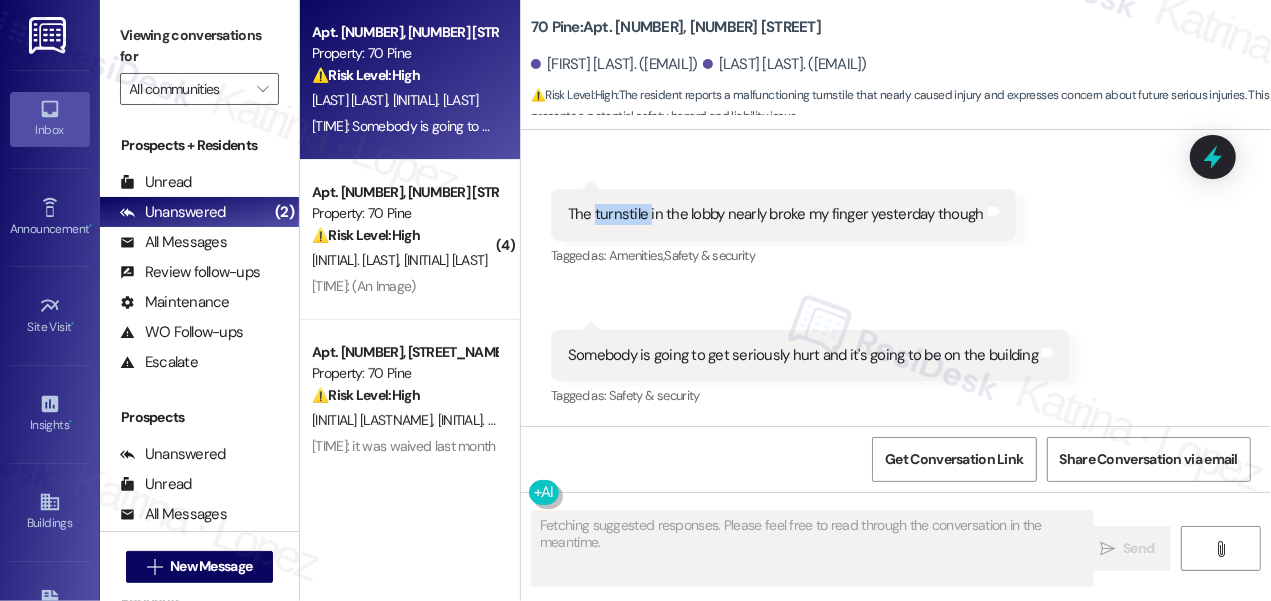 click on "The turnstile in the lobby nearly broke my finger yesterday though Tags and notes" at bounding box center [783, 214] 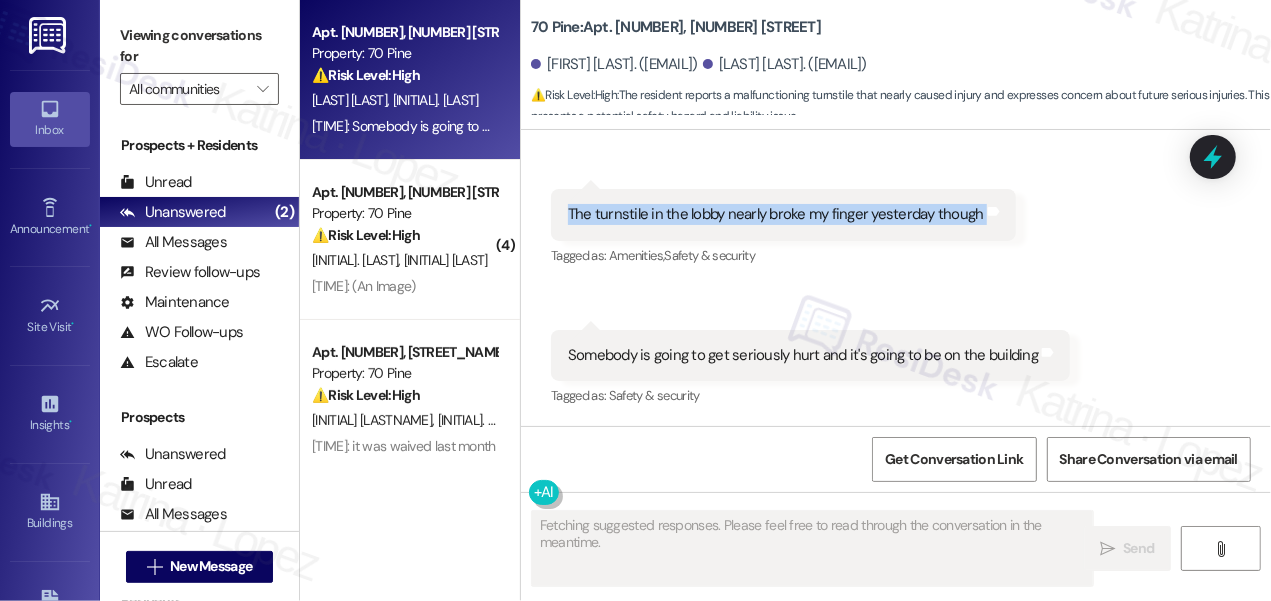 click on "The turnstile in the lobby nearly broke my finger yesterday though Tags and notes" at bounding box center (783, 214) 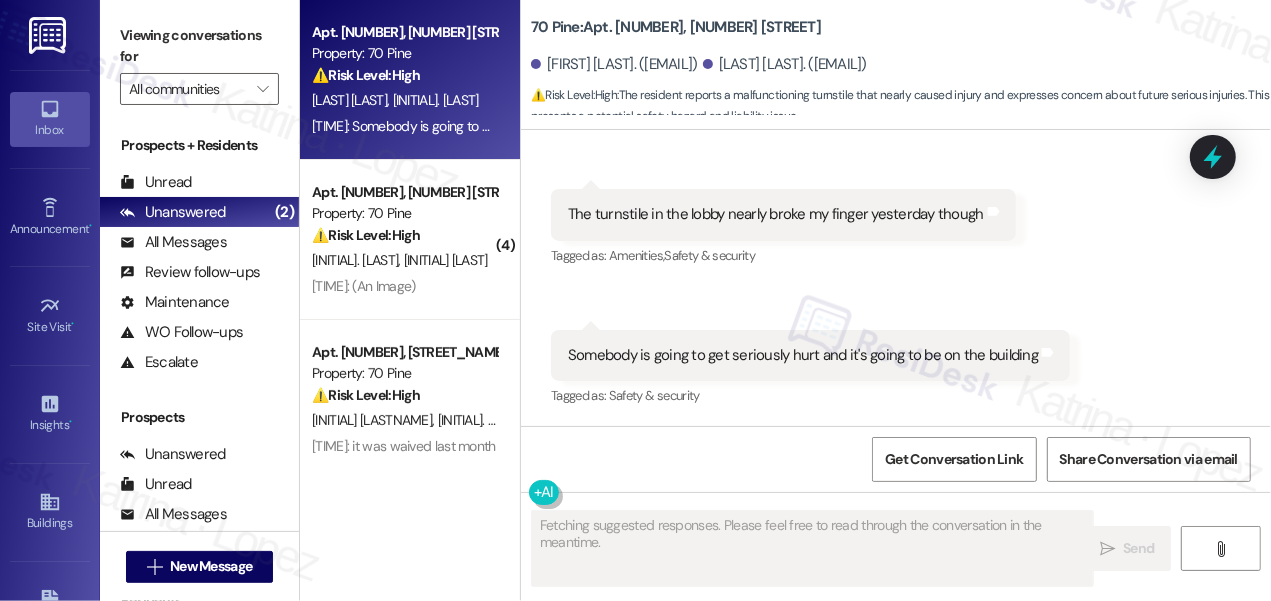 click on "Somebody is going to get seriously hurt and it's going to be on the building" at bounding box center [803, 355] 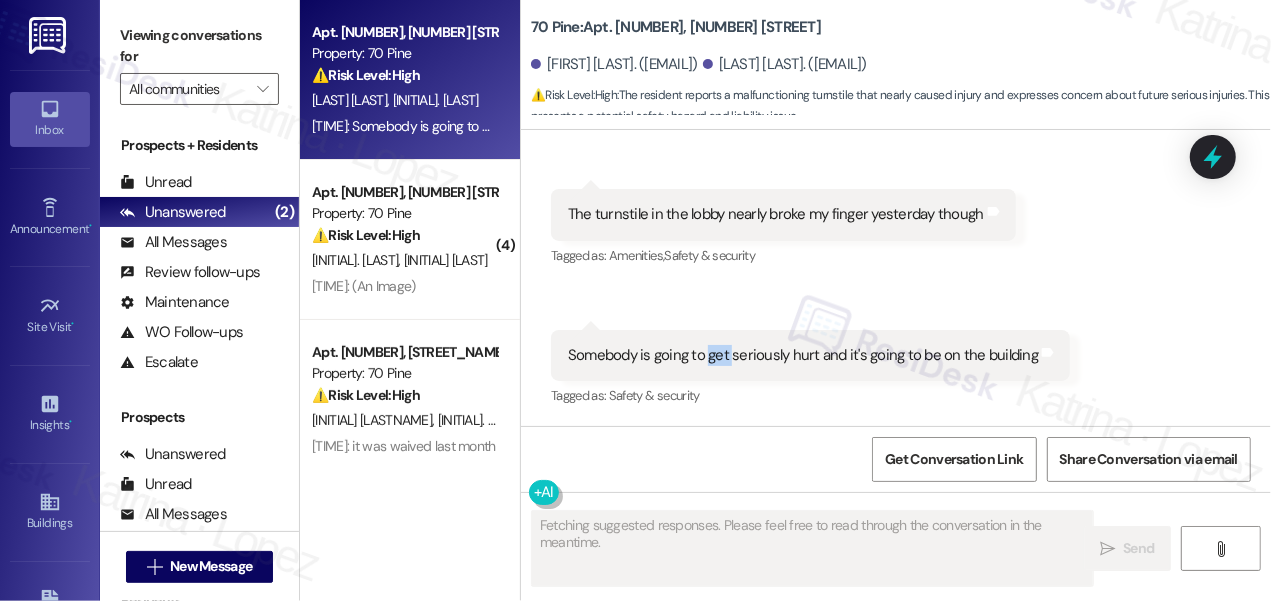 click on "Somebody is going to get seriously hurt and it's going to be on the building" at bounding box center [803, 355] 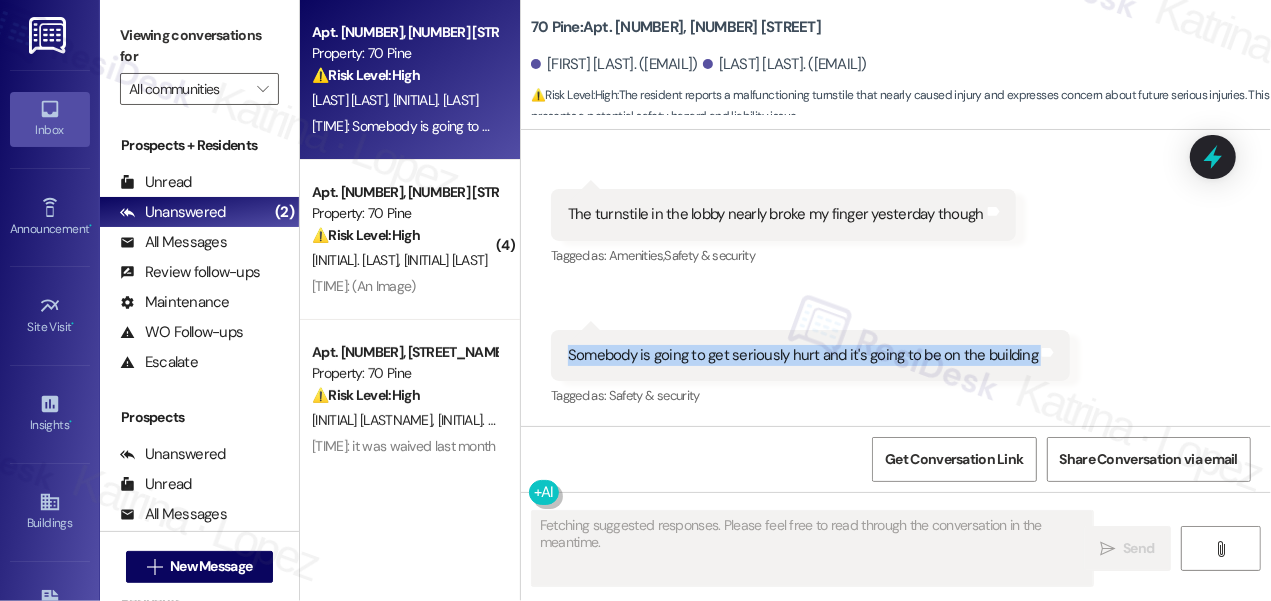 click on "Somebody is going to get seriously hurt and it's going to be on the building" at bounding box center [803, 355] 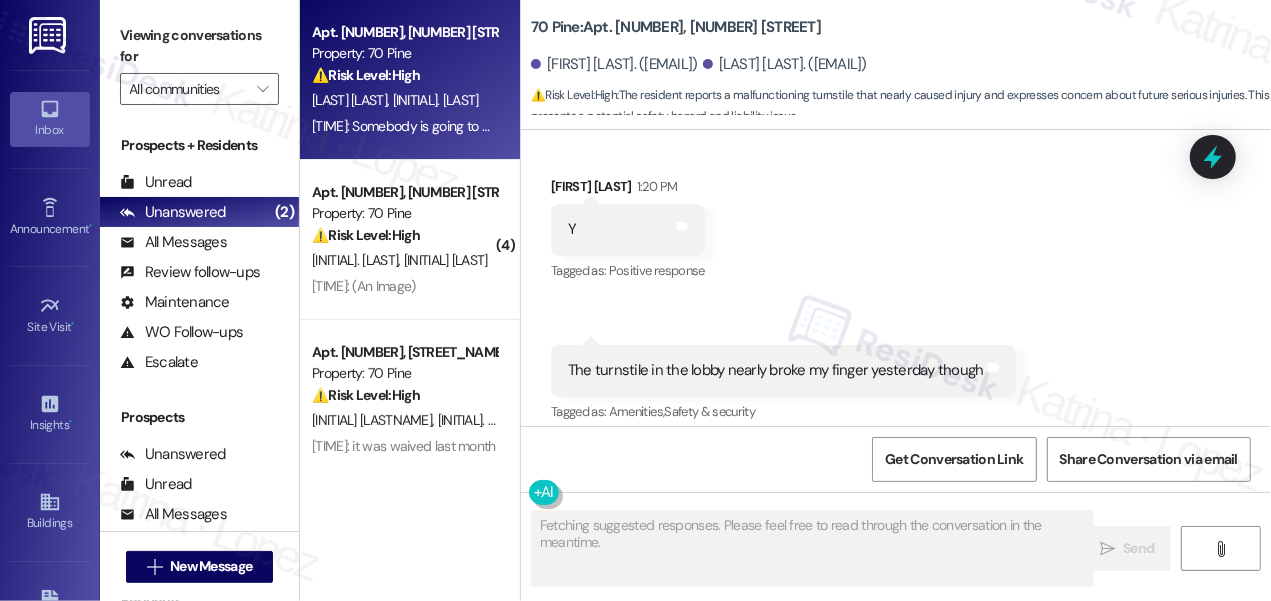 scroll, scrollTop: 6085, scrollLeft: 0, axis: vertical 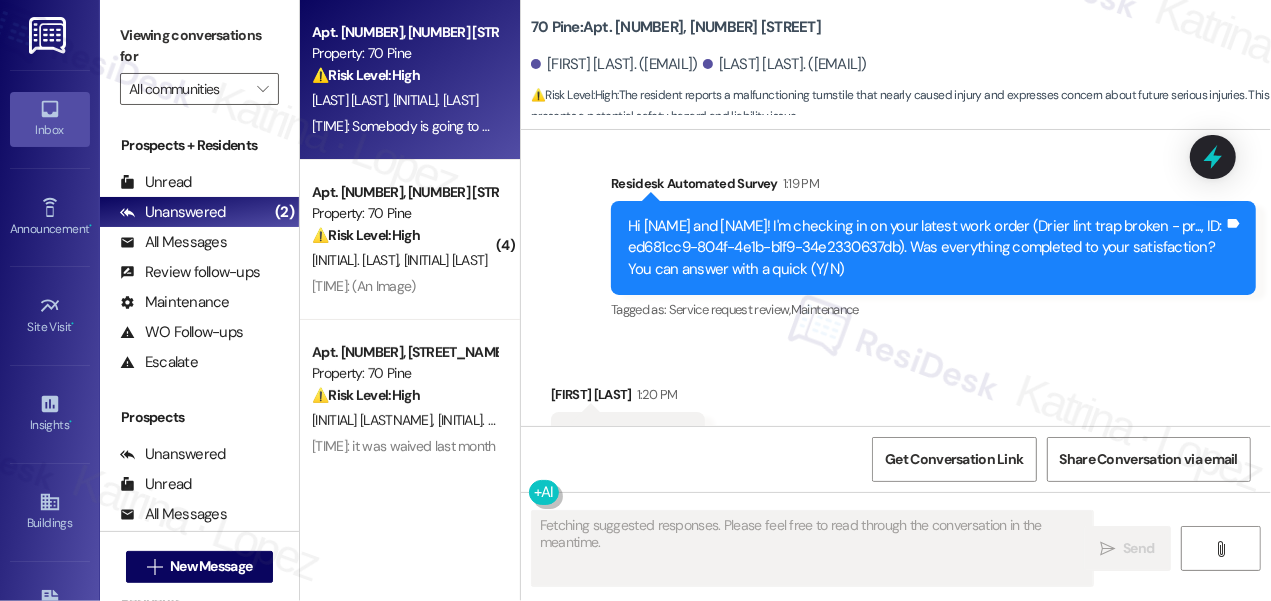 click on "Hi [NAME] and [NAME]! I'm checking in on your latest work order (Drier lint trap broken - pr..., ID: ed681cc9-804f-4e1b-b1f9-34e2330637db). Was everything completed to your satisfaction? You can answer with a quick (Y/N)" at bounding box center [926, 248] 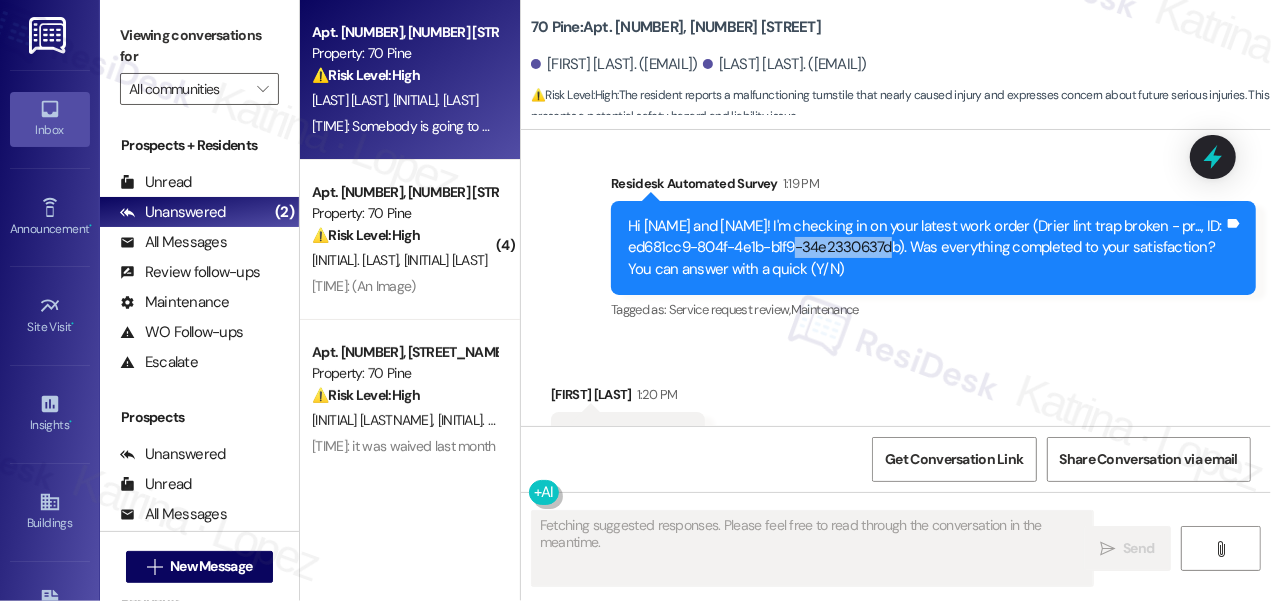 click on "Hi [NAME] and [NAME]! I'm checking in on your latest work order (Drier lint trap broken - pr..., ID: ed681cc9-804f-4e1b-b1f9-34e2330637db). Was everything completed to your satisfaction? You can answer with a quick (Y/N)" at bounding box center (926, 248) 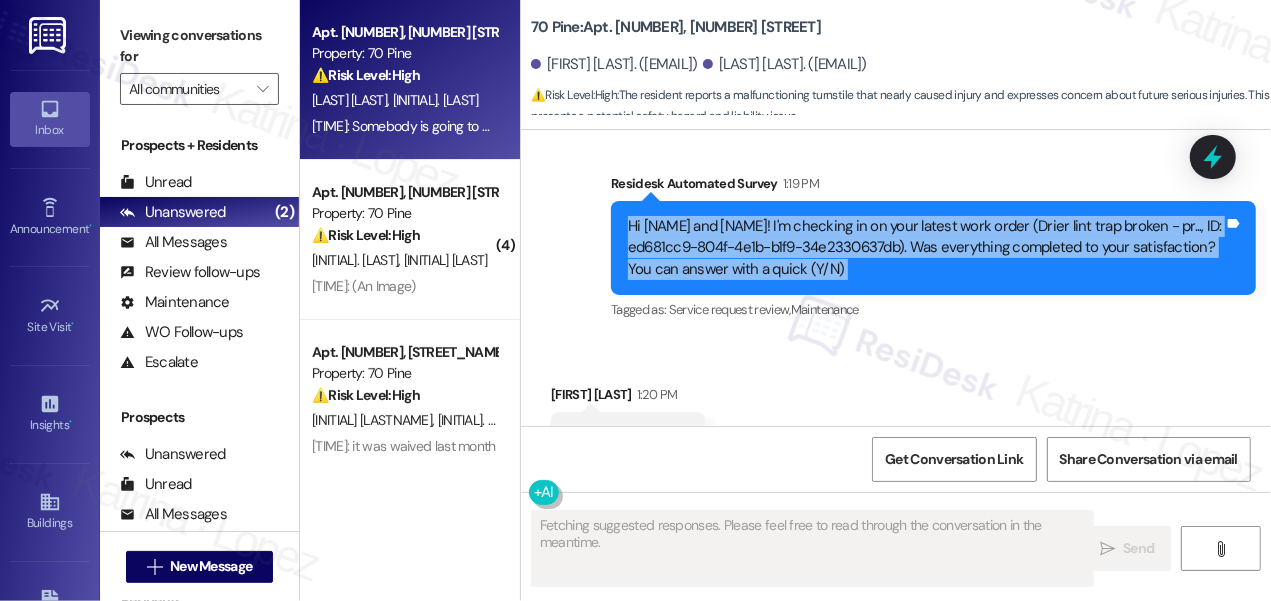 click on "Hi [NAME] and [NAME]! I'm checking in on your latest work order (Drier lint trap broken - pr..., ID: ed681cc9-804f-4e1b-b1f9-34e2330637db). Was everything completed to your satisfaction? You can answer with a quick (Y/N)" at bounding box center (926, 248) 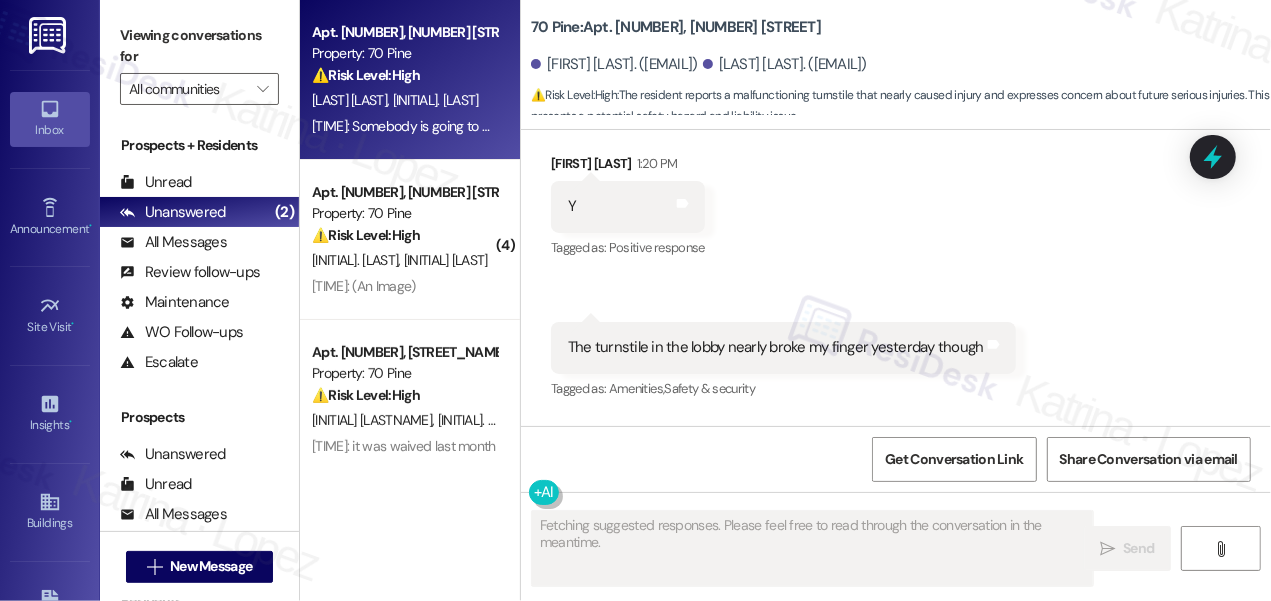 scroll, scrollTop: 6358, scrollLeft: 0, axis: vertical 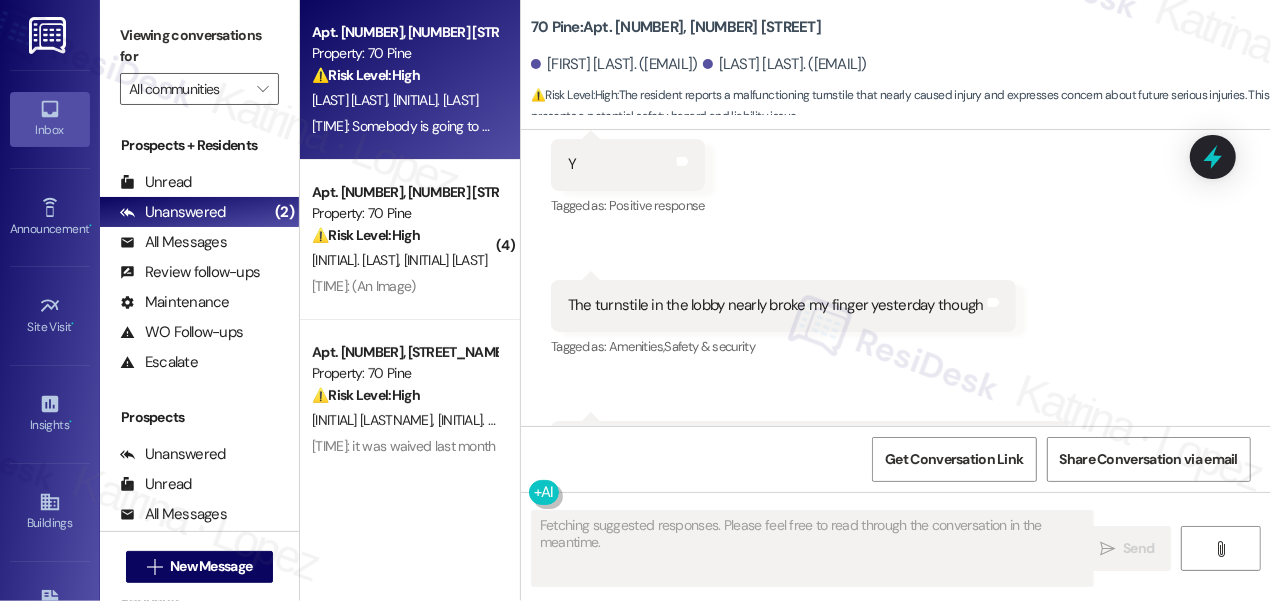 click on "The turnstile in the lobby nearly broke my finger yesterday though" at bounding box center [776, 305] 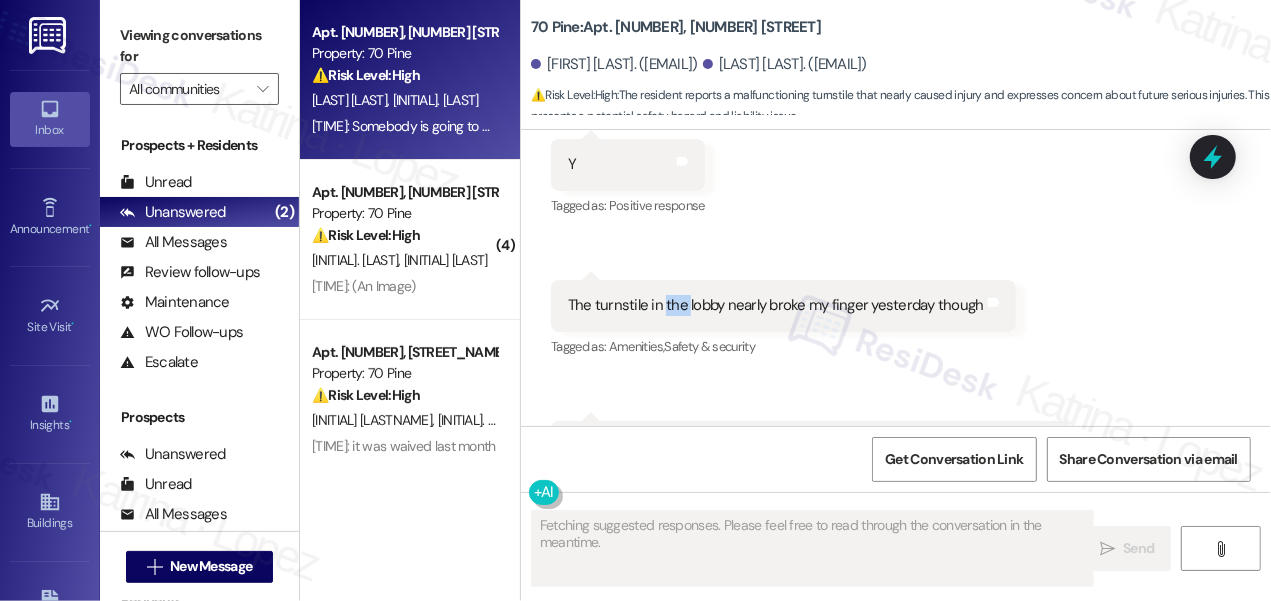 click on "The turnstile in the lobby nearly broke my finger yesterday though" at bounding box center (776, 305) 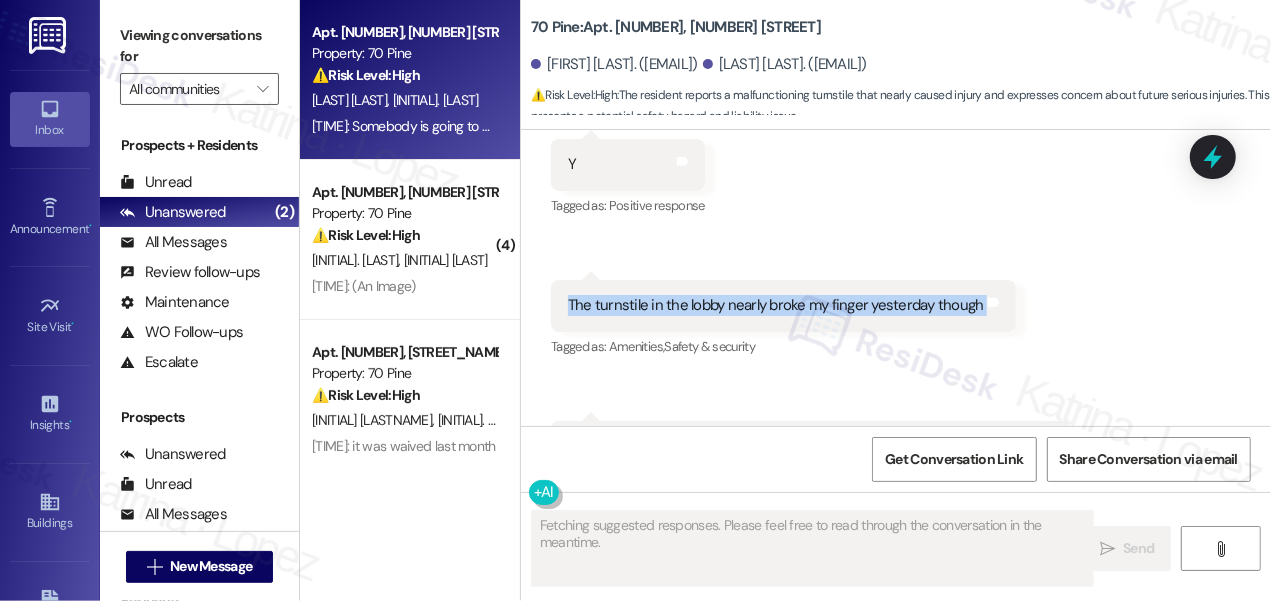 click on "The turnstile in the lobby nearly broke my finger yesterday though" at bounding box center (776, 305) 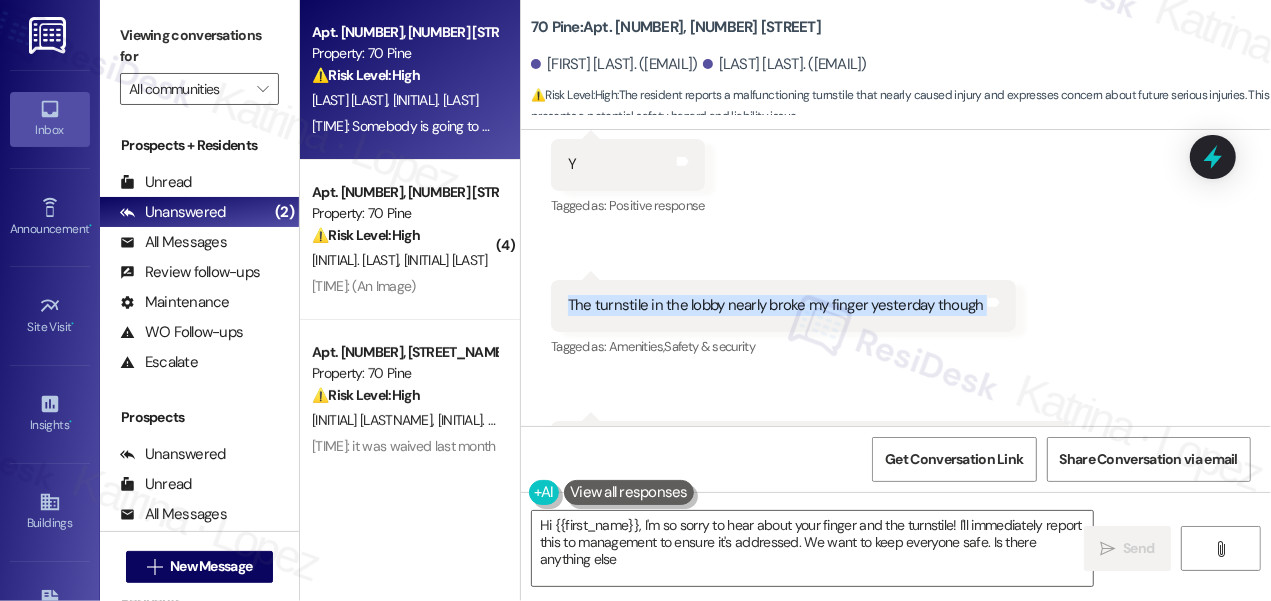 type on "Hi [NAME], I'm so sorry to hear about your finger and the turnstile! I'll immediately report this to management to ensure it's addressed. We want to keep everyone safe. Is there anything else?" 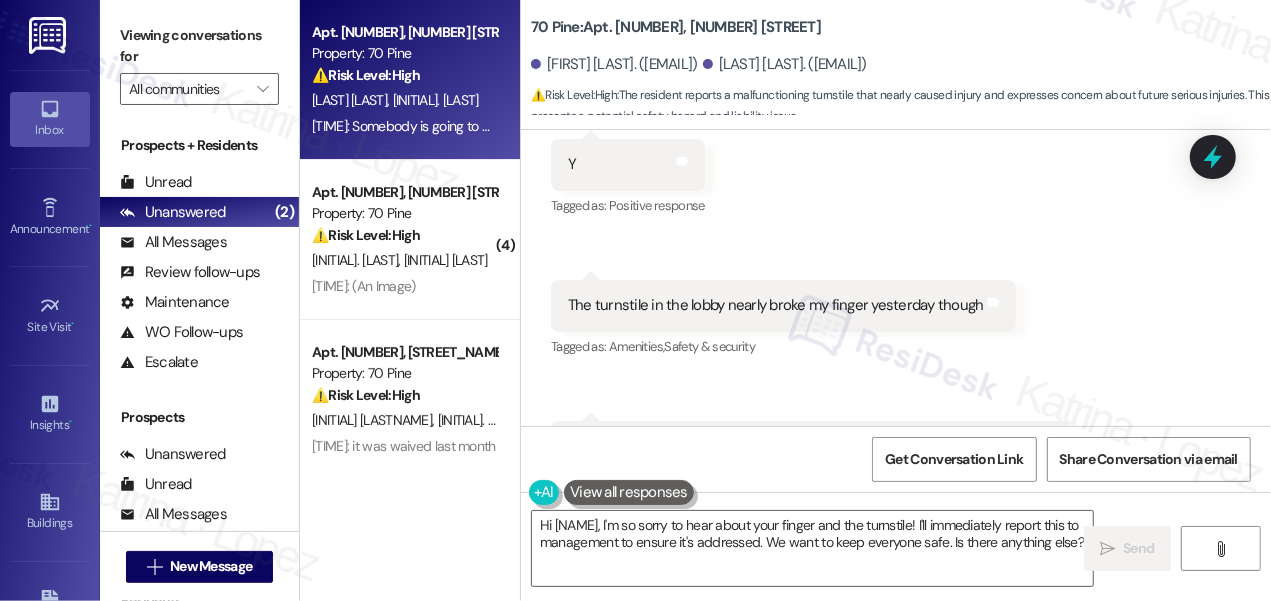 click on "Viewing conversations for" at bounding box center (199, 46) 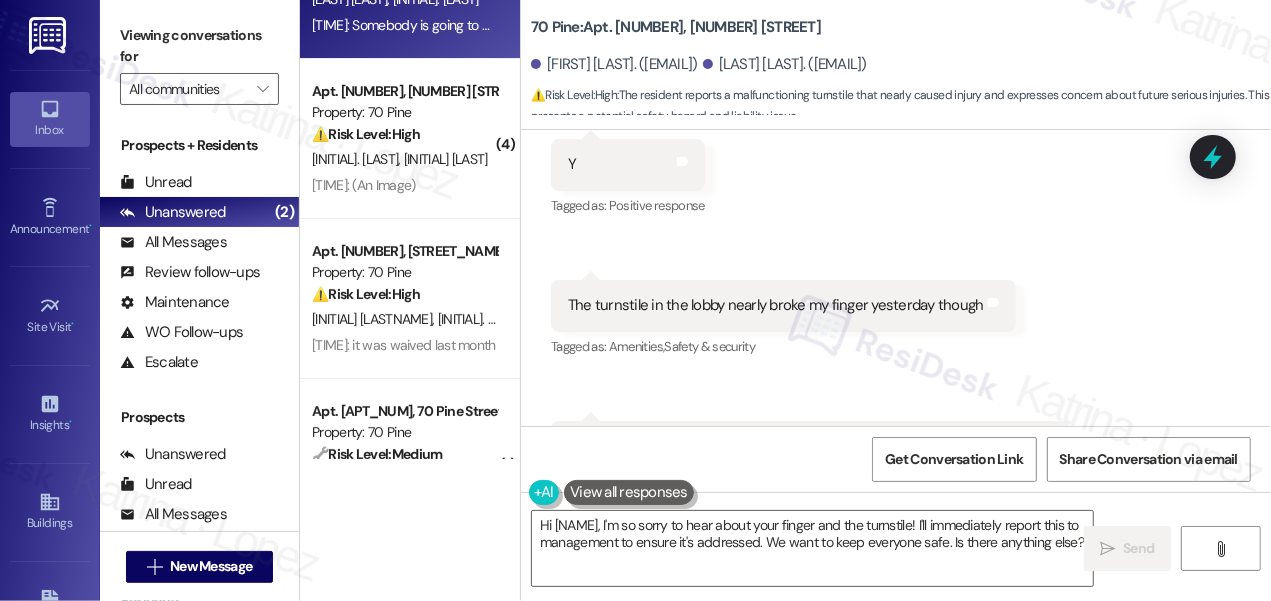 scroll, scrollTop: 0, scrollLeft: 0, axis: both 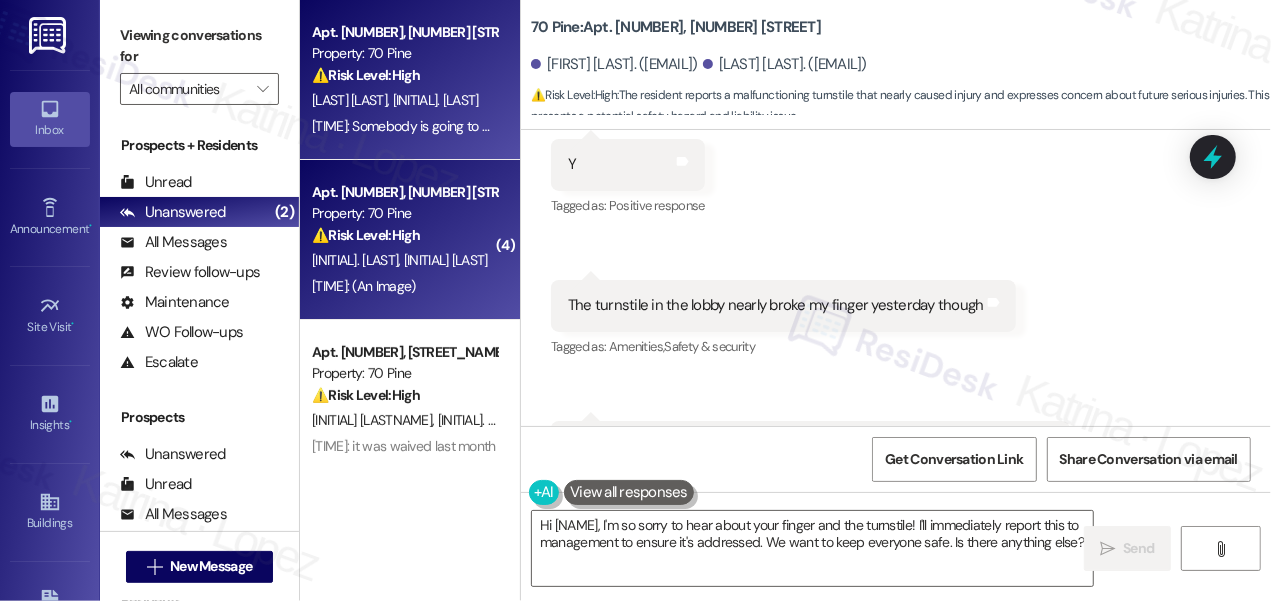 click on "Property: 70 Pine" at bounding box center (404, 213) 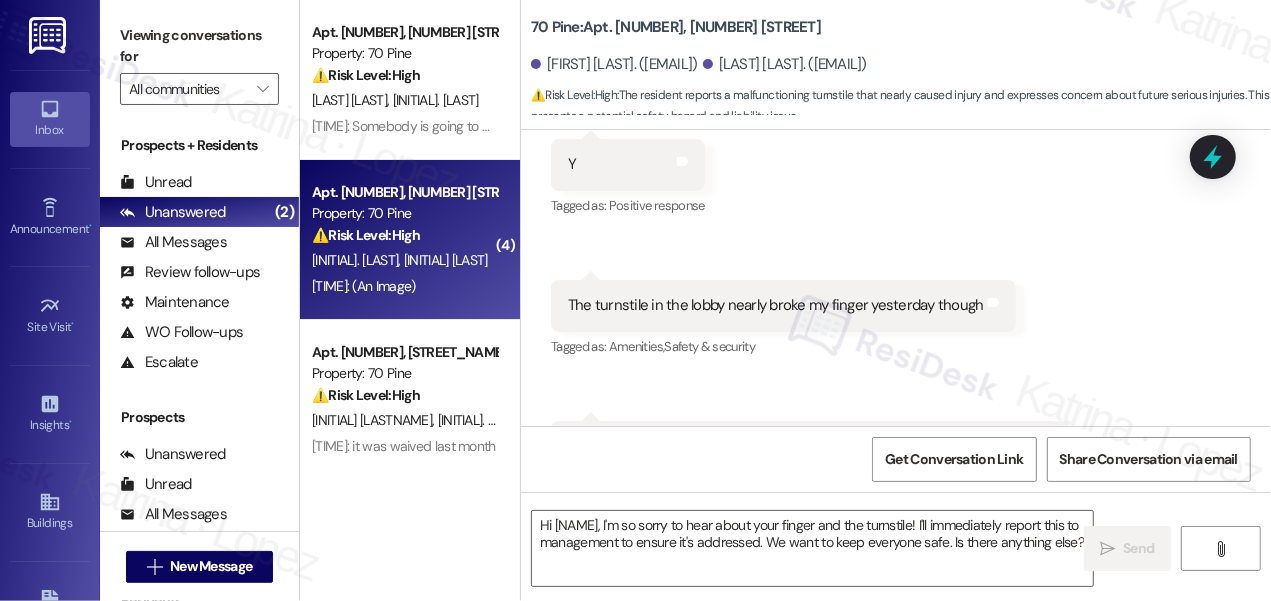 type on "Fetching suggested responses. Please feel free to read through the conversation in the meantime." 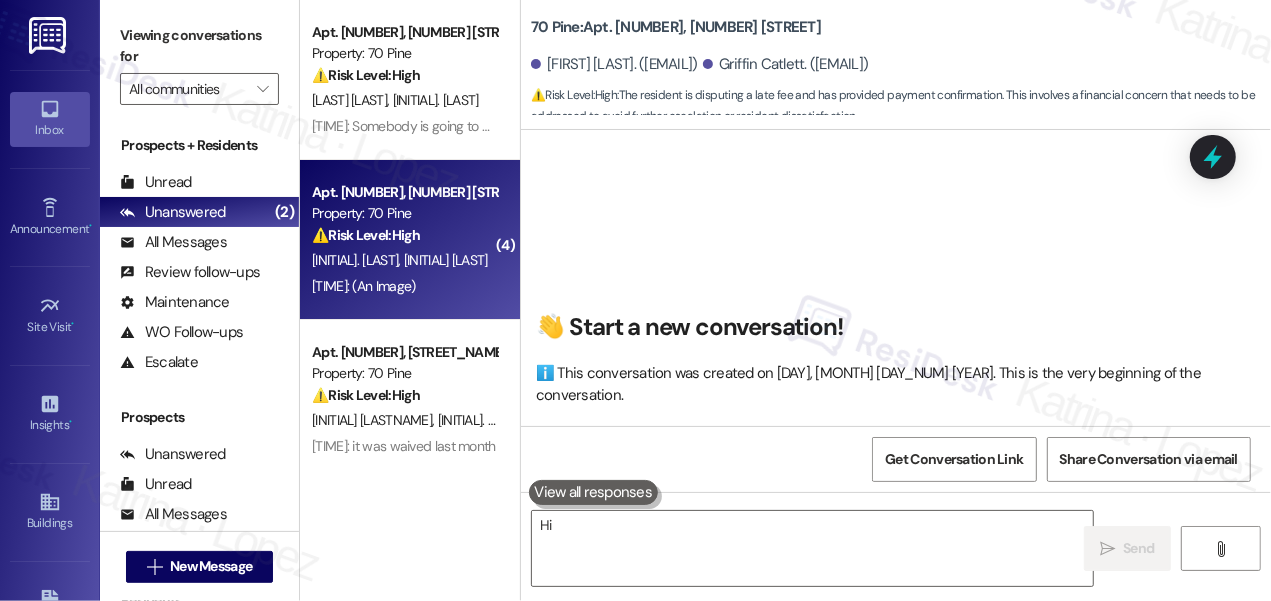 scroll, scrollTop: 209, scrollLeft: 0, axis: vertical 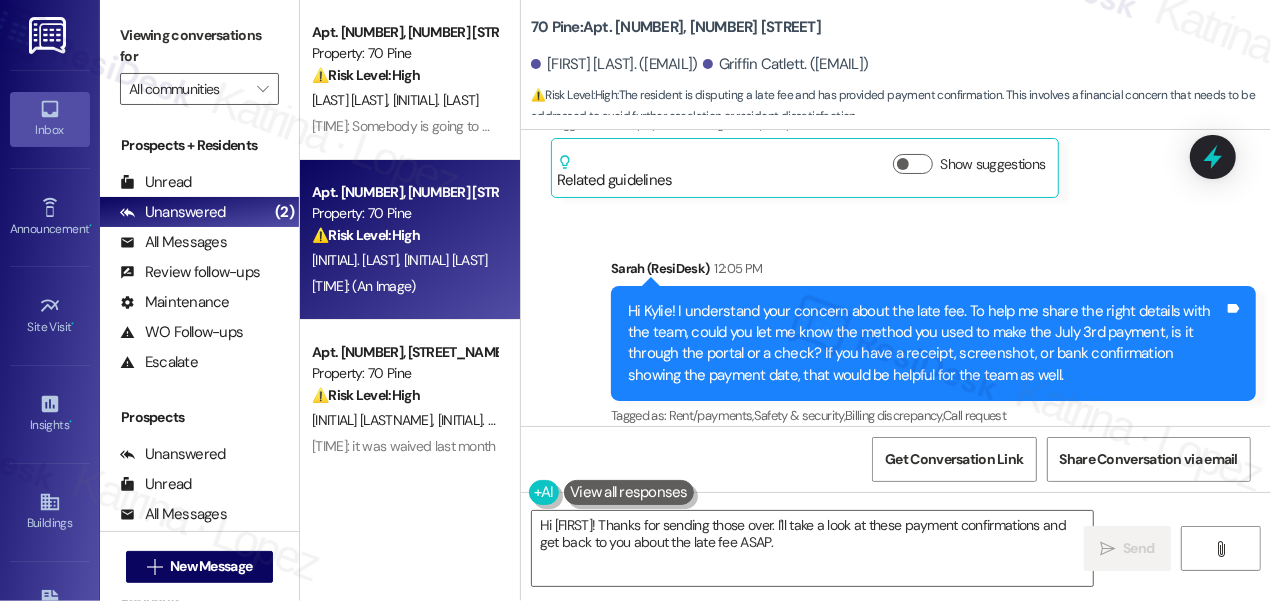 click on "Hi Kylie! I understand your concern about the late fee. To help me share the right details with the team, could you let me know the method you used to make the July 3rd payment, is it through the portal or a check? If you have a receipt, screenshot, or bank confirmation showing the payment date, that would be helpful for the team as well." at bounding box center (926, 344) 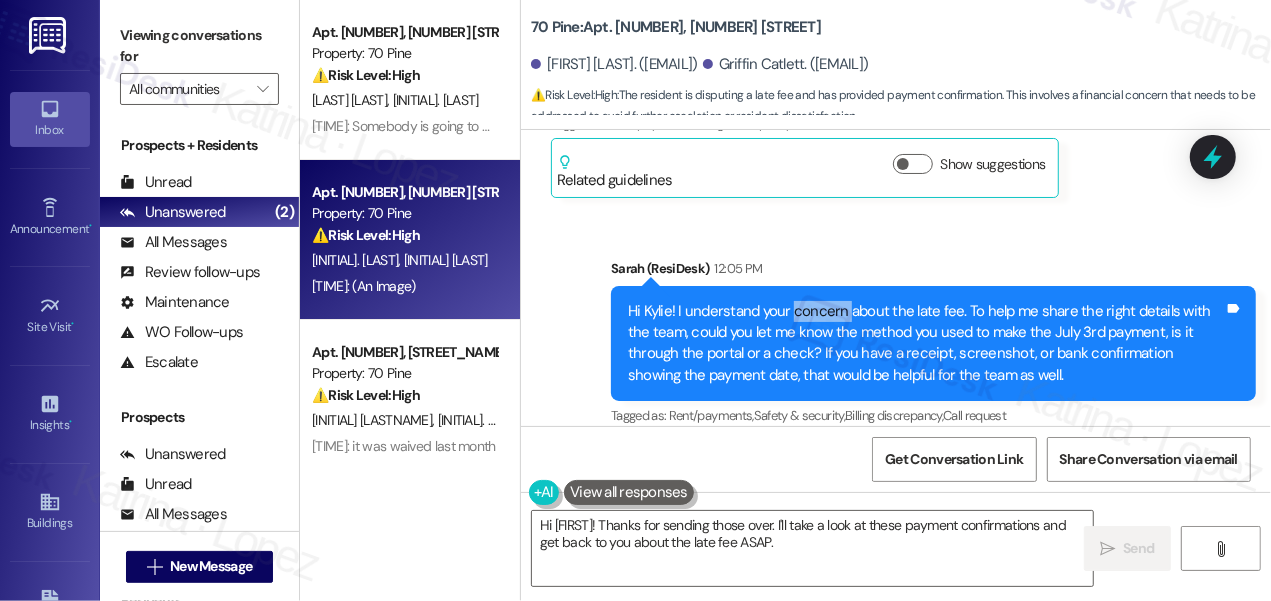 click on "Hi Kylie! I understand your concern about the late fee. To help me share the right details with the team, could you let me know the method you used to make the July 3rd payment, is it through the portal or a check? If you have a receipt, screenshot, or bank confirmation showing the payment date, that would be helpful for the team as well." at bounding box center (926, 344) 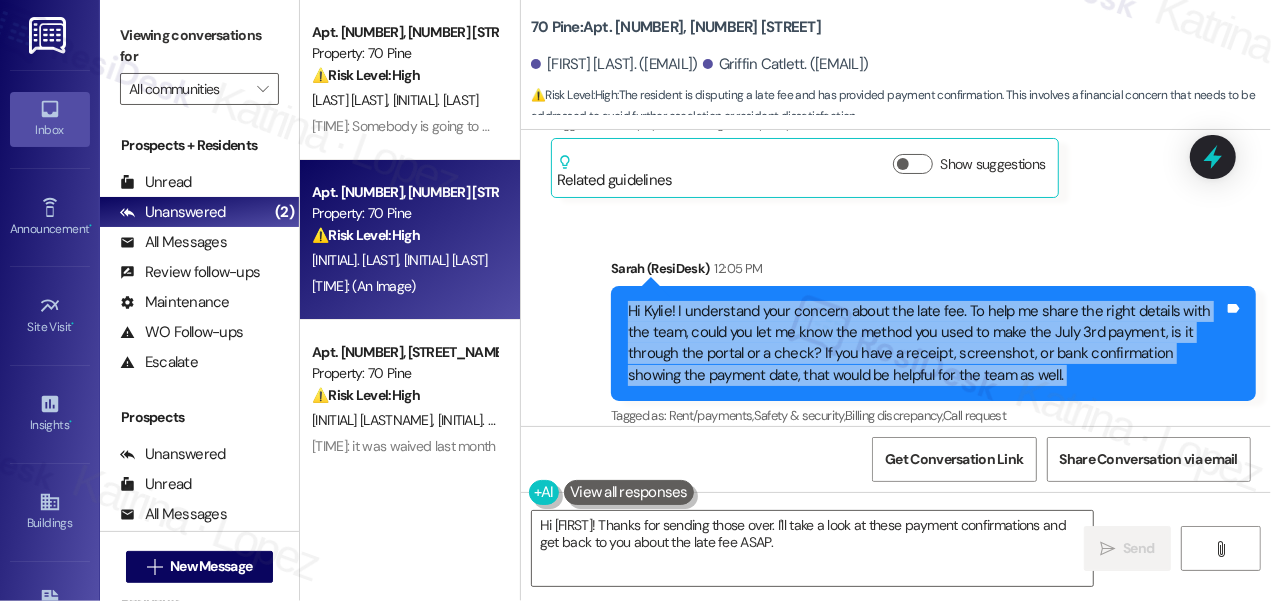 click on "Hi Kylie! I understand your concern about the late fee. To help me share the right details with the team, could you let me know the method you used to make the July 3rd payment, is it through the portal or a check? If you have a receipt, screenshot, or bank confirmation showing the payment date, that would be helpful for the team as well." at bounding box center [926, 344] 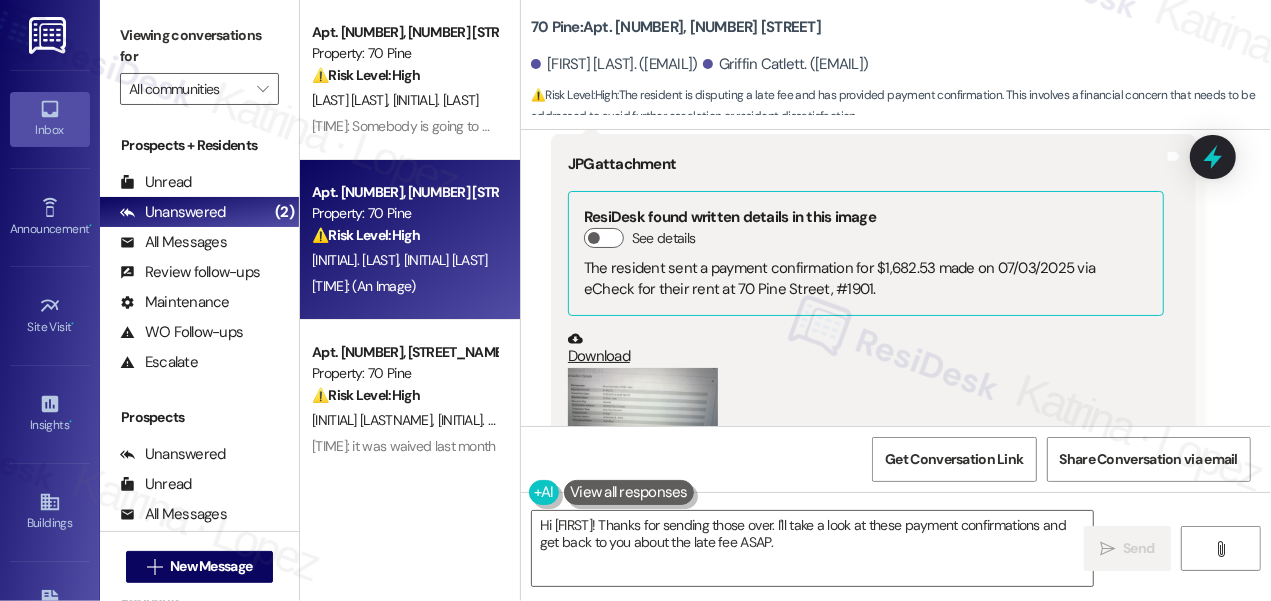 scroll, scrollTop: 2808, scrollLeft: 0, axis: vertical 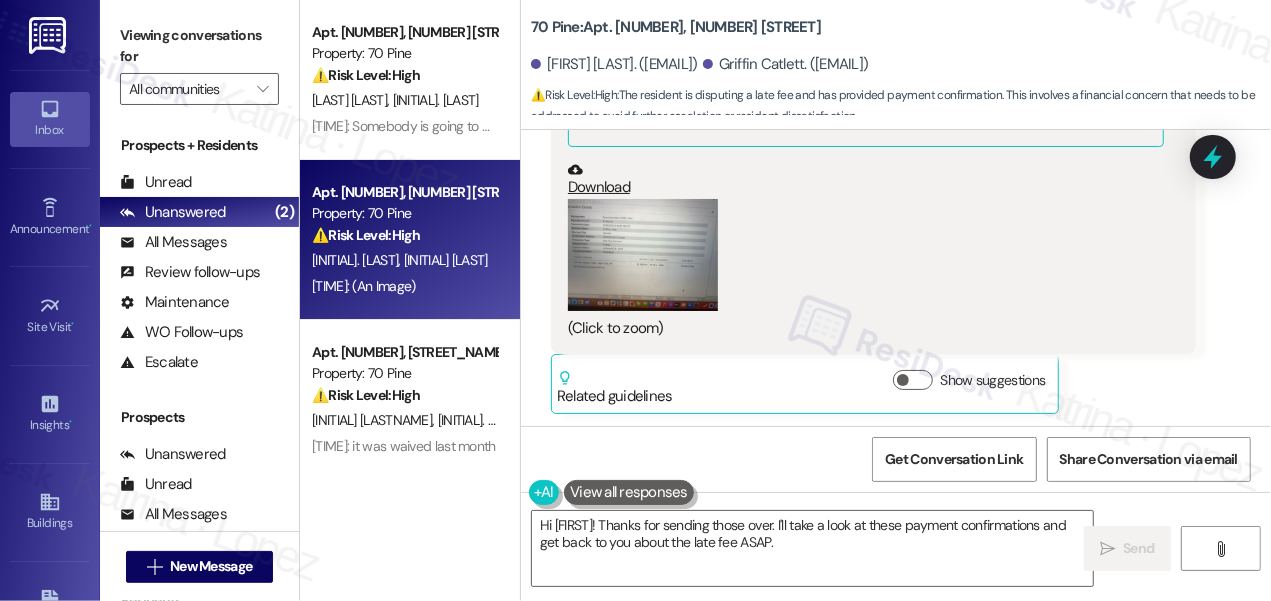 click at bounding box center (643, 255) 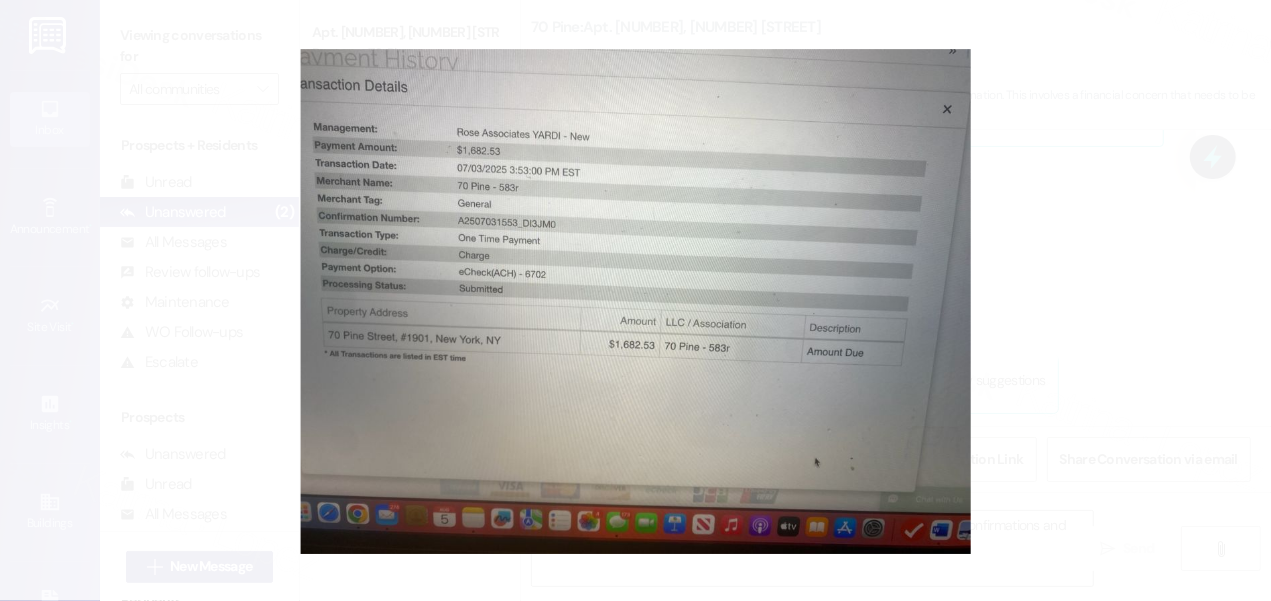 click at bounding box center [635, 300] 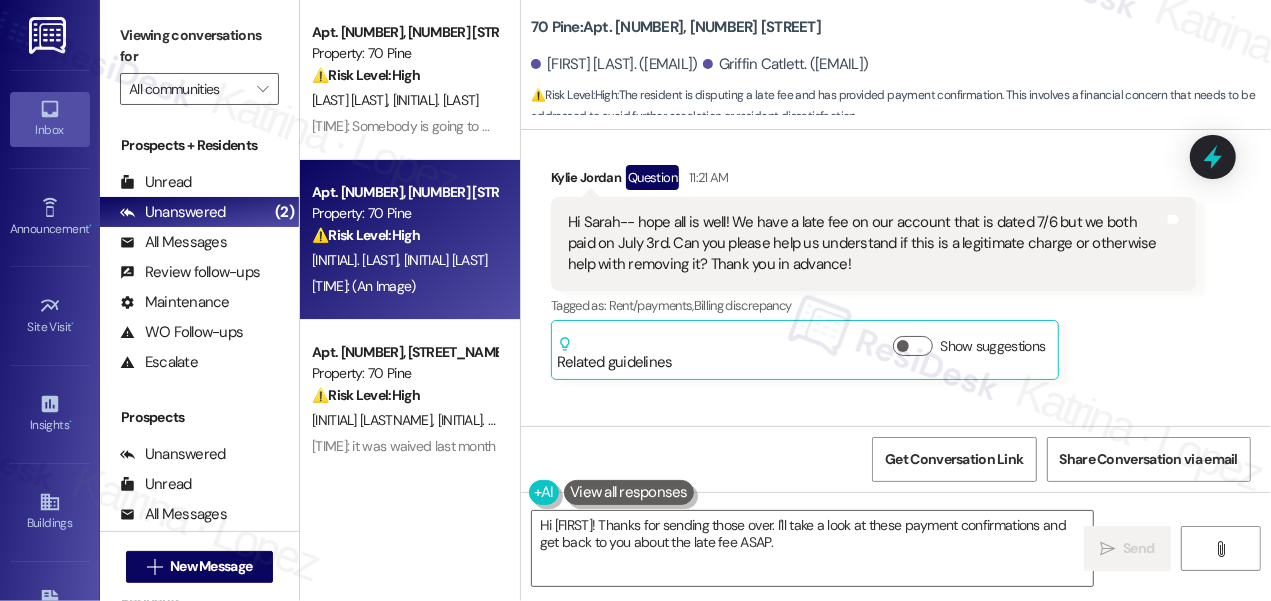 scroll, scrollTop: 2081, scrollLeft: 0, axis: vertical 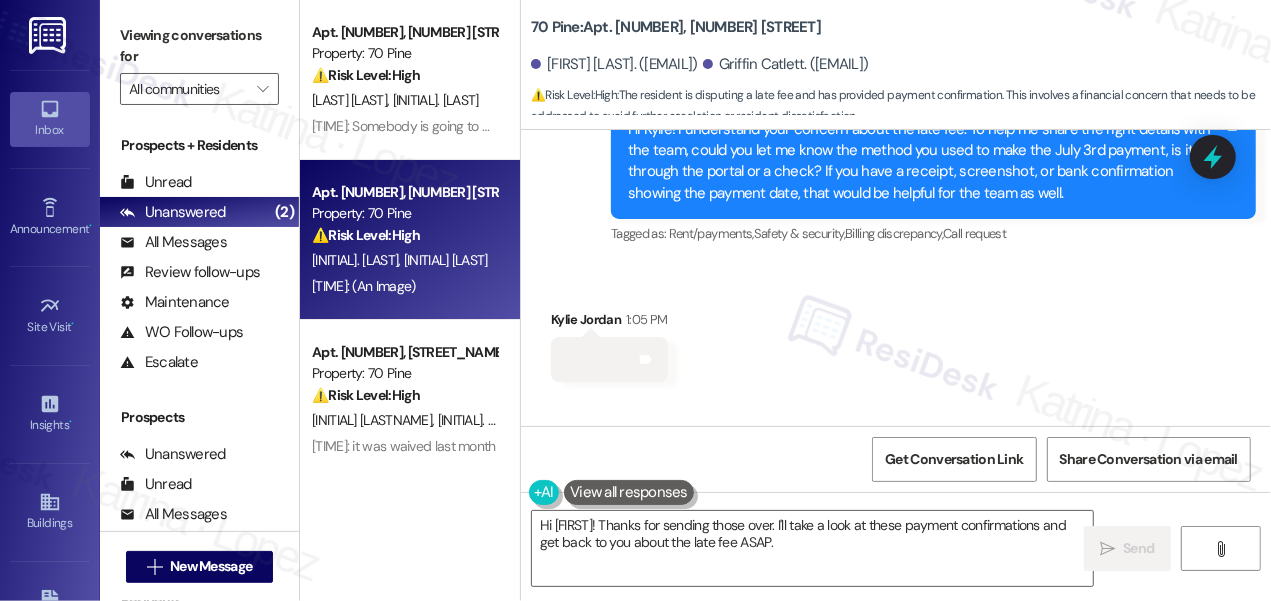 click on "Tags and notes" at bounding box center [609, 359] 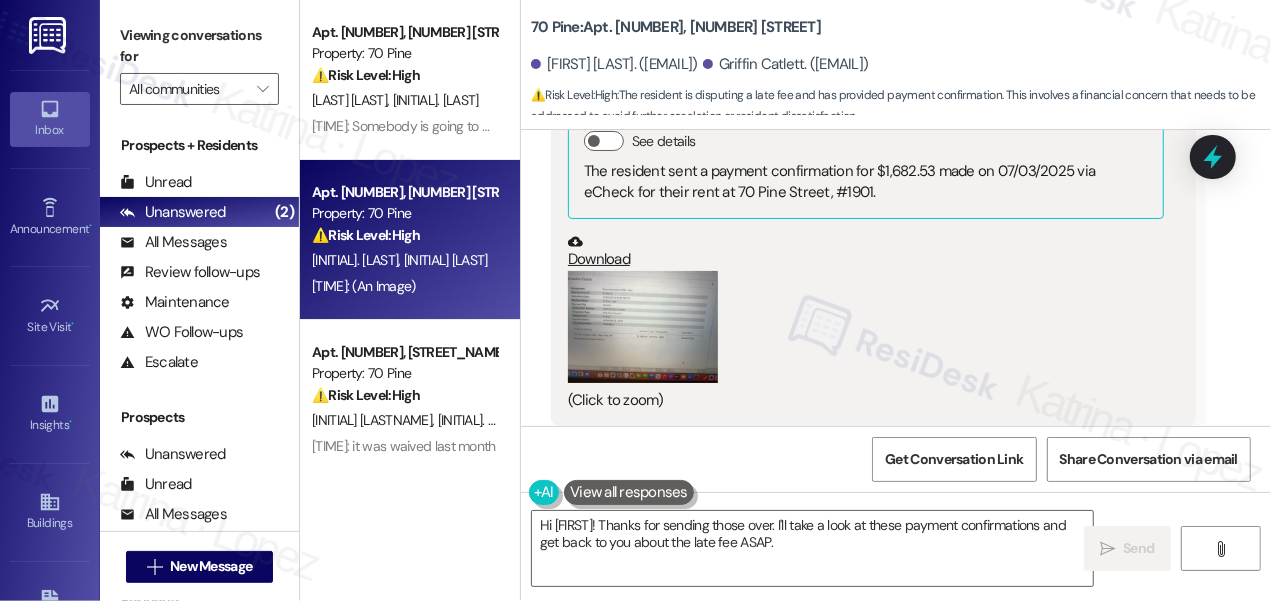 scroll, scrollTop: 2808, scrollLeft: 0, axis: vertical 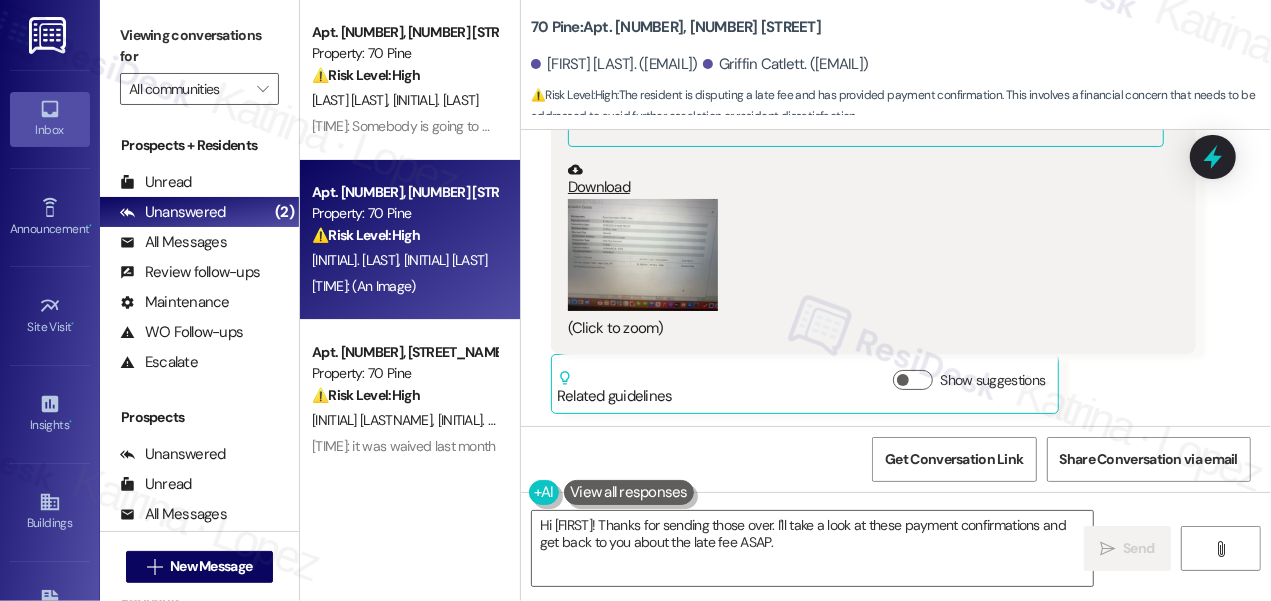 click at bounding box center (643, 255) 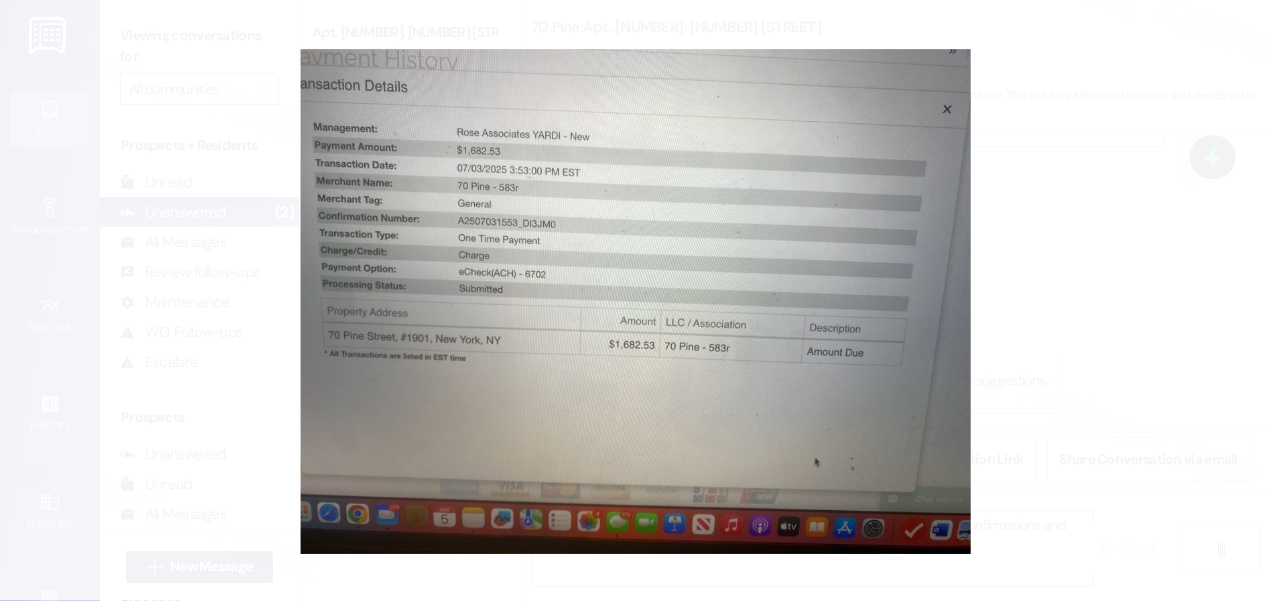 click at bounding box center (635, 300) 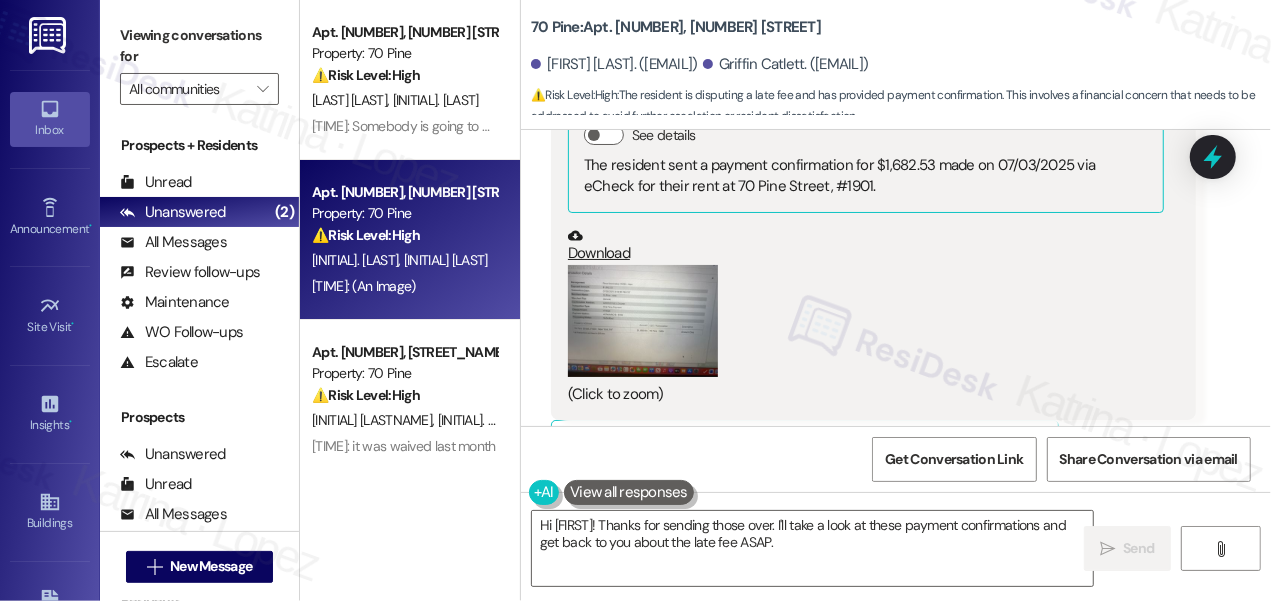 scroll, scrollTop: 2808, scrollLeft: 0, axis: vertical 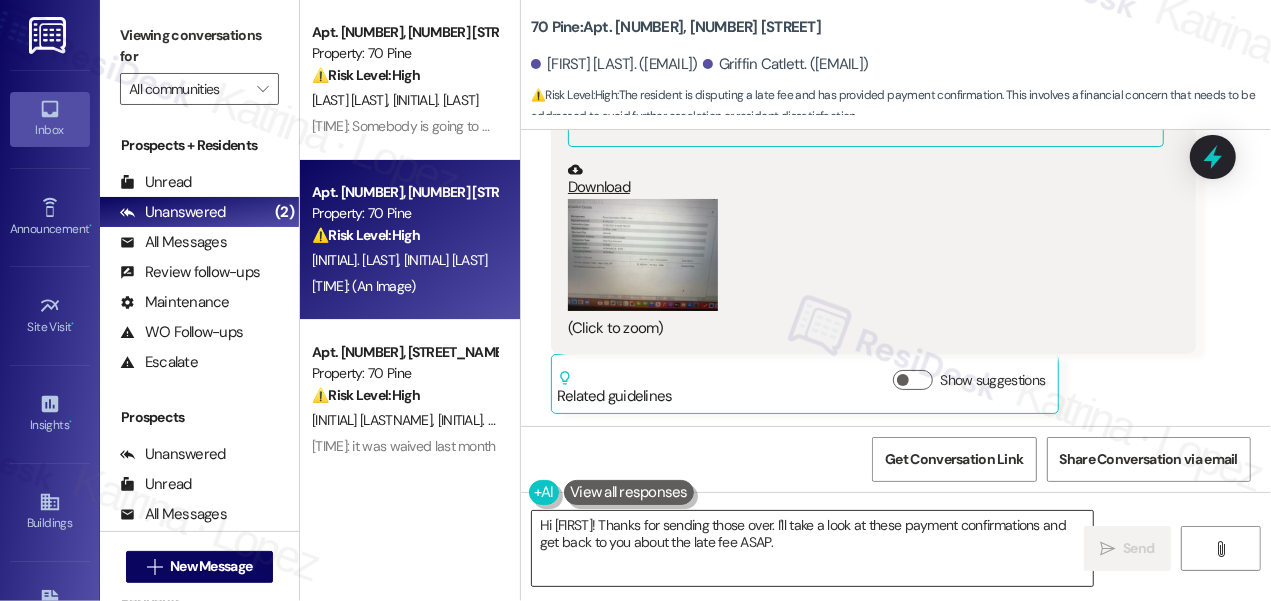 click on "Hi [FIRST]! Thanks for sending those over. I'll take a look at these payment confirmations and get back to you about the late fee ASAP." at bounding box center [812, 548] 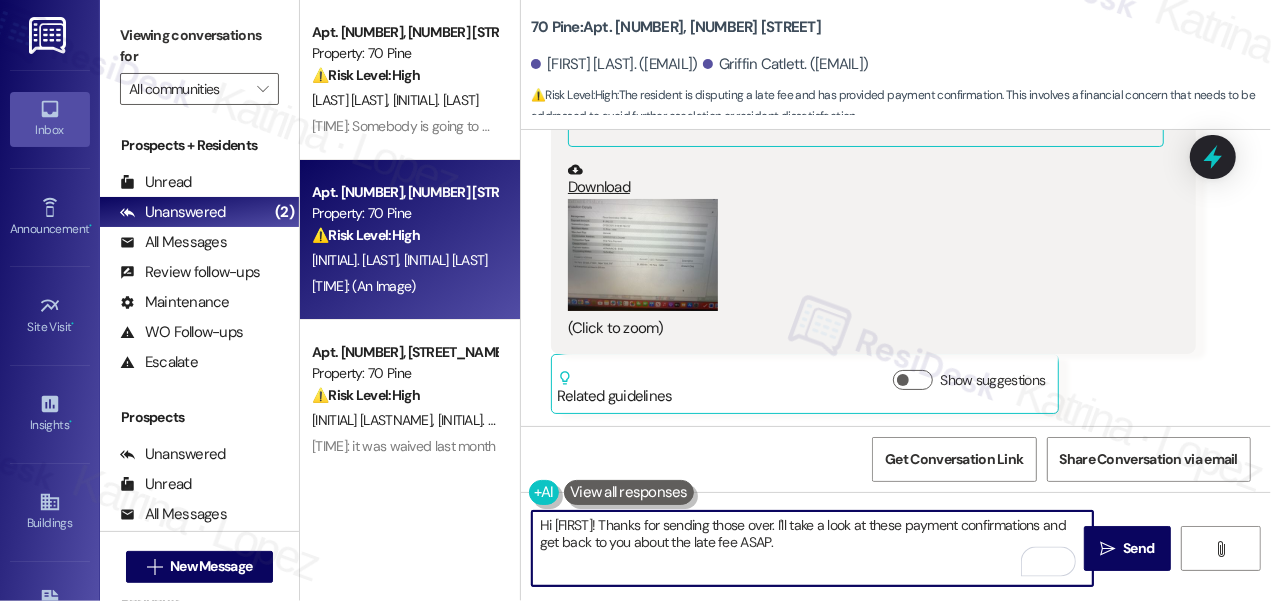 click on "Hi [FIRST]! Thanks for sending those over. I'll take a look at these payment confirmations and get back to you about the late fee ASAP." at bounding box center [812, 548] 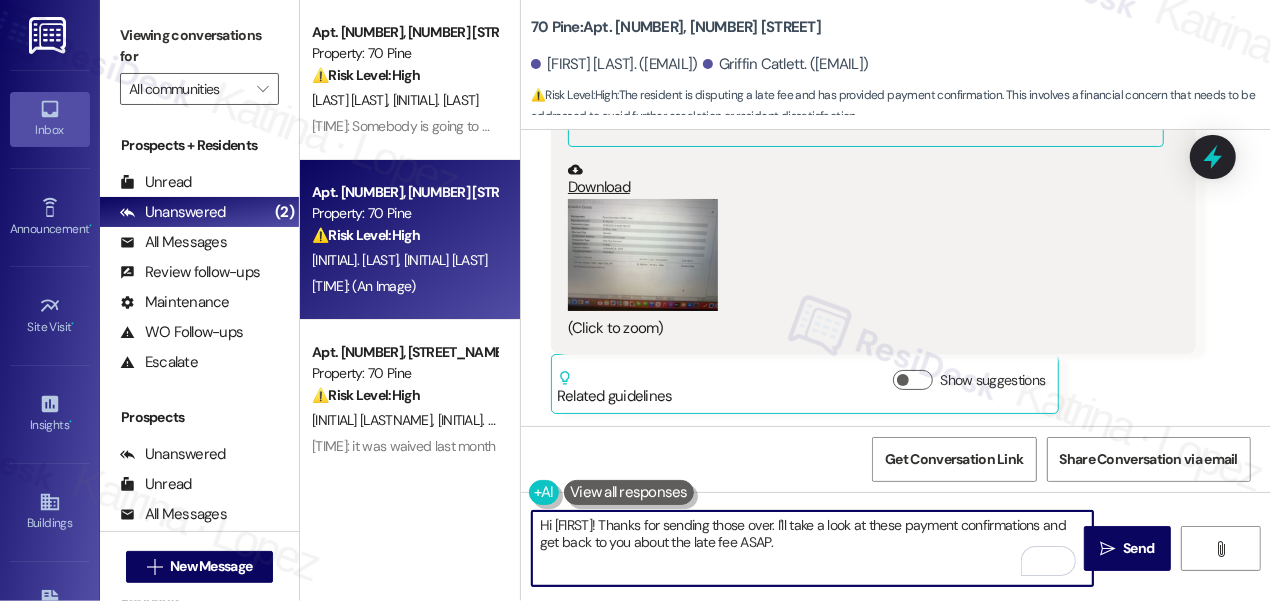 click at bounding box center [643, 255] 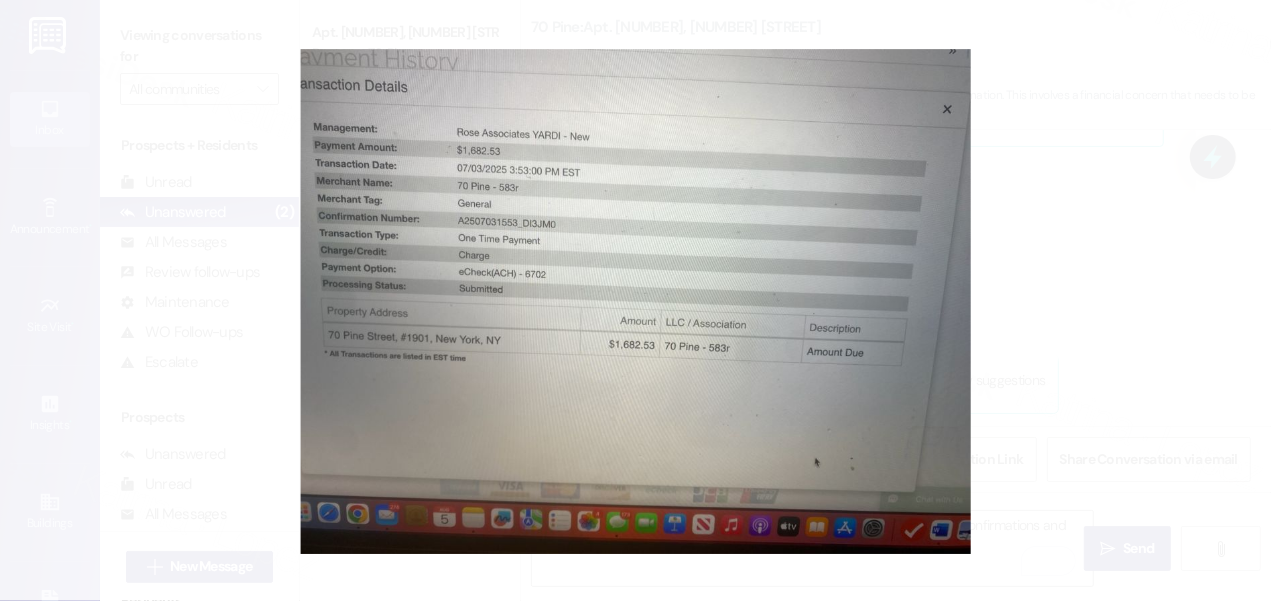 click at bounding box center (635, 300) 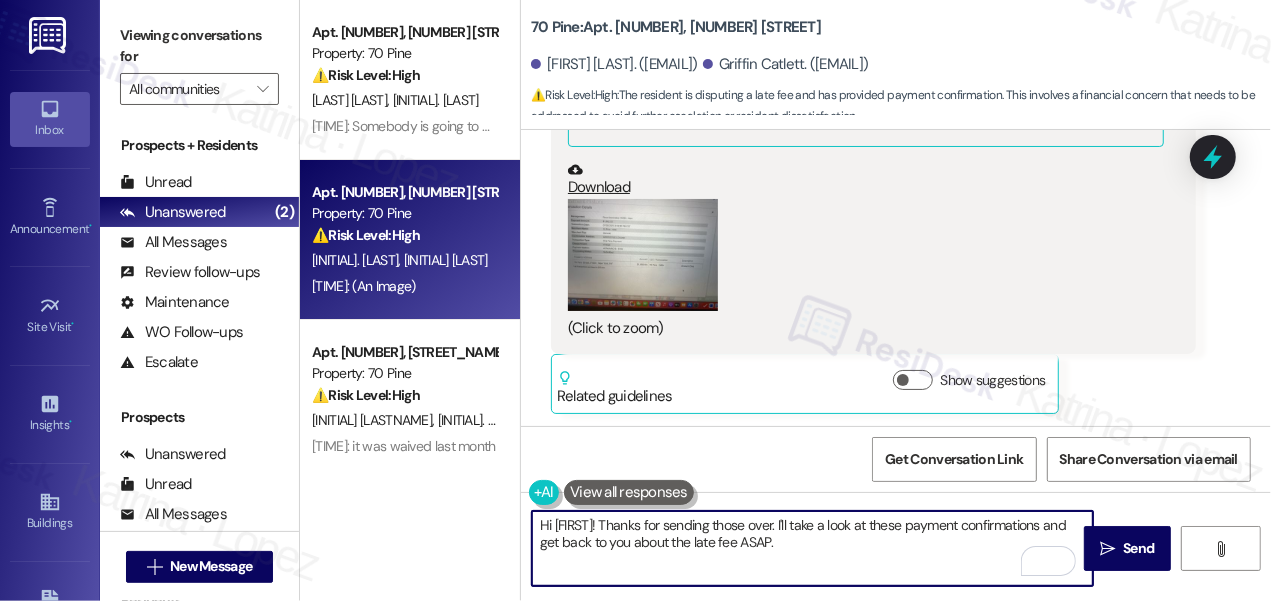 click on "Hi [FIRST]! Thanks for sending those over. I'll take a look at these payment confirmations and get back to you about the late fee ASAP." at bounding box center (812, 548) 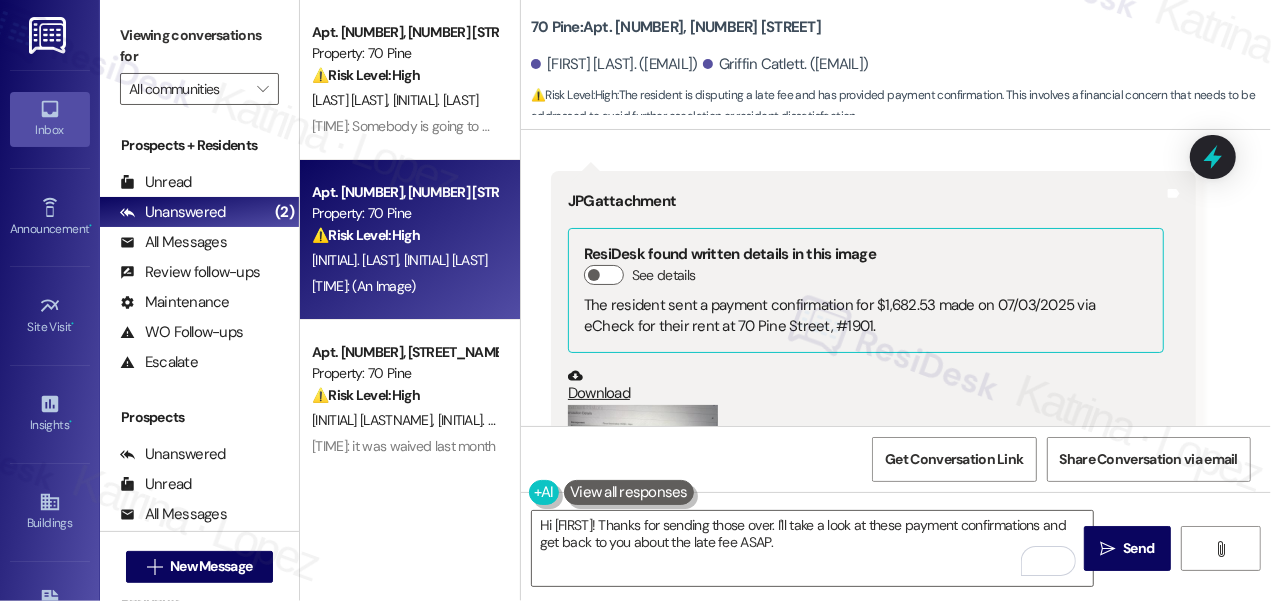 scroll, scrollTop: 2354, scrollLeft: 0, axis: vertical 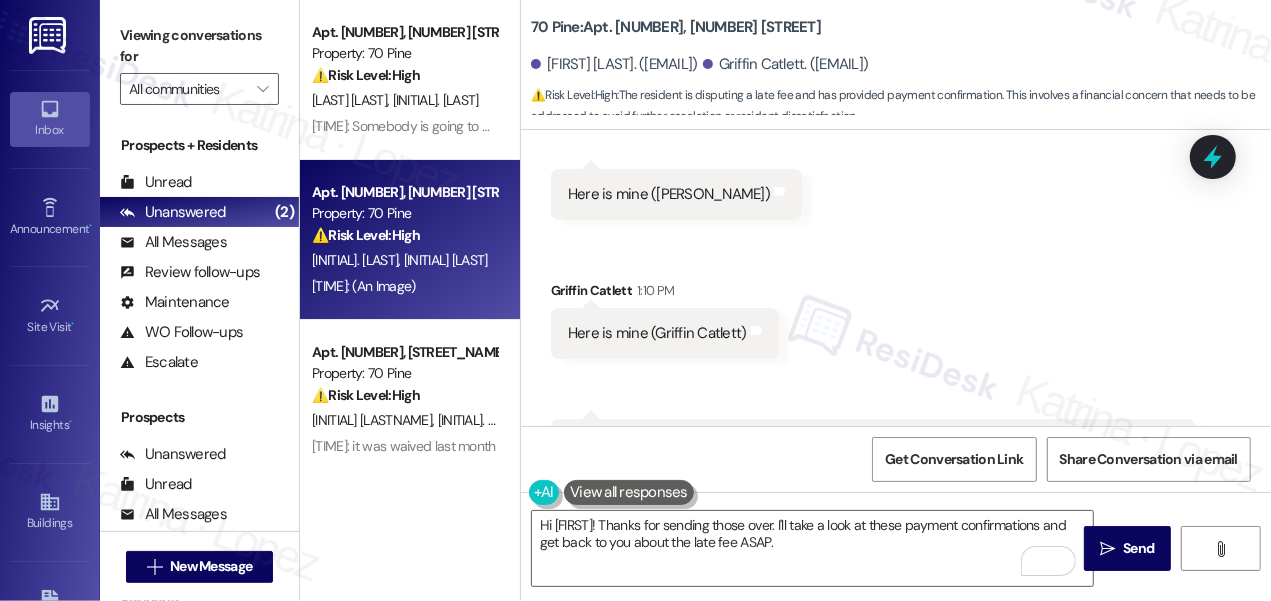 drag, startPoint x: 190, startPoint y: 39, endPoint x: 220, endPoint y: 59, distance: 36.05551 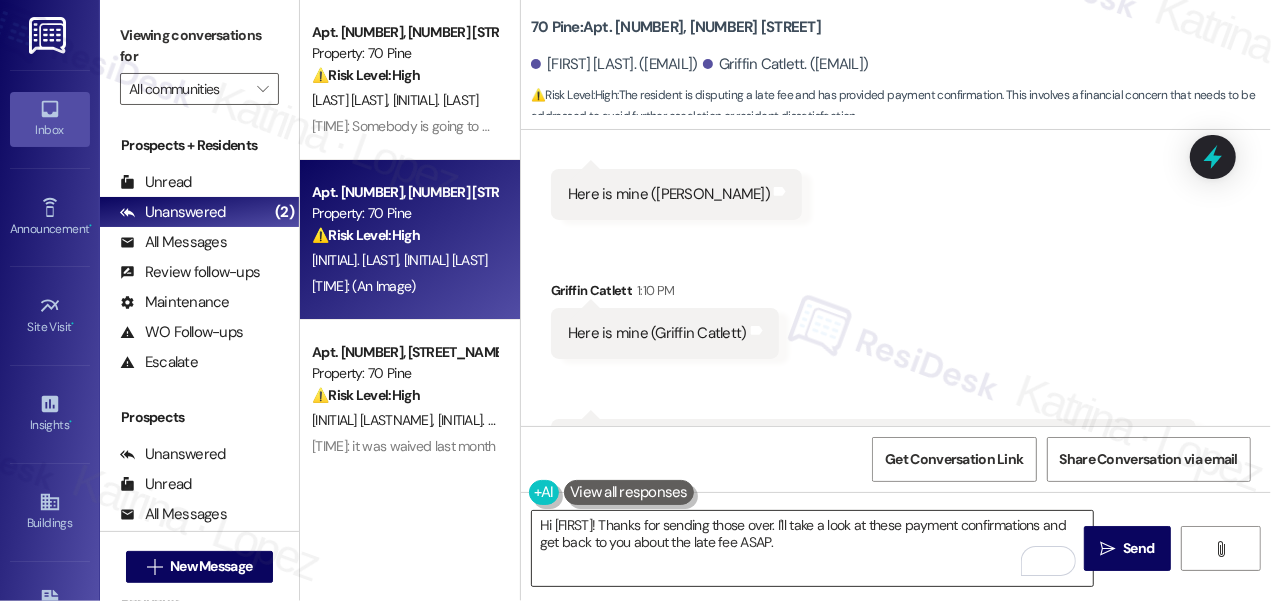 click on "Hi [FIRST]! Thanks for sending those over. I'll take a look at these payment confirmations and get back to you about the late fee ASAP." at bounding box center [812, 548] 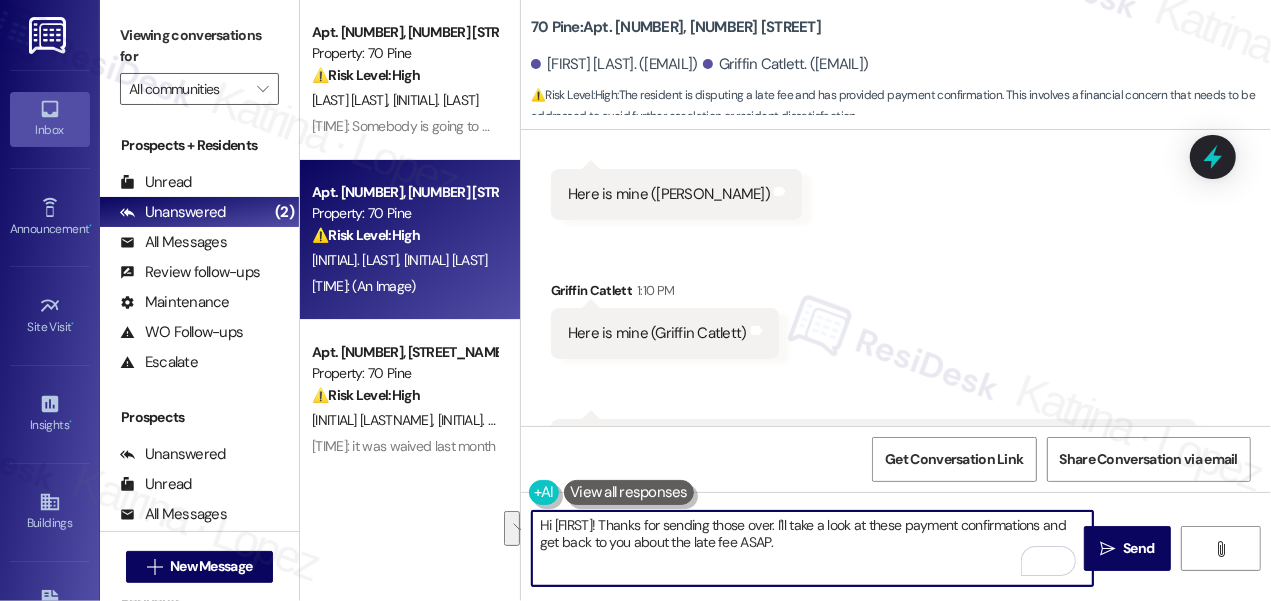 click on "Hi [FIRST]! Thanks for sending those over. I'll take a look at these payment confirmations and get back to you about the late fee ASAP." at bounding box center (812, 548) 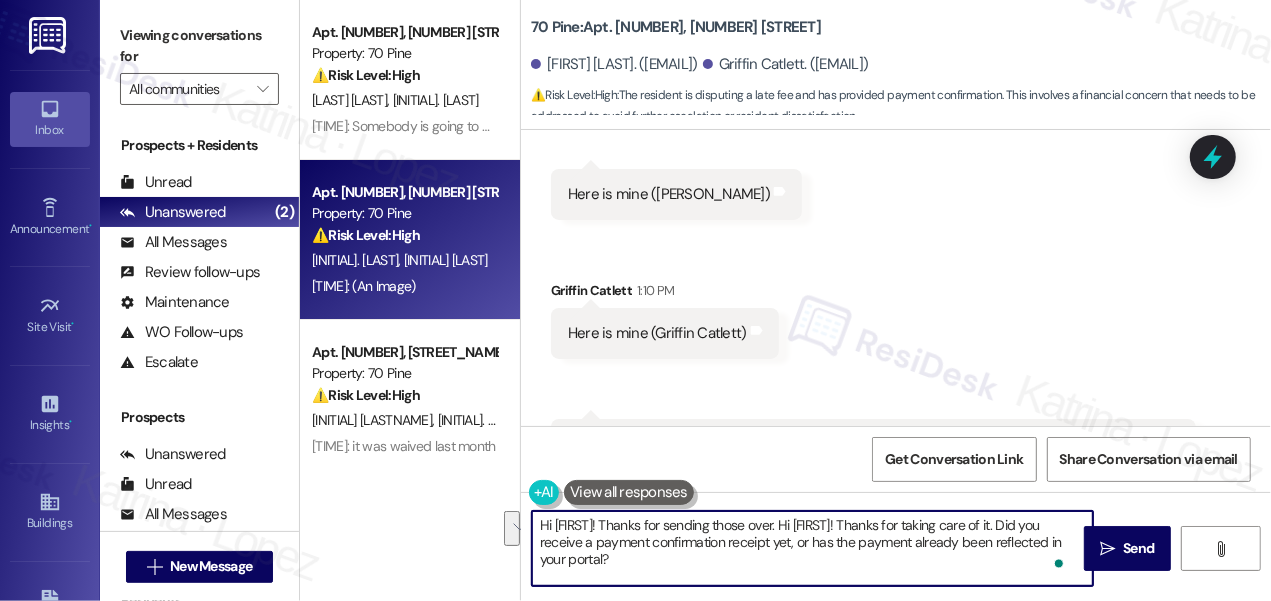 drag, startPoint x: 823, startPoint y: 522, endPoint x: 554, endPoint y: 544, distance: 269.89813 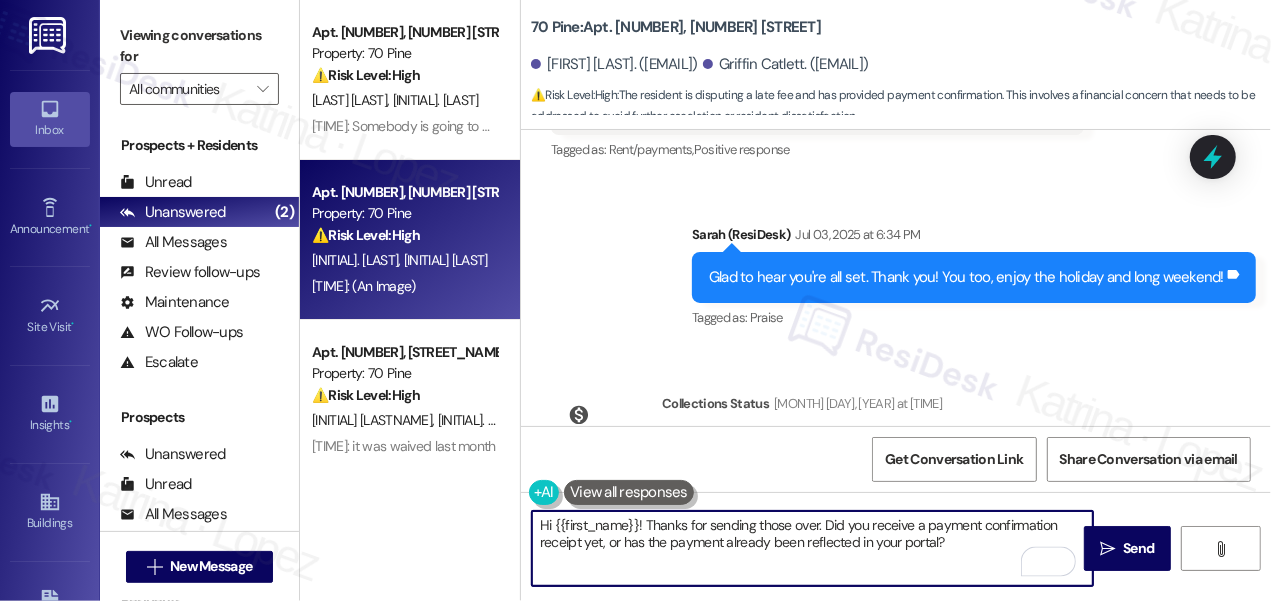 scroll, scrollTop: 1263, scrollLeft: 0, axis: vertical 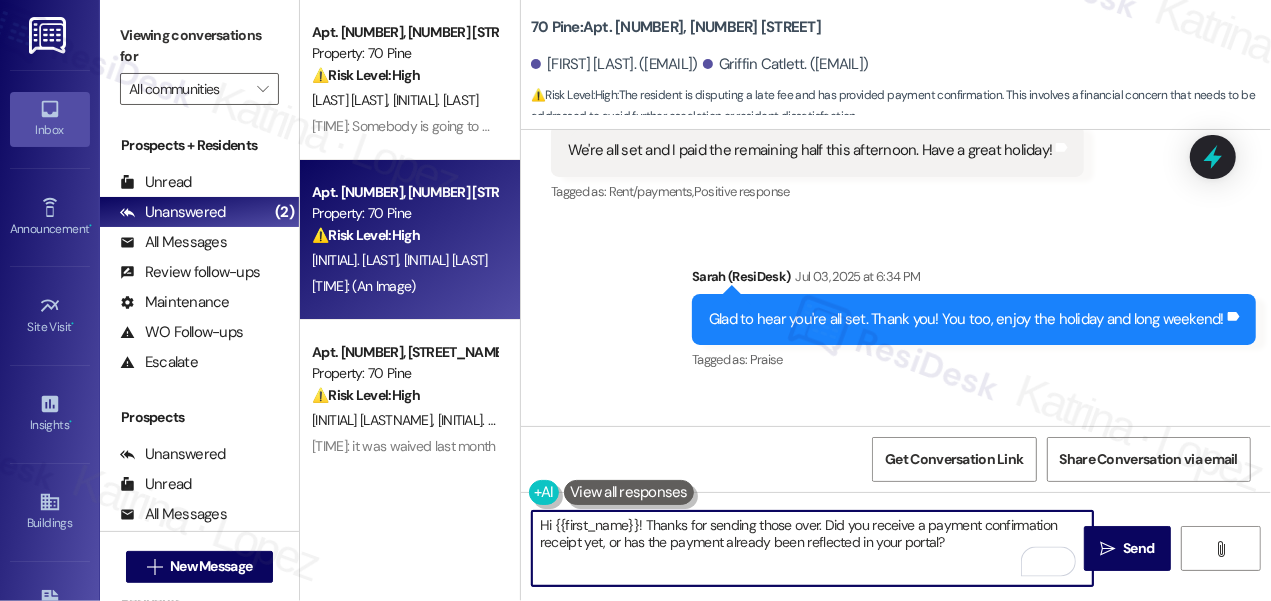 click on "Glad to hear you're all set. Thank you! You too, enjoy the holiday and long weekend!" at bounding box center [966, 319] 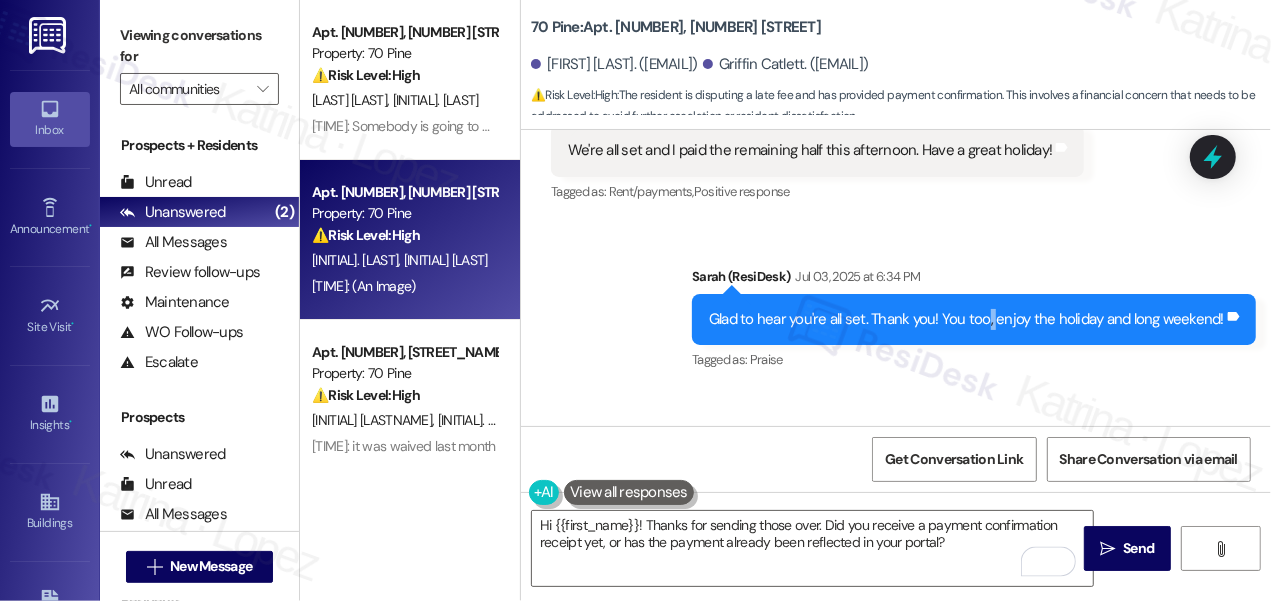 click on "Glad to hear you're all set. Thank you! You too, enjoy the holiday and long weekend!" at bounding box center [966, 319] 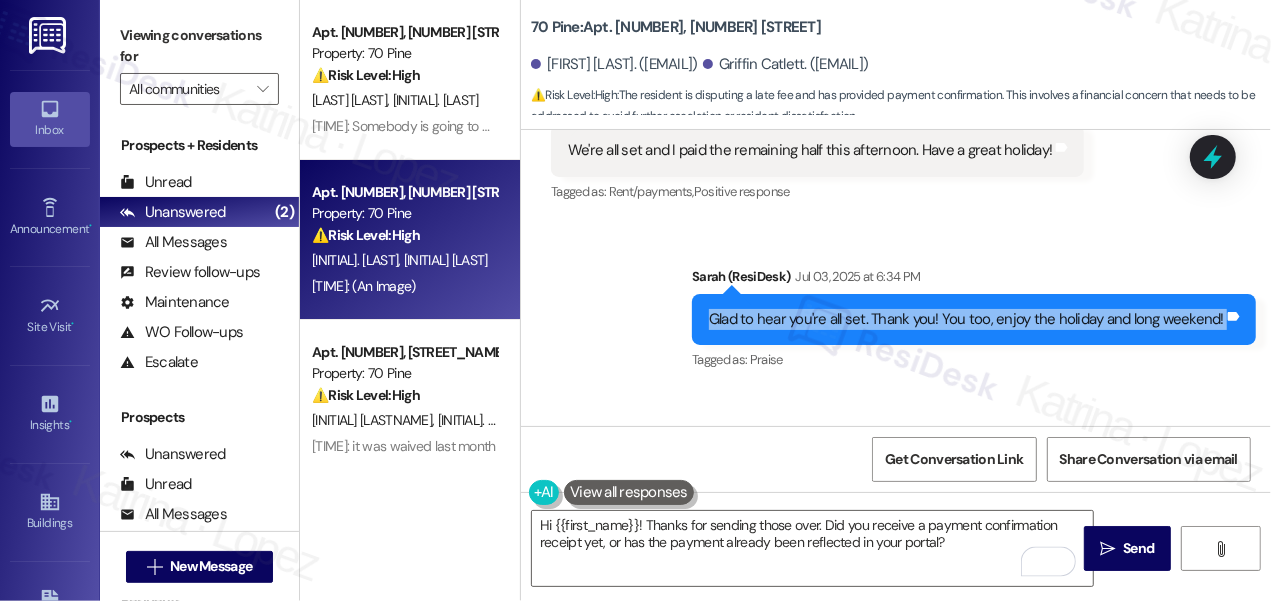 click on "Glad to hear you're all set. Thank you! You too, enjoy the holiday and long weekend!" at bounding box center (966, 319) 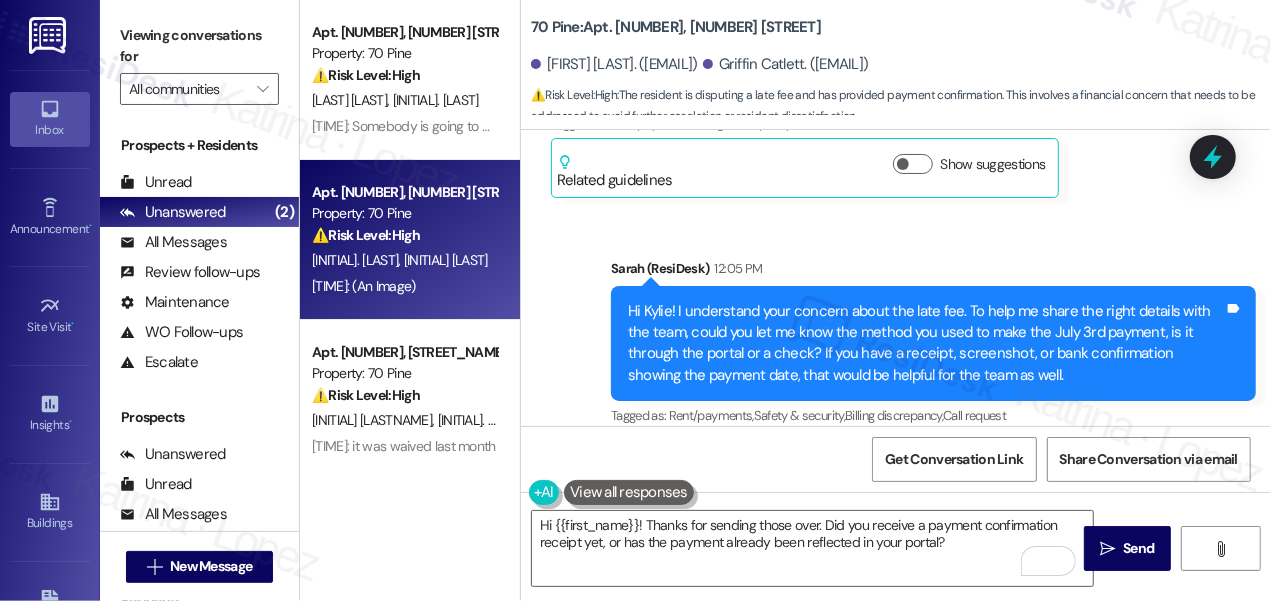 scroll, scrollTop: 1990, scrollLeft: 0, axis: vertical 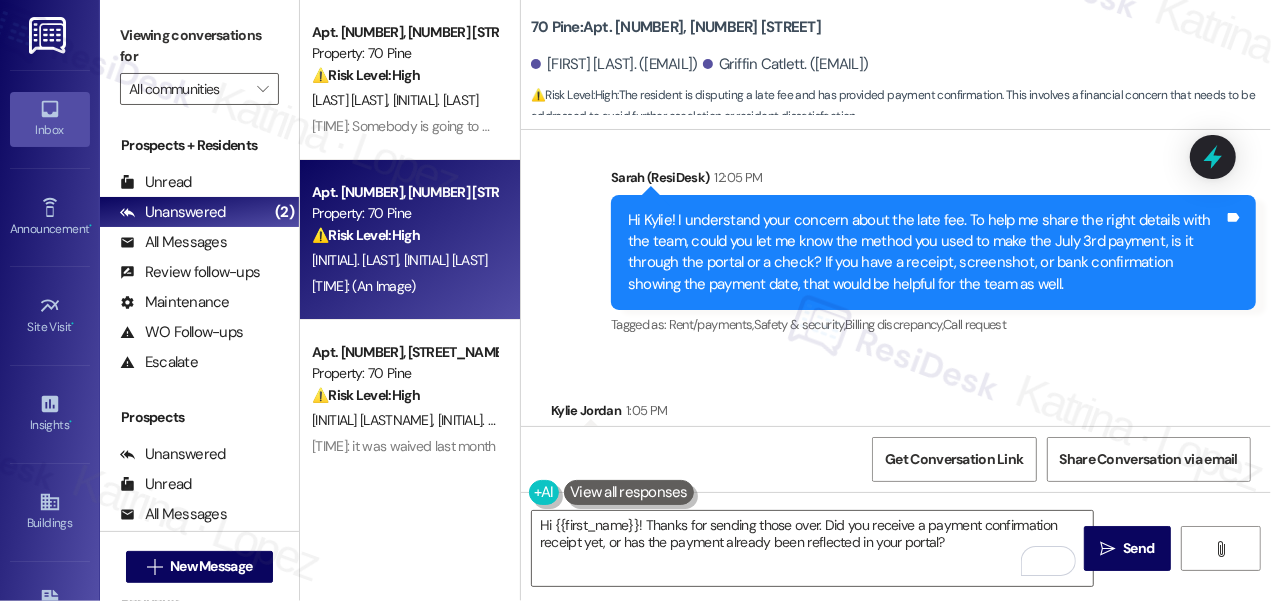 click on "Hi Kylie! I understand your concern about the late fee. To help me share the right details with the team, could you let me know the method you used to make the July 3rd payment, is it through the portal or a check? If you have a receipt, screenshot, or bank confirmation showing the payment date, that would be helpful for the team as well." at bounding box center (926, 253) 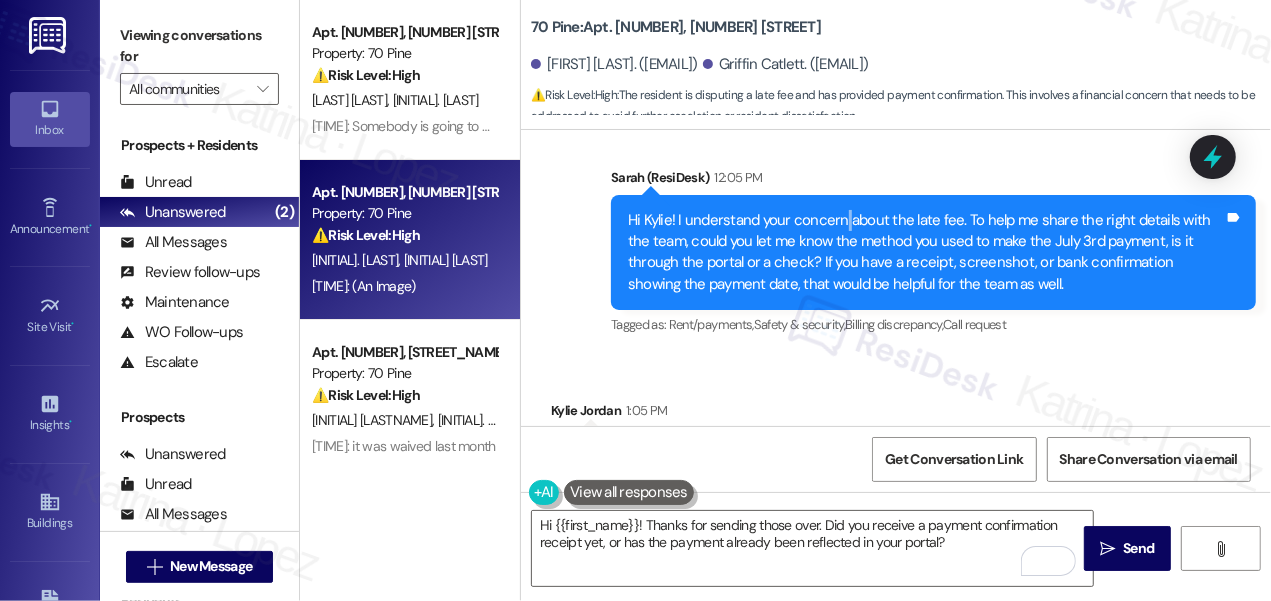 click on "Hi Kylie! I understand your concern about the late fee. To help me share the right details with the team, could you let me know the method you used to make the July 3rd payment, is it through the portal or a check? If you have a receipt, screenshot, or bank confirmation showing the payment date, that would be helpful for the team as well." at bounding box center (926, 253) 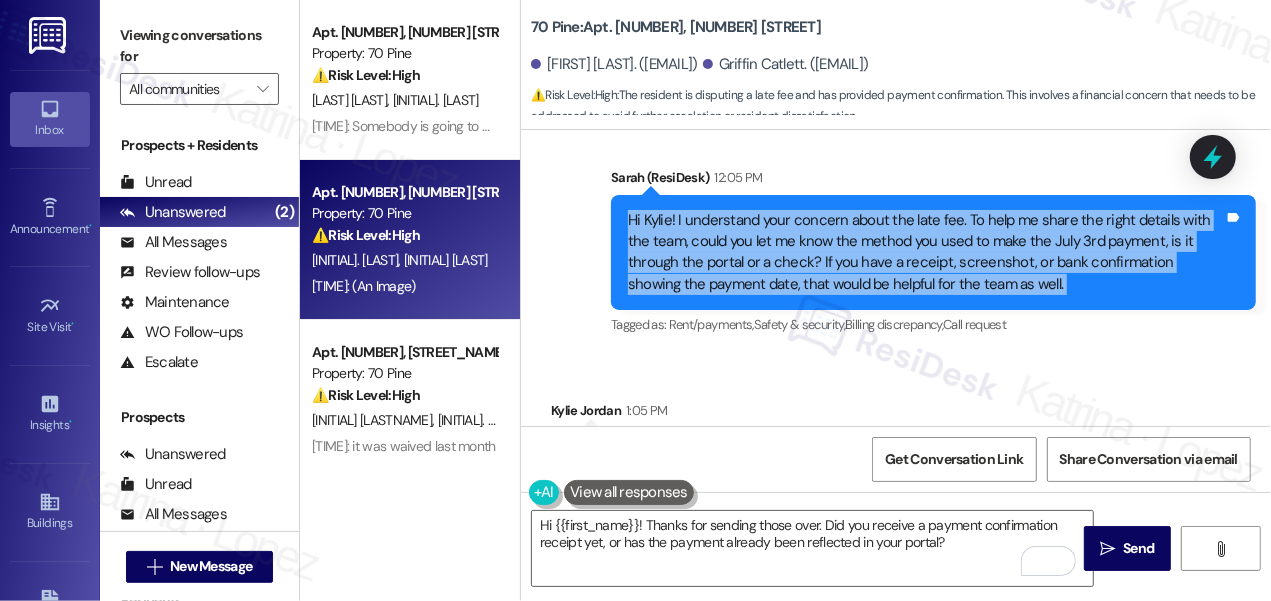 click on "Hi Kylie! I understand your concern about the late fee. To help me share the right details with the team, could you let me know the method you used to make the July 3rd payment, is it through the portal or a check? If you have a receipt, screenshot, or bank confirmation showing the payment date, that would be helpful for the team as well." at bounding box center [926, 253] 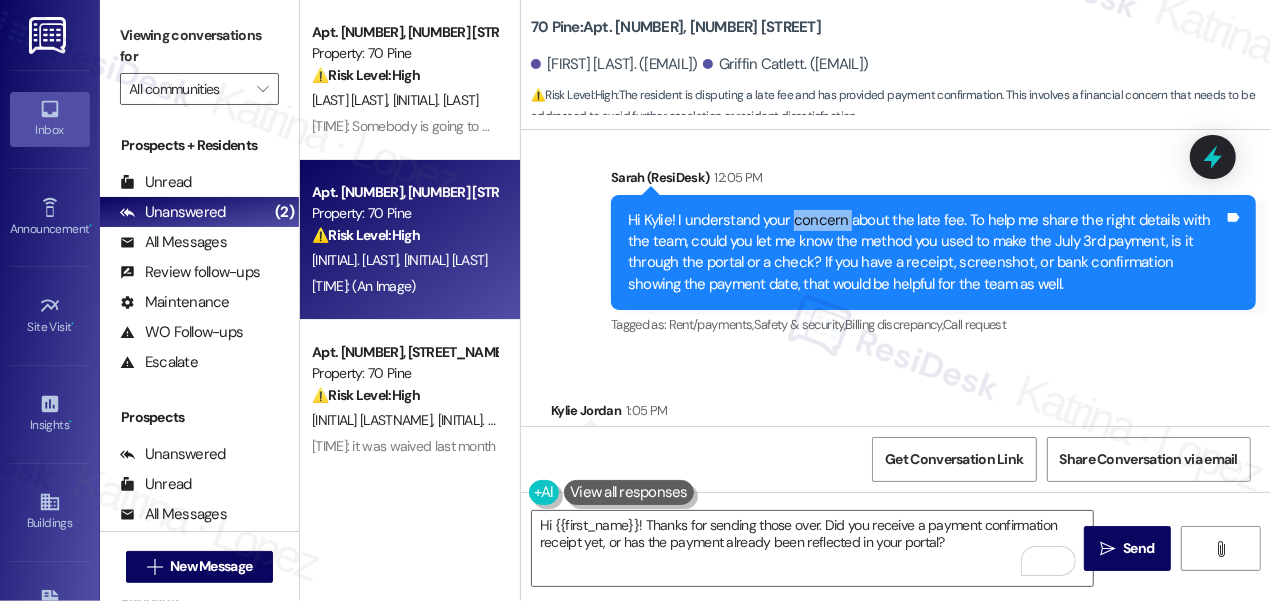 click on "Hi Kylie! I understand your concern about the late fee. To help me share the right details with the team, could you let me know the method you used to make the July 3rd payment, is it through the portal or a check? If you have a receipt, screenshot, or bank confirmation showing the payment date, that would be helpful for the team as well." at bounding box center (926, 253) 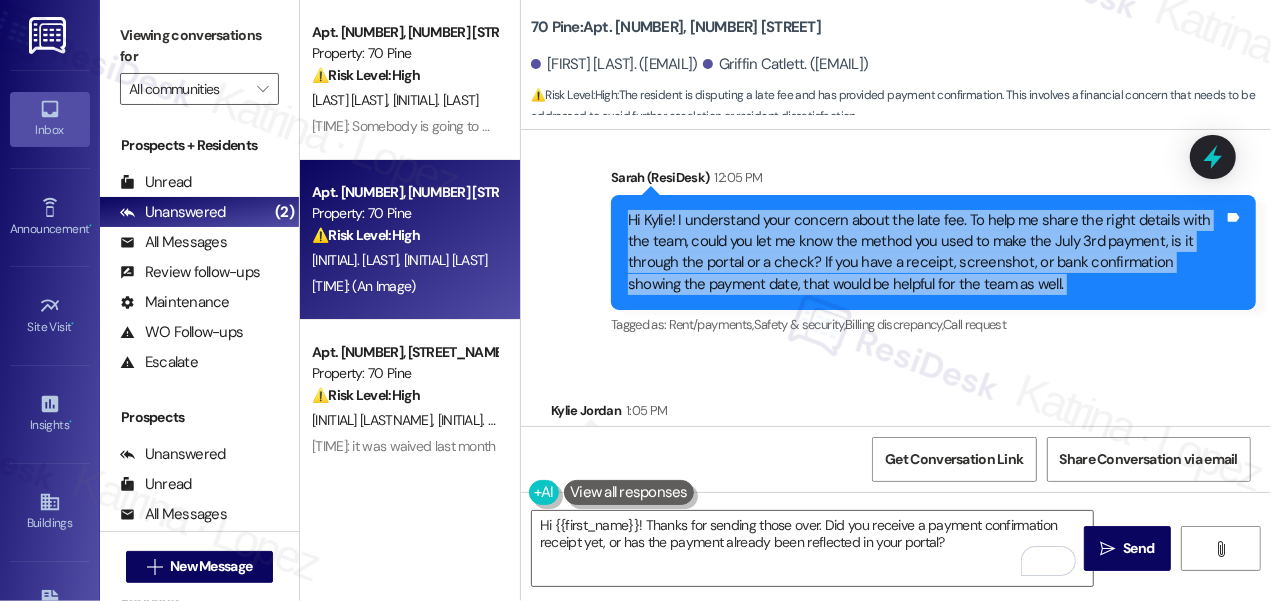 click on "Hi Kylie! I understand your concern about the late fee. To help me share the right details with the team, could you let me know the method you used to make the July 3rd payment, is it through the portal or a check? If you have a receipt, screenshot, or bank confirmation showing the payment date, that would be helpful for the team as well." at bounding box center [926, 253] 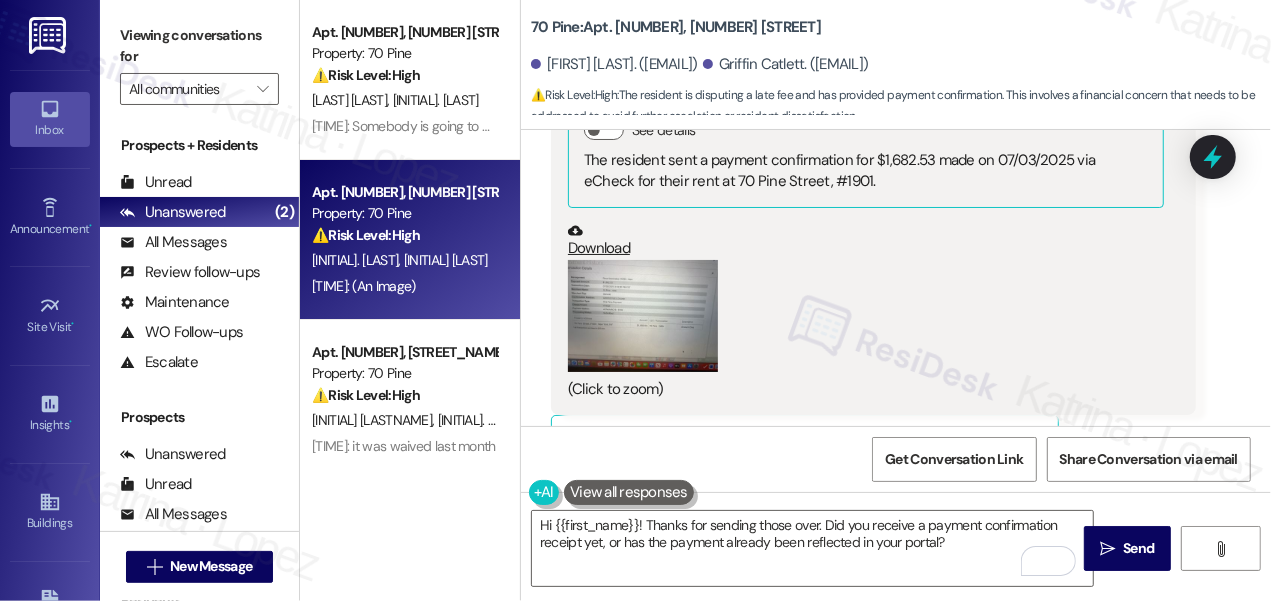 scroll, scrollTop: 2717, scrollLeft: 0, axis: vertical 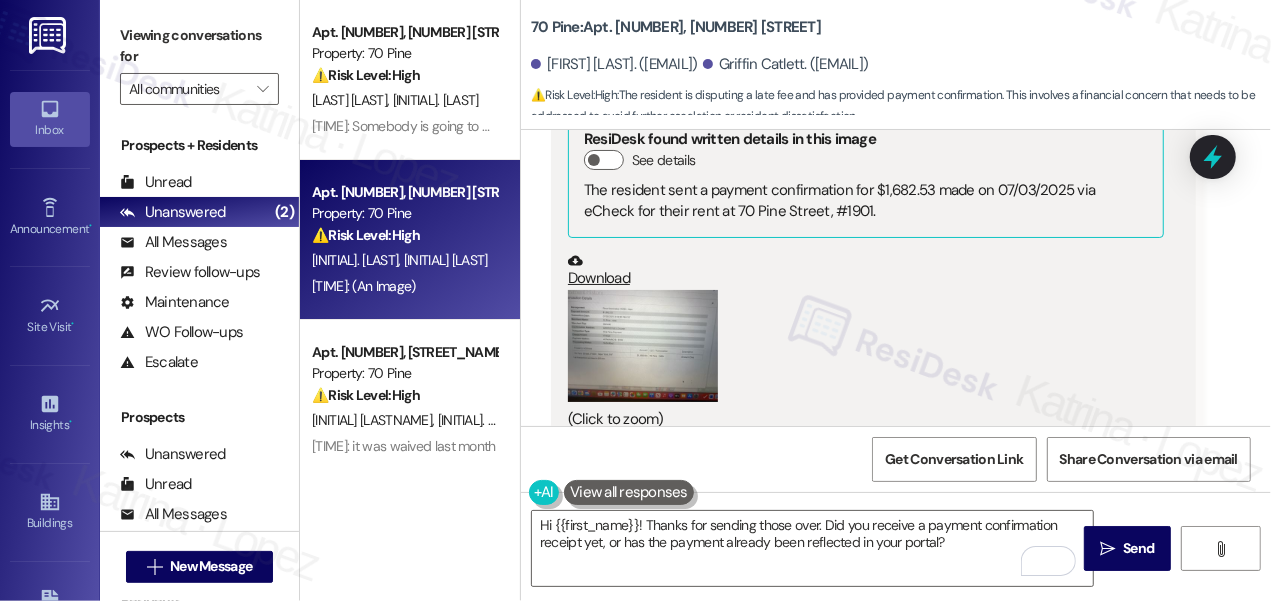 click at bounding box center (643, 346) 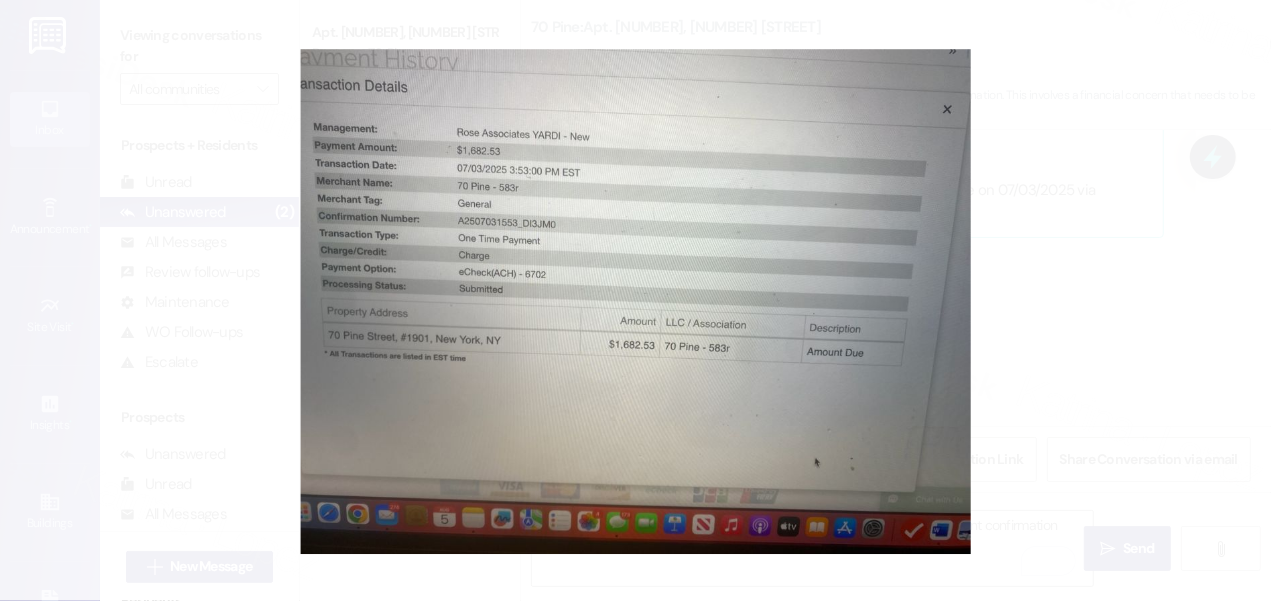 click at bounding box center [635, 300] 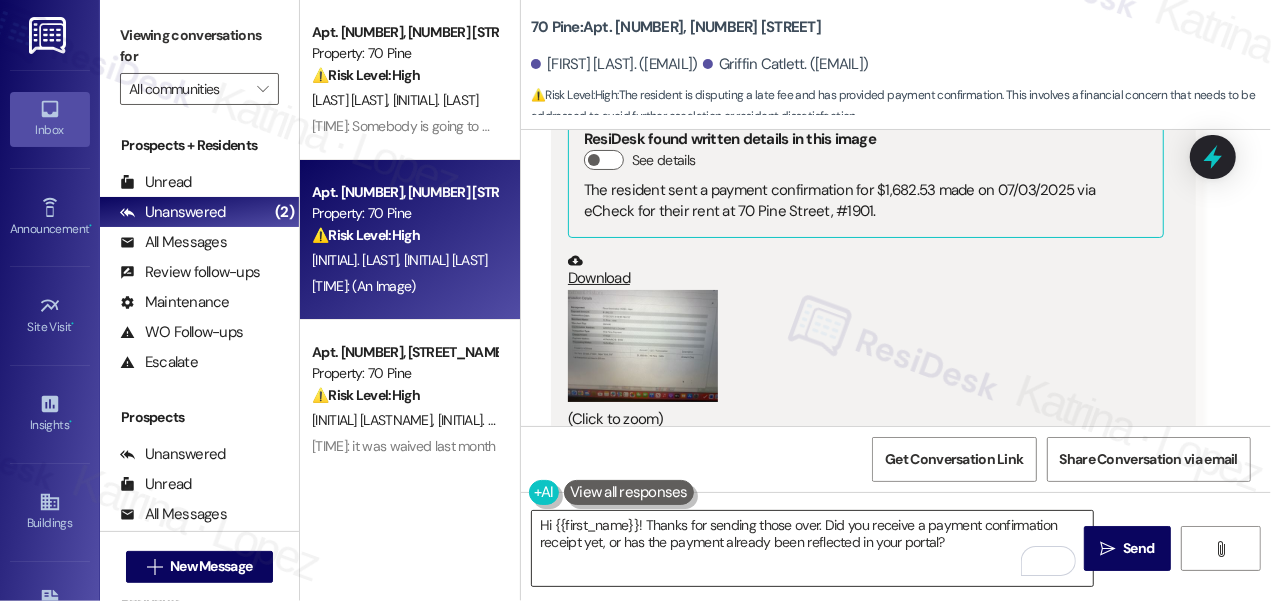 click on "Hi {{first_name}}! Thanks for sending those over. Did you receive a payment confirmation receipt yet, or has the payment already been reflected in your portal?" at bounding box center (812, 548) 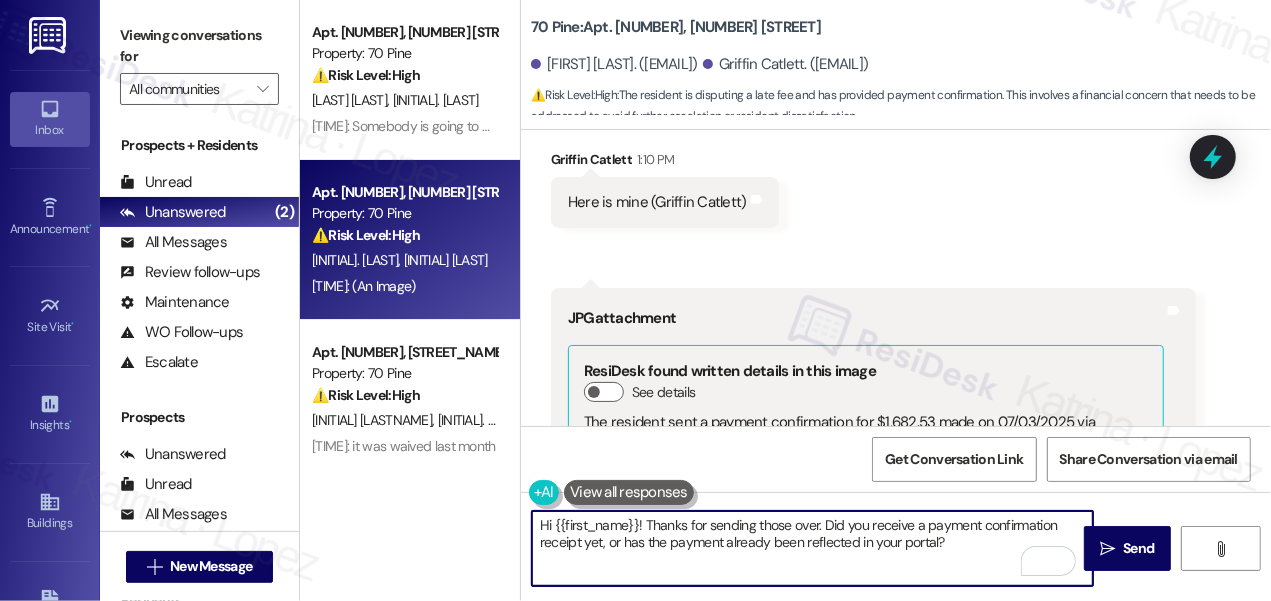 scroll, scrollTop: 2445, scrollLeft: 0, axis: vertical 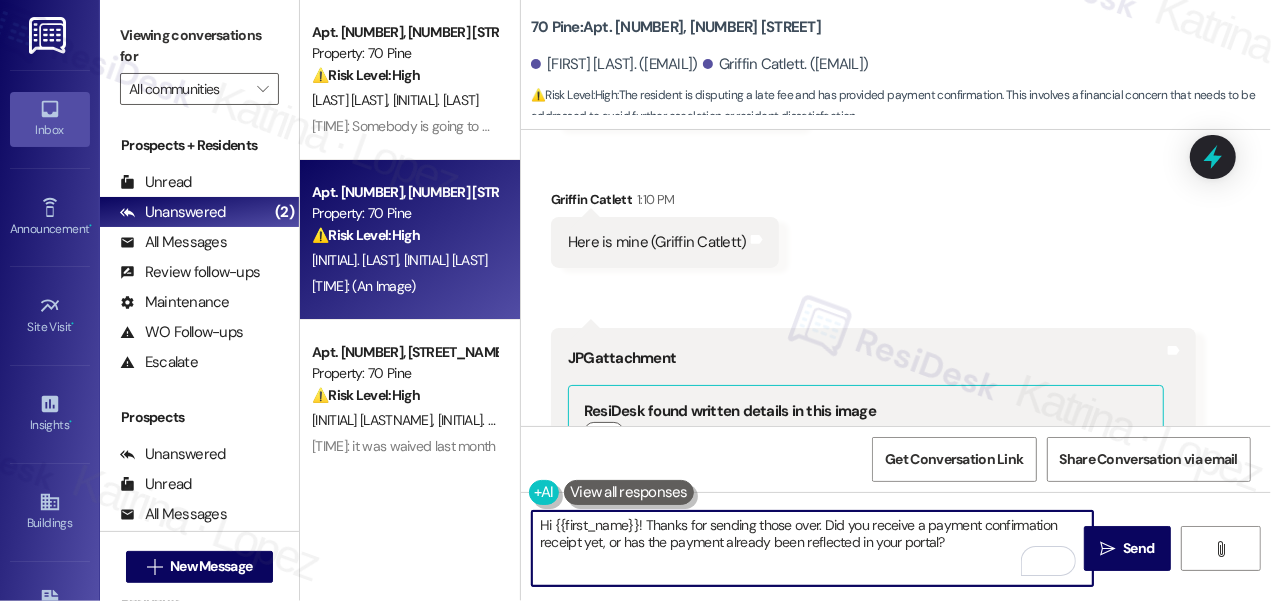 click on "Hi {{first_name}}! Thanks for sending those over. Did you receive a payment confirmation receipt yet, or has the payment already been reflected in your portal?" at bounding box center (812, 548) 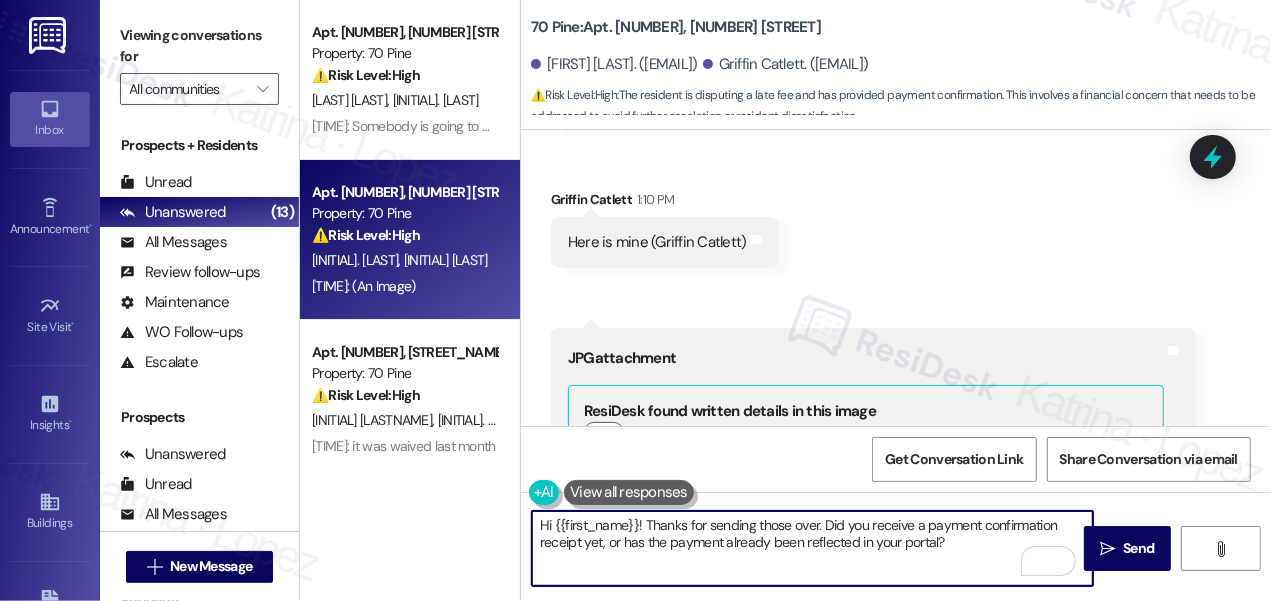 click on "Hi {{first_name}}! Thanks for sending those over. Did you receive a payment confirmation receipt yet, or has the payment already been reflected in your portal?" at bounding box center [812, 548] 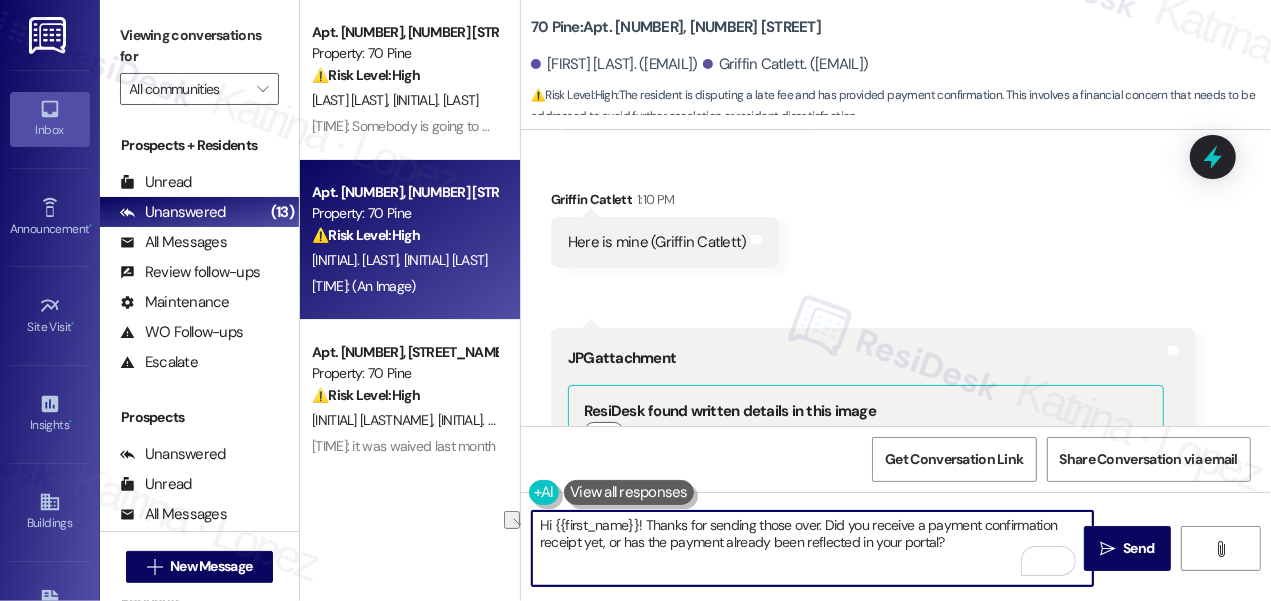 drag, startPoint x: 826, startPoint y: 522, endPoint x: 758, endPoint y: 523, distance: 68.007355 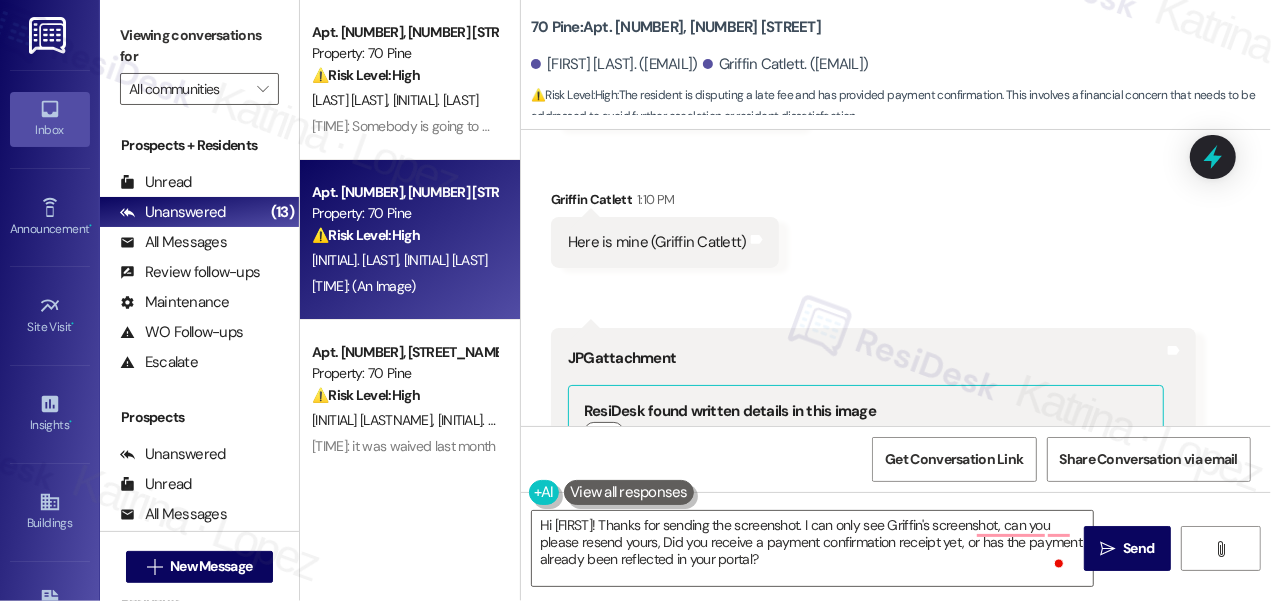 click on "[FIRST] [LAST]. ([EMAIL])" at bounding box center (614, 64) 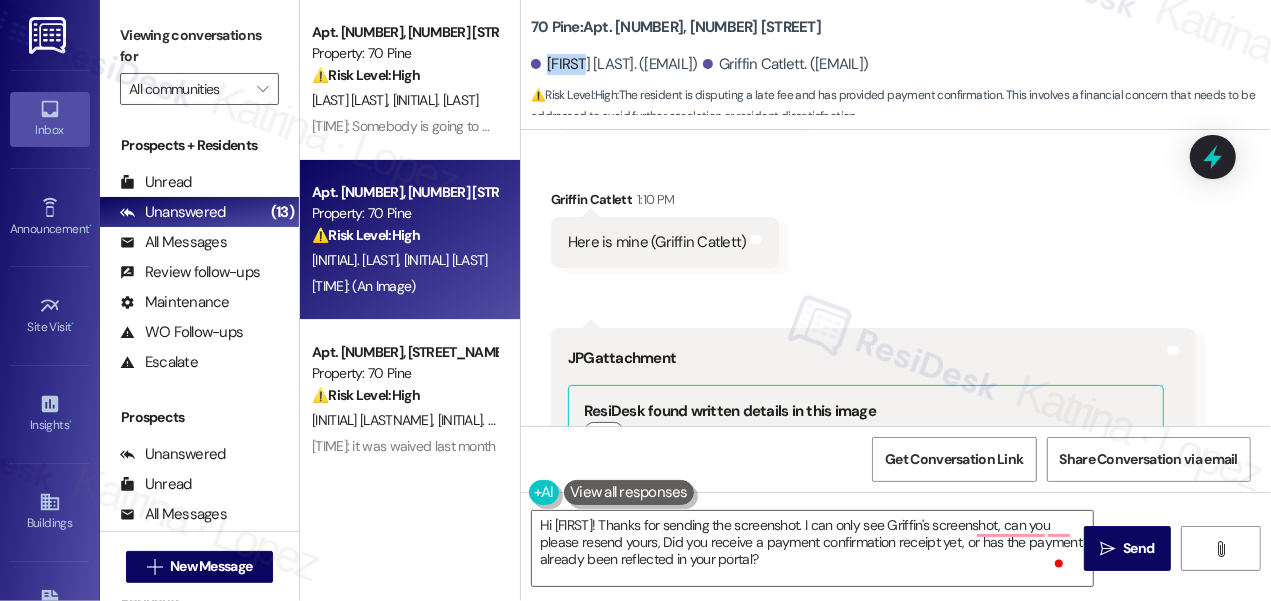 click on "[FIRST] [LAST]. ([EMAIL])" at bounding box center [614, 64] 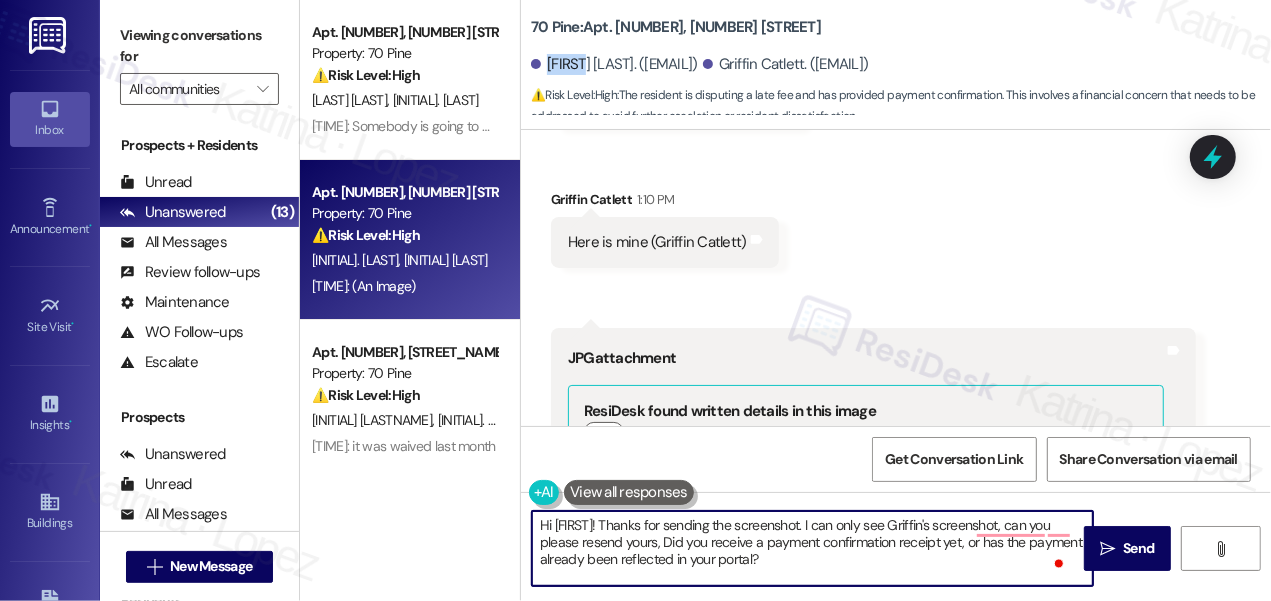click on "Hi [FIRST]! Thanks for sending the screenshot. I can only see Griffin's screenshot, can you please resend yours, Did you receive a payment confirmation receipt yet, or has the payment already been reflected in your portal?" at bounding box center [812, 548] 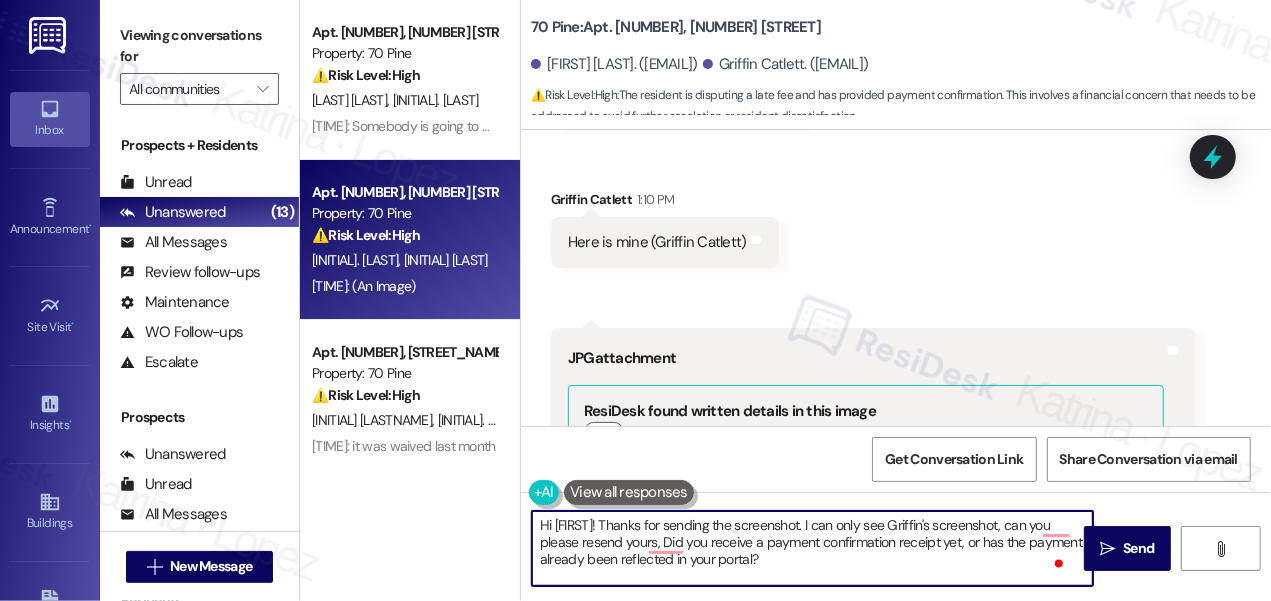 paste on "Kylie" 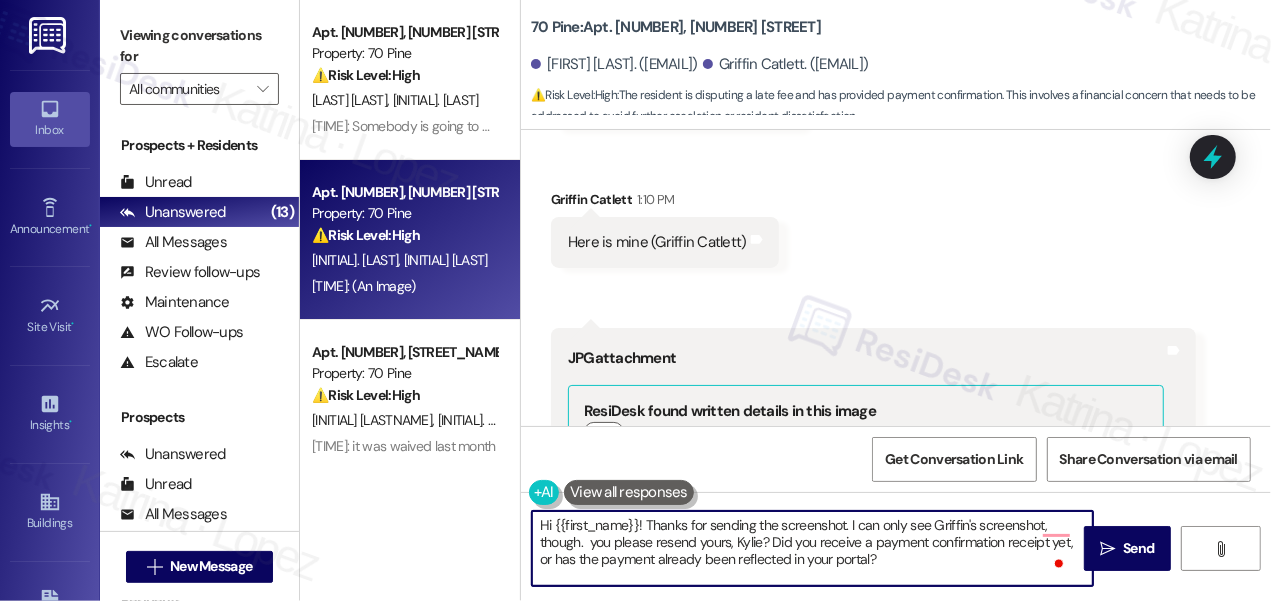 drag, startPoint x: 836, startPoint y: 567, endPoint x: 723, endPoint y: 544, distance: 115.316956 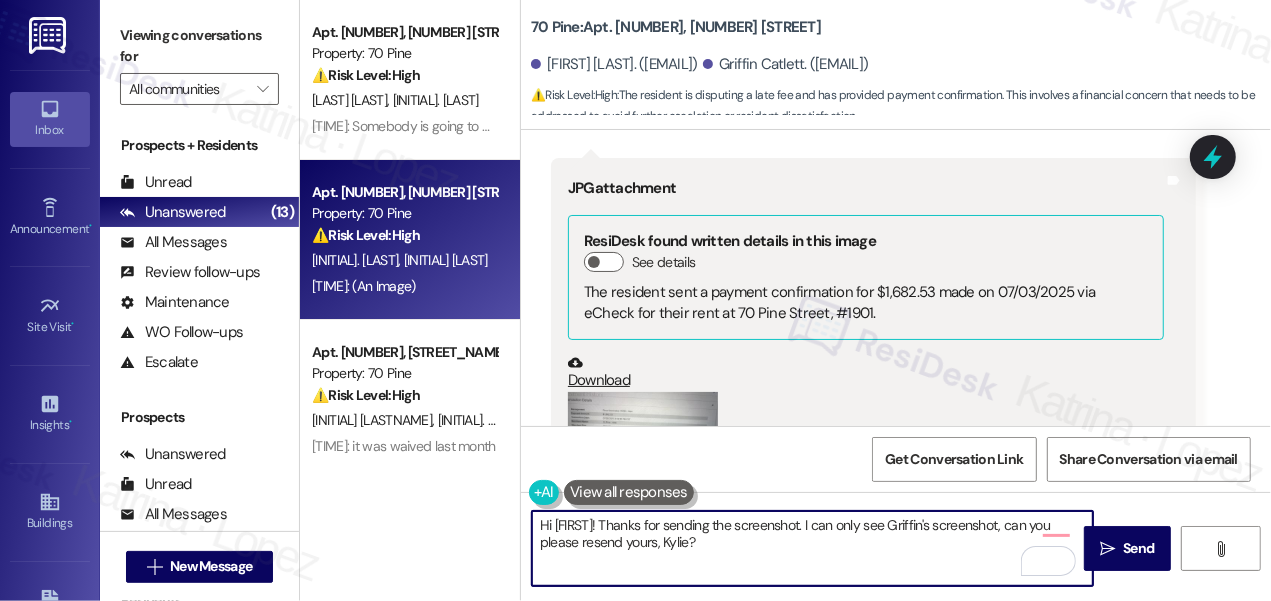 scroll, scrollTop: 2717, scrollLeft: 0, axis: vertical 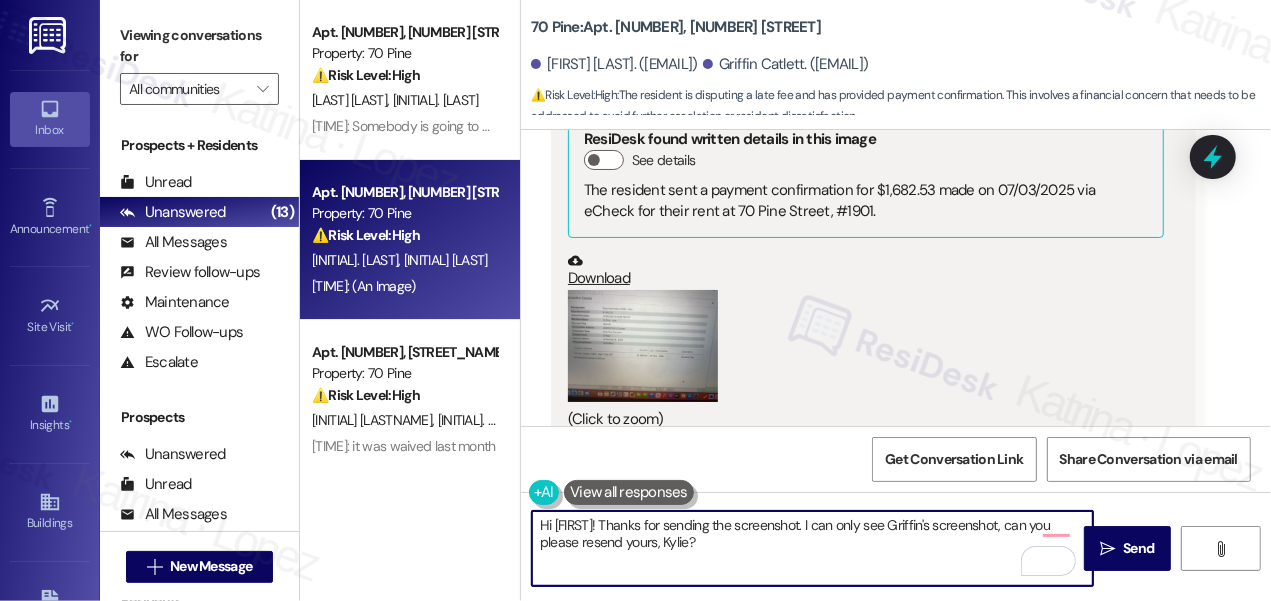 click at bounding box center [643, 346] 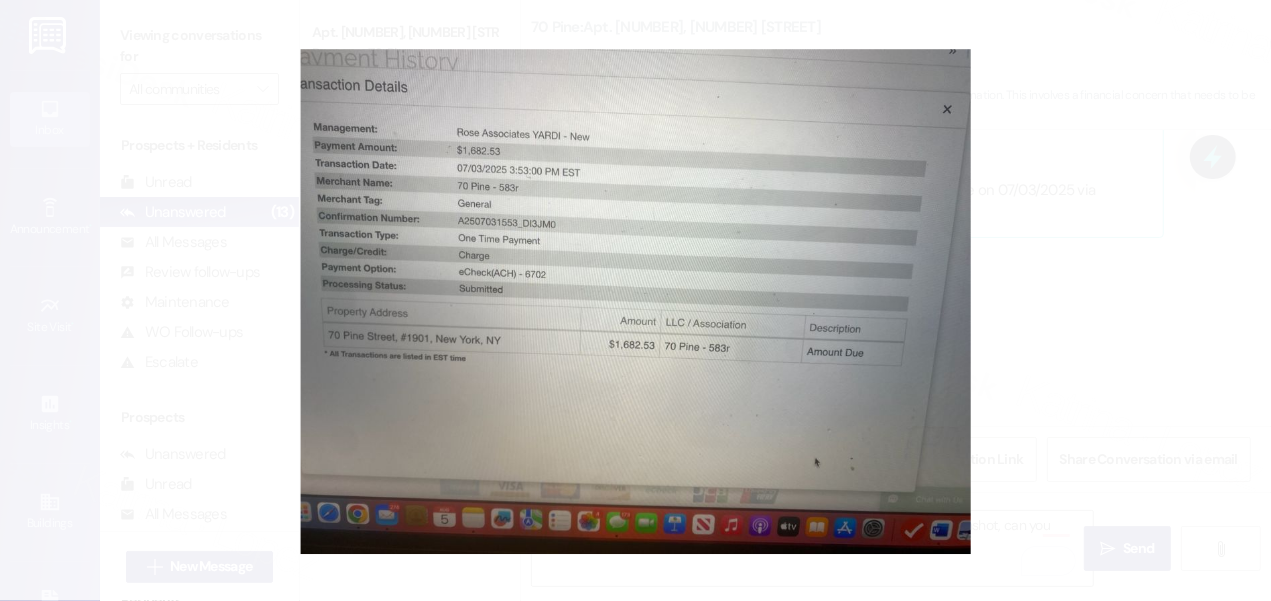 click at bounding box center [635, 300] 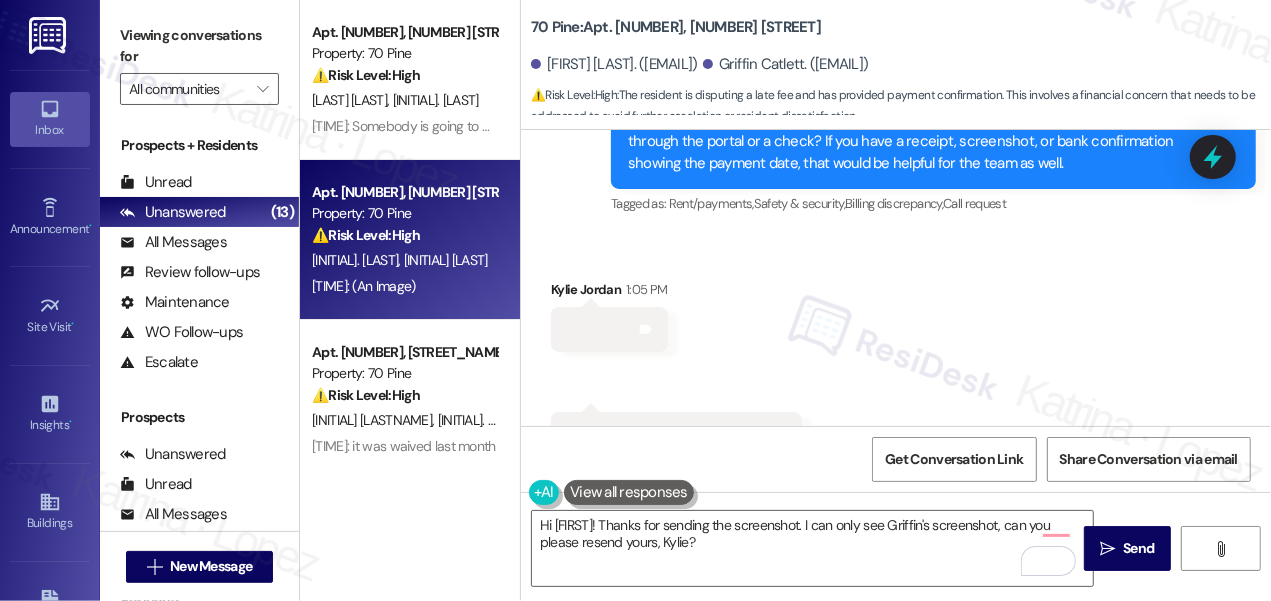 scroll, scrollTop: 1899, scrollLeft: 0, axis: vertical 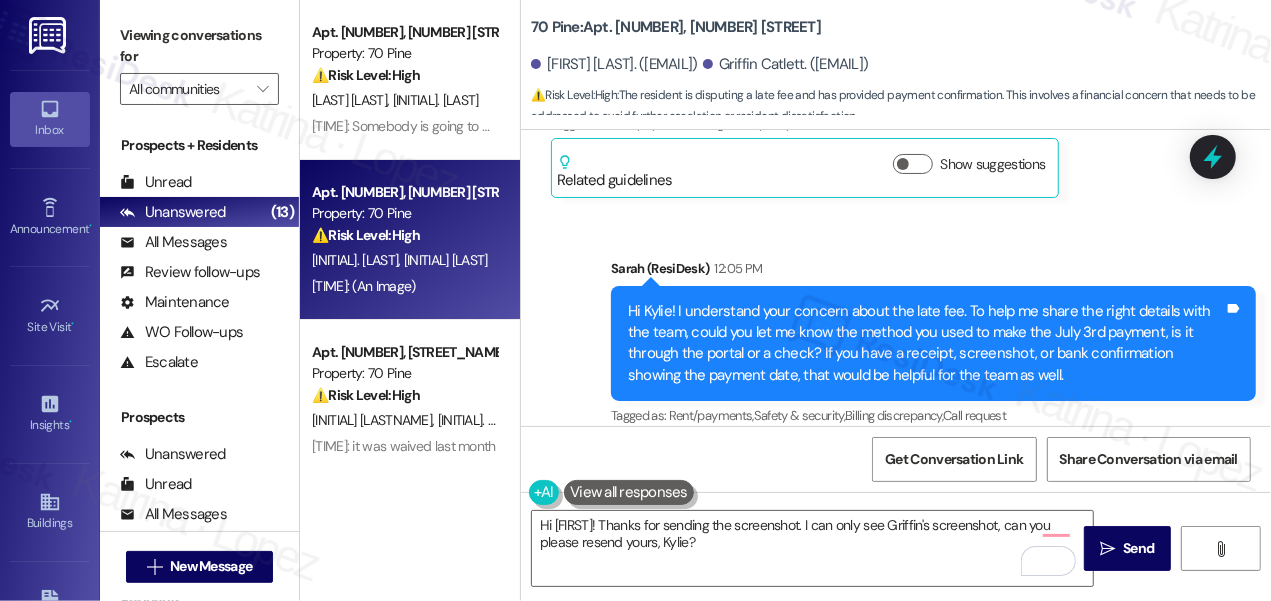 click on "Hi Kylie! I understand your concern about the late fee. To help me share the right details with the team, could you let me know the method you used to make the July 3rd payment, is it through the portal or a check? If you have a receipt, screenshot, or bank confirmation showing the payment date, that would be helpful for the team as well." at bounding box center (926, 344) 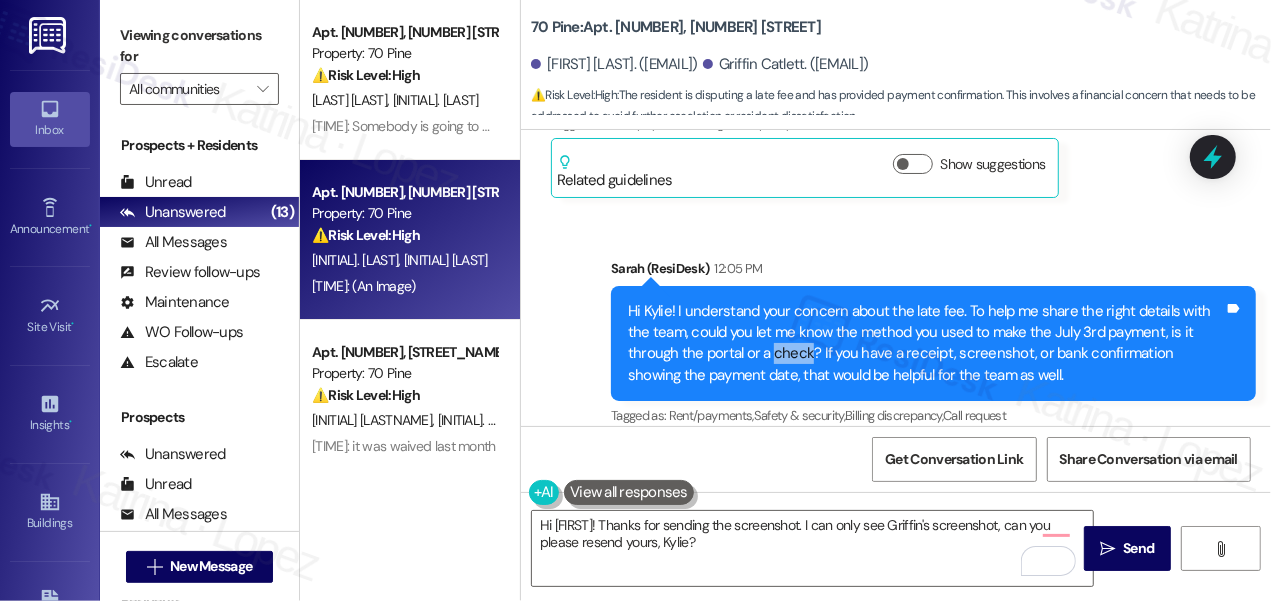 click on "Hi Kylie! I understand your concern about the late fee. To help me share the right details with the team, could you let me know the method you used to make the July 3rd payment, is it through the portal or a check? If you have a receipt, screenshot, or bank confirmation showing the payment date, that would be helpful for the team as well." at bounding box center [926, 344] 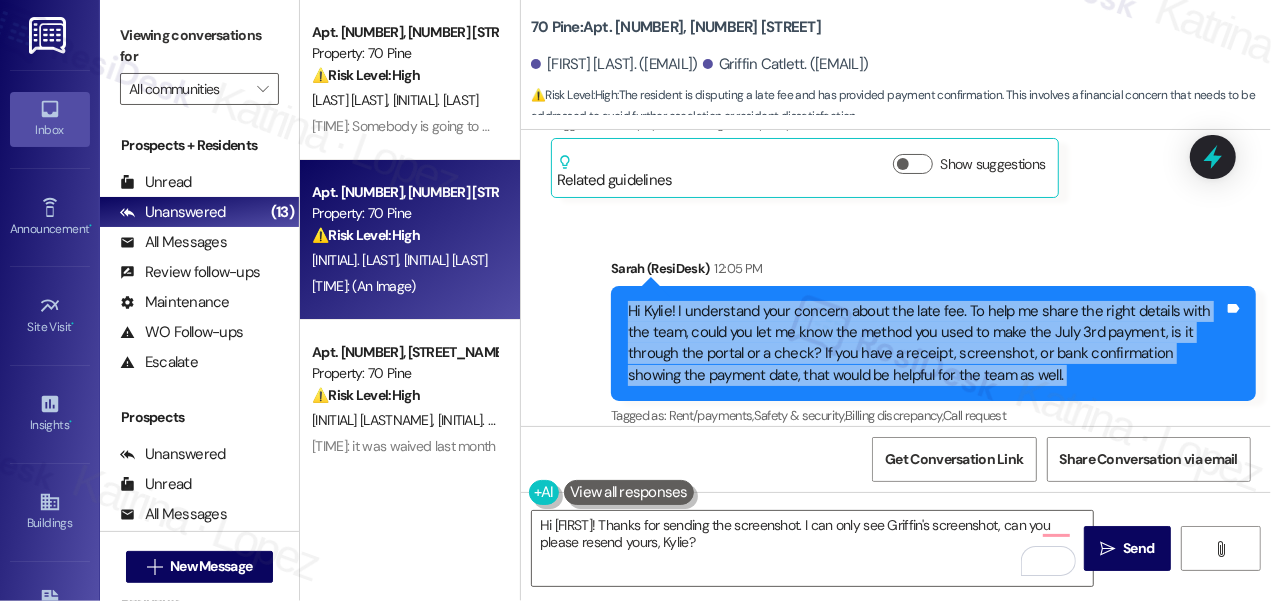 click on "Hi Kylie! I understand your concern about the late fee. To help me share the right details with the team, could you let me know the method you used to make the July 3rd payment, is it through the portal or a check? If you have a receipt, screenshot, or bank confirmation showing the payment date, that would be helpful for the team as well." at bounding box center (926, 344) 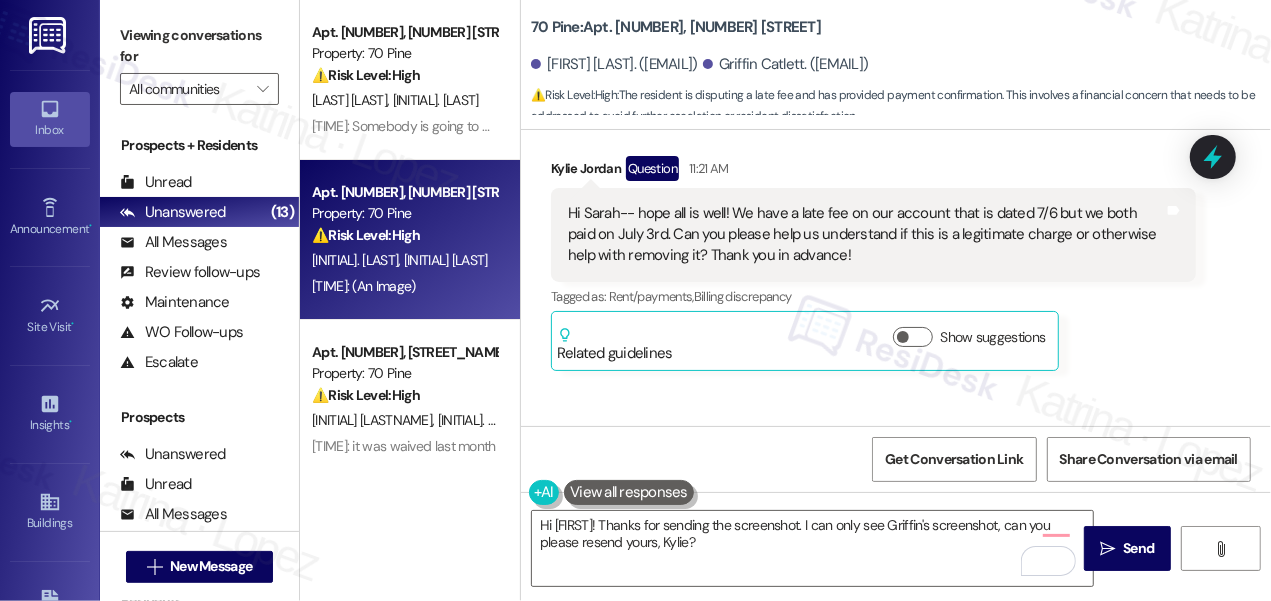 scroll, scrollTop: 1626, scrollLeft: 0, axis: vertical 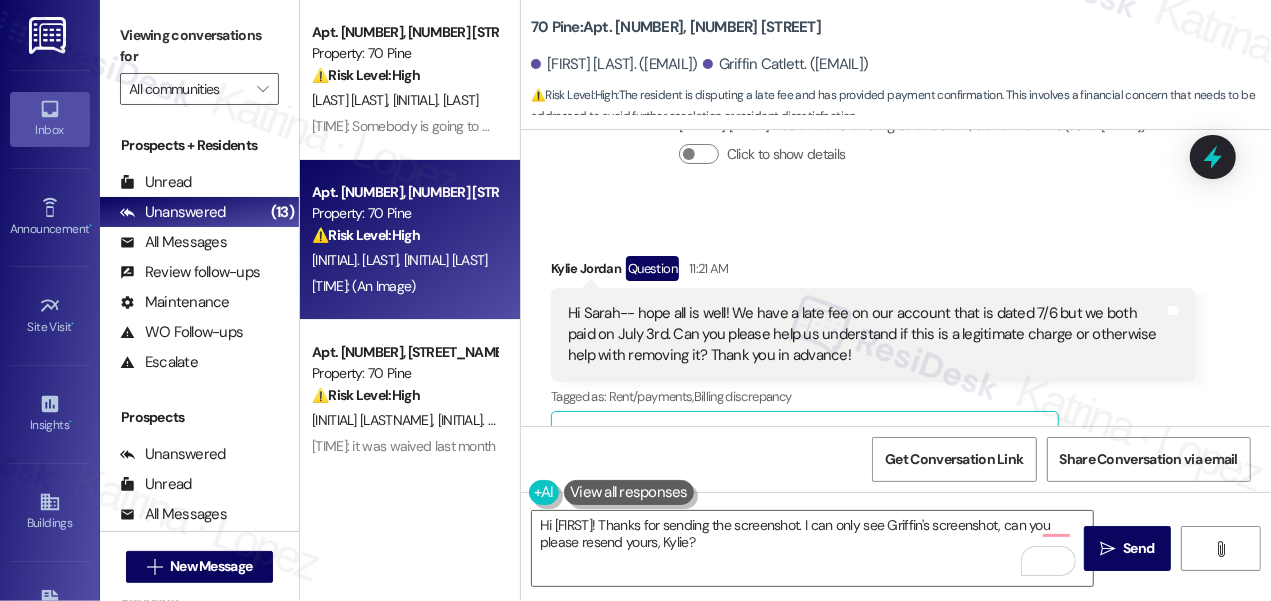 click on "Hi Sarah-- hope all is well! We have a late fee on our account that is dated 7/6 but we both paid on July 3rd. Can you please help us understand if this is a legitimate charge or otherwise help with removing it? Thank you in advance!" at bounding box center (866, 335) 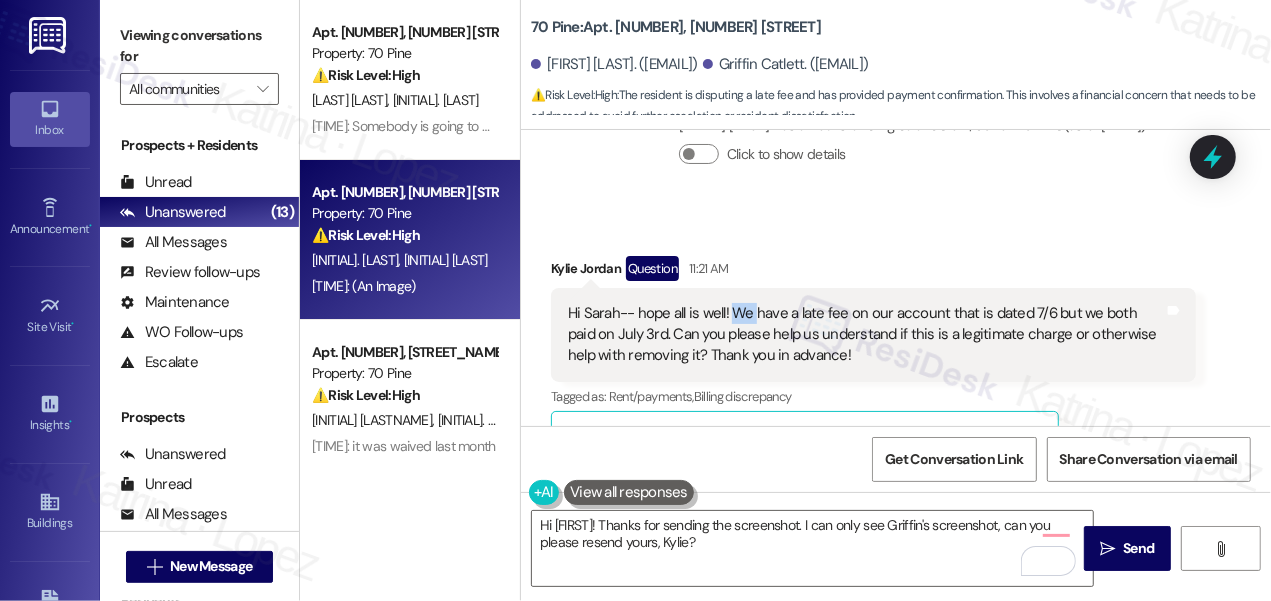 click on "Hi Sarah-- hope all is well! We have a late fee on our account that is dated 7/6 but we both paid on July 3rd. Can you please help us understand if this is a legitimate charge or otherwise help with removing it? Thank you in advance!" at bounding box center [866, 335] 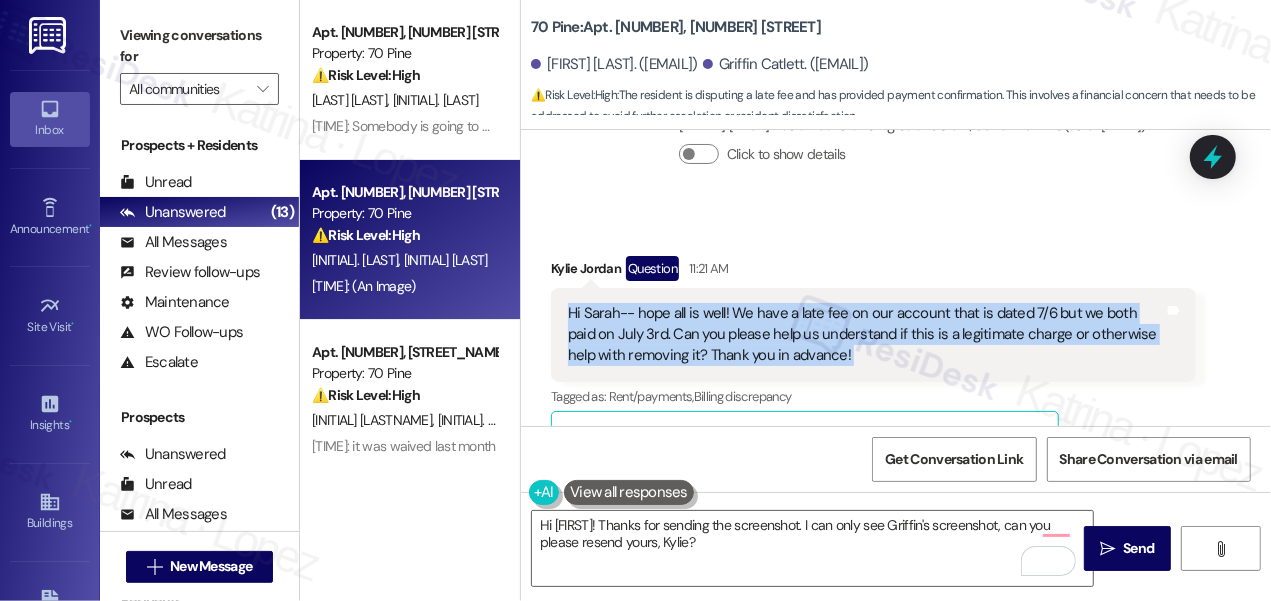 click on "Hi Sarah-- hope all is well! We have a late fee on our account that is dated 7/6 but we both paid on July 3rd. Can you please help us understand if this is a legitimate charge or otherwise help with removing it? Thank you in advance!" at bounding box center [866, 335] 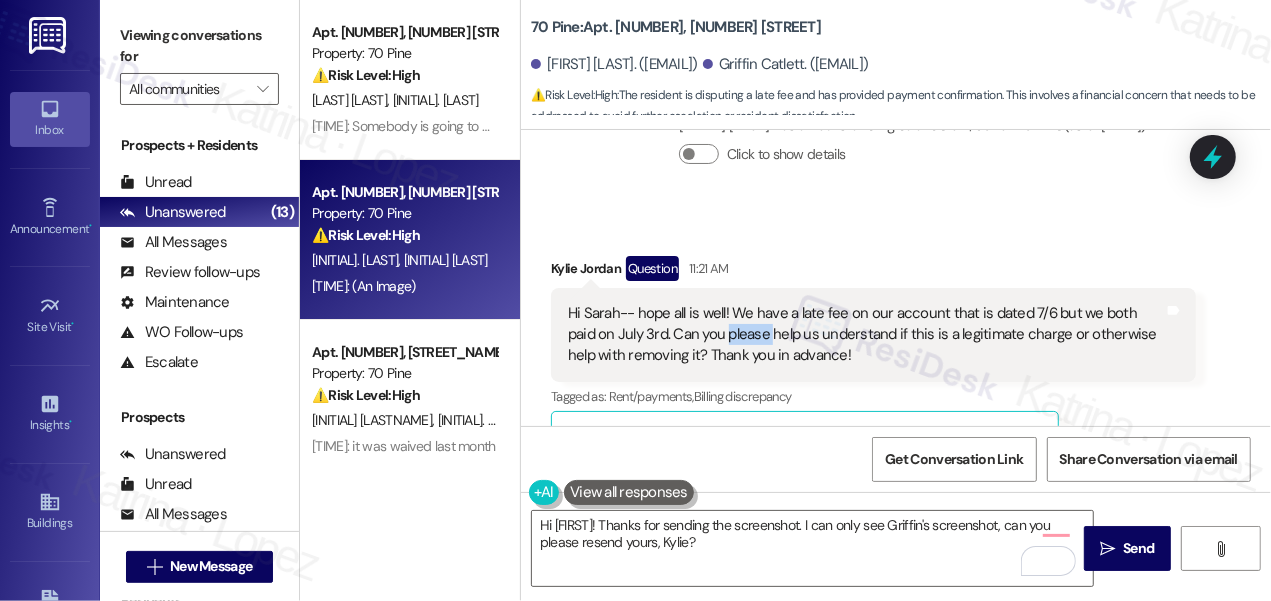 click on "Hi Sarah-- hope all is well! We have a late fee on our account that is dated 7/6 but we both paid on July 3rd. Can you please help us understand if this is a legitimate charge or otherwise help with removing it? Thank you in advance!" at bounding box center [866, 335] 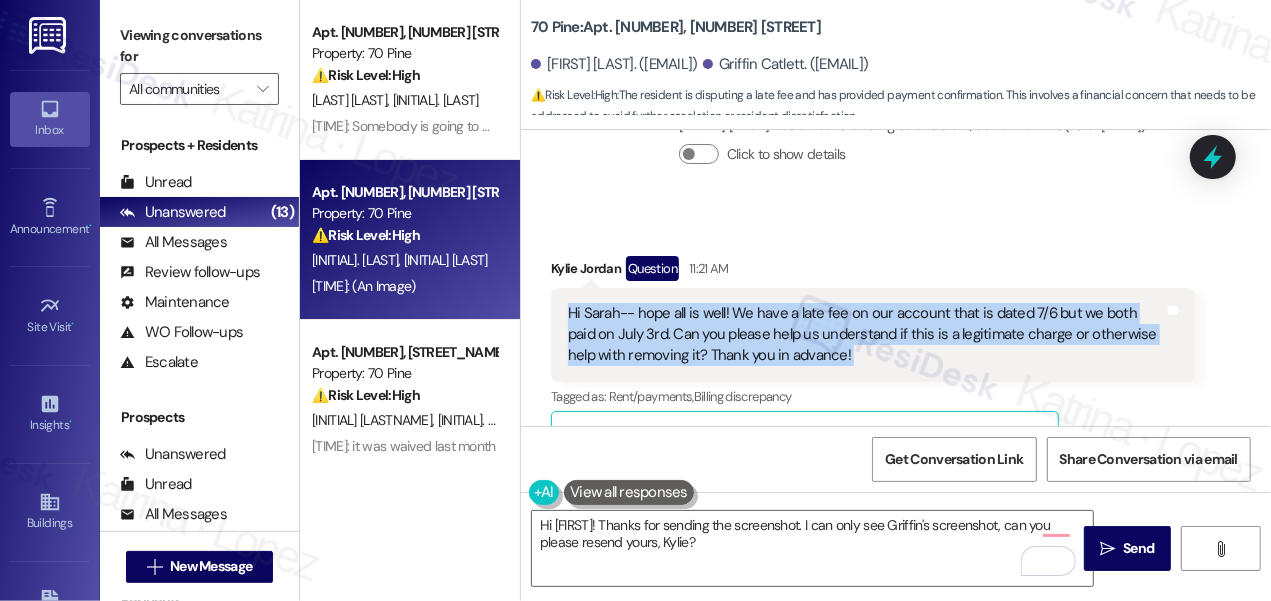 click on "Hi Sarah-- hope all is well! We have a late fee on our account that is dated 7/6 but we both paid on July 3rd. Can you please help us understand if this is a legitimate charge or otherwise help with removing it? Thank you in advance!" at bounding box center [866, 335] 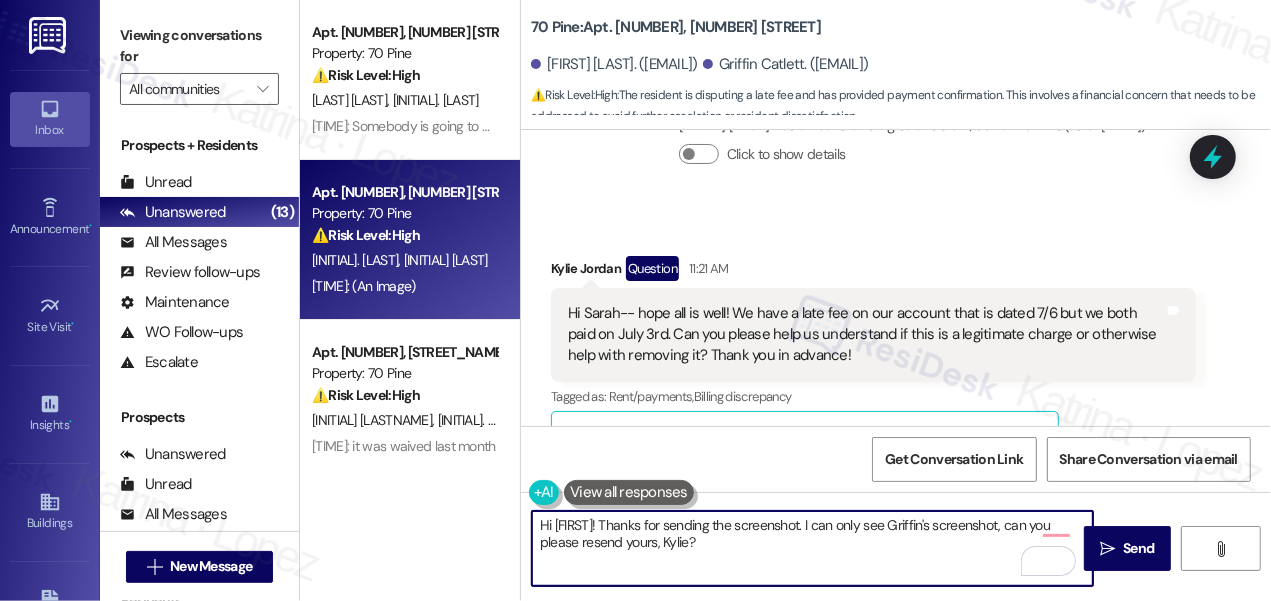 click on "Hi [FIRST]! Thanks for sending the screenshot. I can only see Griffin's screenshot, can you please resend yours, Kylie?" at bounding box center (812, 548) 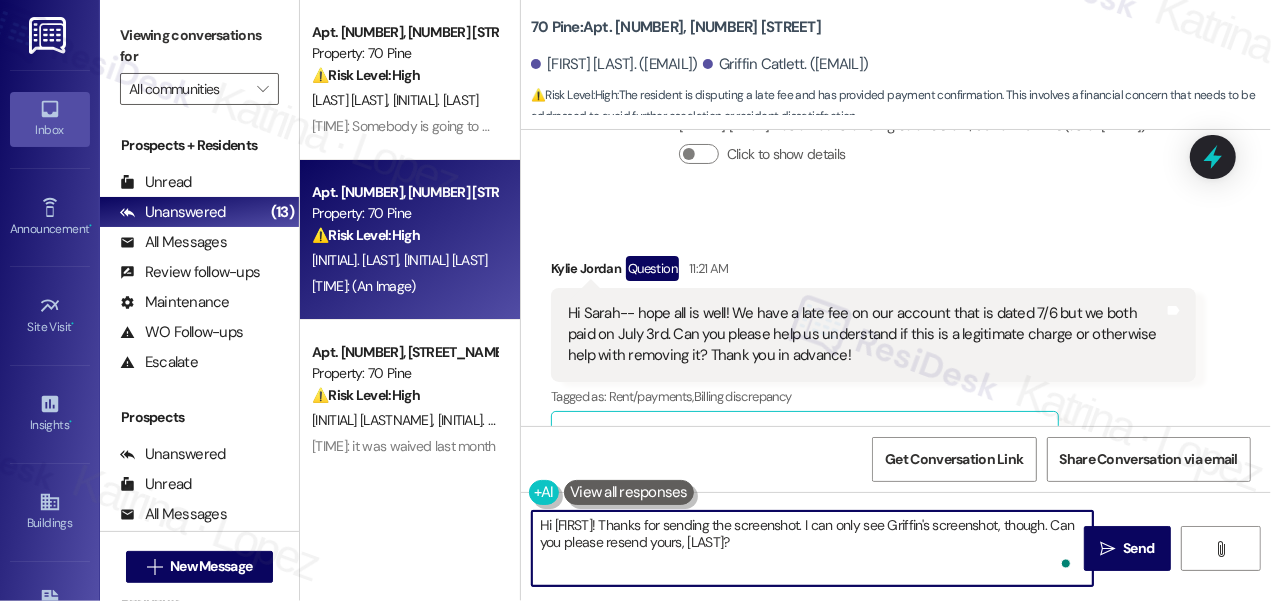 click on "Hi [FIRST]! Thanks for sending the screenshot. I can only see Griffin's screenshot, though. Can you please resend yours, [LAST]?" at bounding box center [812, 548] 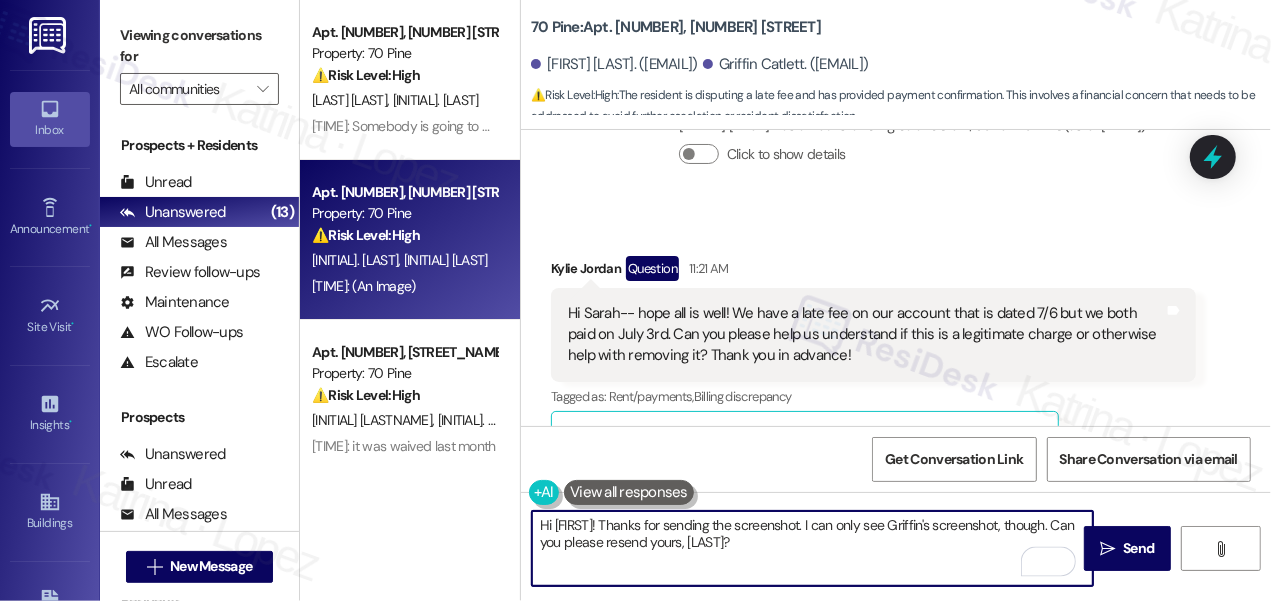 type on "Hi [FIRST]! Thanks for sending the screenshot. I can only see Griffin's screenshot, though. Can you please resend yours, [LAST]?" 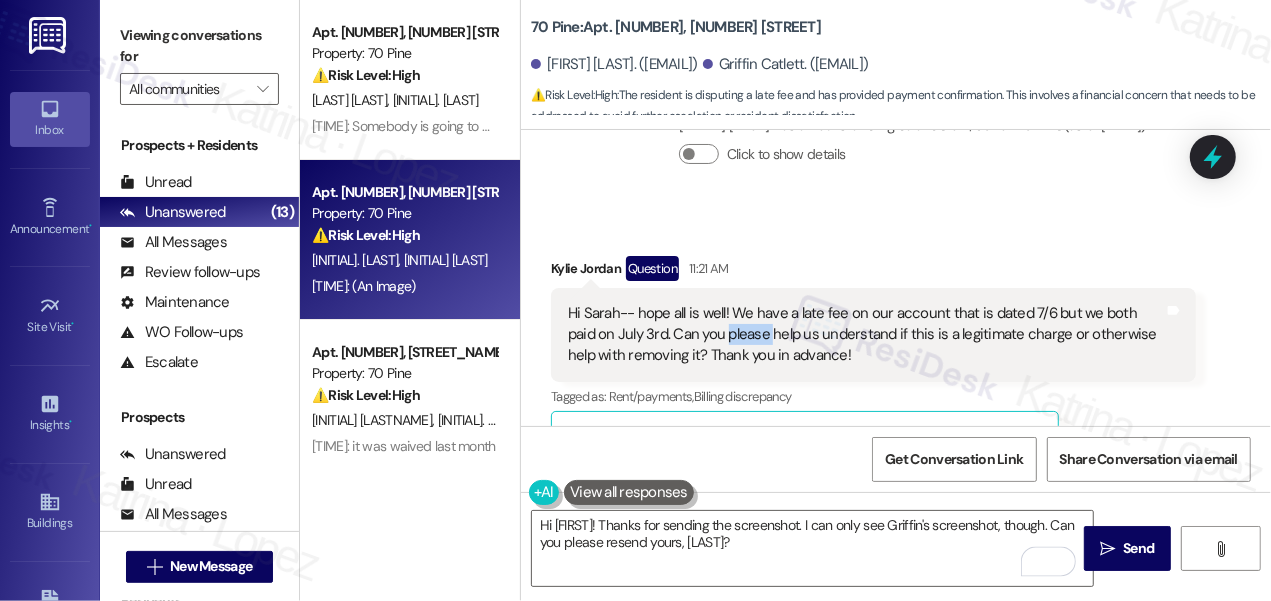 click on "Hi Sarah-- hope all is well! We have a late fee on our account that is dated 7/6 but we both paid on July 3rd. Can you please help us understand if this is a legitimate charge or otherwise help with removing it? Thank you in advance!" at bounding box center [866, 335] 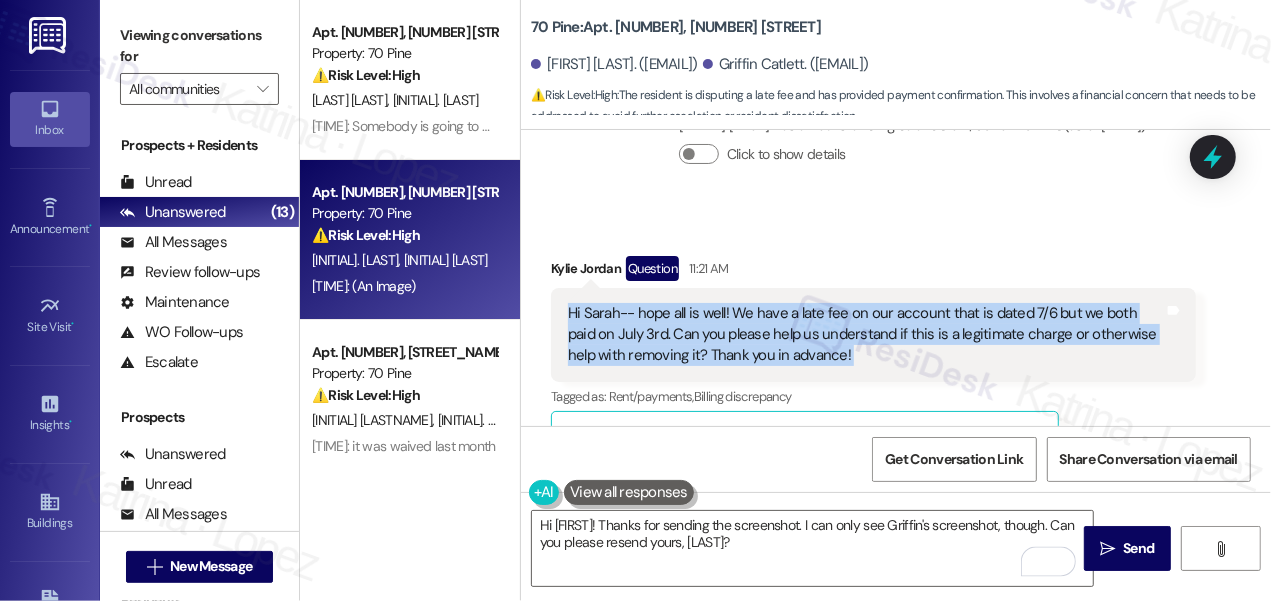 click on "Hi Sarah-- hope all is well! We have a late fee on our account that is dated 7/6 but we both paid on July 3rd. Can you please help us understand if this is a legitimate charge or otherwise help with removing it? Thank you in advance!" at bounding box center (866, 335) 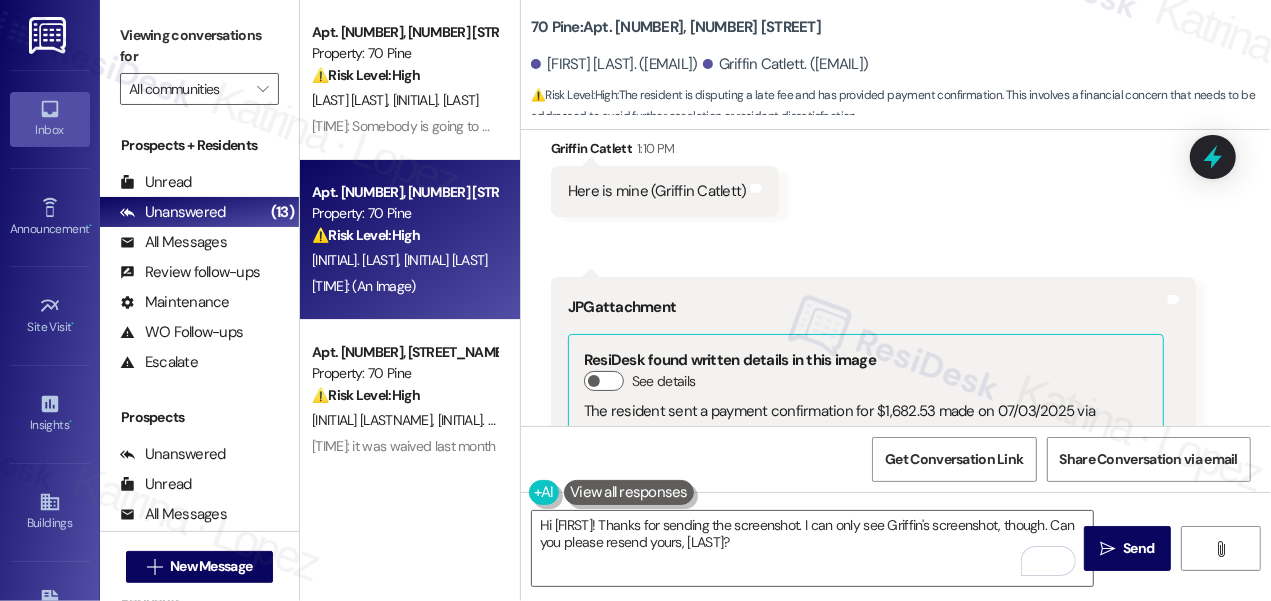 scroll, scrollTop: 2626, scrollLeft: 0, axis: vertical 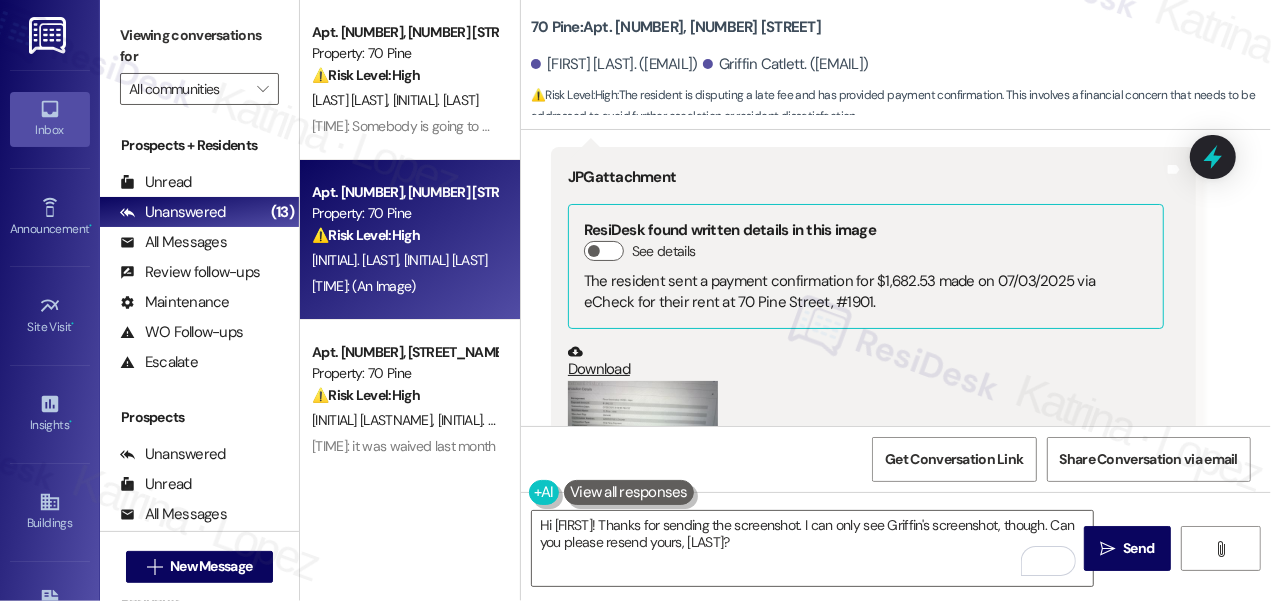 click at bounding box center (643, 437) 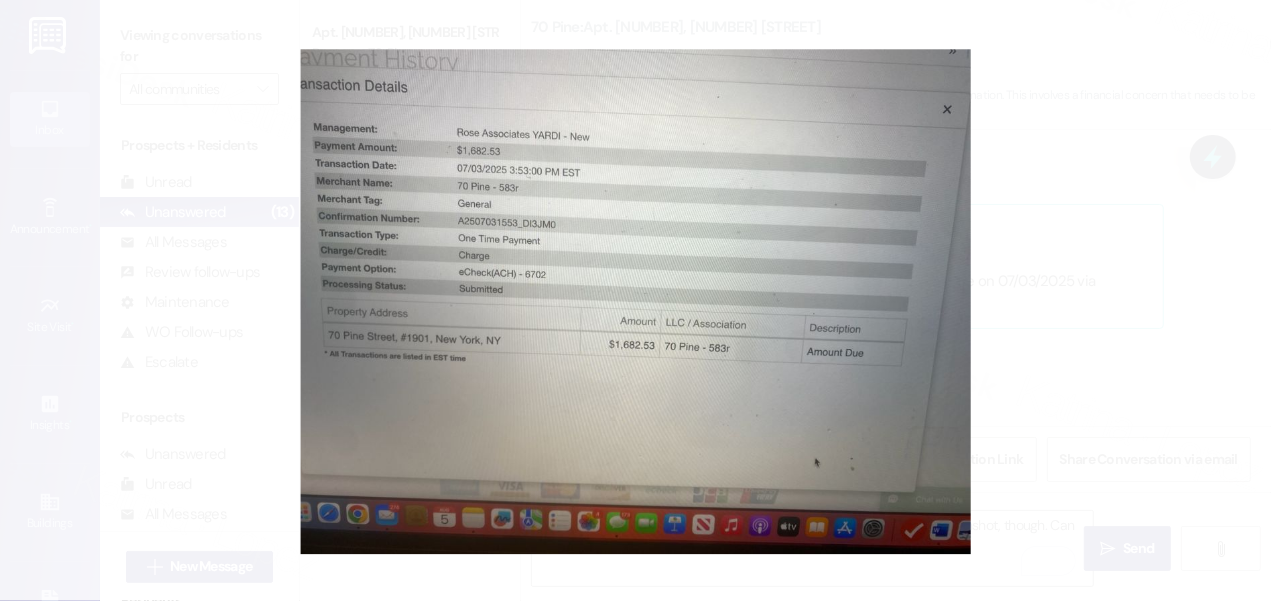 click at bounding box center (635, 300) 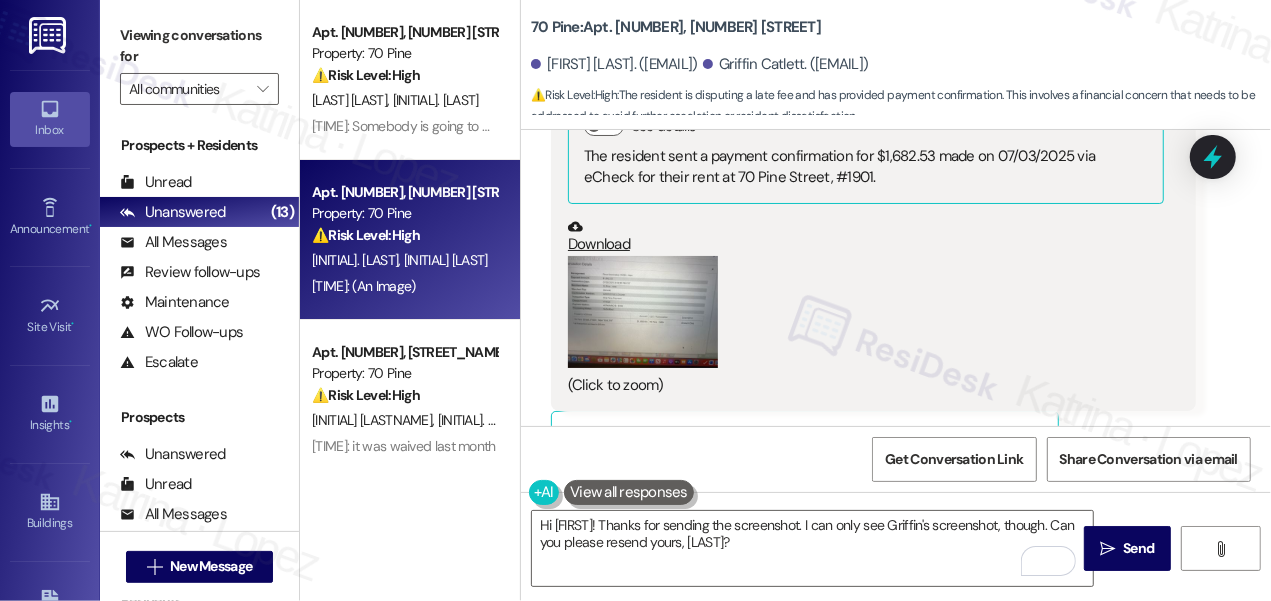 scroll, scrollTop: 2808, scrollLeft: 0, axis: vertical 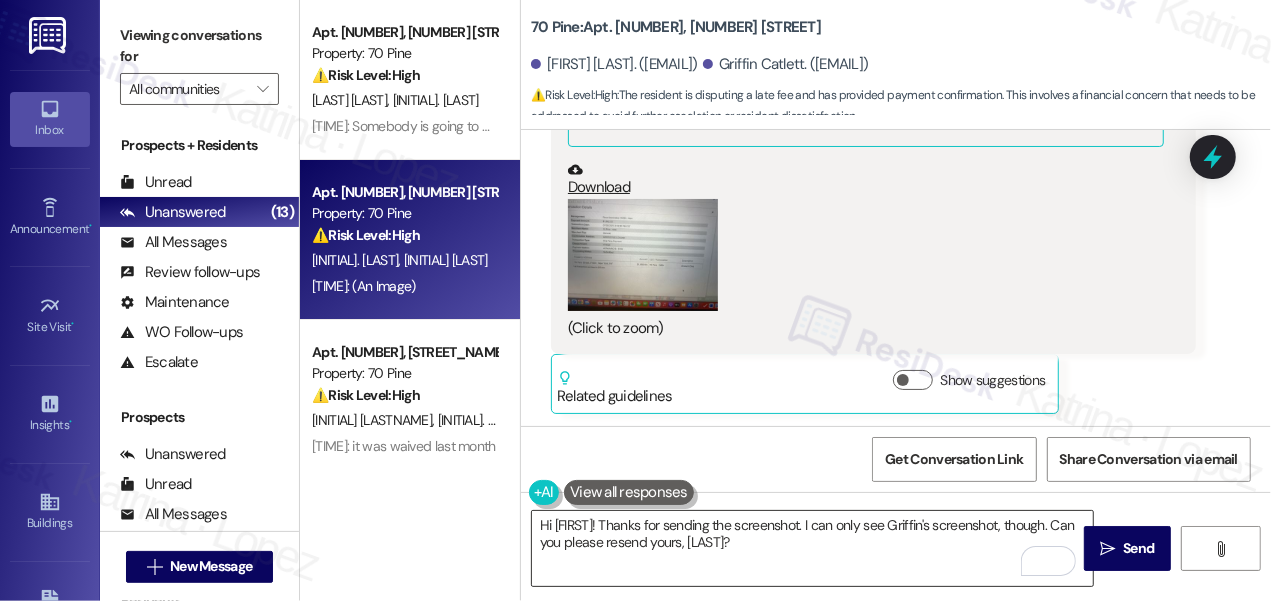 click on "Hi [FIRST]! Thanks for sending the screenshot. I can only see Griffin's screenshot, though. Can you please resend yours, [LAST]?" at bounding box center [812, 548] 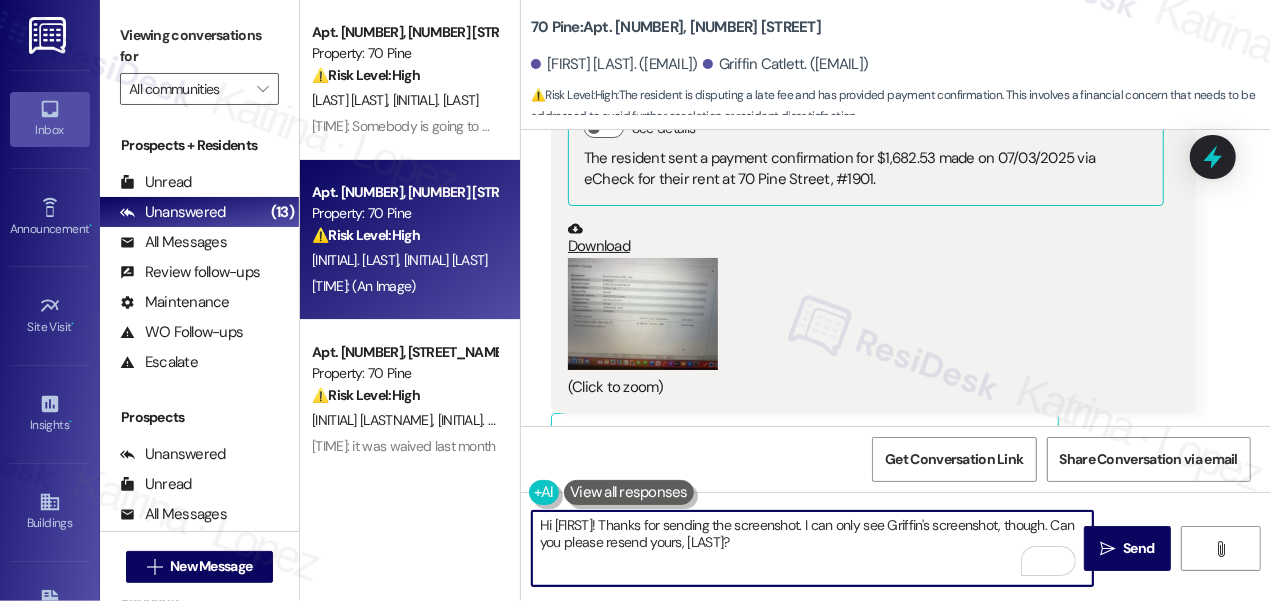 scroll, scrollTop: 2626, scrollLeft: 0, axis: vertical 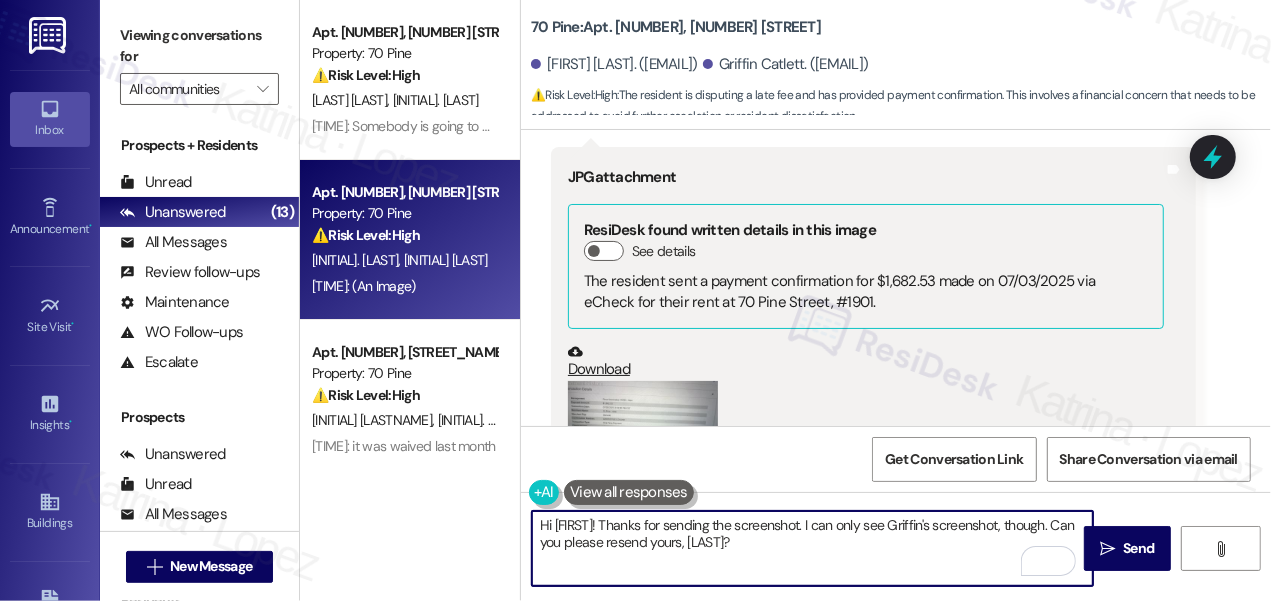click at bounding box center (643, 437) 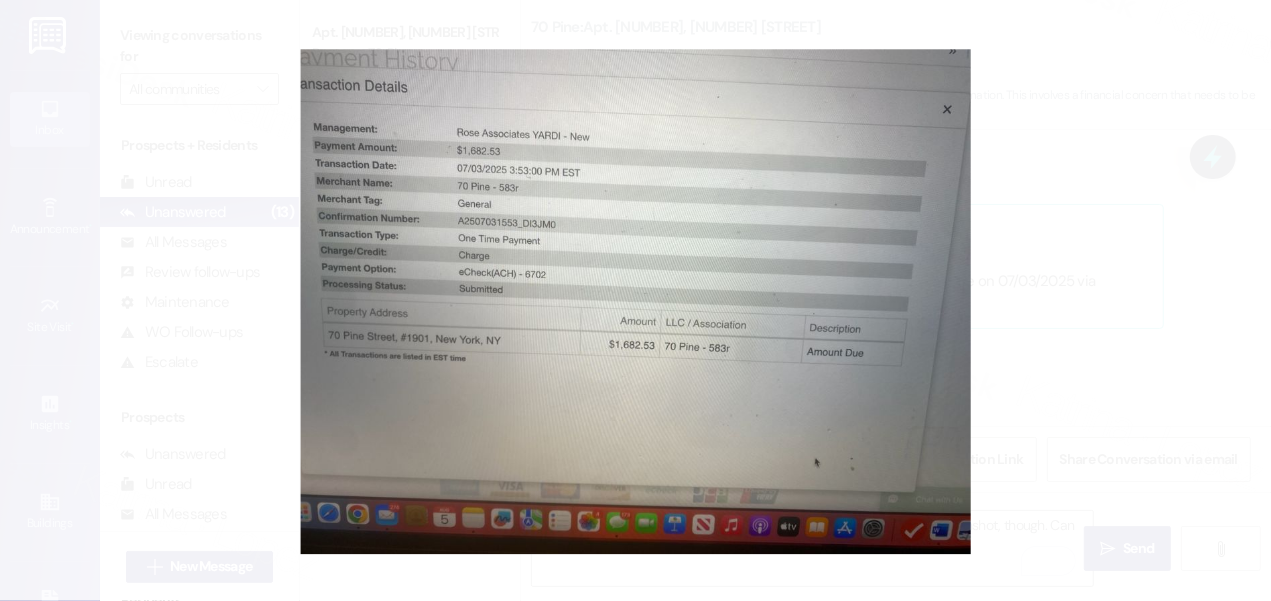 click at bounding box center [635, 300] 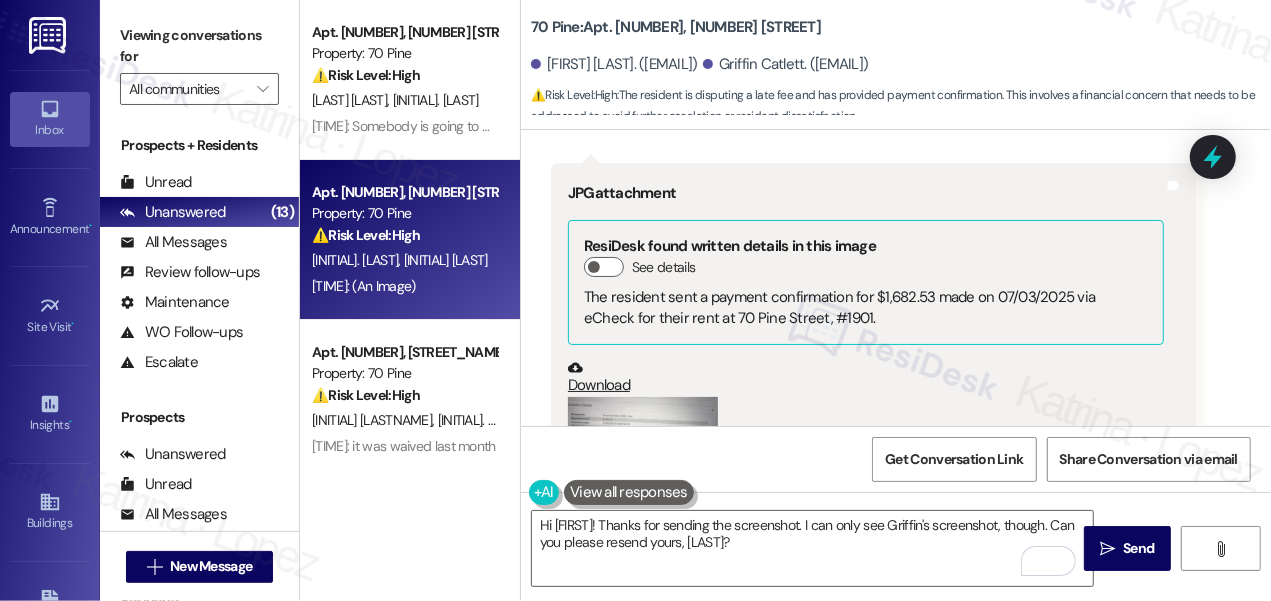 scroll, scrollTop: 2626, scrollLeft: 0, axis: vertical 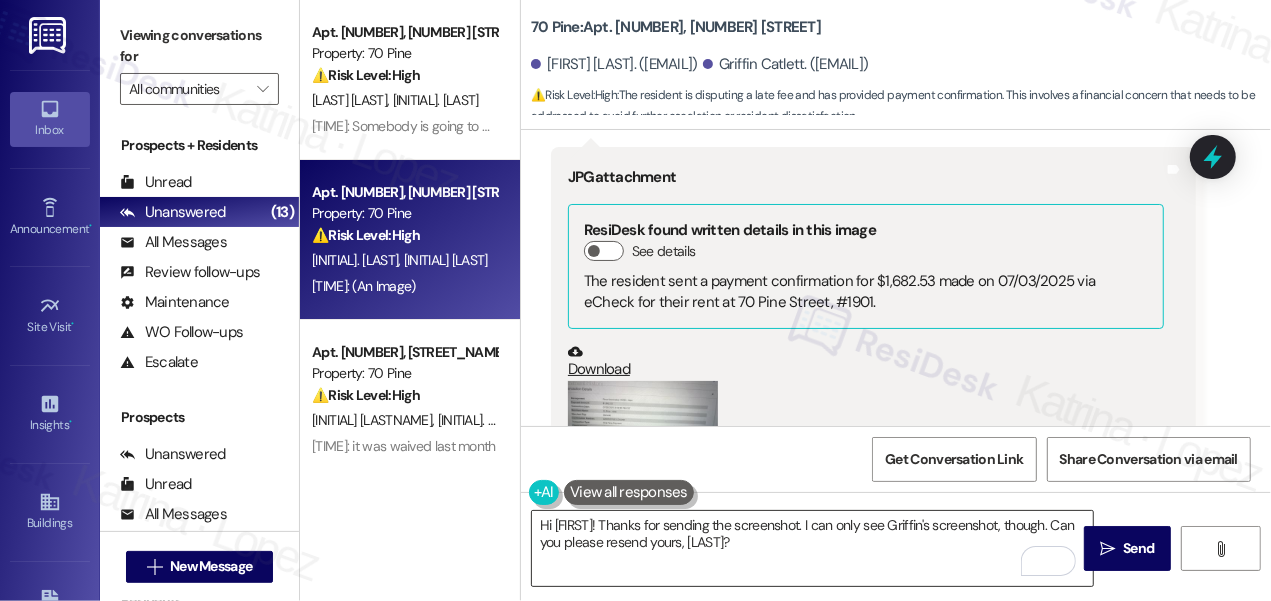 click on "Hi [FIRST]! Thanks for sending the screenshot. I can only see Griffin's screenshot, though. Can you please resend yours, [LAST]?" at bounding box center [812, 548] 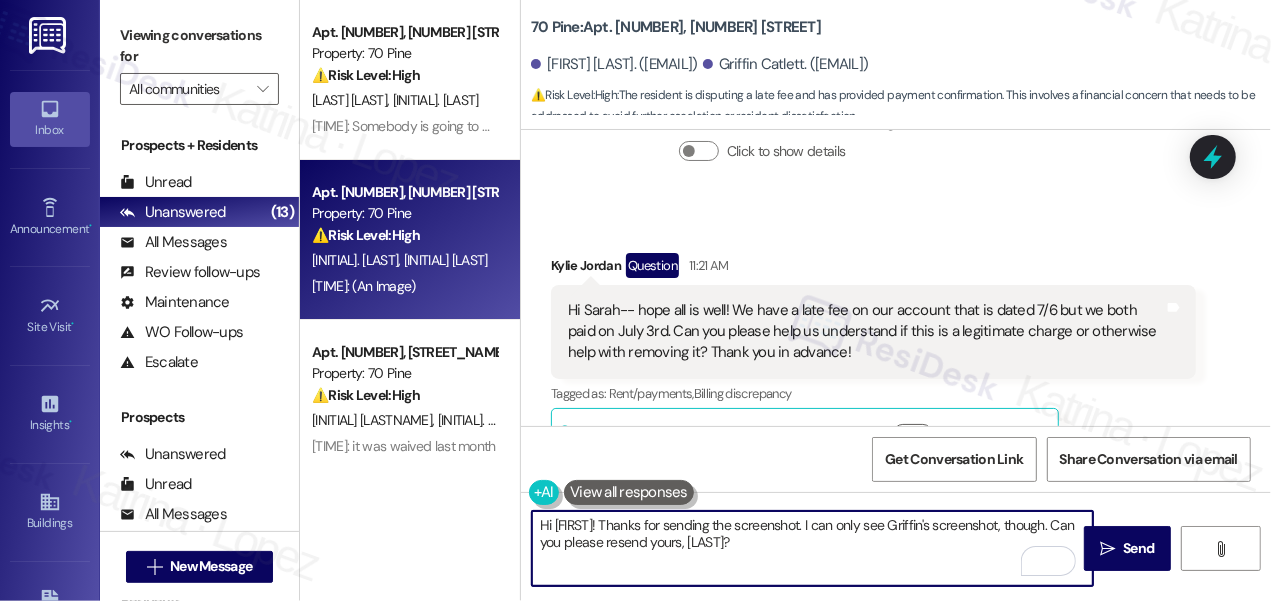 scroll, scrollTop: 1626, scrollLeft: 0, axis: vertical 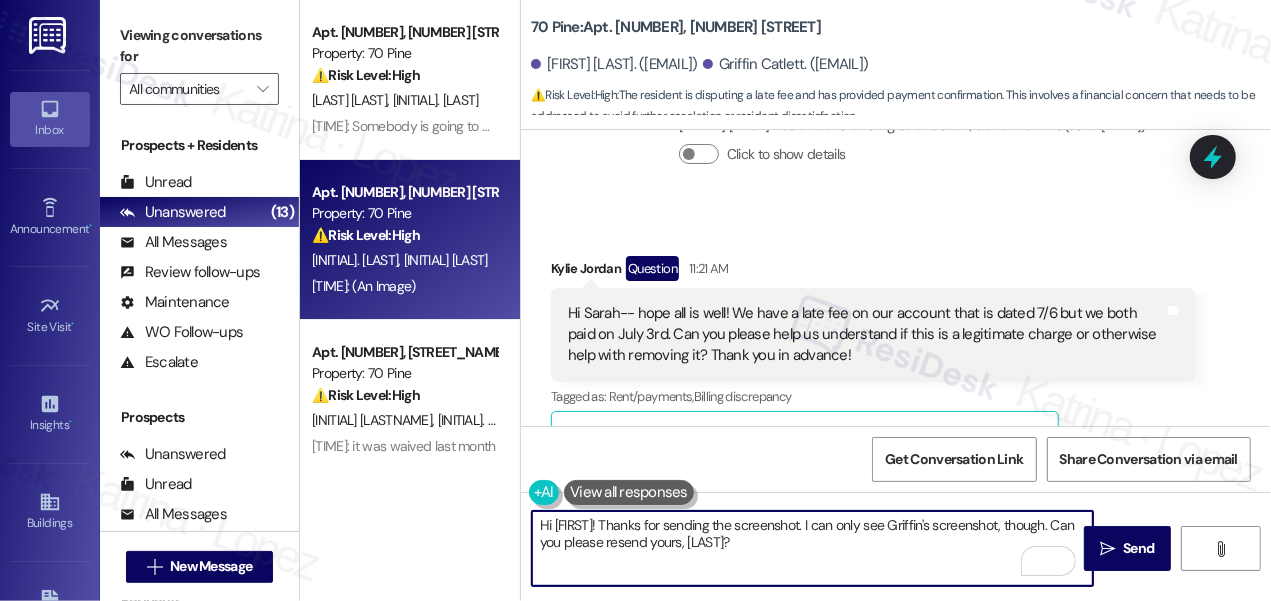 click on "Hi Sarah-- hope all is well! We have a late fee on our account that is dated 7/6 but we both paid on July 3rd. Can you please help us understand if this is a legitimate charge or otherwise help with removing it? Thank you in advance!" at bounding box center (866, 335) 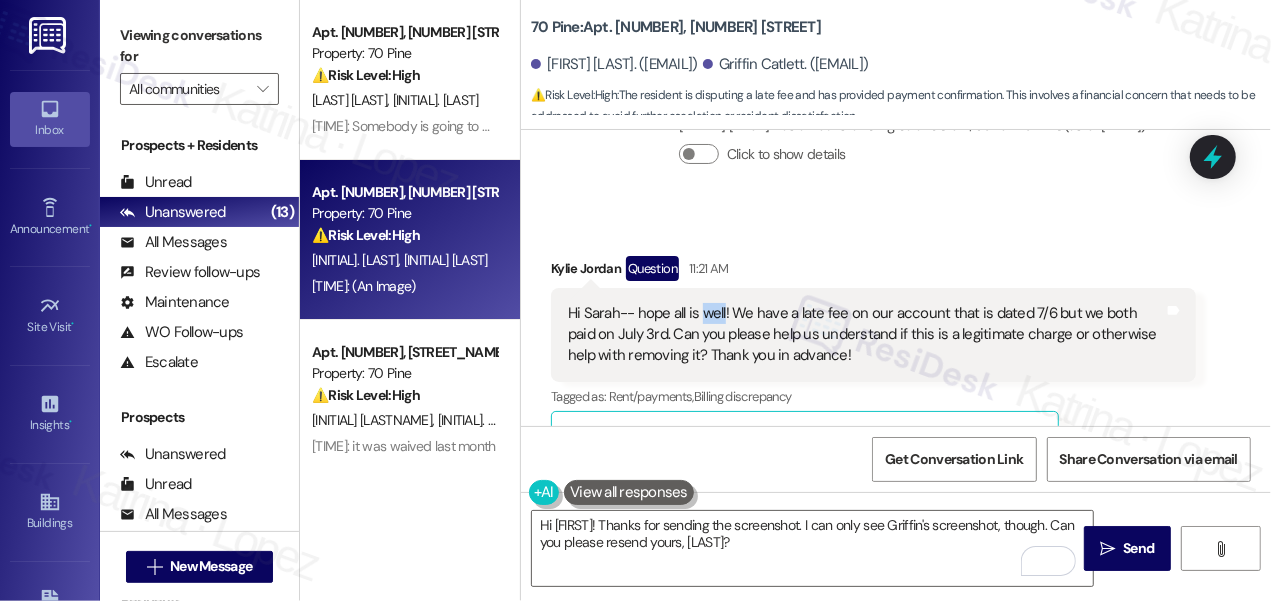 click on "Hi Sarah-- hope all is well! We have a late fee on our account that is dated 7/6 but we both paid on July 3rd. Can you please help us understand if this is a legitimate charge or otherwise help with removing it? Thank you in advance!" at bounding box center [866, 335] 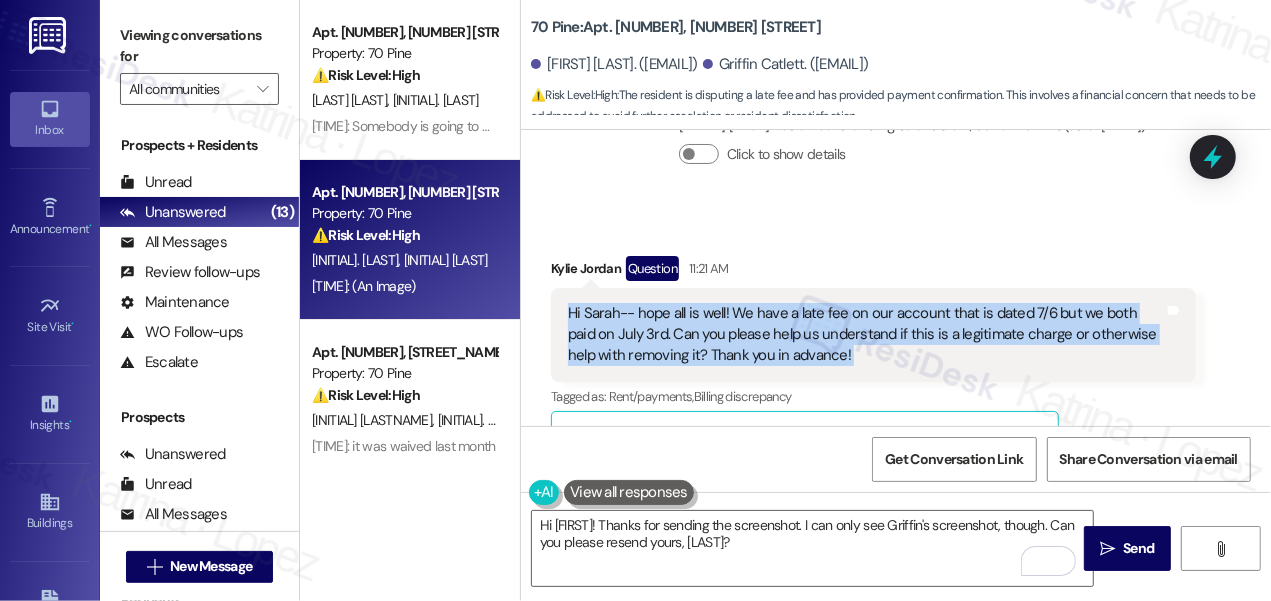 click on "Hi Sarah-- hope all is well! We have a late fee on our account that is dated 7/6 but we both paid on July 3rd. Can you please help us understand if this is a legitimate charge or otherwise help with removing it? Thank you in advance!" at bounding box center [866, 335] 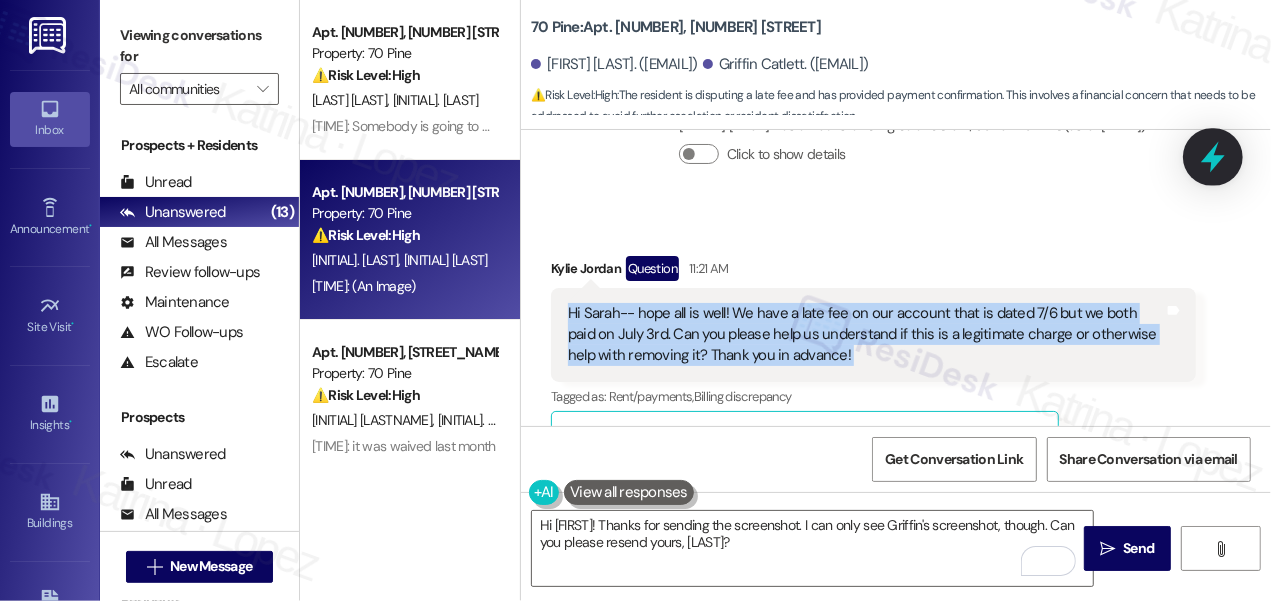 click 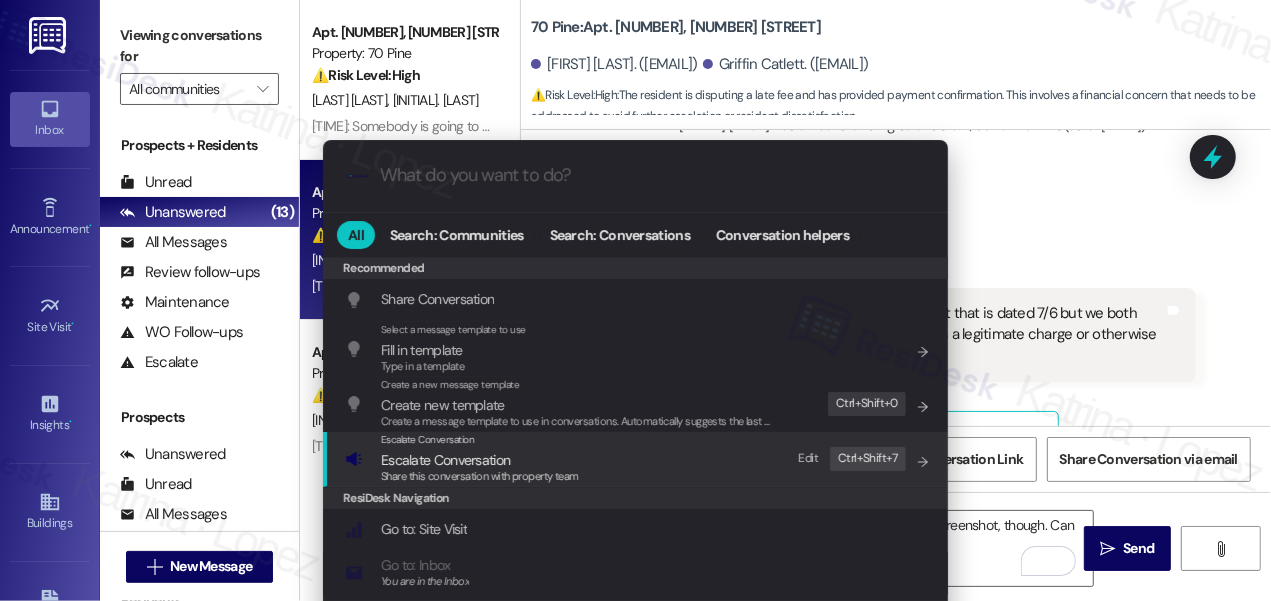 click on "Escalate Conversation Escalate Conversation Share this conversation with property team Edit Ctrl+ Shift+ 7" at bounding box center [637, 459] 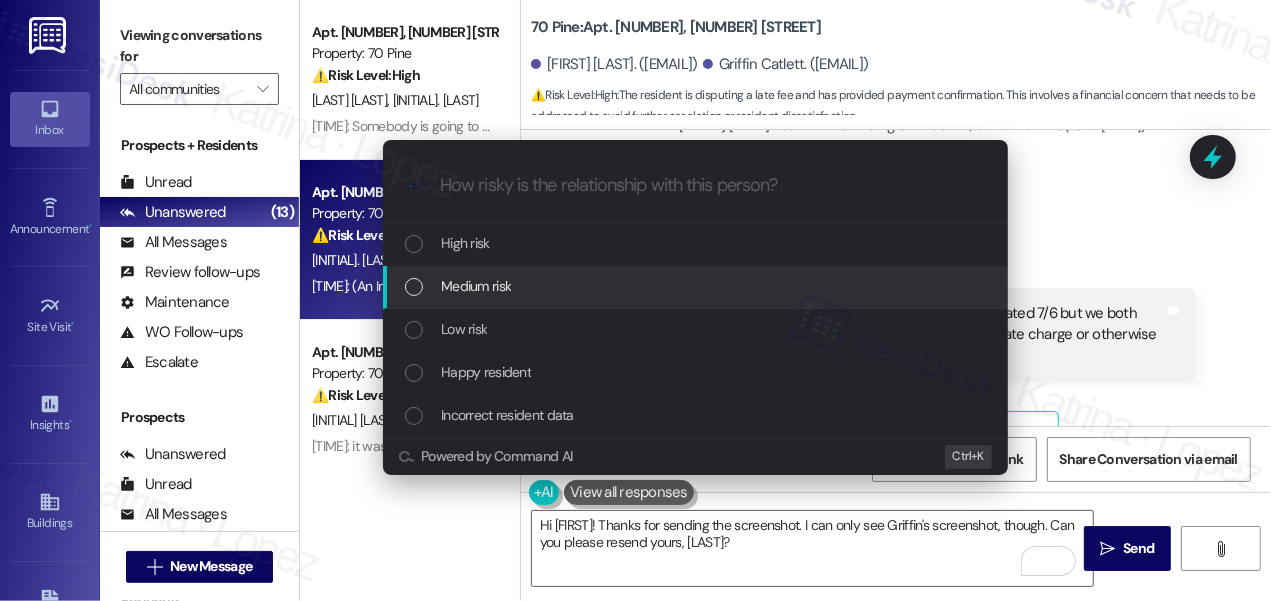 click on "Medium risk" at bounding box center [476, 286] 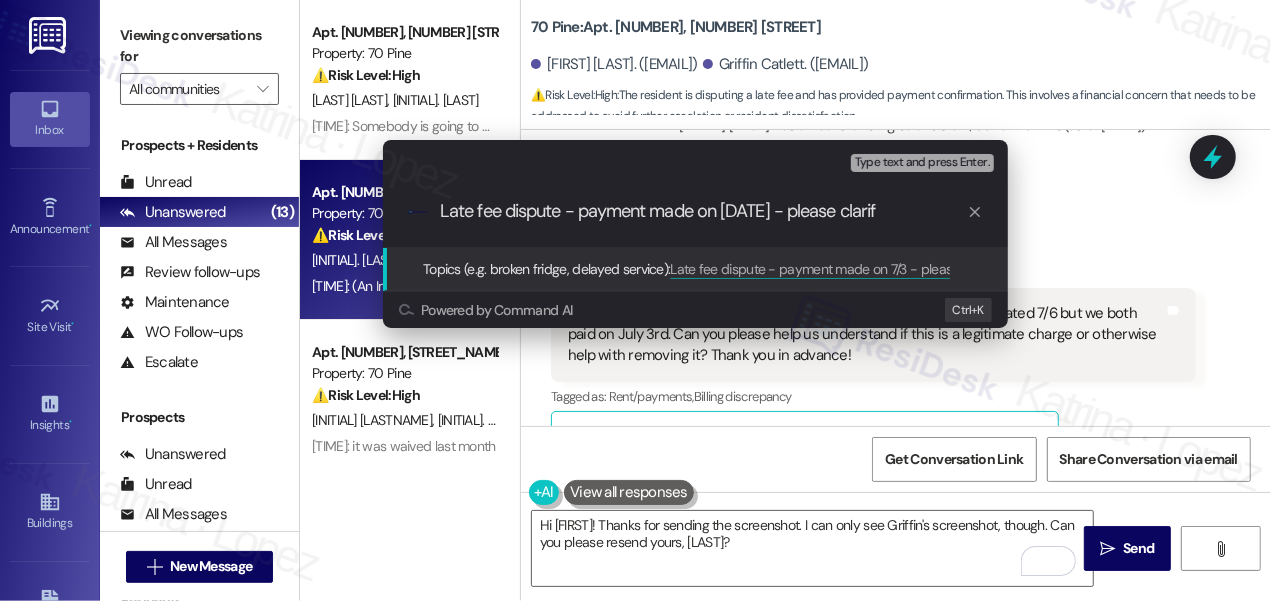 type on "Late fee dispute - payment made on [DATE] - please clarify" 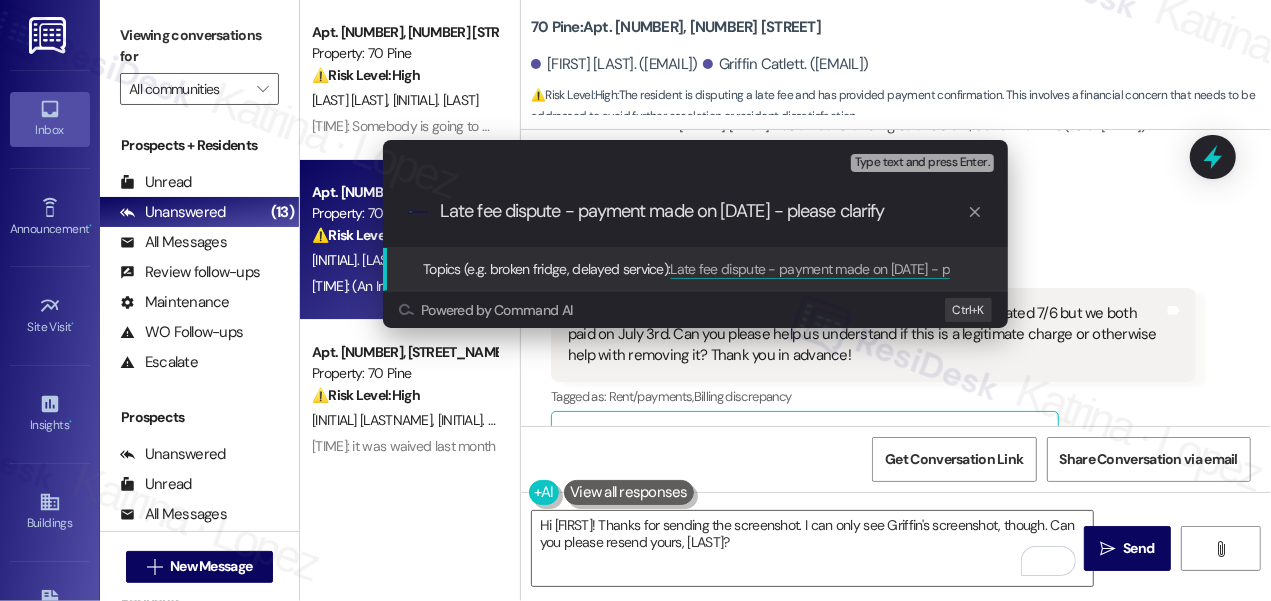 type 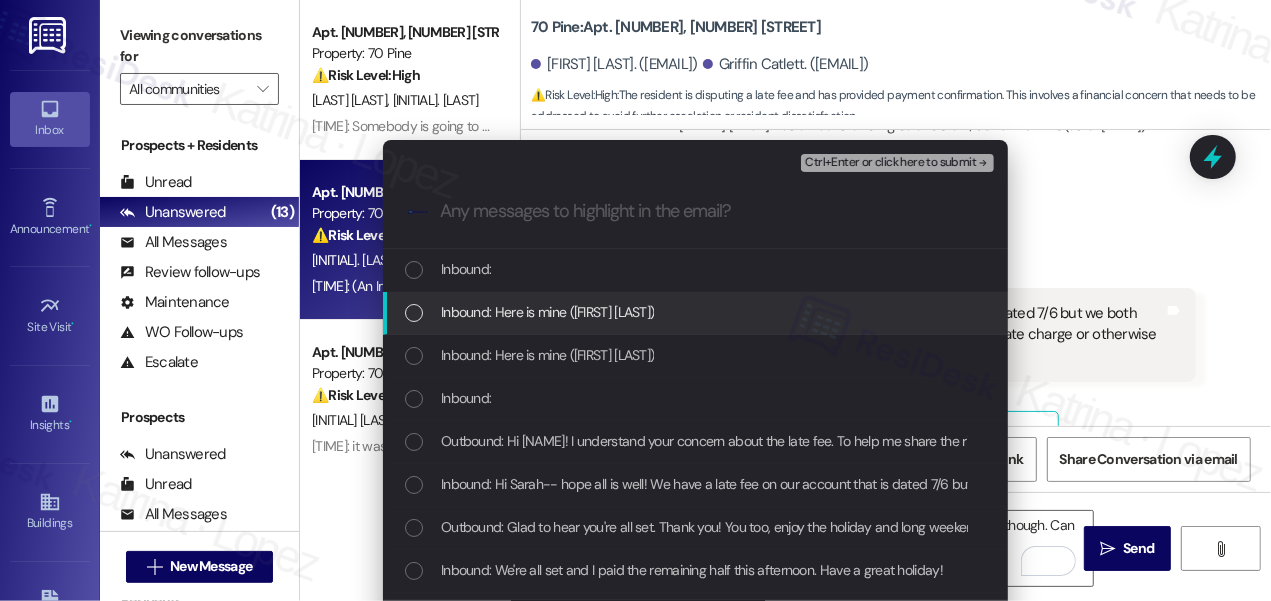 click on "Inbound: Here is mine ([FIRST] [LAST])" at bounding box center (547, 312) 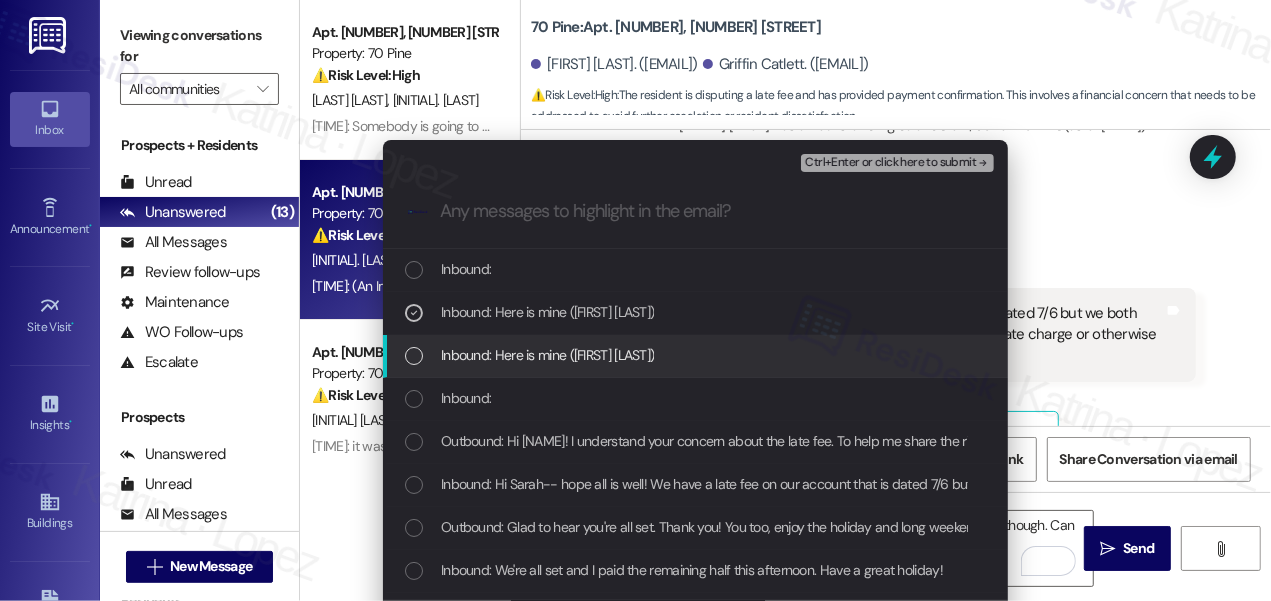 click on "Inbound: Here is mine ([FIRST] [LAST])" at bounding box center [547, 355] 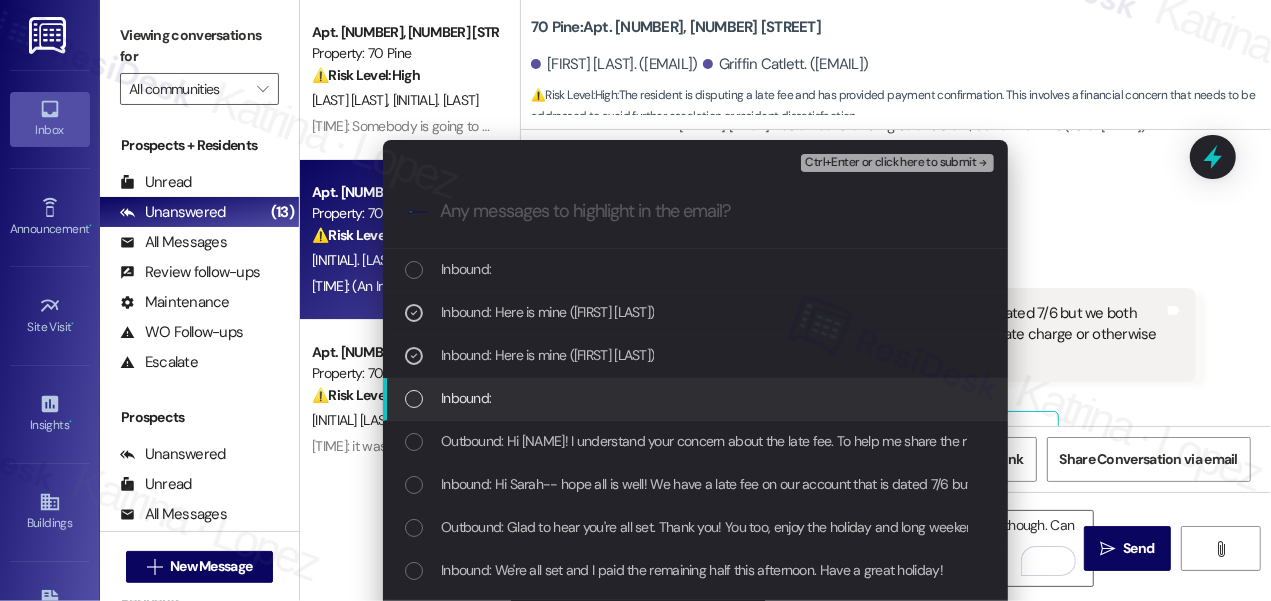click on "Inbound:" at bounding box center [697, 398] 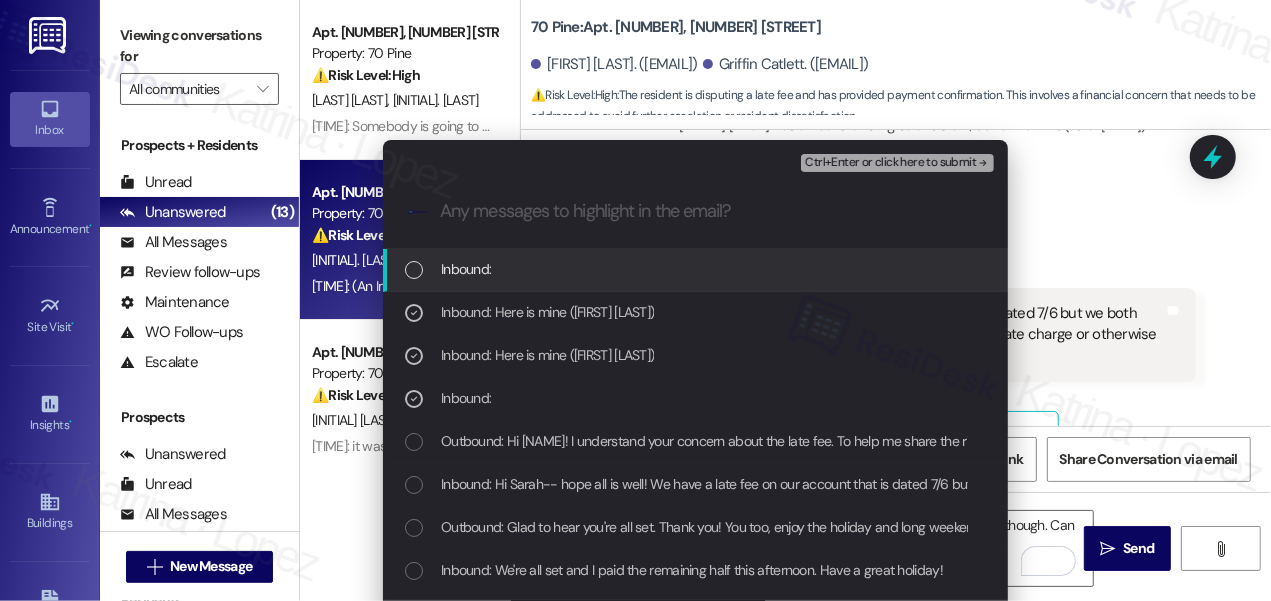 click on "Inbound:" at bounding box center (466, 269) 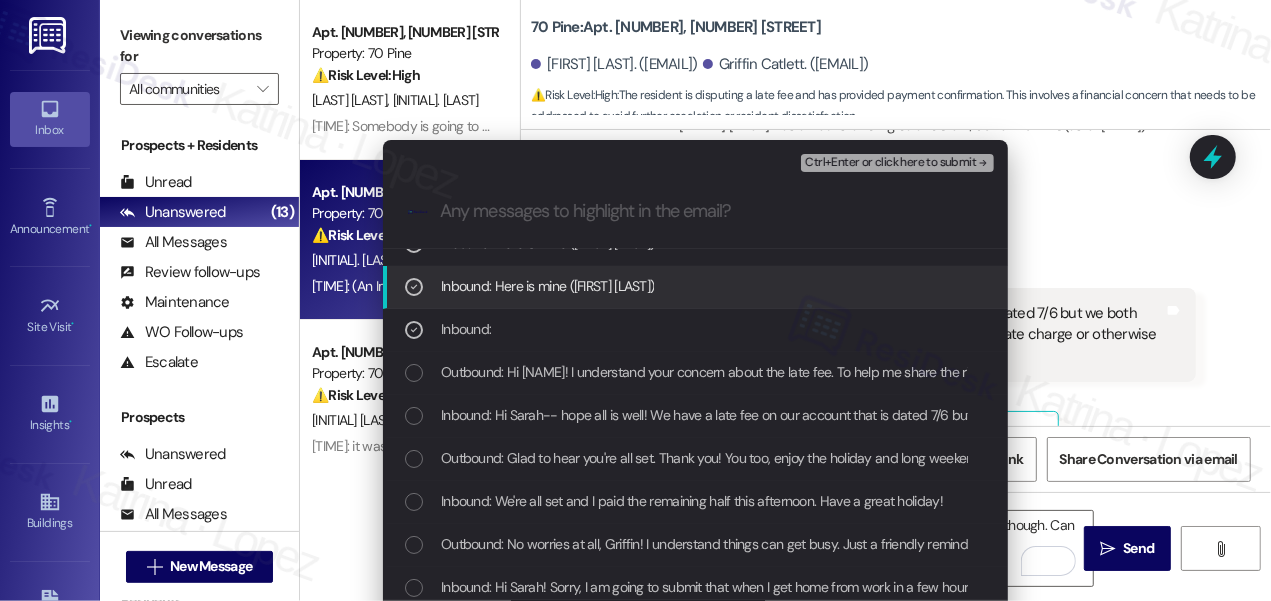 scroll, scrollTop: 181, scrollLeft: 0, axis: vertical 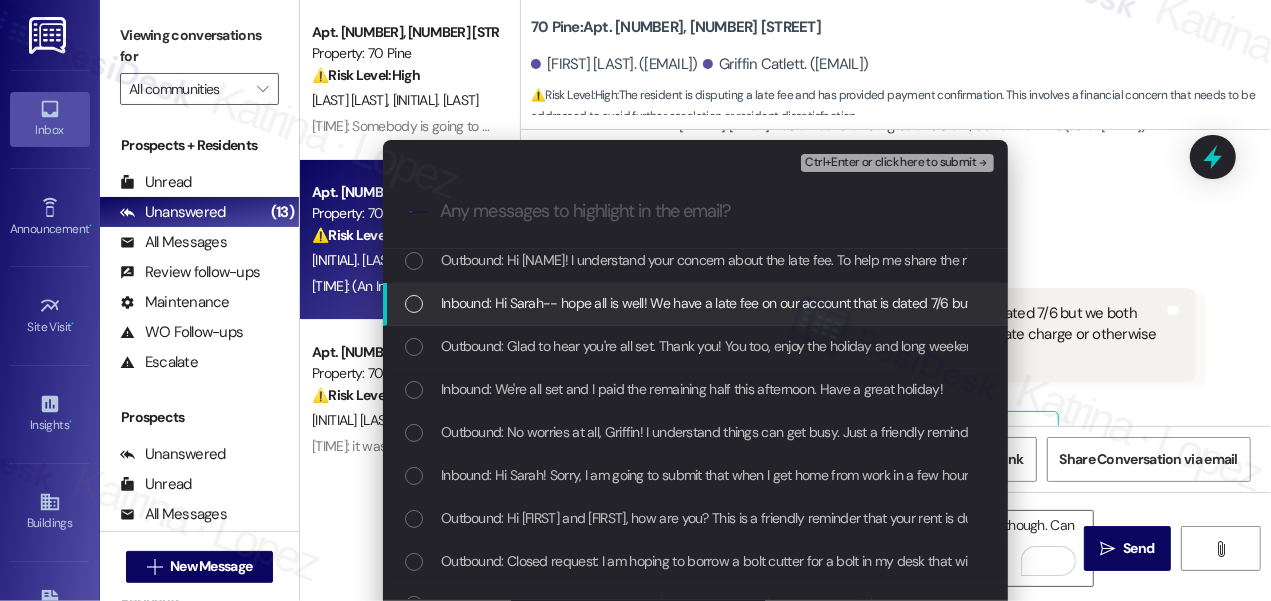 click on "Inbound: Hi Sarah-- hope all is well! We have a late fee on our account that is dated 7/6 but we both paid on July 3rd. Can you please help us understand if this is a legitimate charge or otherwise help with removing it? Thank you in advance!" at bounding box center (1135, 303) 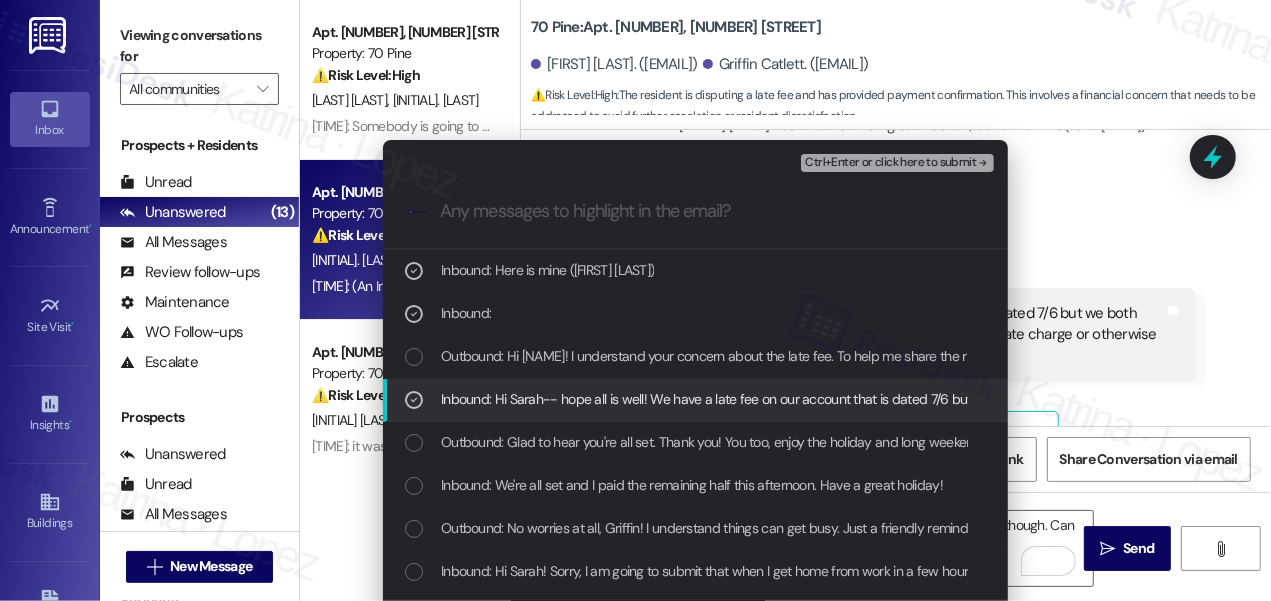 scroll, scrollTop: 0, scrollLeft: 0, axis: both 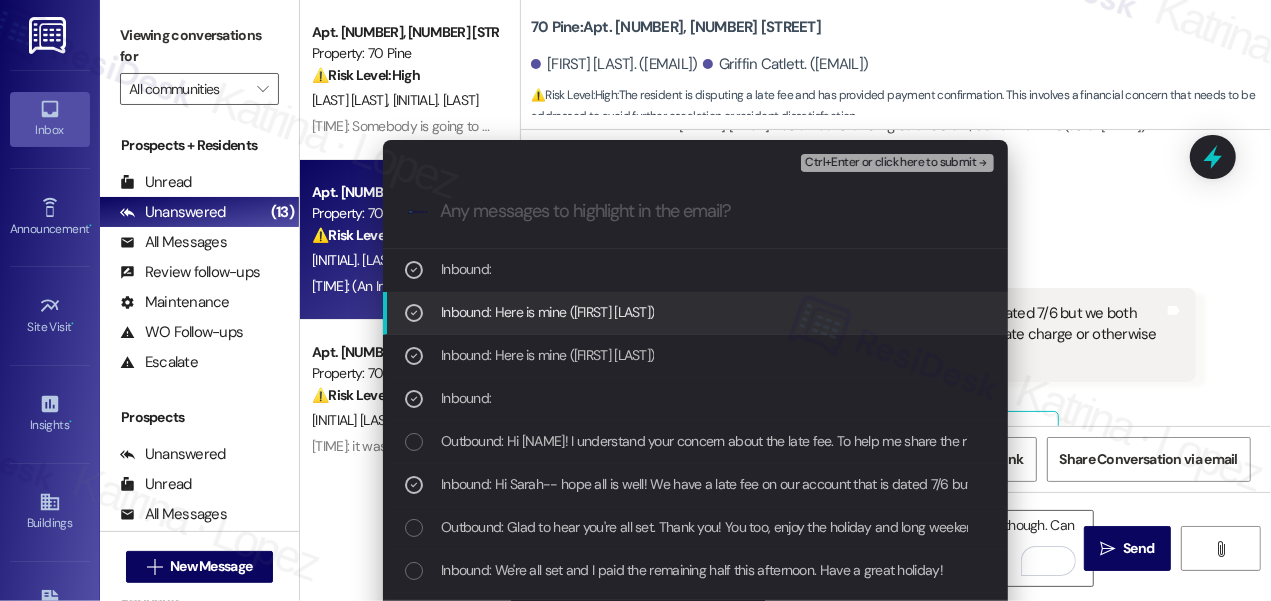 click on "Inbound: Here is mine ([FIRST] [LAST])" at bounding box center (547, 312) 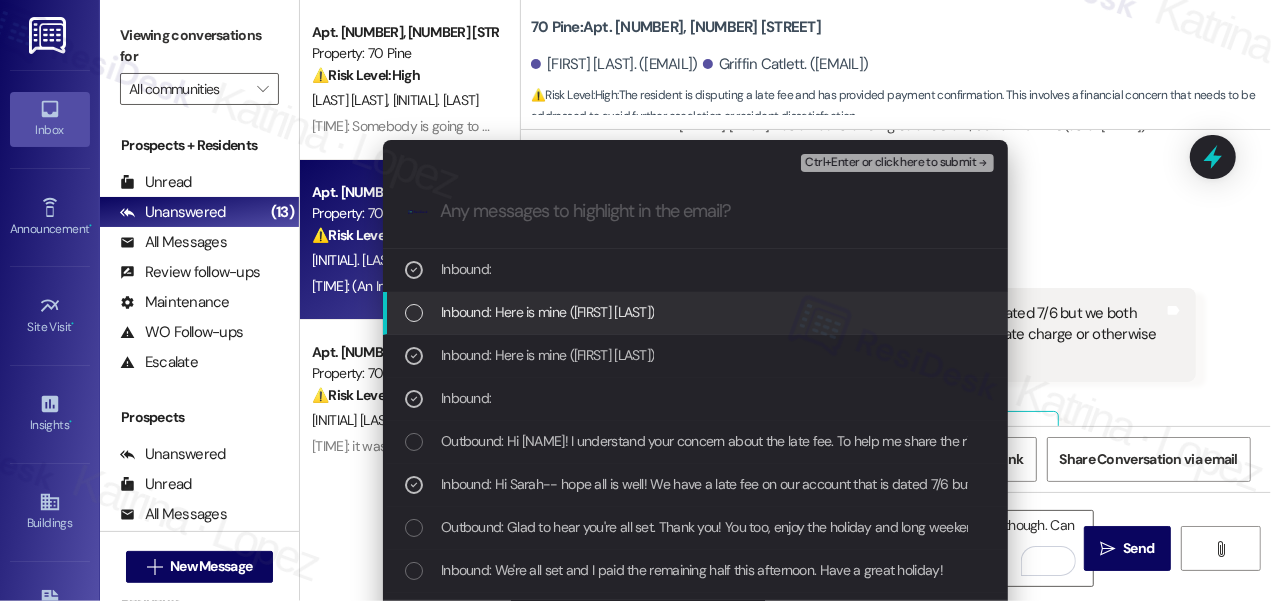 click on "Escalate Conversation Medium risk Late fee dispute - payment made on 7/3 - please clarify Inbound: Here is mine ([FIRST] [LAST]), Inbound: , Inbound: , Inbound: Hi [FIRST]-- hope all is well! We have a late fee on our account that is dated 7/6 but we both paid on July 3rd. Can you please help us understand if this is a legitimate charge or otherwise help with removing it? Thank you in advance! Ctrl+Enter or click here to submit .cls-1{fill:#0a055f;}.cls-2{fill:#0cc4c4;} resideskLogoBlueOrange Inbound:  Inbound: Here is mine ([FIRST] [LAST]) Inbound: Here is mine ([FIRST] [LAST]) Inbound:  Outbound: Hi [FIRST]! I understand your concern about the late fee. To help me share the right details with the team, could you let me know the method you used to make the July 3rd payment, is it through the portal or a check? If you have a receipt, screenshot, or bank confirmation showing the payment date, that would be helpful for the team as well. Outbound: Closed request: 1 stove knob broken Powered by Command AI Ctrl+ K" at bounding box center (635, 300) 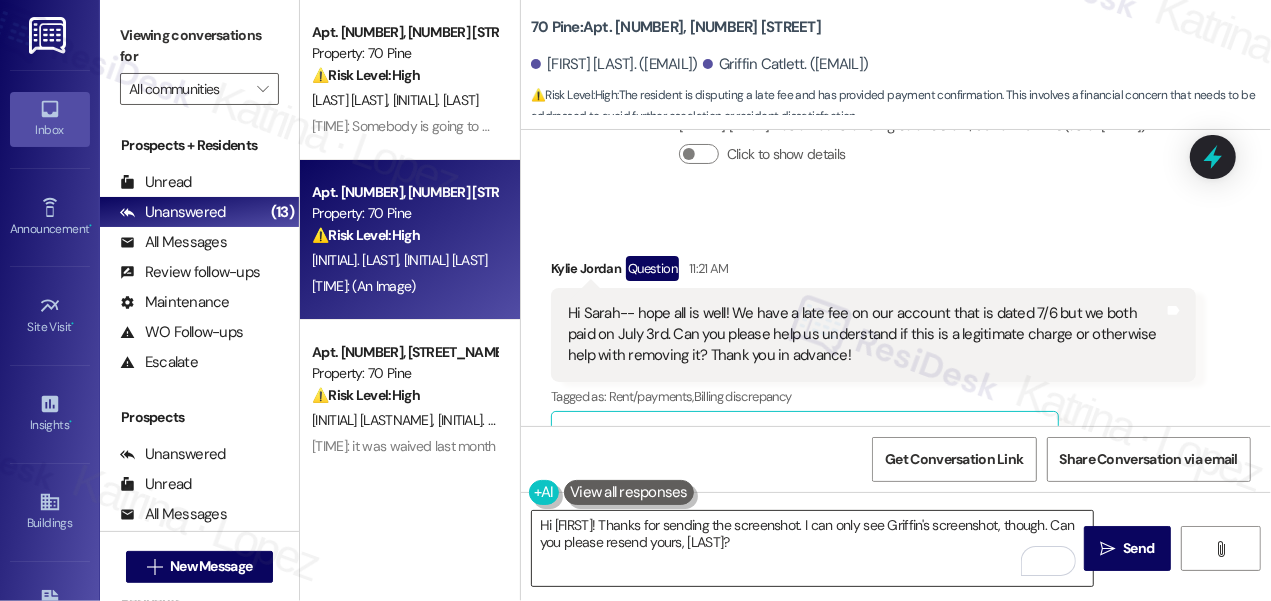 click on "Hi [FIRST]! Thanks for sending the screenshot. I can only see Griffin's screenshot, though. Can you please resend yours, [LAST]?" at bounding box center [812, 548] 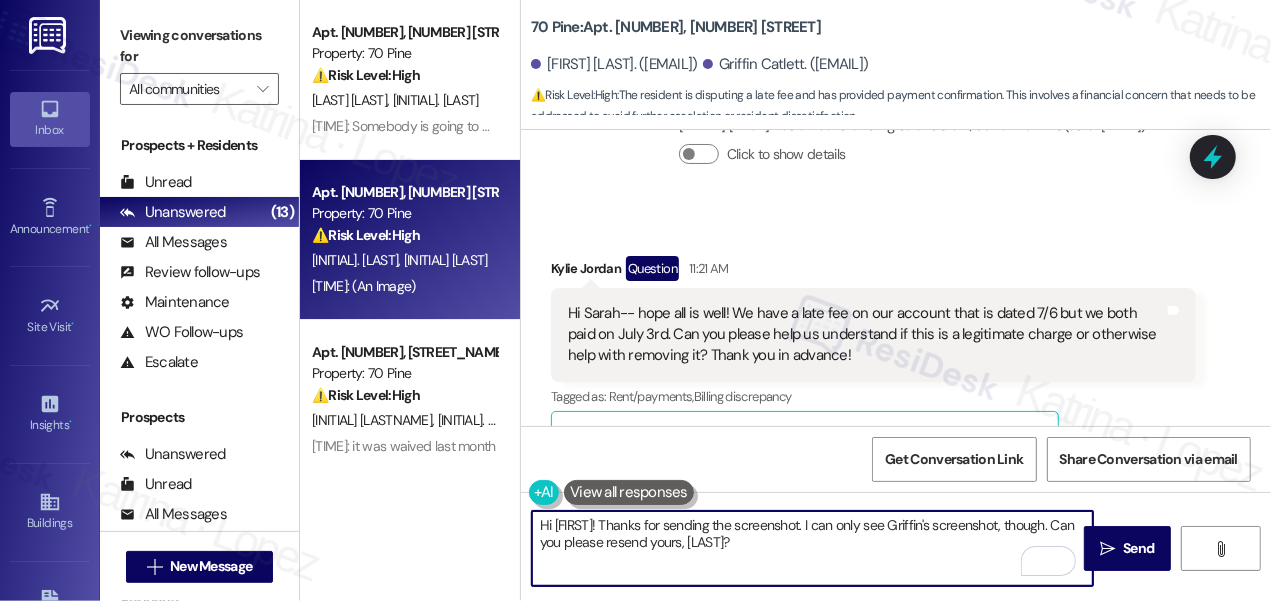 click on "Hi [FIRST]! Thanks for sending the screenshot. I can only see Griffin's screenshot, though. Can you please resend yours, [LAST]?" at bounding box center [812, 548] 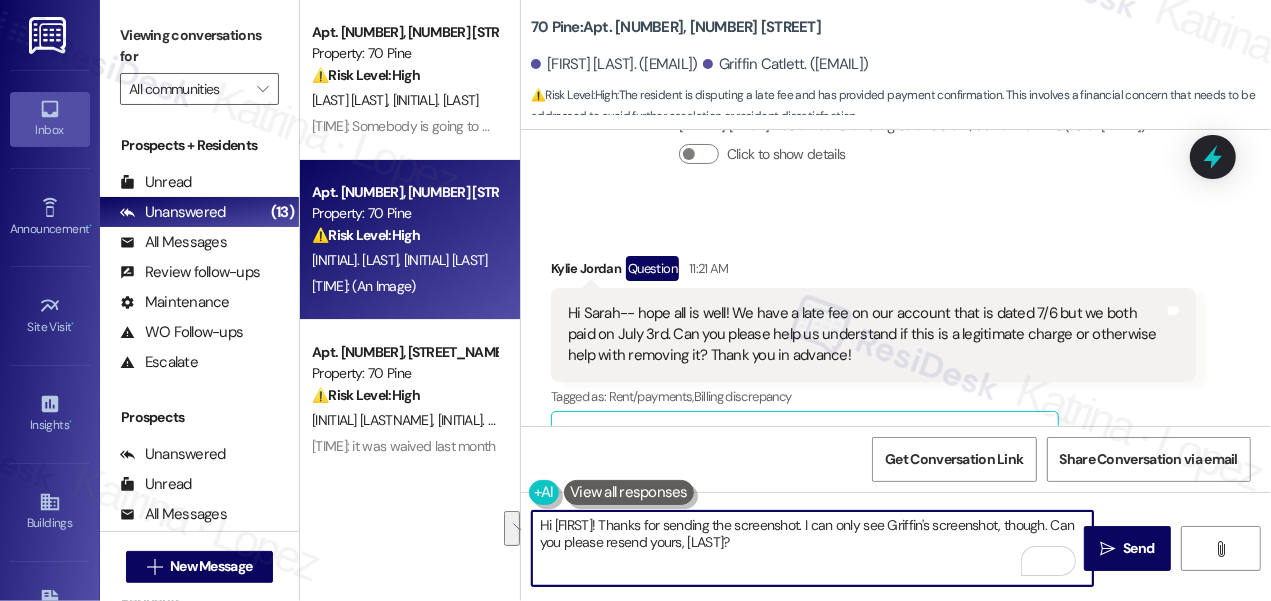 click on "Hi [FIRST]! Thanks for sending the screenshot. I can only see Griffin's screenshot, though. Can you please resend yours, [LAST]?" at bounding box center (812, 548) 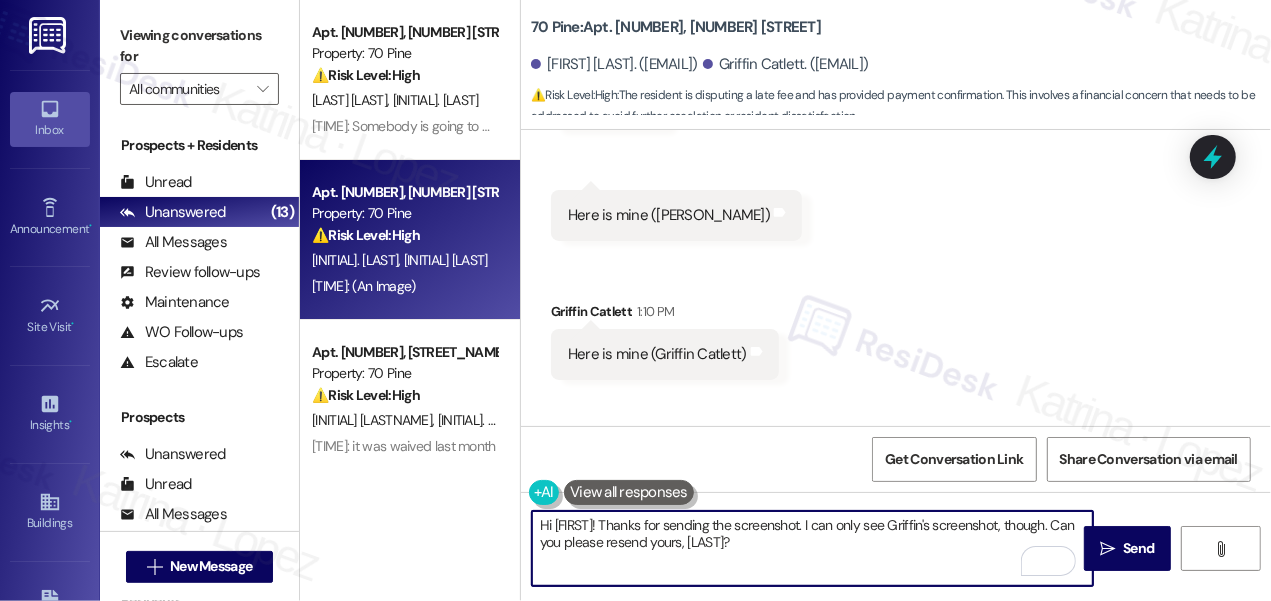 scroll, scrollTop: 2445, scrollLeft: 0, axis: vertical 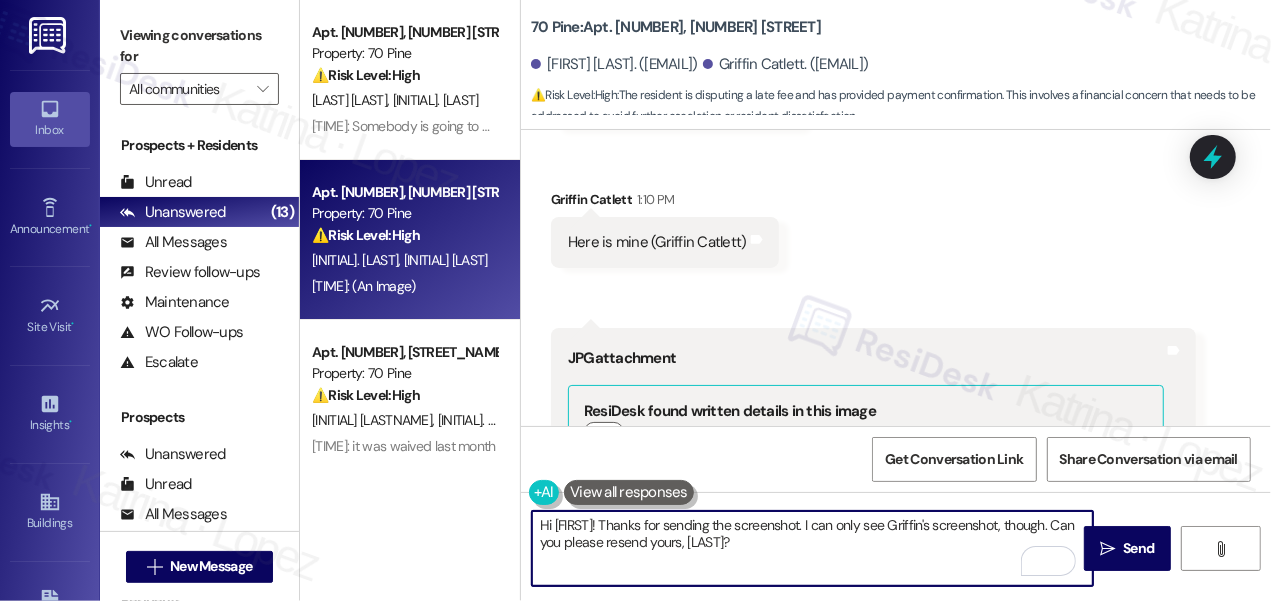 click on "Griffin Catlett [TIME]" at bounding box center [665, 203] 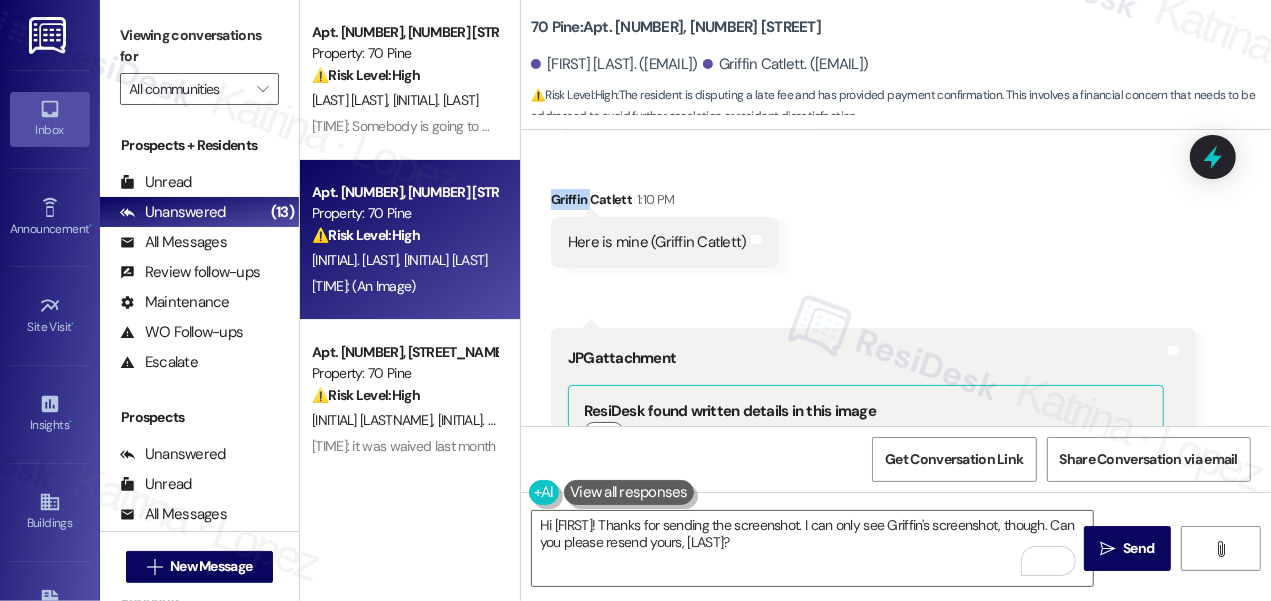click on "Griffin Catlett [TIME]" at bounding box center [665, 203] 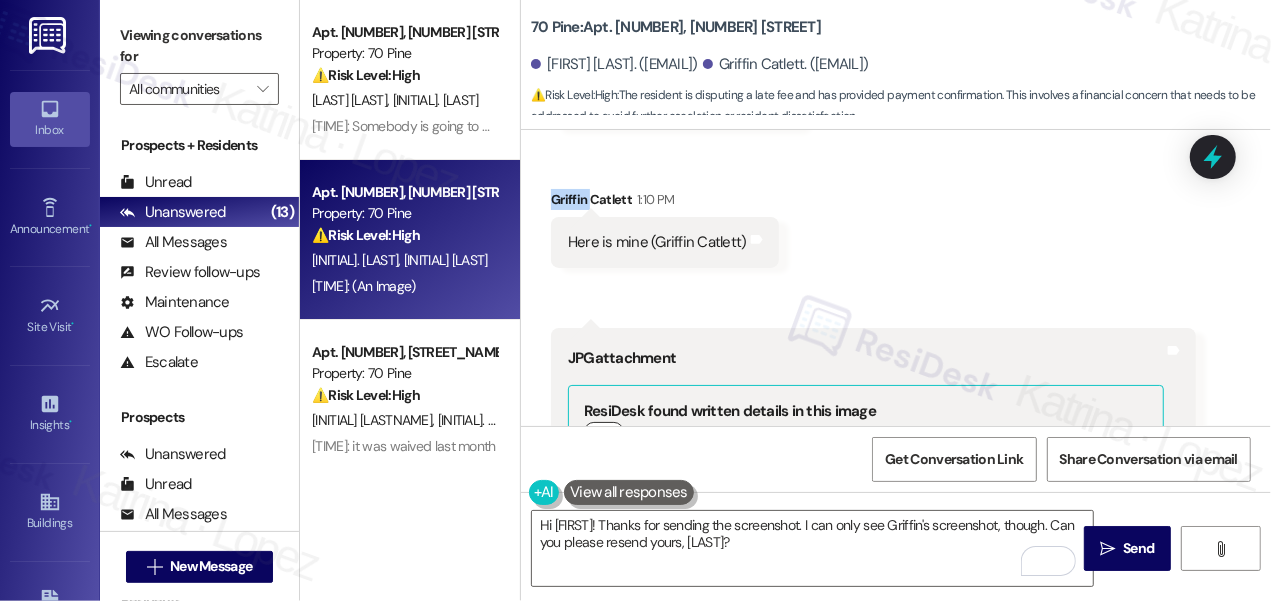 copy on "[FIRST]" 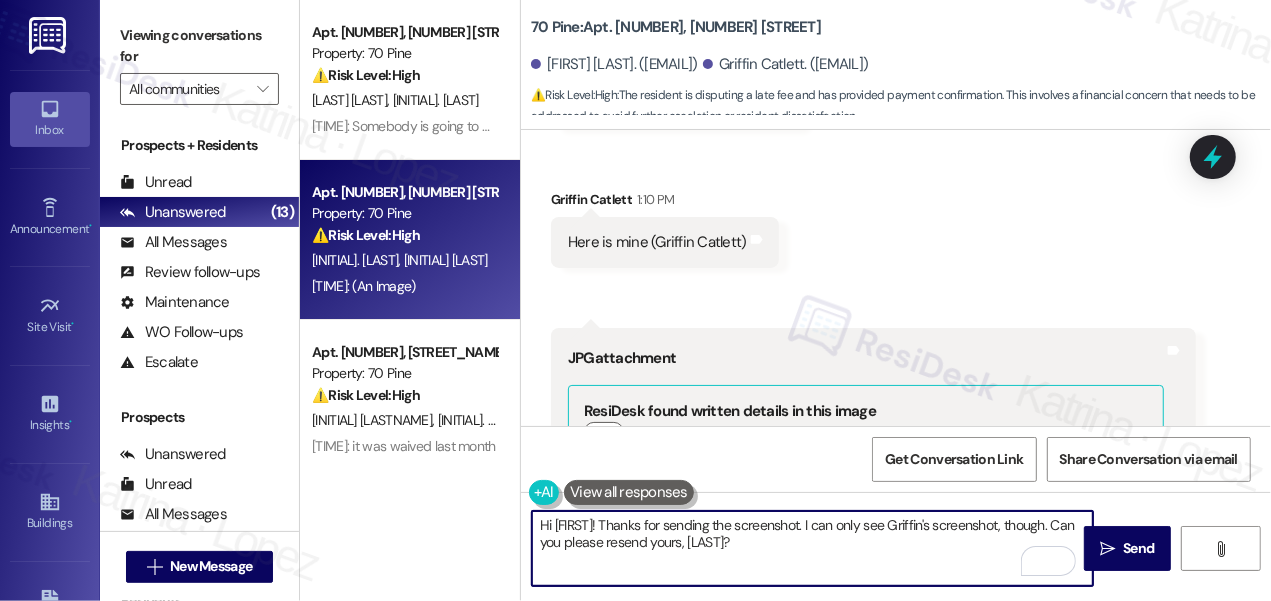 drag, startPoint x: 555, startPoint y: 524, endPoint x: 642, endPoint y: 512, distance: 87.823685 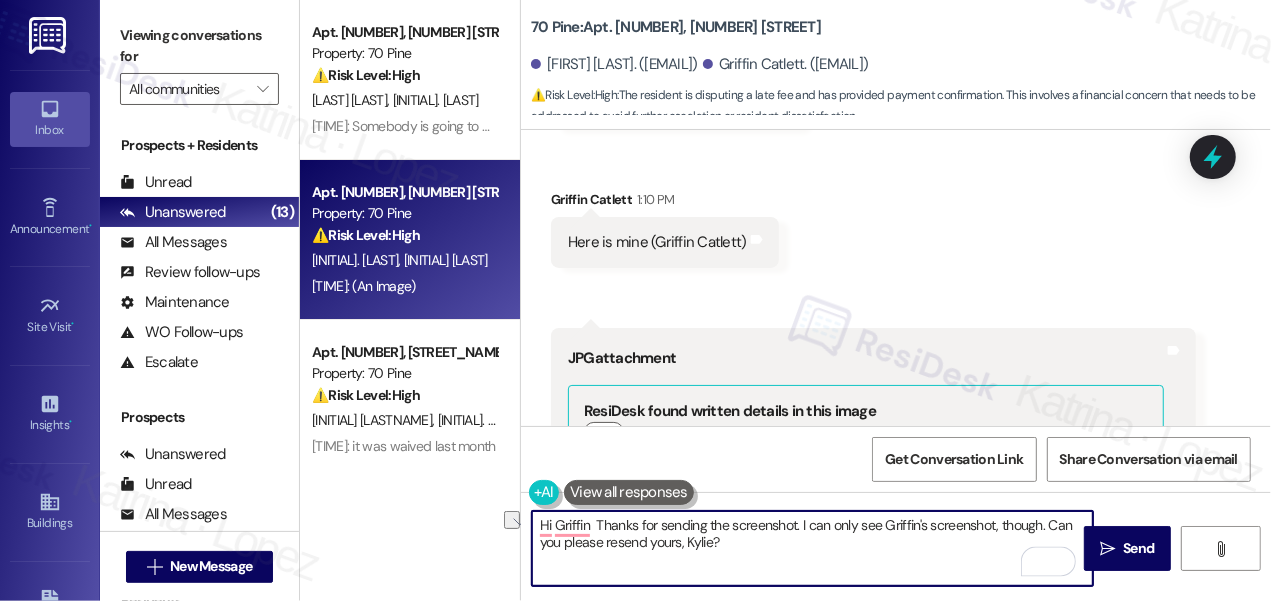 drag, startPoint x: 600, startPoint y: 522, endPoint x: 501, endPoint y: 517, distance: 99.12618 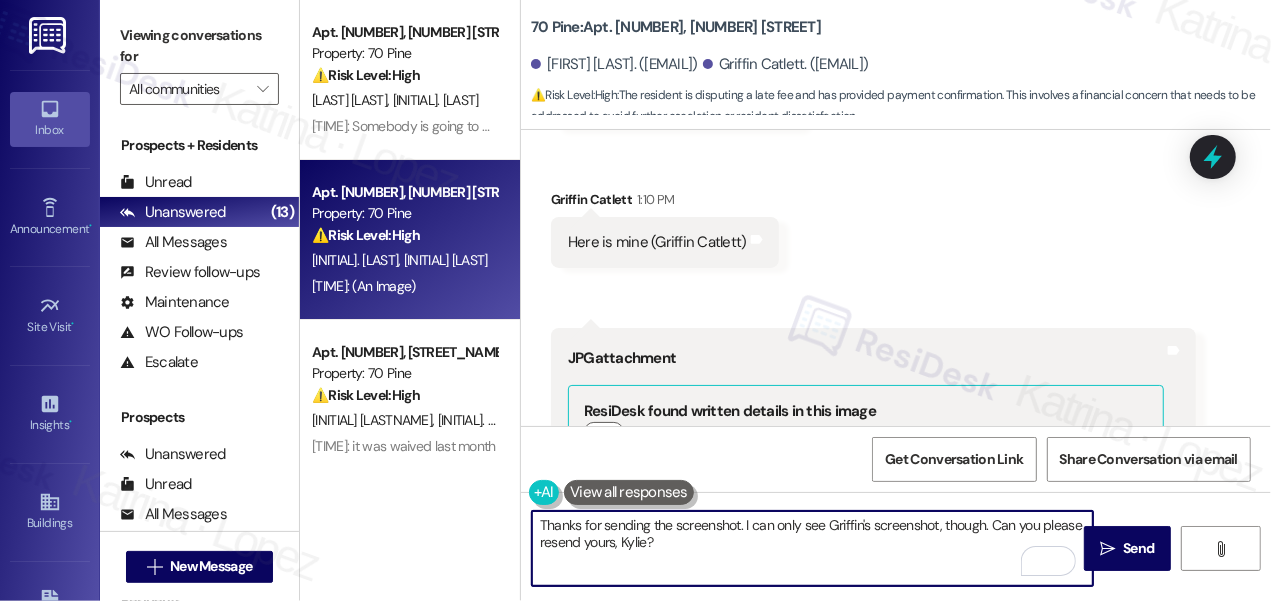 click on "Thanks for sending the screenshot. I can only see Griffin's screenshot, though. Can you please resend yours, Kylie?" at bounding box center [812, 548] 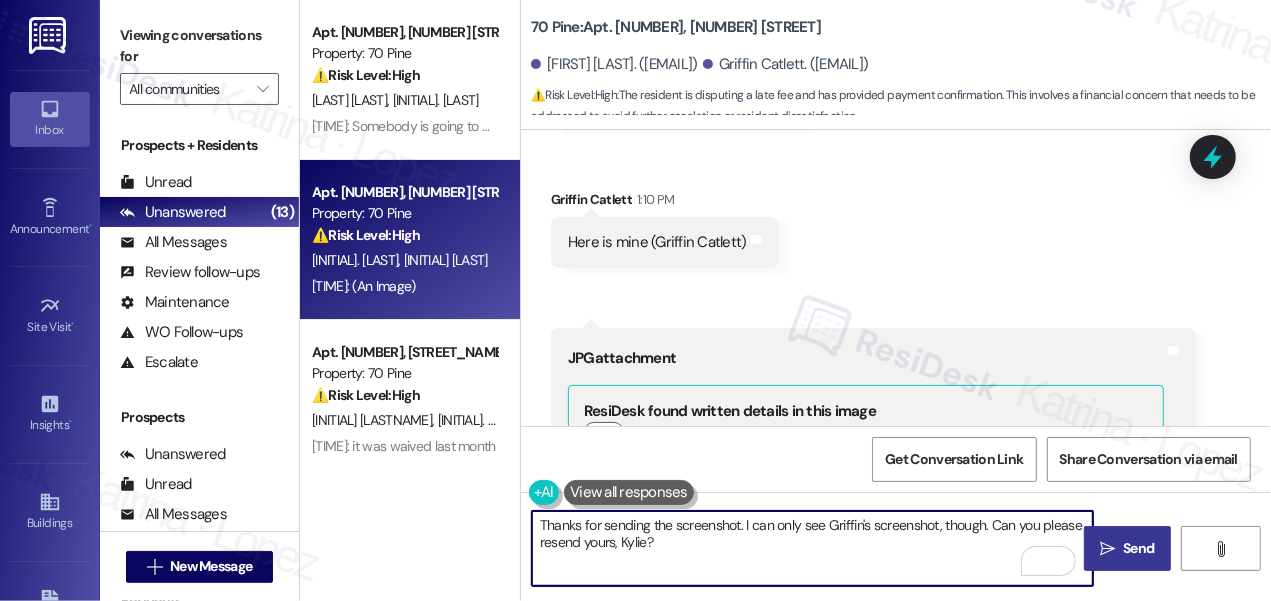 type on "Thanks for sending the screenshot. I can only see Griffin's screenshot, though. Can you please resend yours, Kylie?" 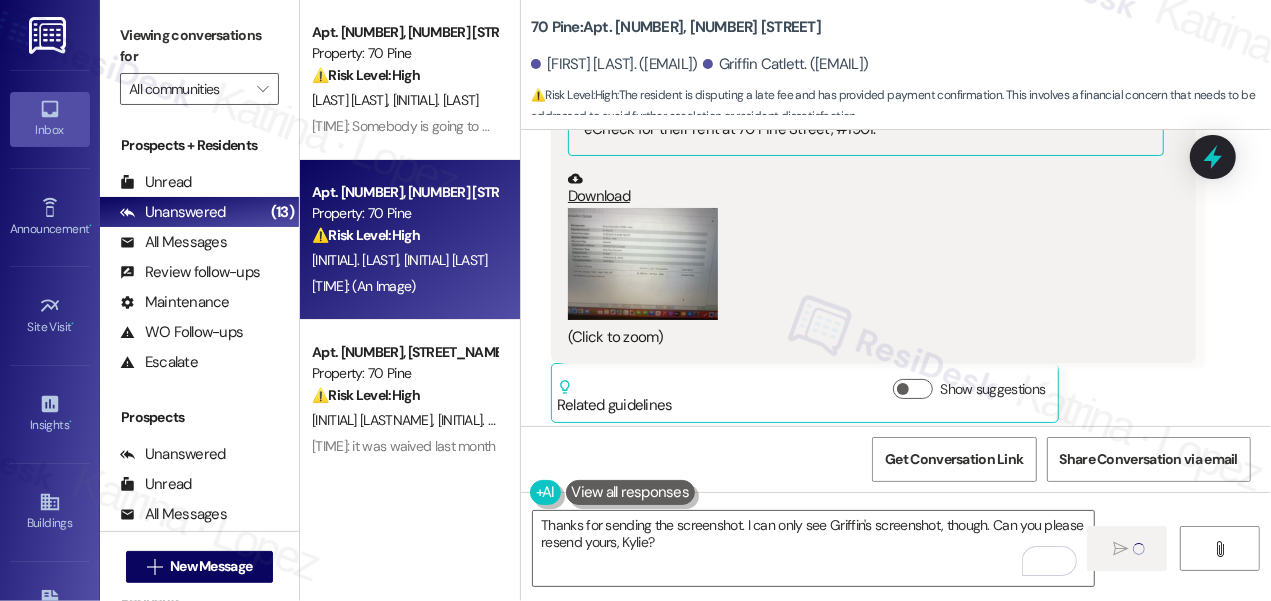 scroll, scrollTop: 2808, scrollLeft: 0, axis: vertical 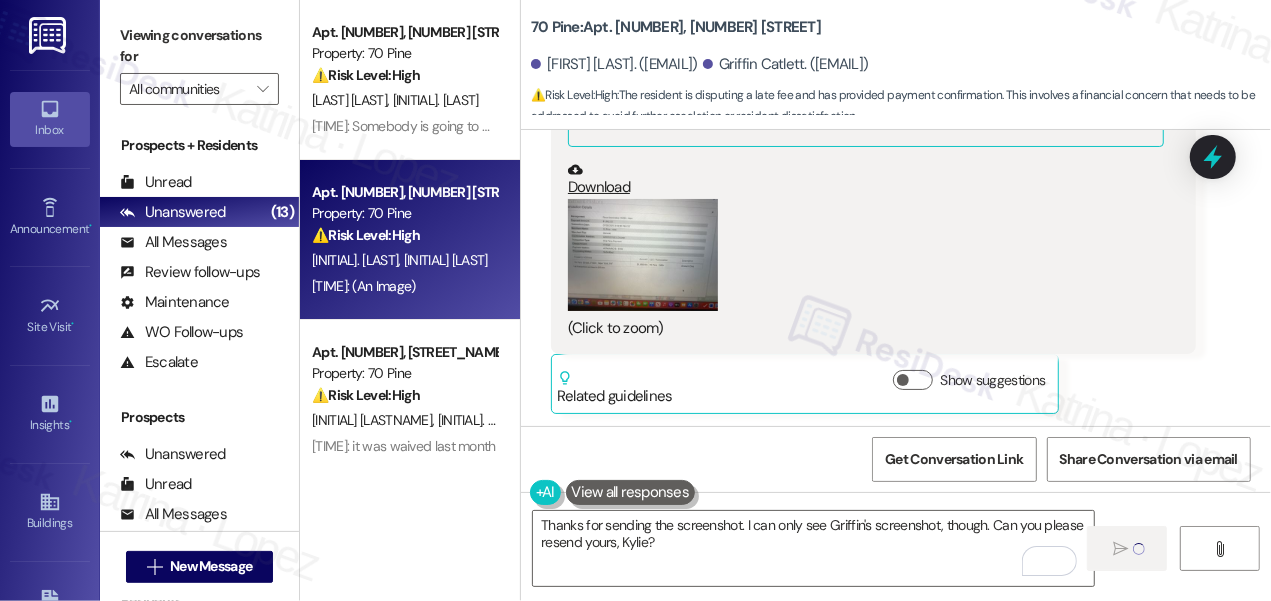 click at bounding box center [643, 255] 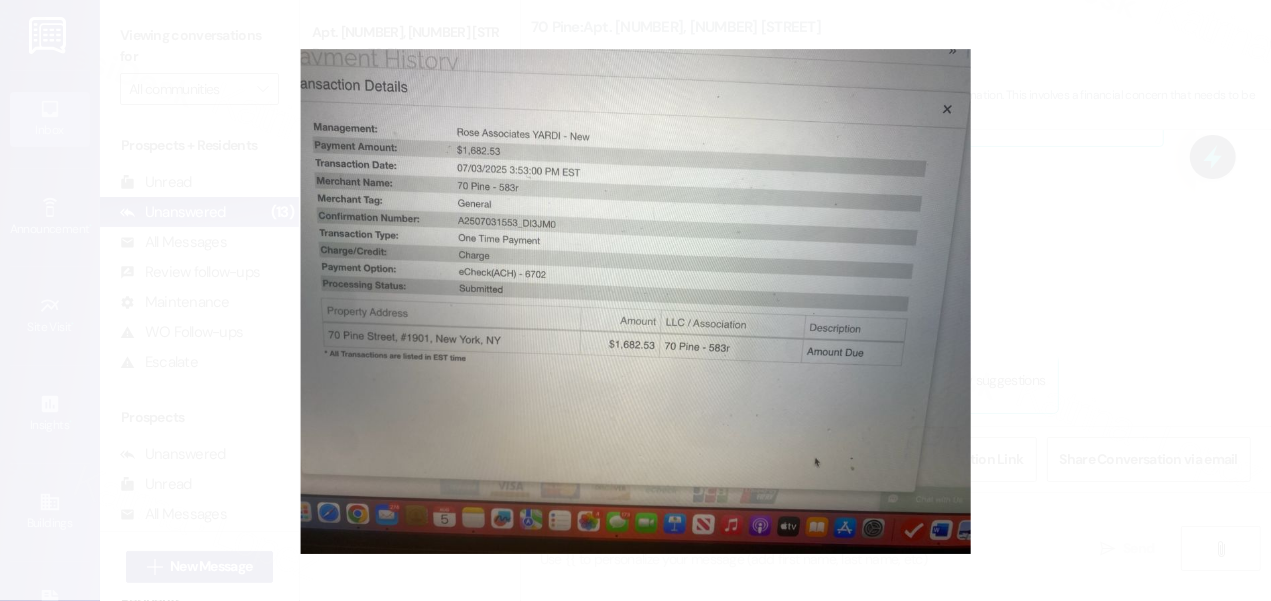 click at bounding box center [635, 300] 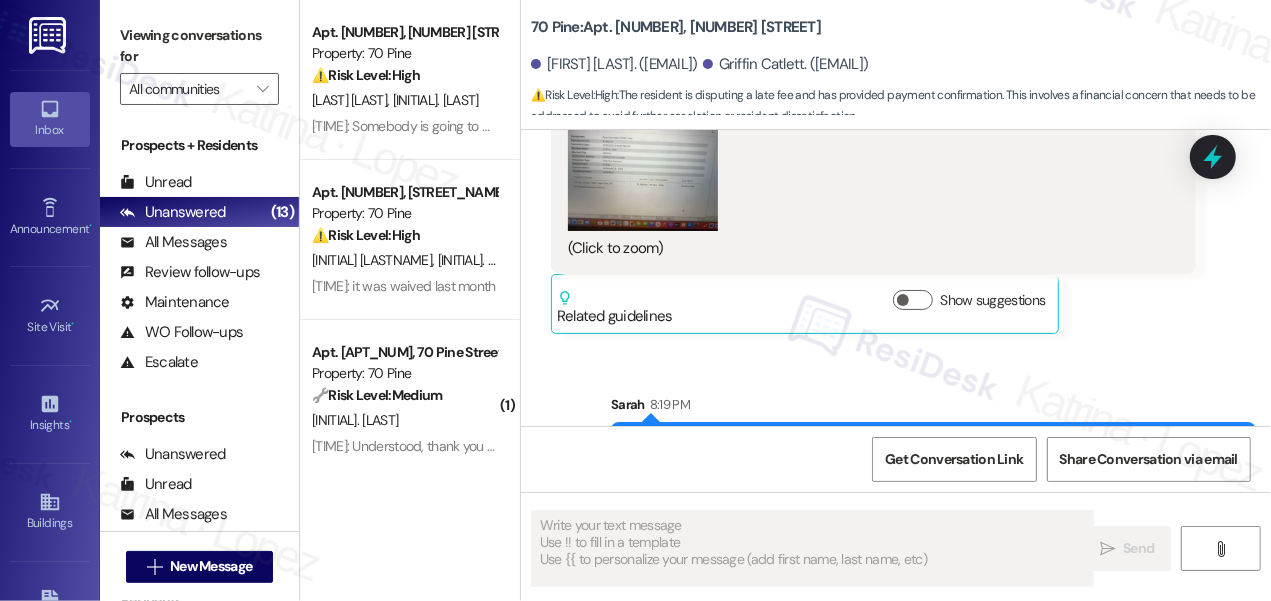 scroll, scrollTop: 2969, scrollLeft: 0, axis: vertical 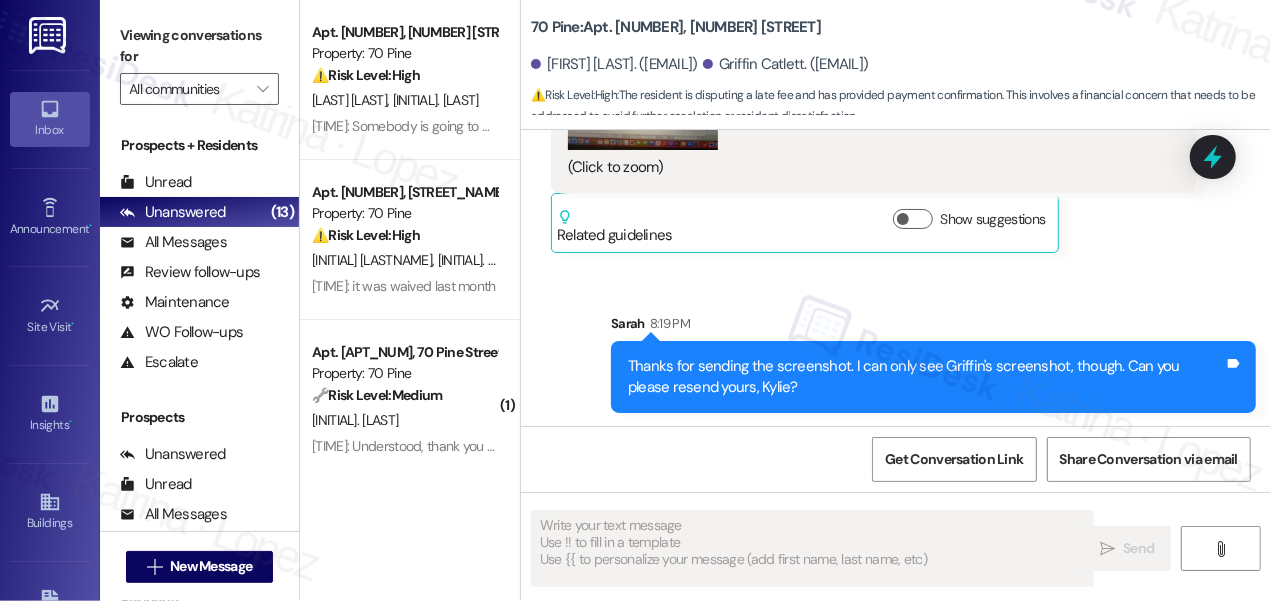 click on "Thanks for sending the screenshot. I can only see Griffin's screenshot, though. Can you please resend yours, Kylie?" at bounding box center [926, 377] 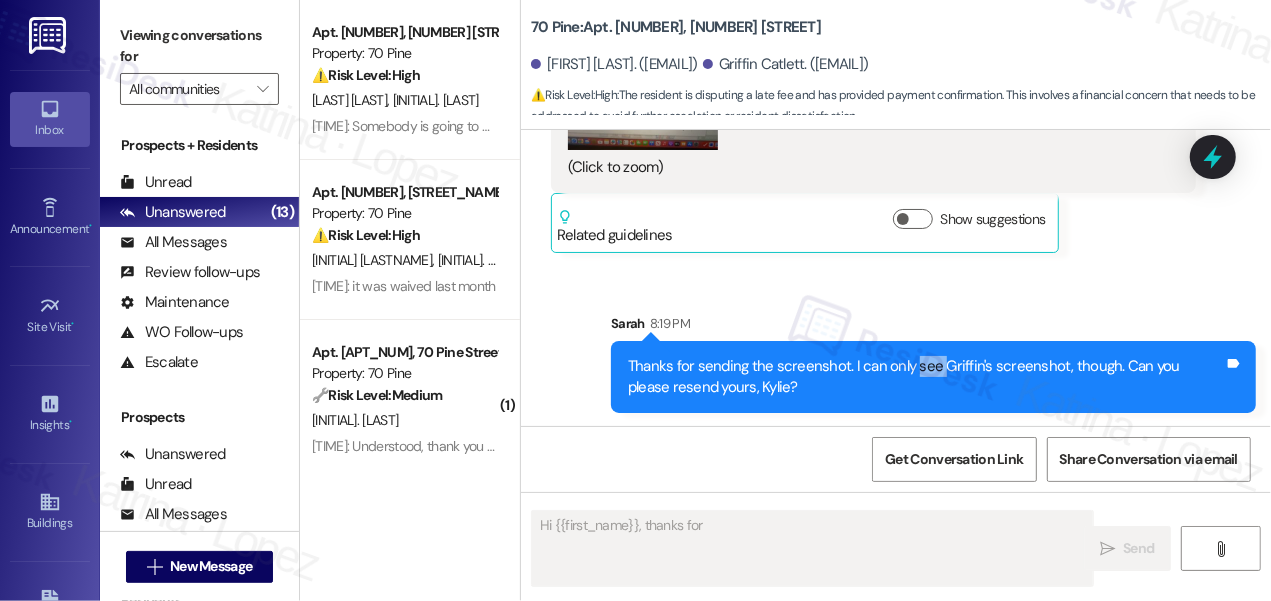 click on "Thanks for sending the screenshot. I can only see Griffin's screenshot, though. Can you please resend yours, Kylie?" at bounding box center [926, 377] 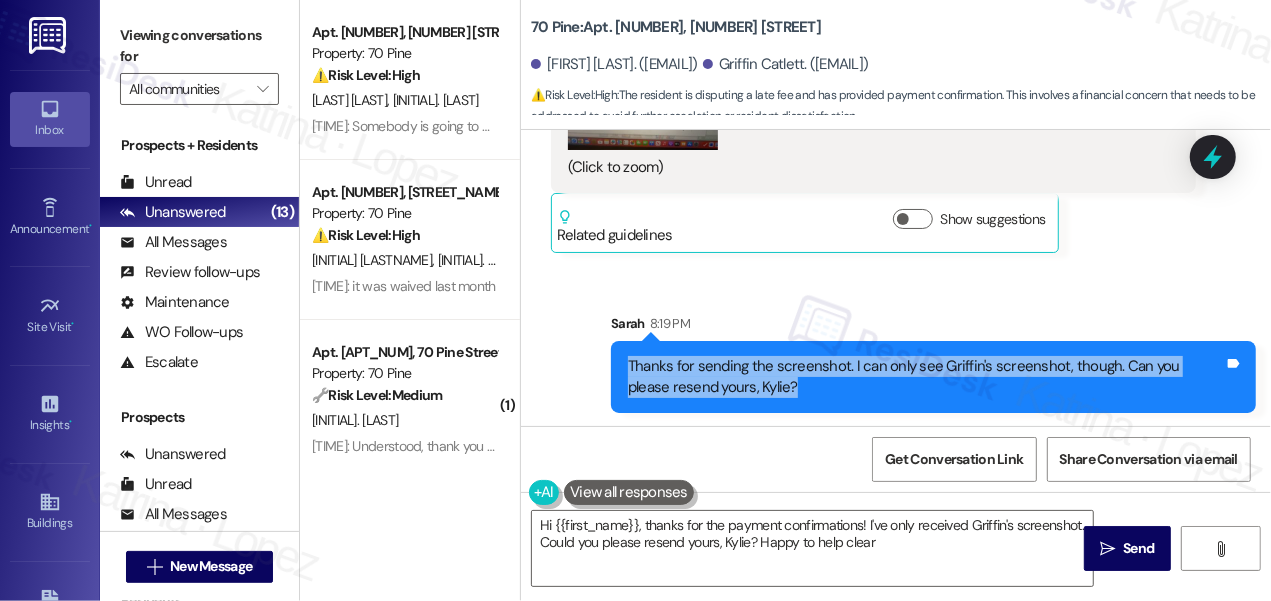 click on "Thanks for sending the screenshot. I can only see Griffin's screenshot, though. Can you please resend yours, Kylie?" at bounding box center [926, 377] 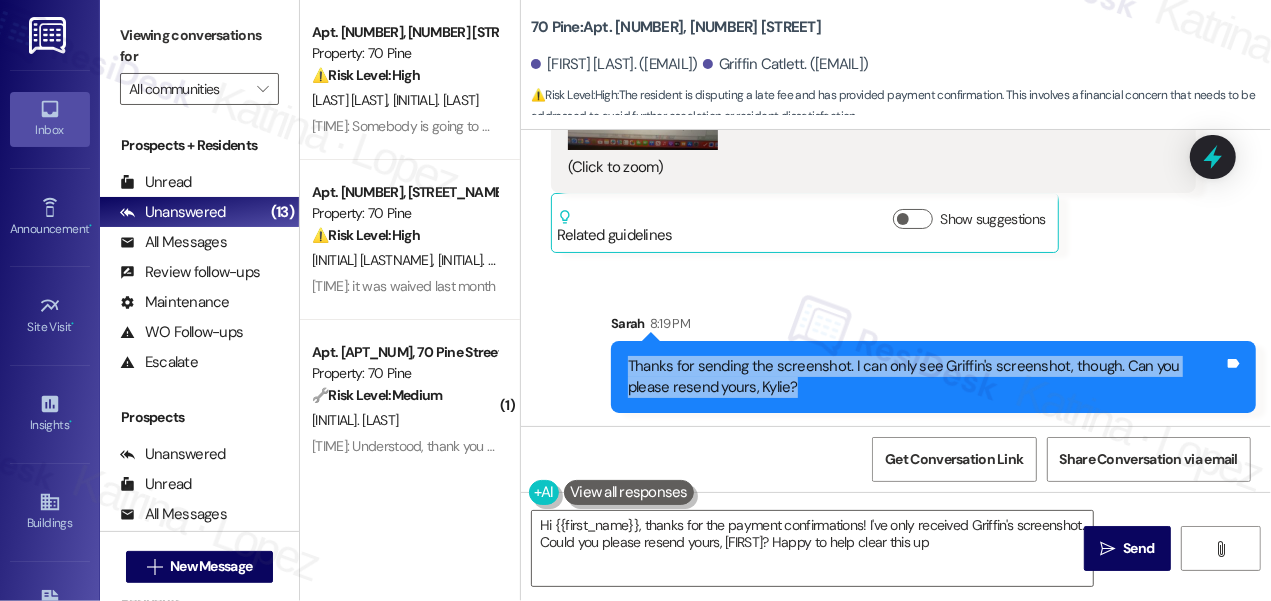 type on "Hi {{first_name}}, thanks for the payment confirmations! I've only received Griffin's screenshot. Could you please resend yours, [NAME]? Happy to help clear this up!" 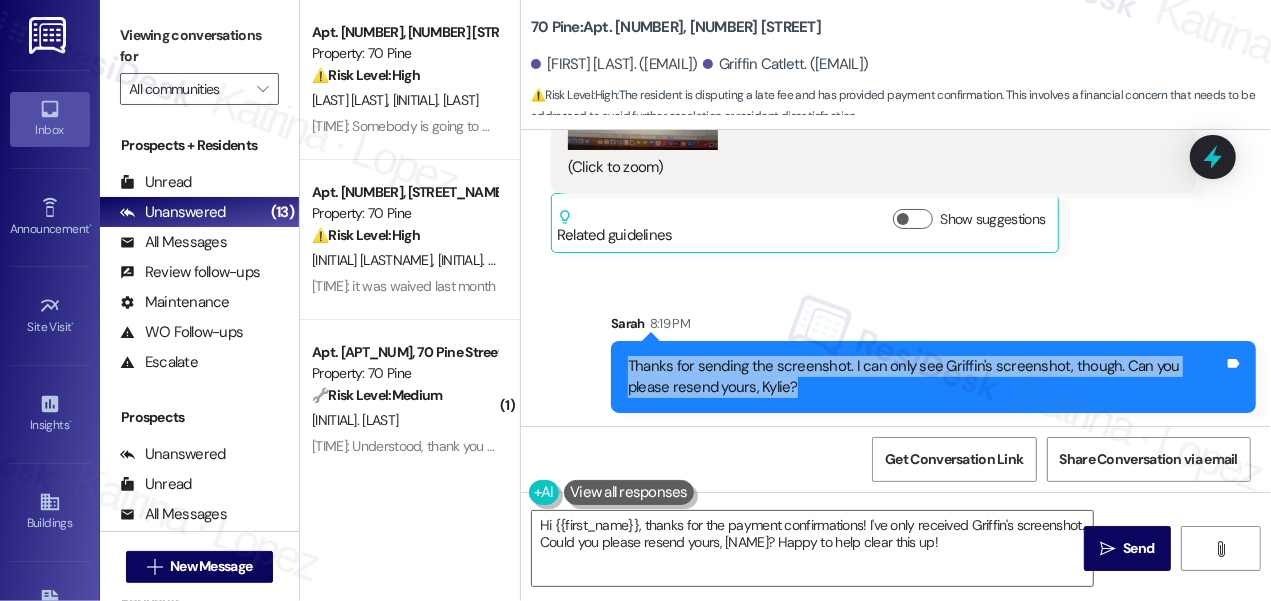 scroll, scrollTop: 2696, scrollLeft: 0, axis: vertical 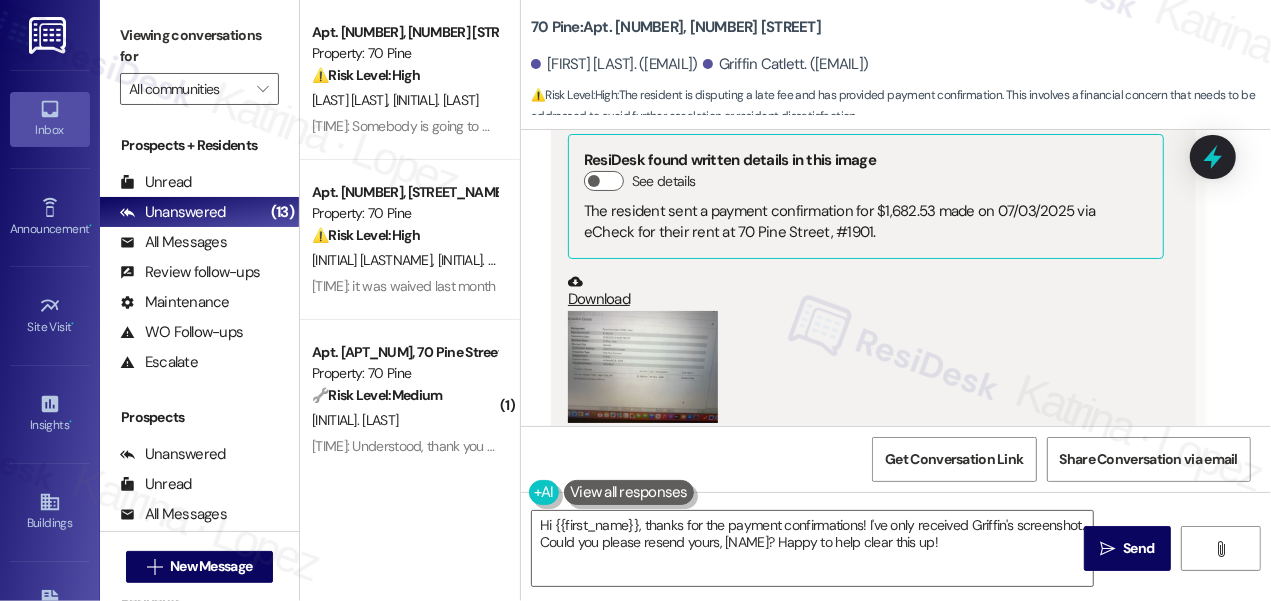 click at bounding box center [643, 367] 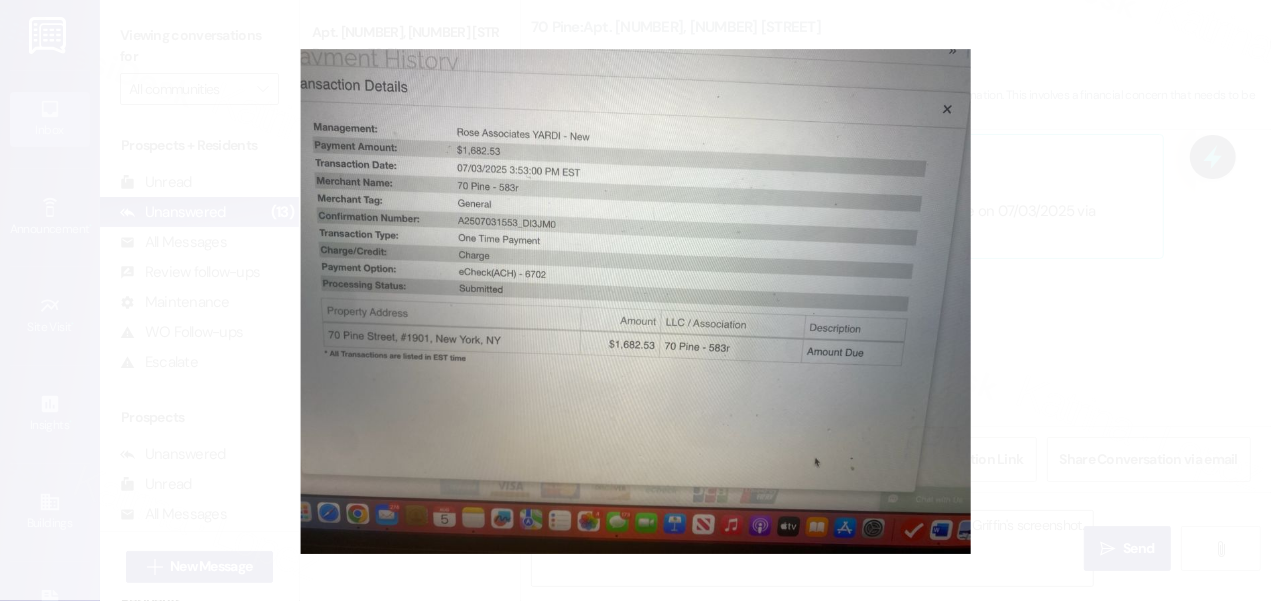 click at bounding box center (635, 300) 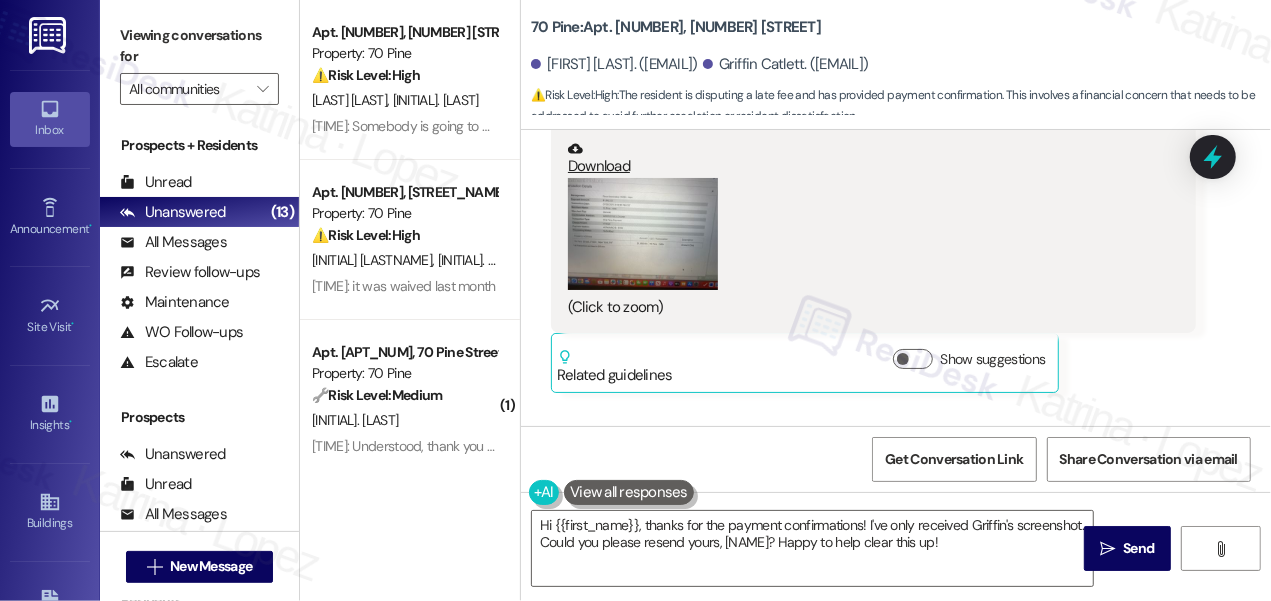 scroll, scrollTop: 2696, scrollLeft: 0, axis: vertical 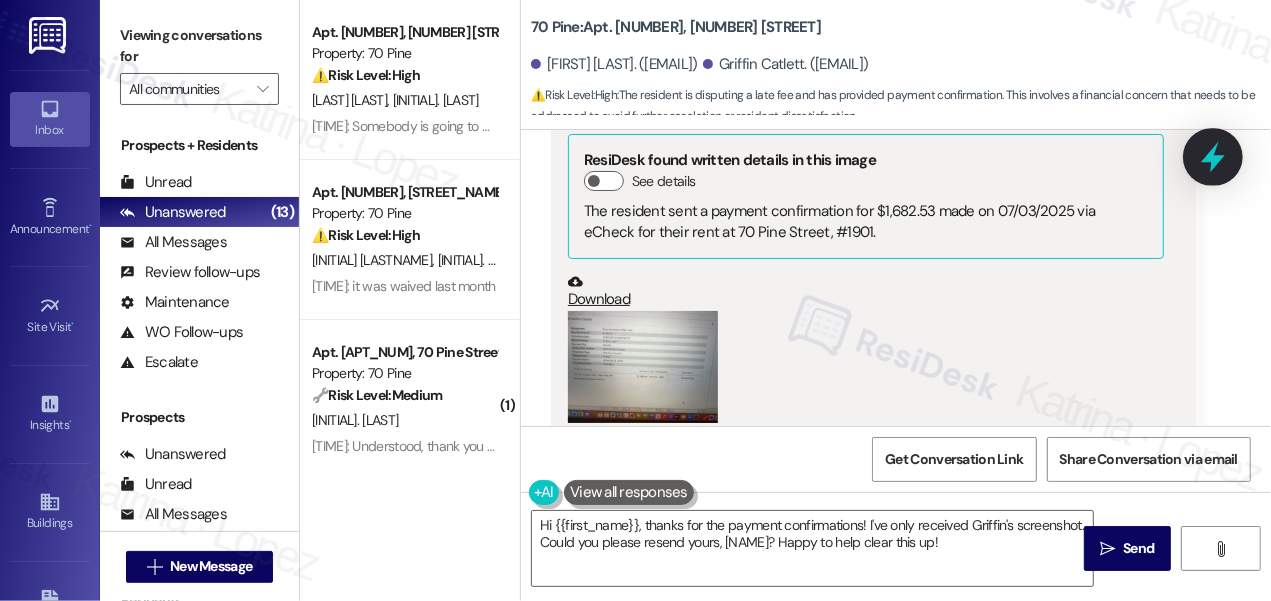 click 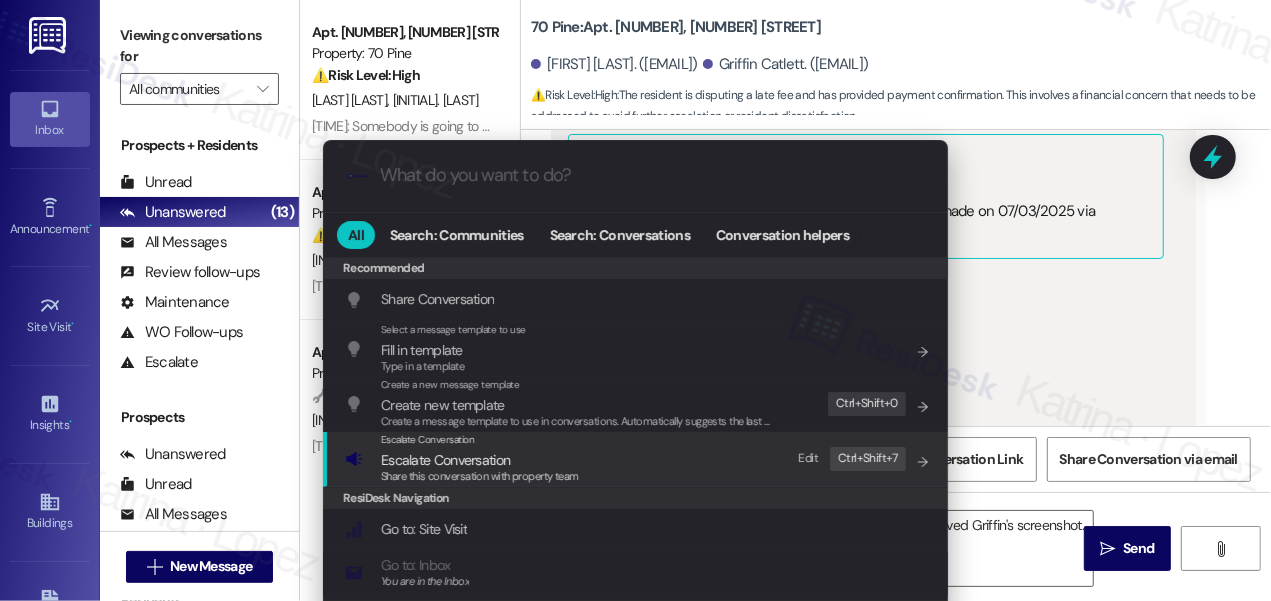 click on "Escalate Conversation Escalate Conversation Share this conversation with property team Edit Ctrl+ Shift+ 7" at bounding box center [637, 459] 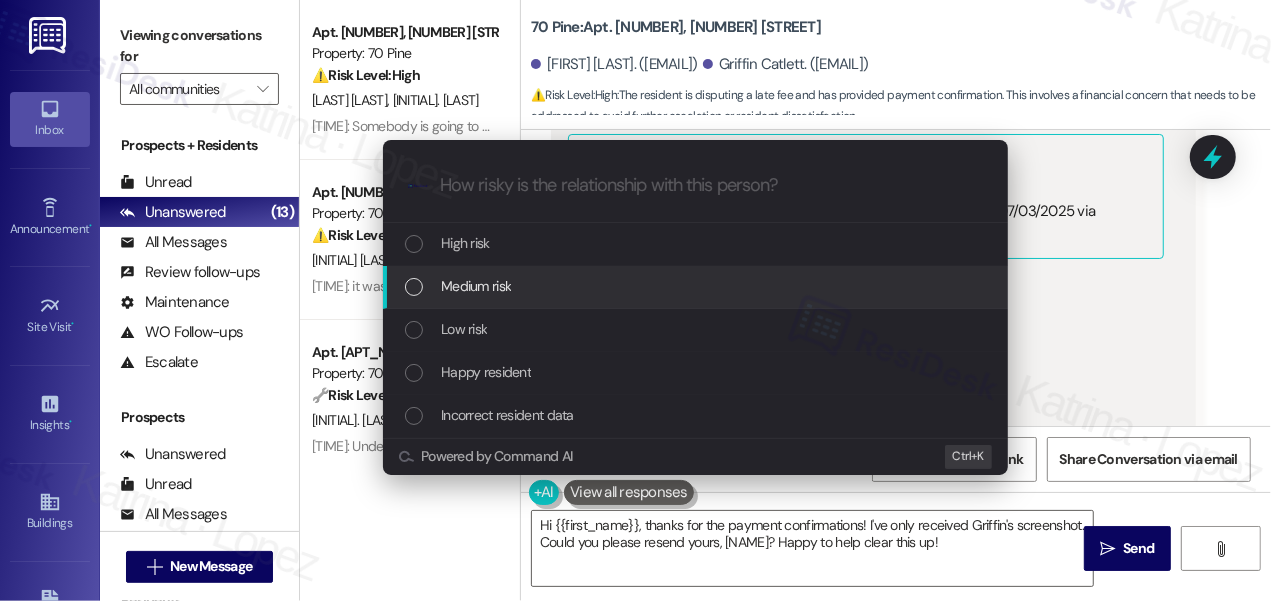 click on "Medium risk" at bounding box center [697, 286] 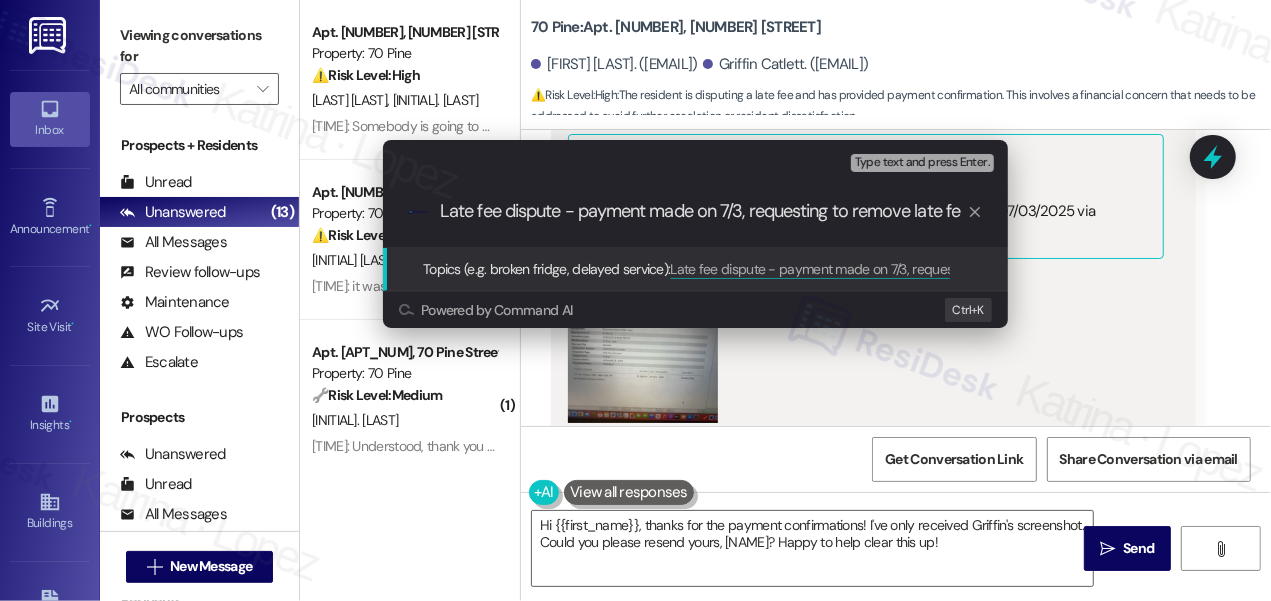 type on "Late fee dispute - payment made on 7/3, requesting to remove late fee" 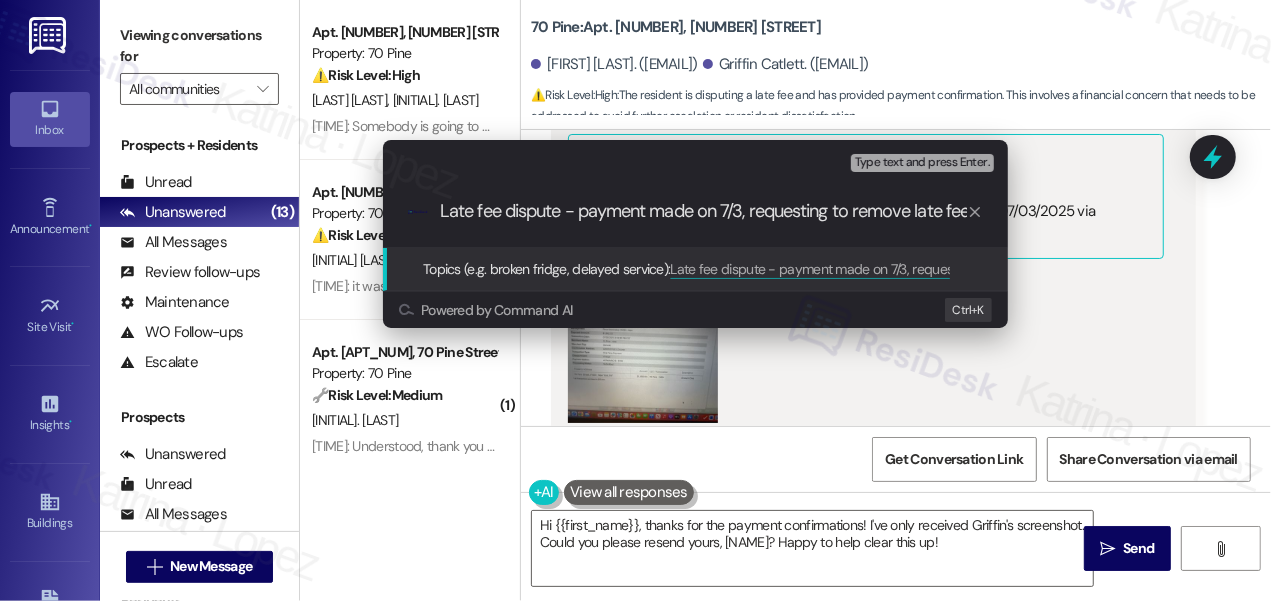 scroll, scrollTop: 0, scrollLeft: 5, axis: horizontal 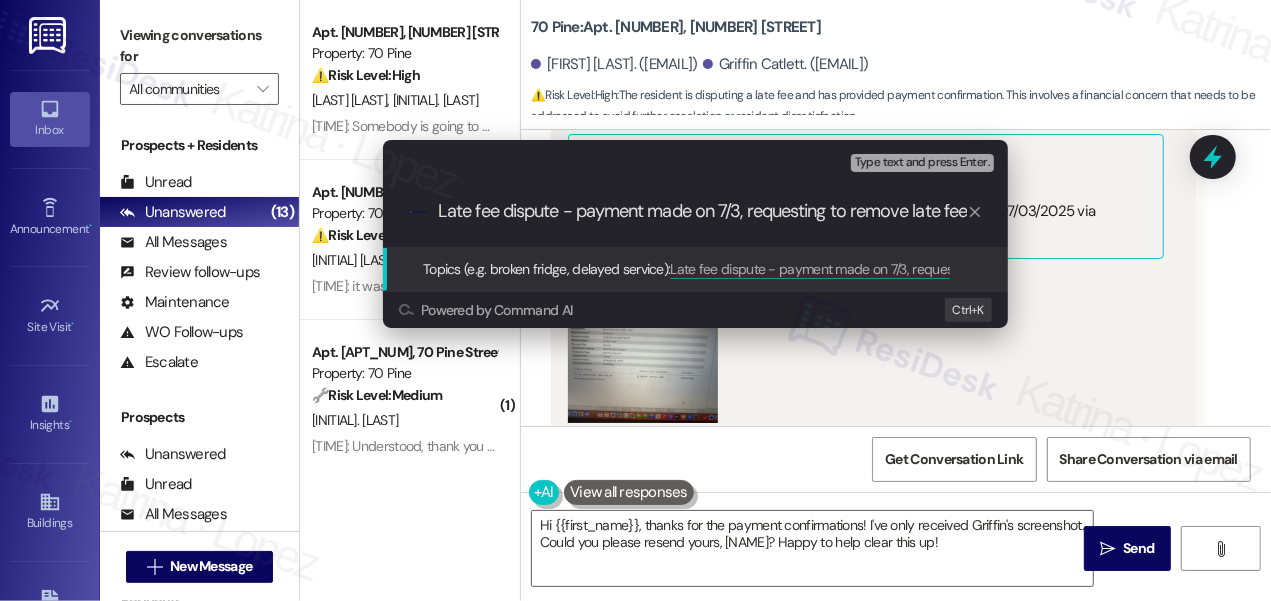 type 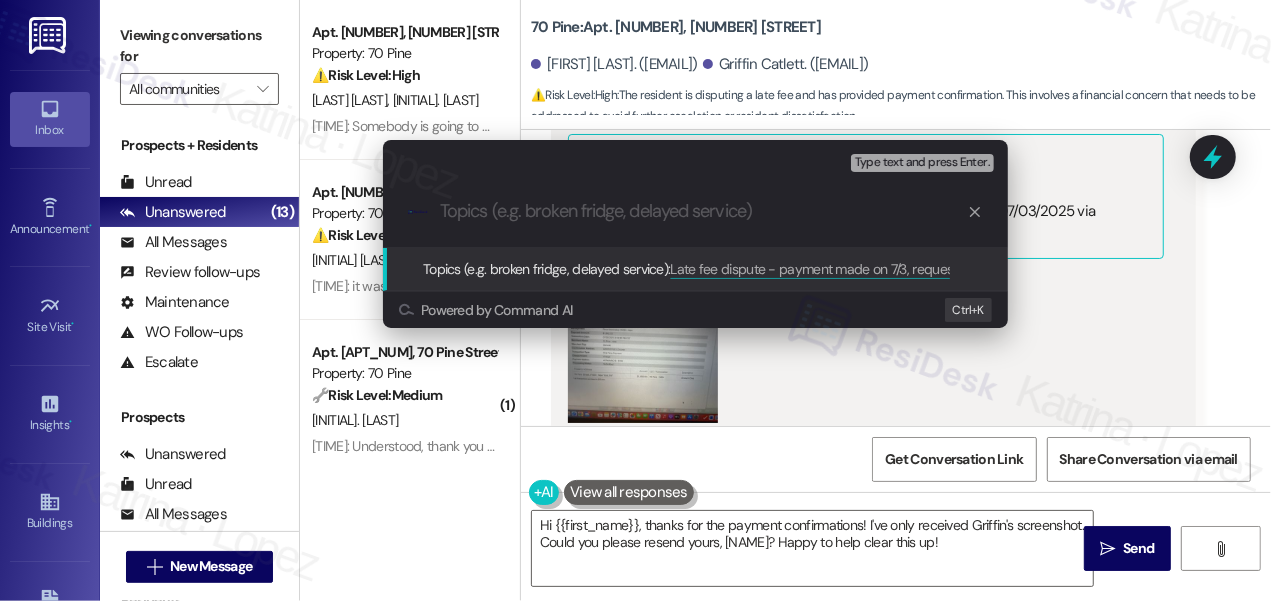 scroll, scrollTop: 0, scrollLeft: 0, axis: both 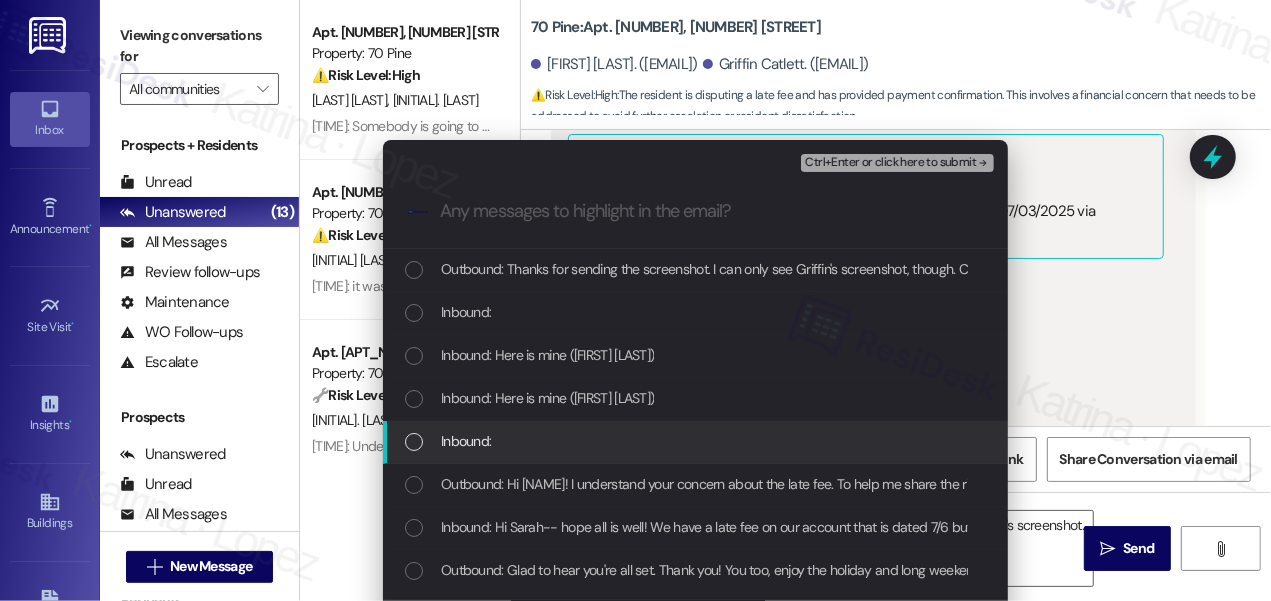 click on "Inbound:" at bounding box center (697, 441) 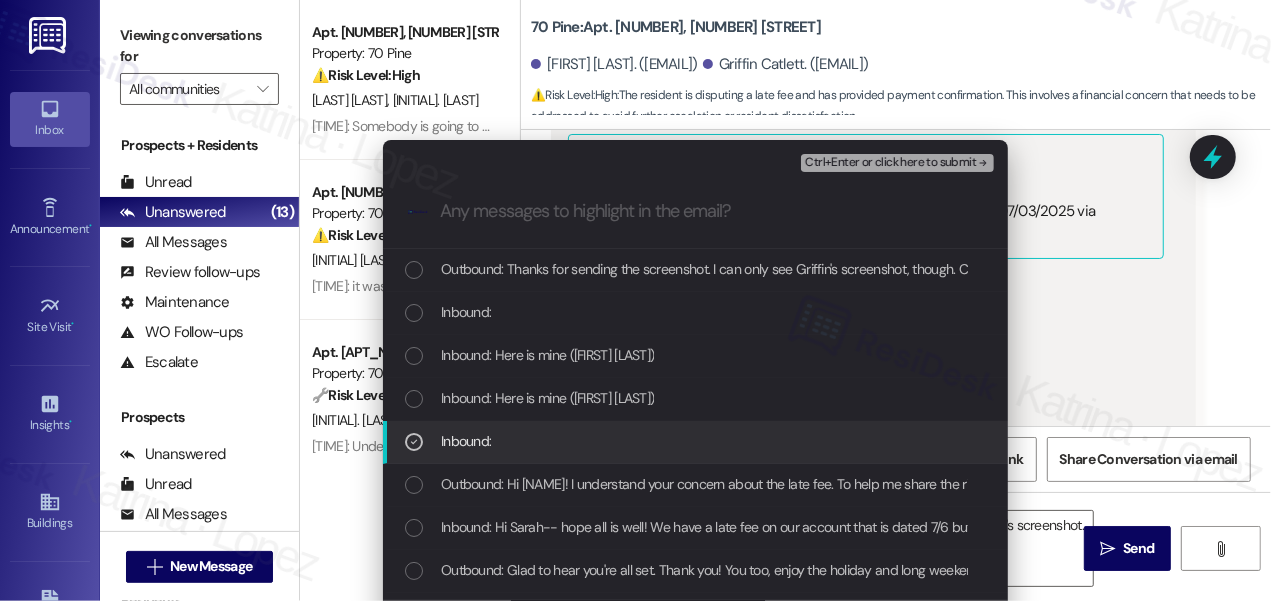 click on "Inbound:" at bounding box center (697, 441) 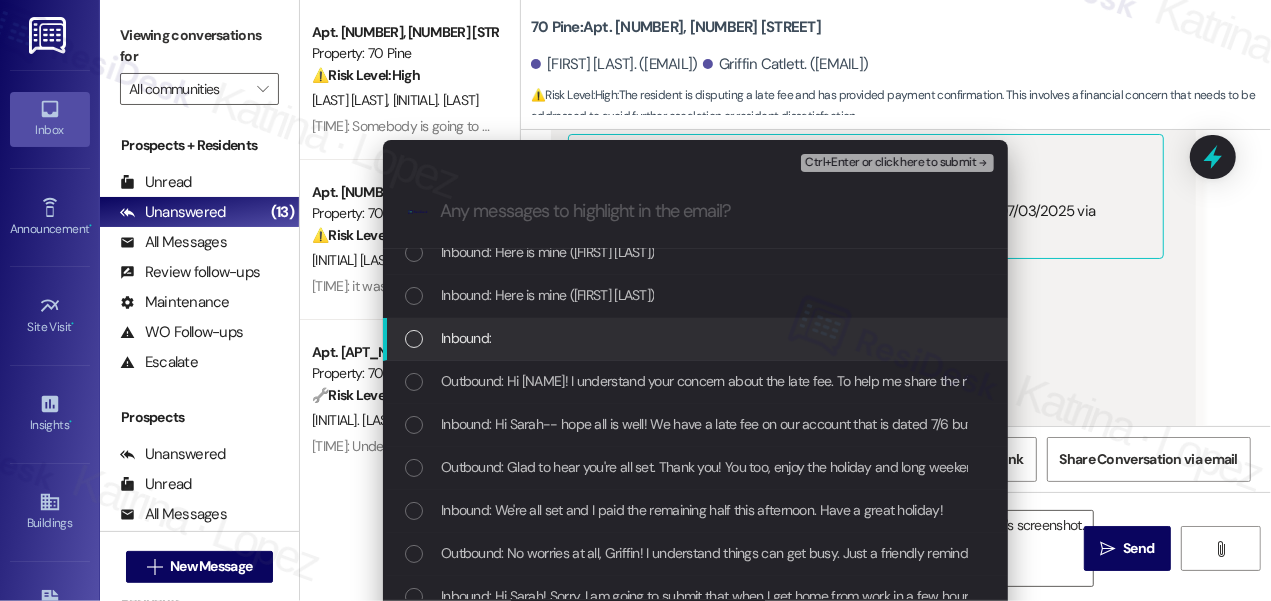 scroll, scrollTop: 181, scrollLeft: 0, axis: vertical 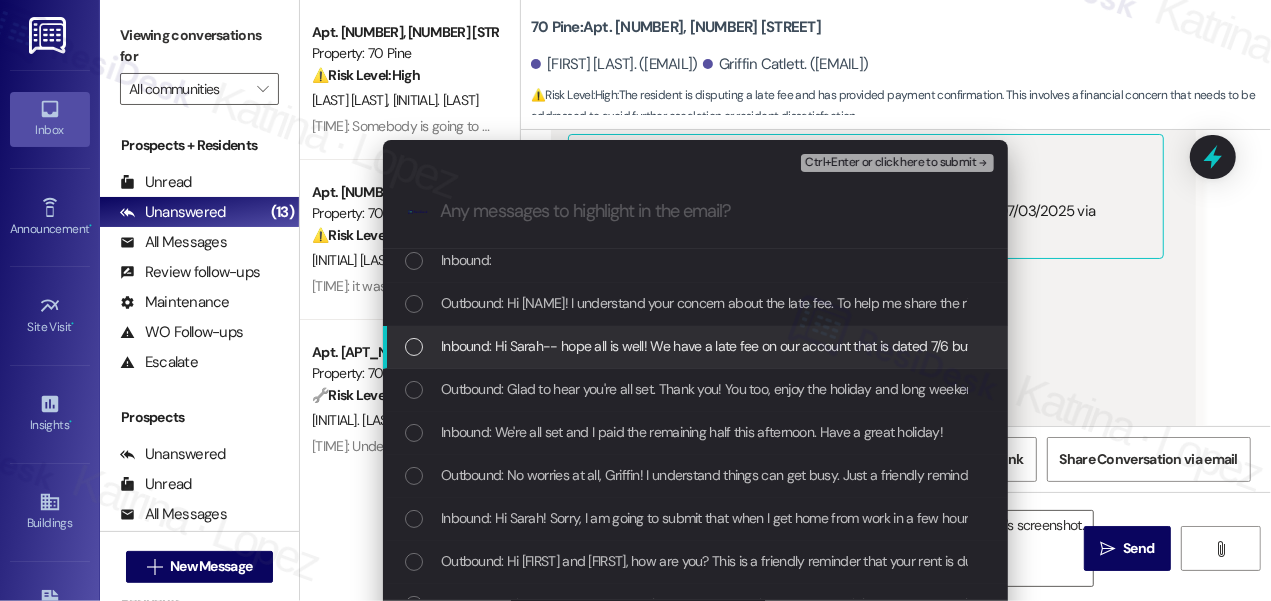 click on "Inbound: Hi Sarah-- hope all is well! We have a late fee on our account that is dated 7/6 but we both paid on July 3rd. Can you please help us understand if this is a legitimate charge or otherwise help with removing it? Thank you in advance!" at bounding box center (1135, 346) 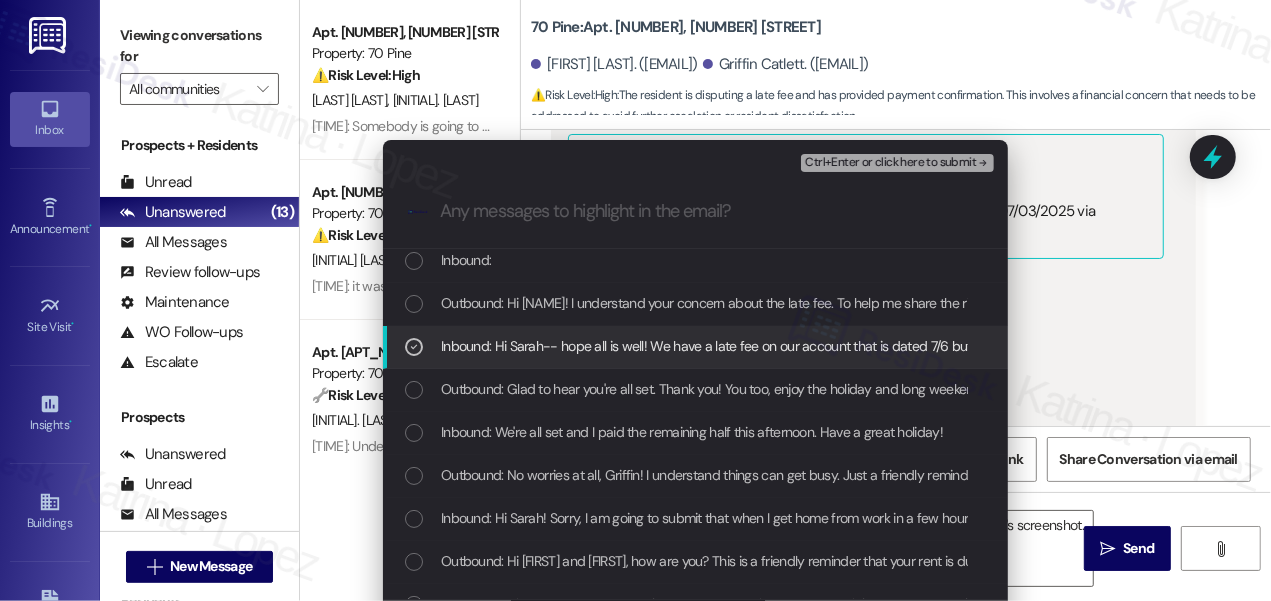 scroll, scrollTop: 0, scrollLeft: 0, axis: both 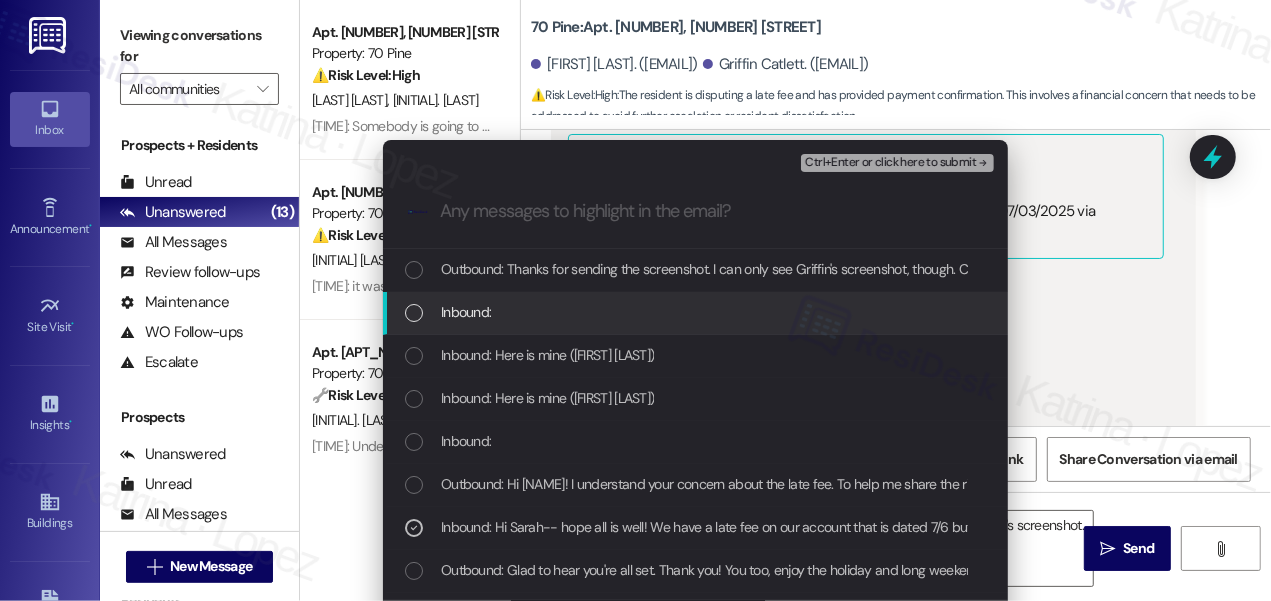 click on "Inbound:" at bounding box center (697, 312) 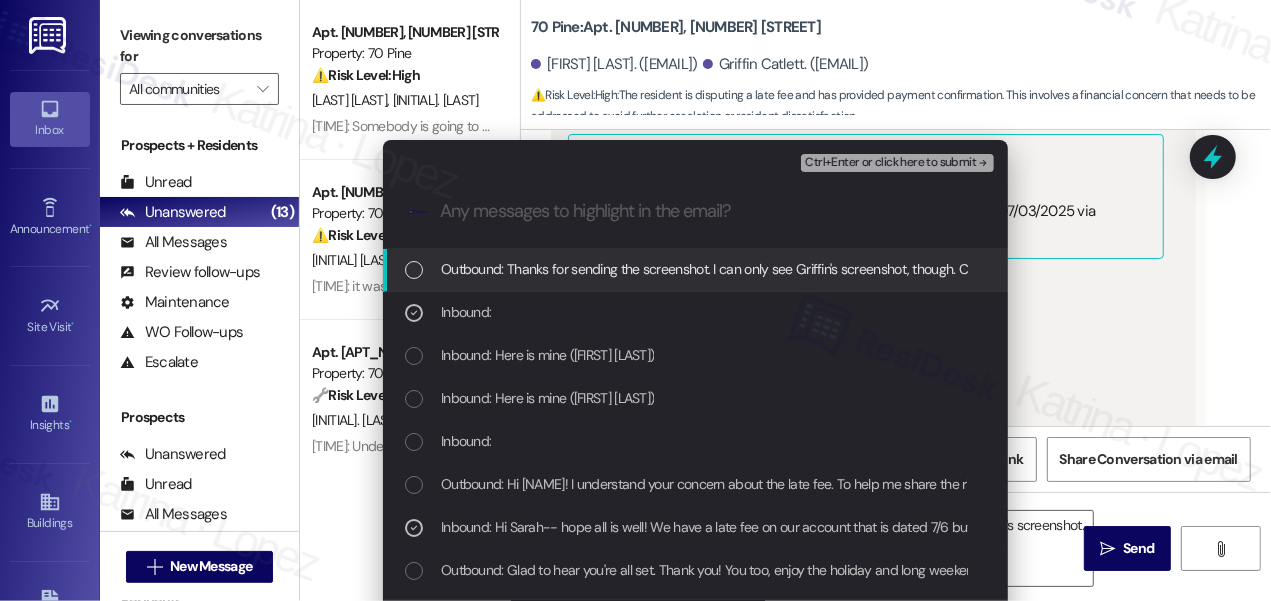 click on "Ctrl+Enter or click here to submit" at bounding box center [890, 163] 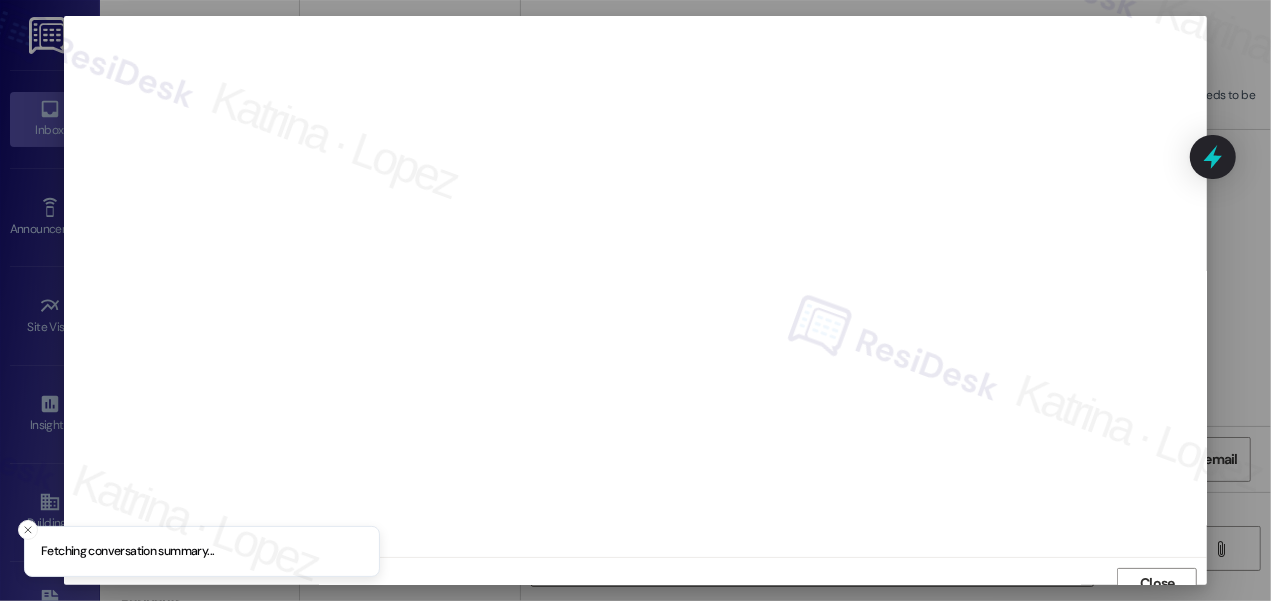 scroll, scrollTop: 14, scrollLeft: 0, axis: vertical 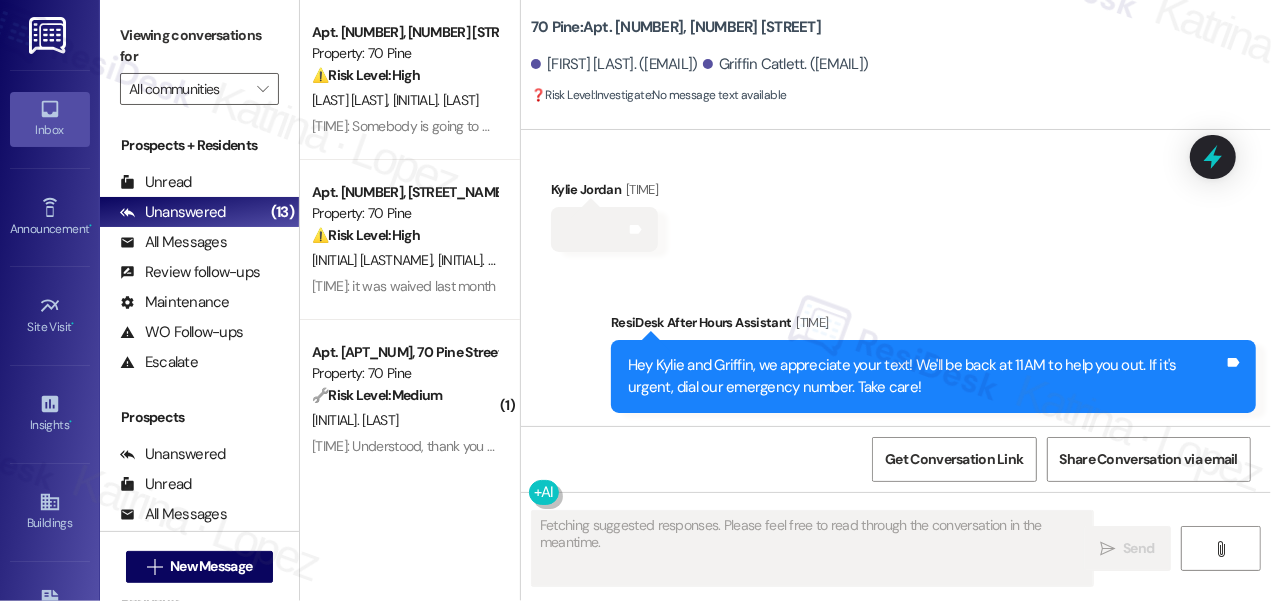 click on "Hey Kylie and Griffin, we appreciate your text! We'll be back at 11AM to help you out. If it's urgent, dial our emergency number. Take care!" at bounding box center [926, 376] 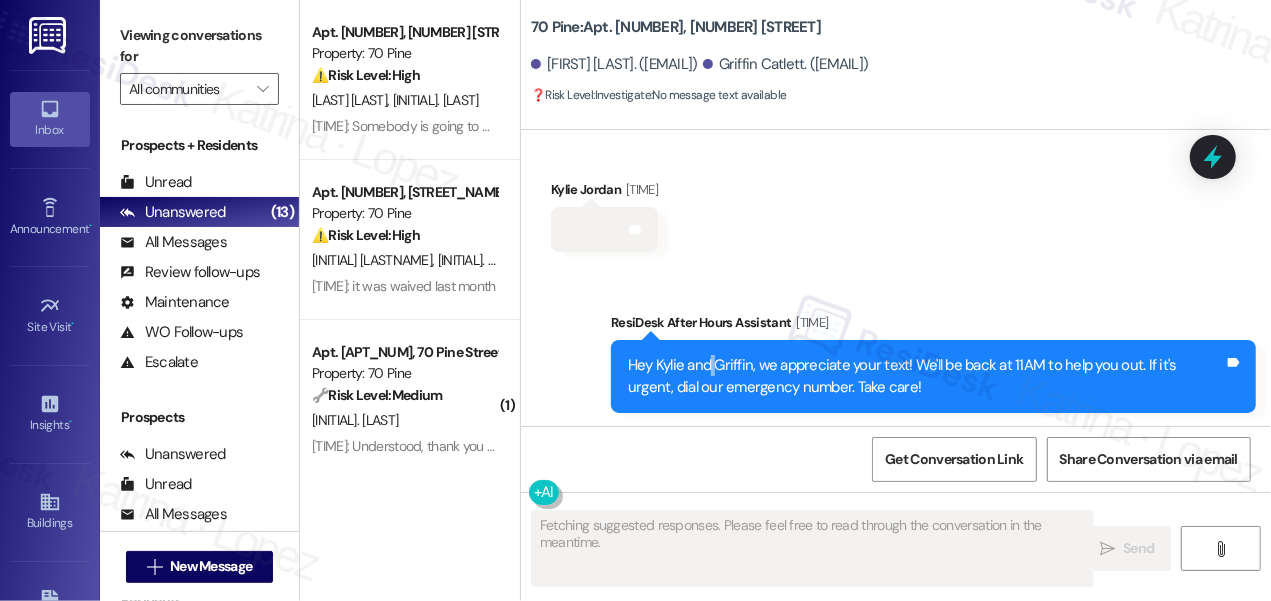 click on "Hey Kylie and Griffin, we appreciate your text! We'll be back at 11AM to help you out. If it's urgent, dial our emergency number. Take care!" at bounding box center (926, 376) 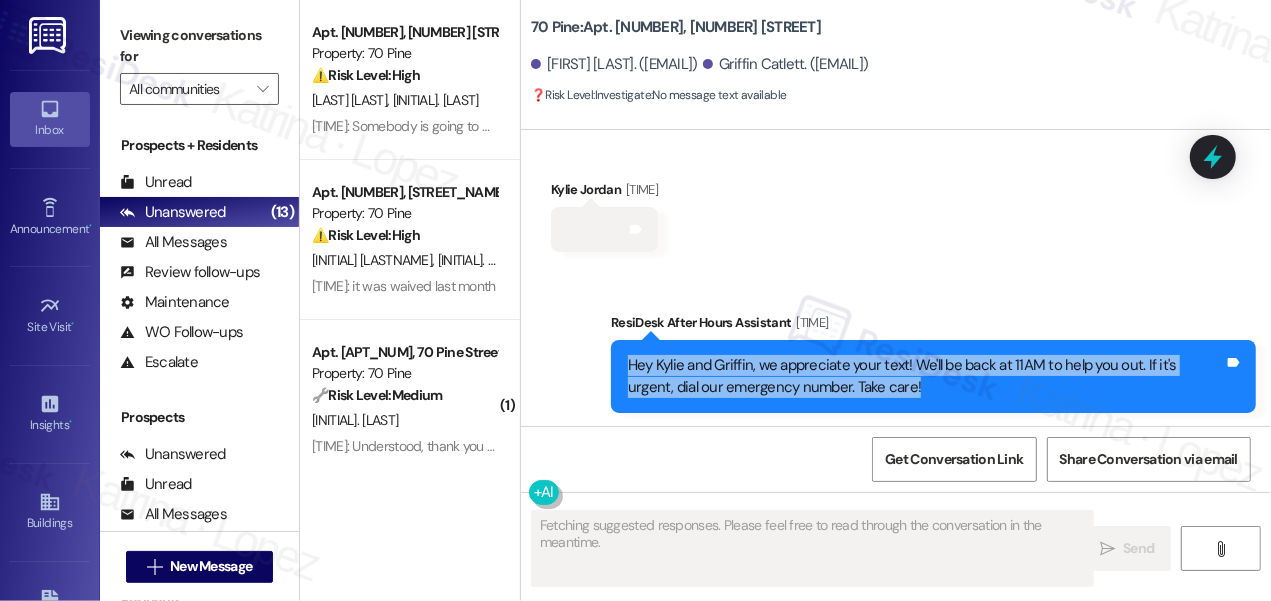 click on "Hey Kylie and Griffin, we appreciate your text! We'll be back at 11AM to help you out. If it's urgent, dial our emergency number. Take care!" at bounding box center [926, 376] 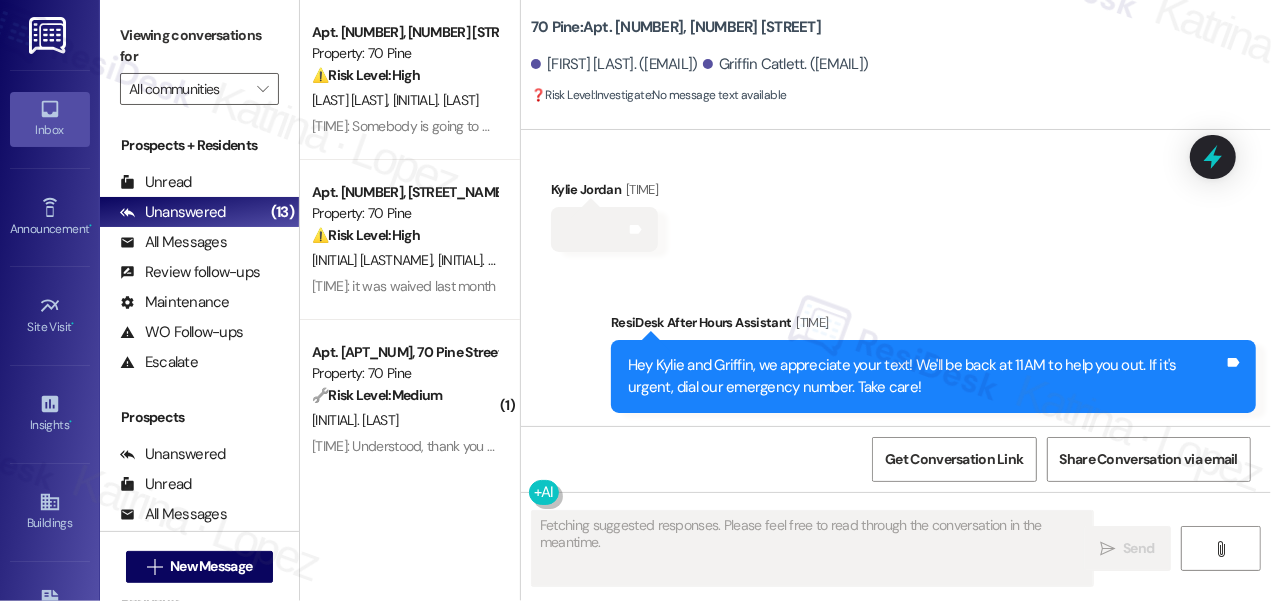 click on "Tags and notes" at bounding box center [604, 229] 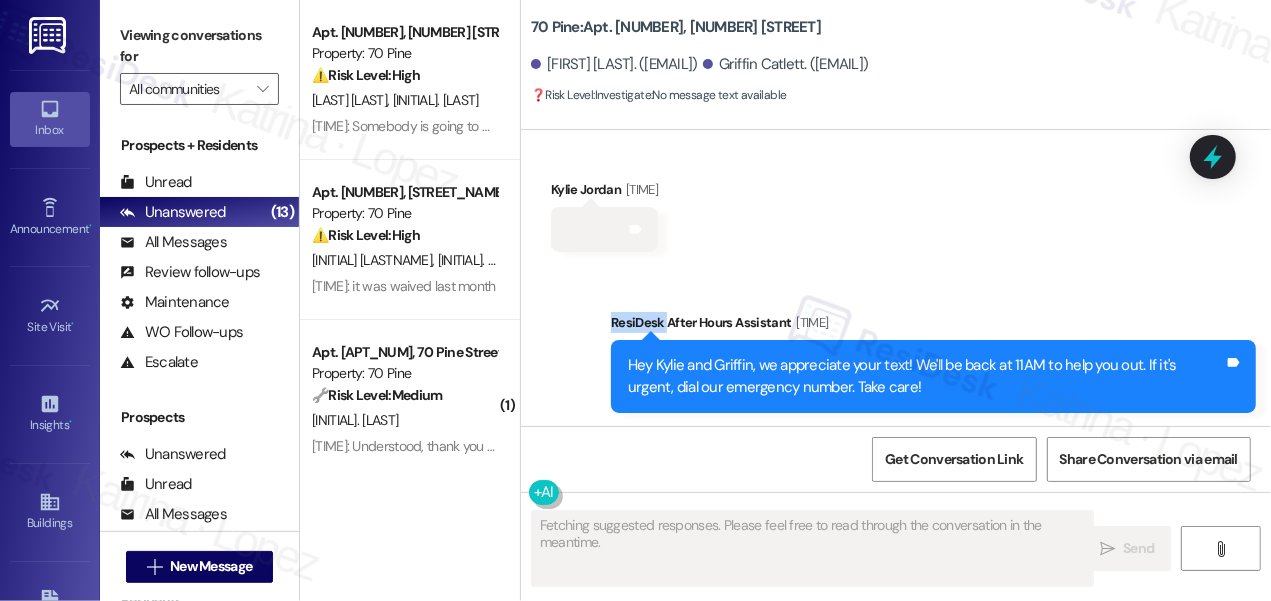 click on "Tags and notes" at bounding box center [604, 229] 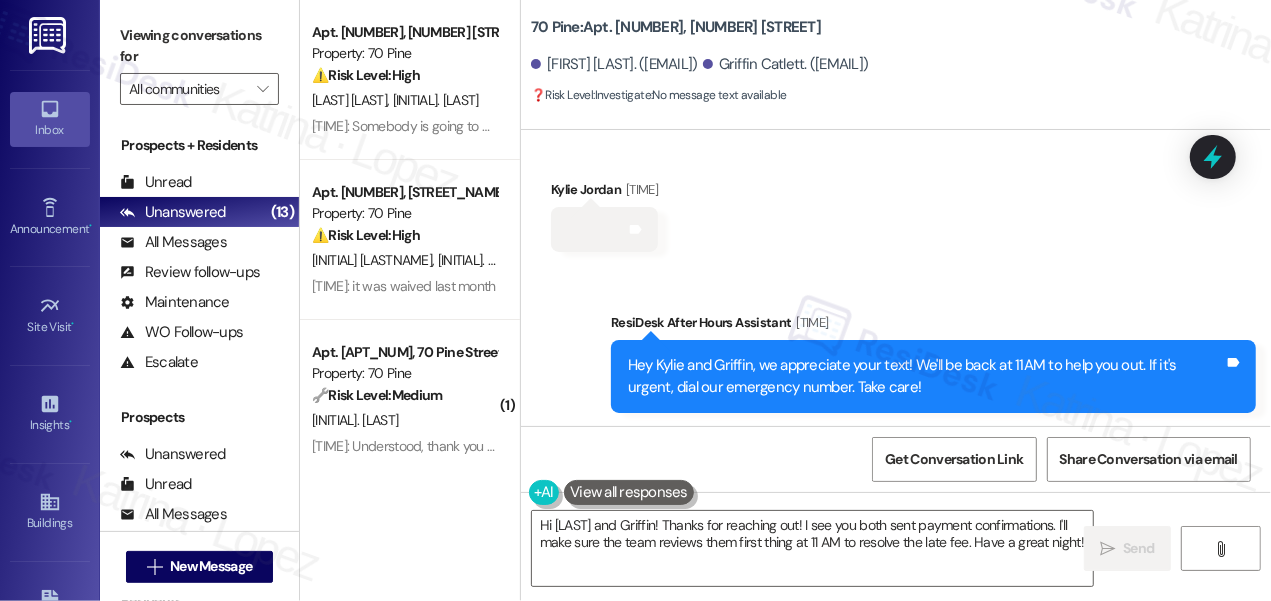 click on "Tags and notes" at bounding box center (604, 229) 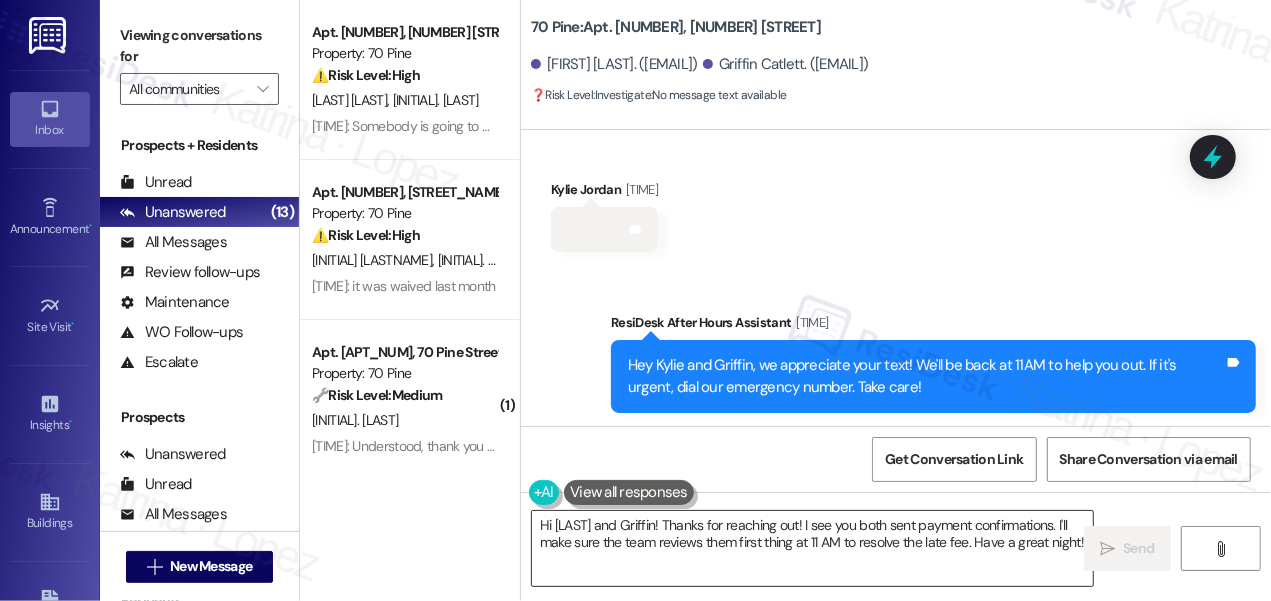 click on "Hi [LAST] and Griffin! Thanks for reaching out! I see you both sent payment confirmations. I'll make sure the team reviews them first thing at 11 AM to resolve the late fee. Have a great night!" at bounding box center (812, 548) 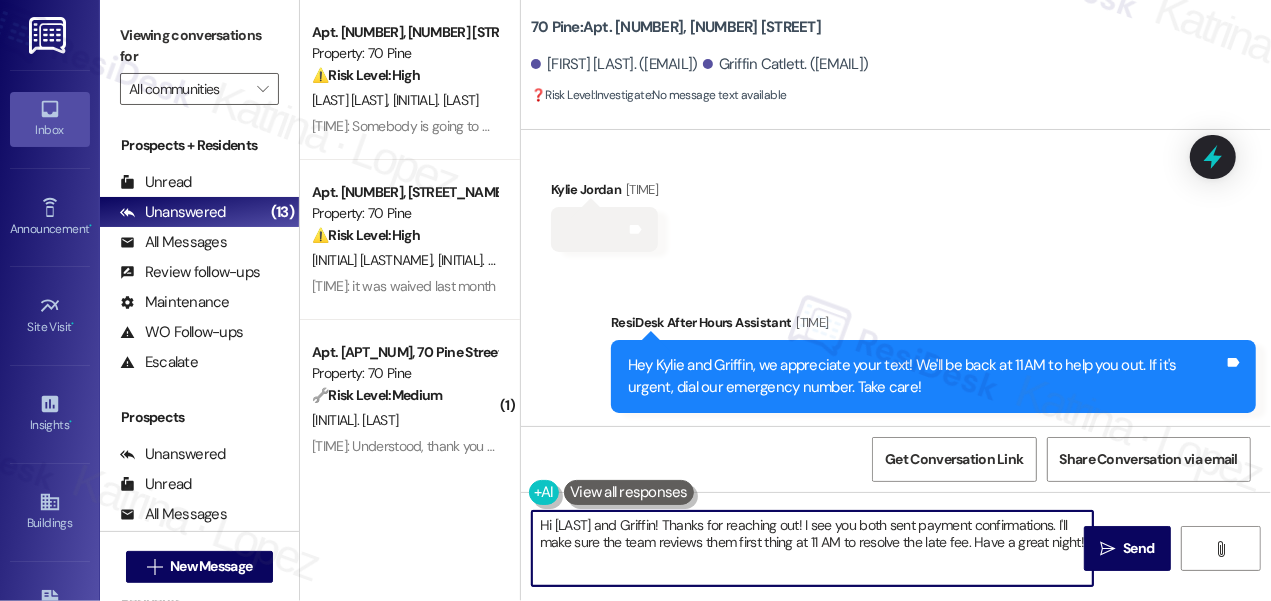 click on "Hi [LAST] and Griffin! Thanks for reaching out! I see you both sent payment confirmations. I'll make sure the team reviews them first thing at 11 AM to resolve the late fee. Have a great night!" at bounding box center (812, 548) 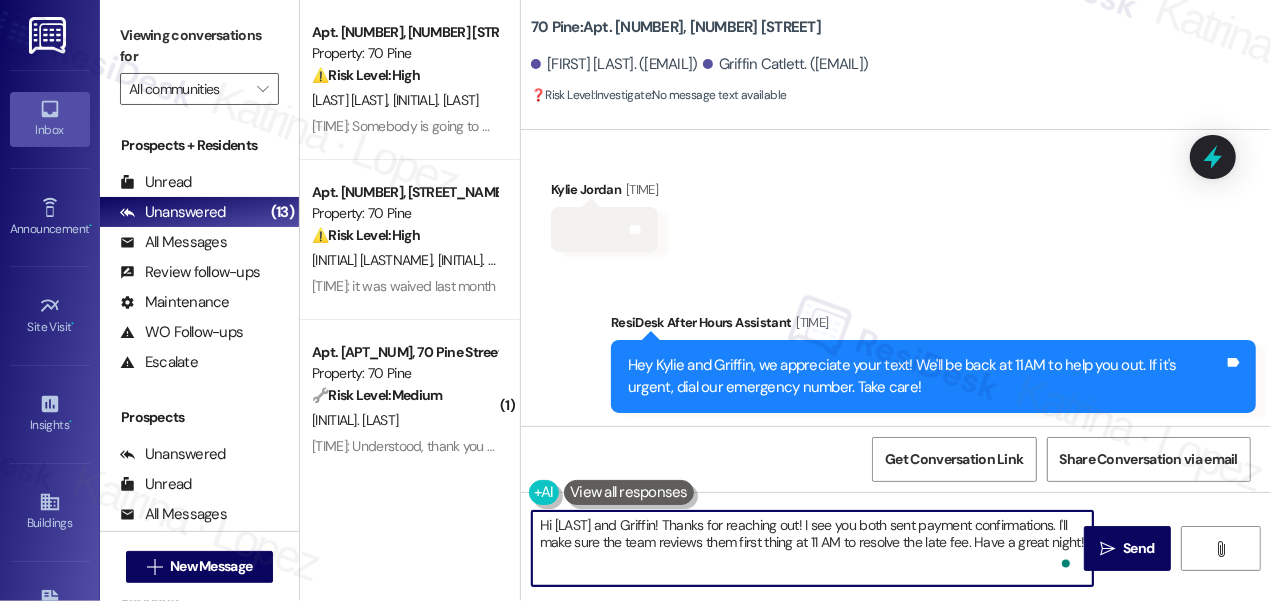 click on "Hi [LAST] and Griffin! Thanks for reaching out! I see you both sent payment confirmations. I'll make sure the team reviews them first thing at 11 AM to resolve the late fee. Have a great night!" at bounding box center (812, 548) 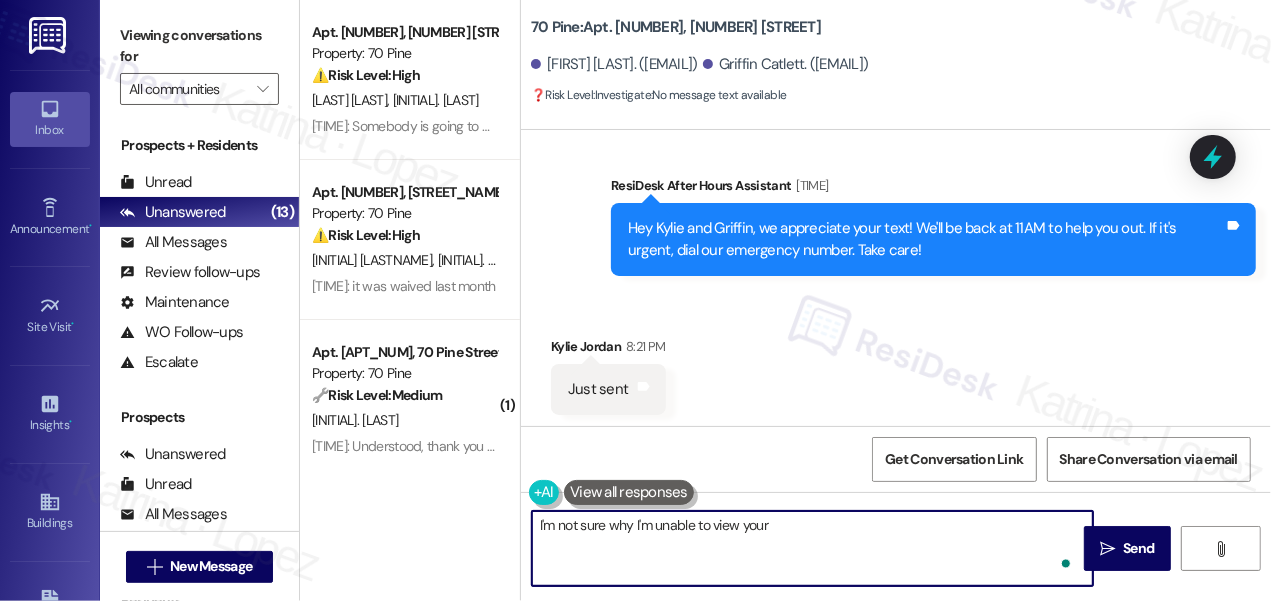 scroll, scrollTop: 3461, scrollLeft: 0, axis: vertical 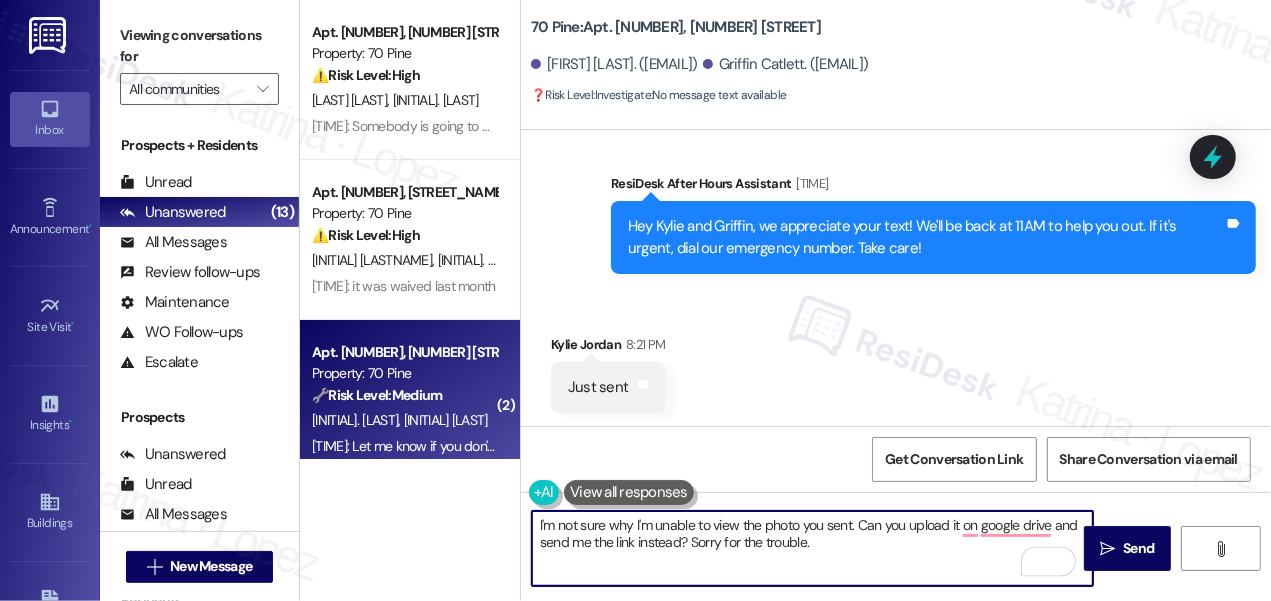 click on "I'm not sure why I'm unable to view the photo you sent. Can you upload it on google drive and send me the link instead? Sorry for the trouble." at bounding box center [812, 548] 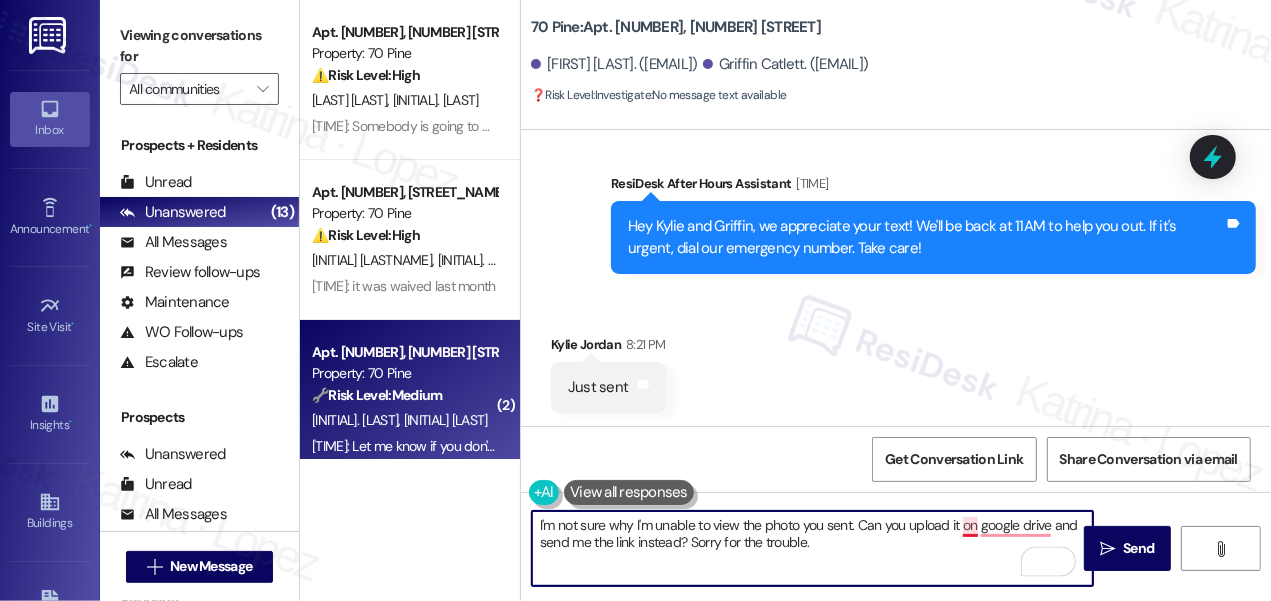 click on "I'm not sure why I'm unable to view the photo you sent. Can you upload it on google drive and send me the link instead? Sorry for the trouble." at bounding box center [812, 548] 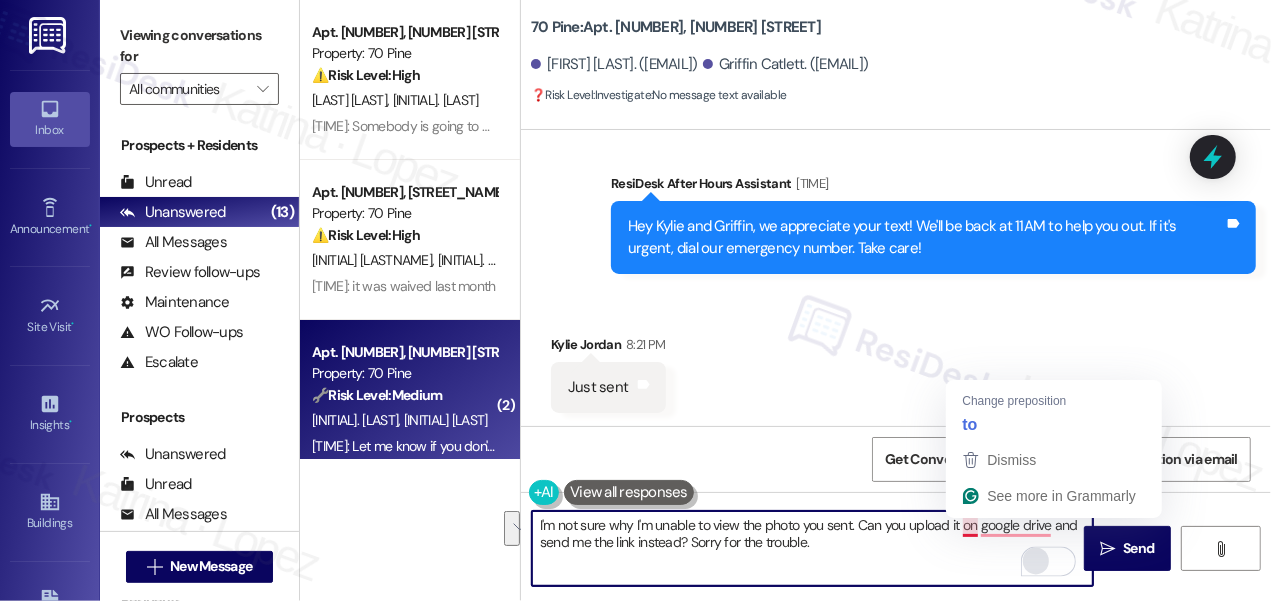 type on "I'm not sure why I'm unable to view the photo you sent. Can you upload it on google drive and send me the link instead? Sorry for the trouble." 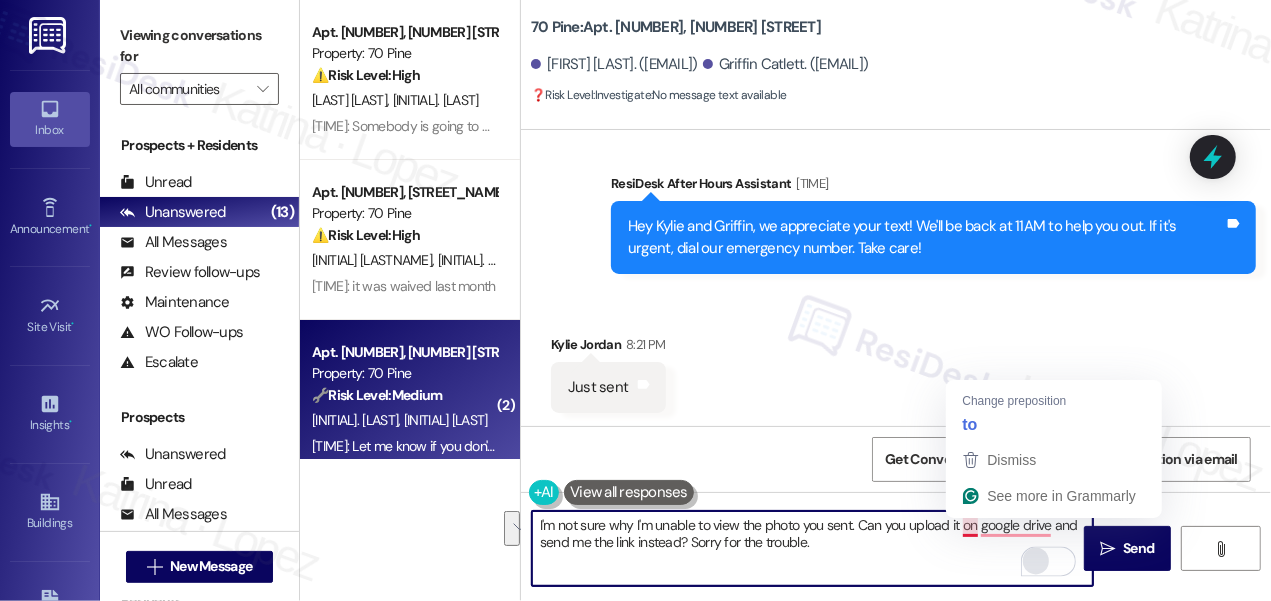 click at bounding box center (1036, 561) 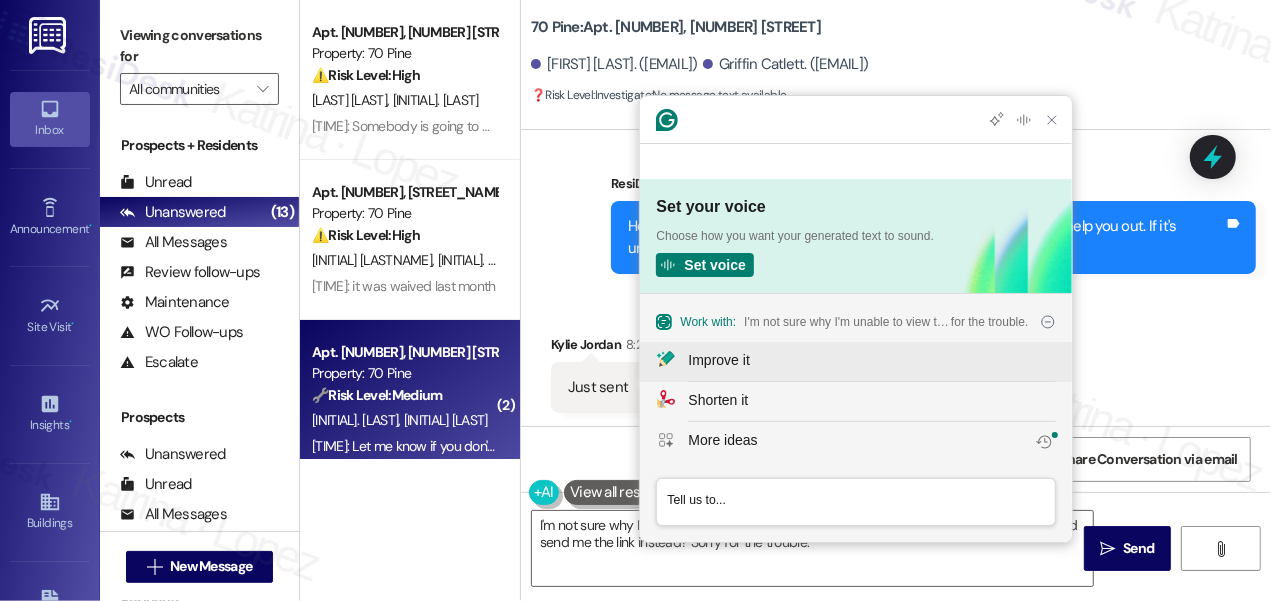 scroll, scrollTop: 0, scrollLeft: 0, axis: both 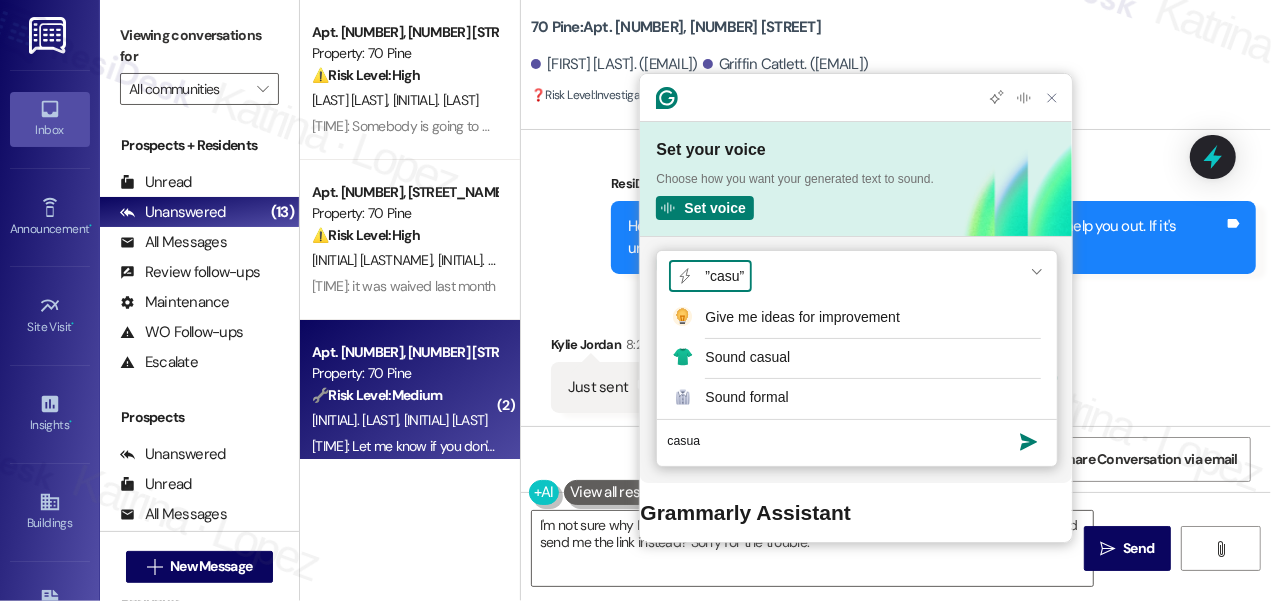 type on "casual" 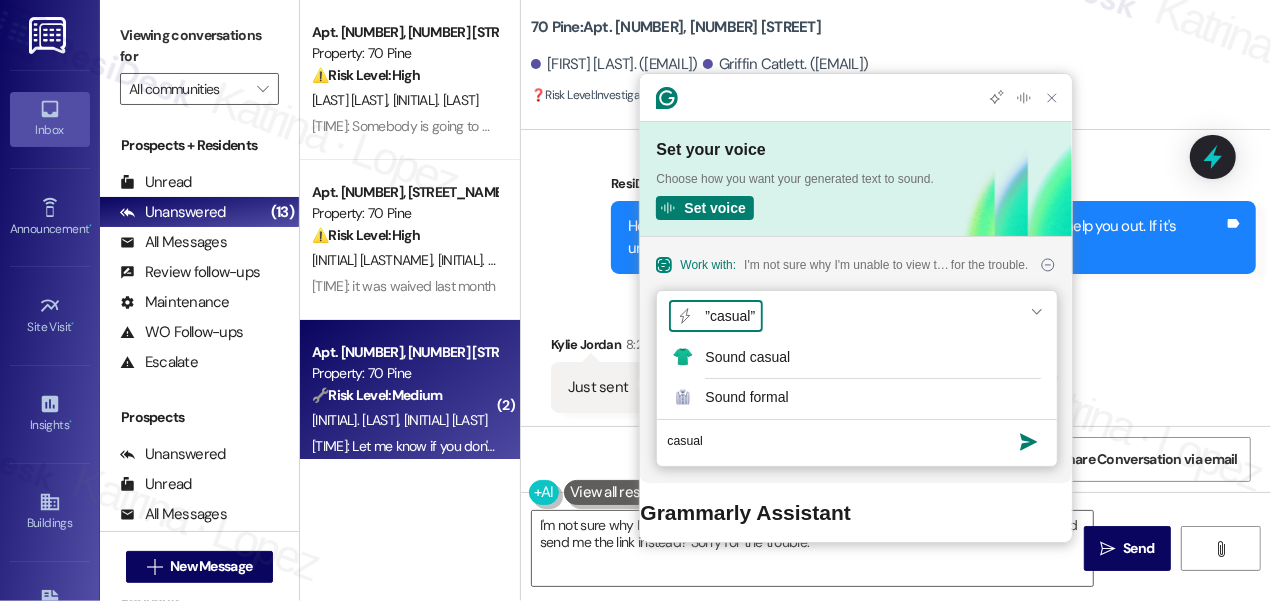 type 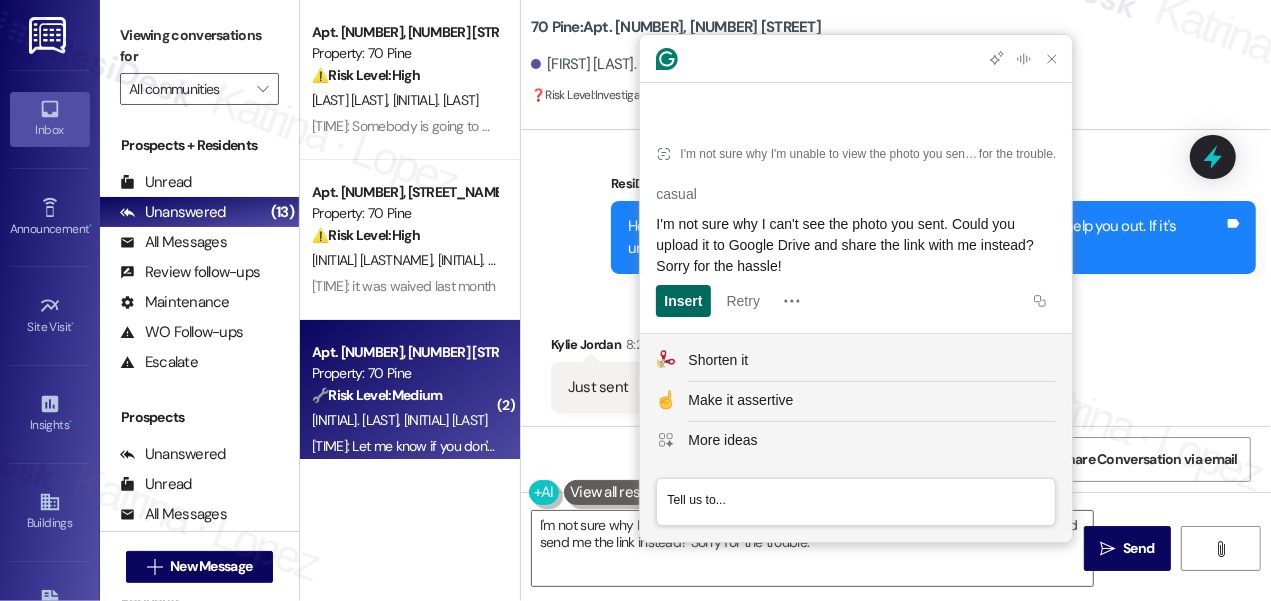 click on "Insert" 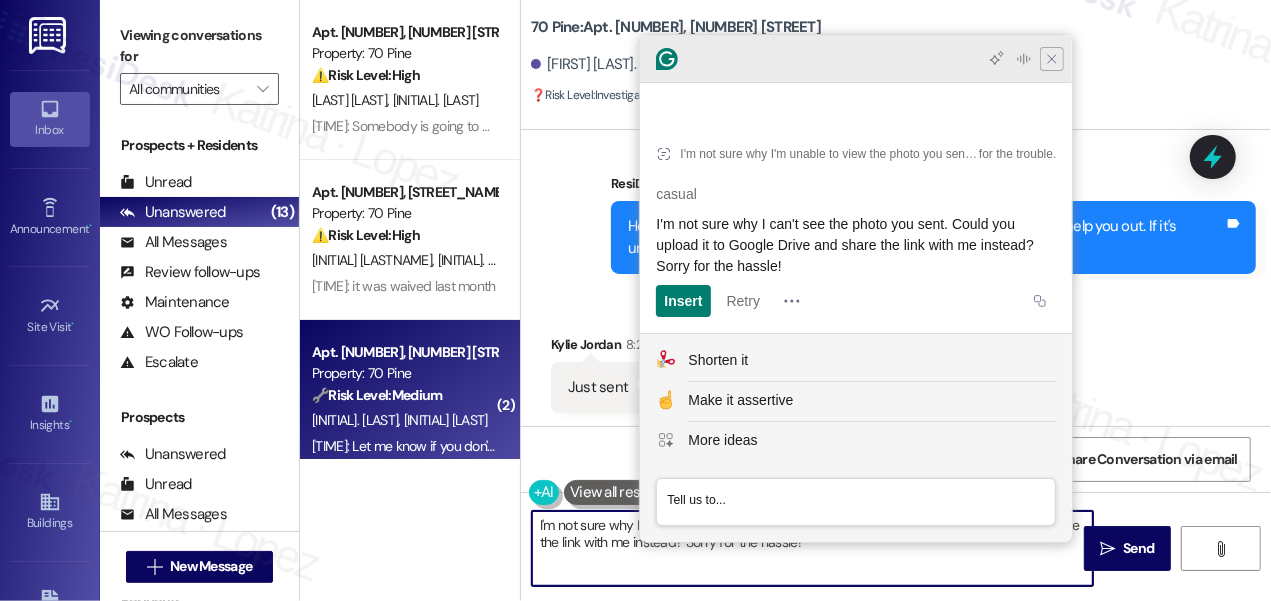 type on "I'm not sure why I can't see the photo you sent. Could you upload it to Google Drive and share the link with me instead? Sorry for the hassle!" 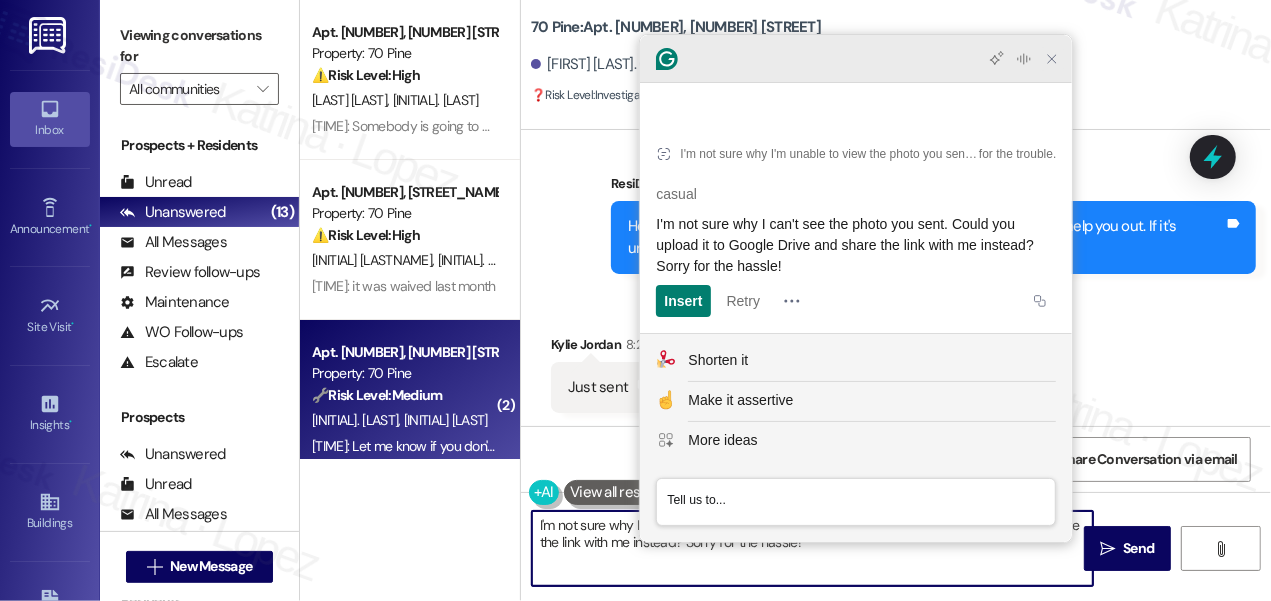 click 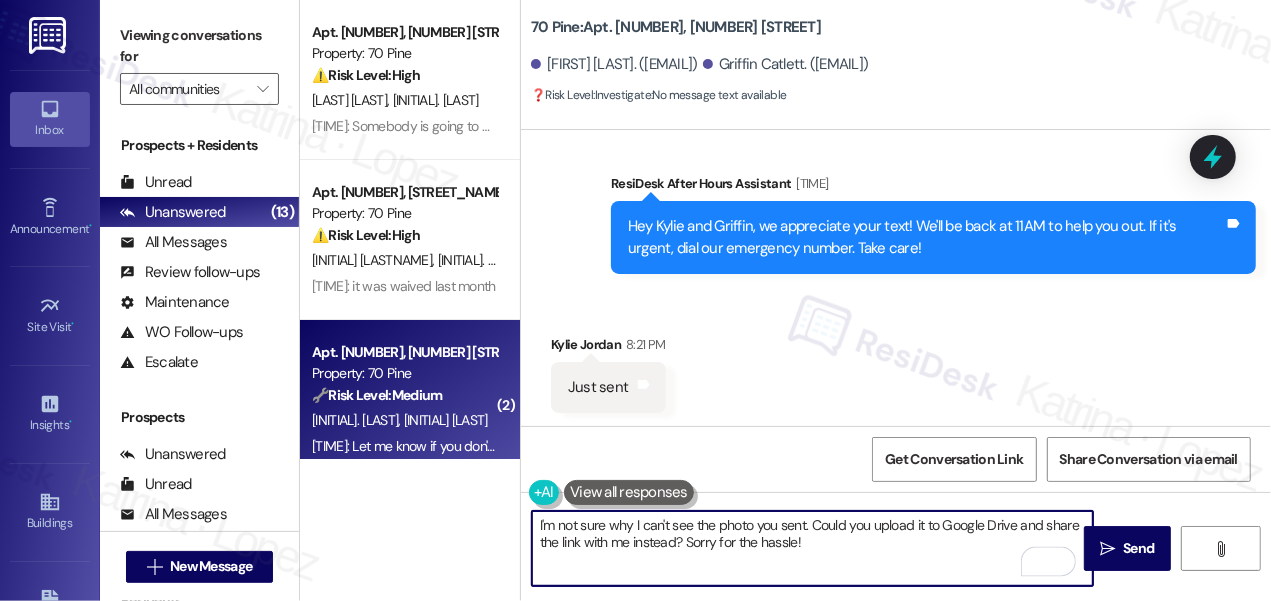 click on "I'm not sure why I can't see the photo you sent. Could you upload it to Google Drive and share the link with me instead? Sorry for the hassle!" at bounding box center [812, 548] 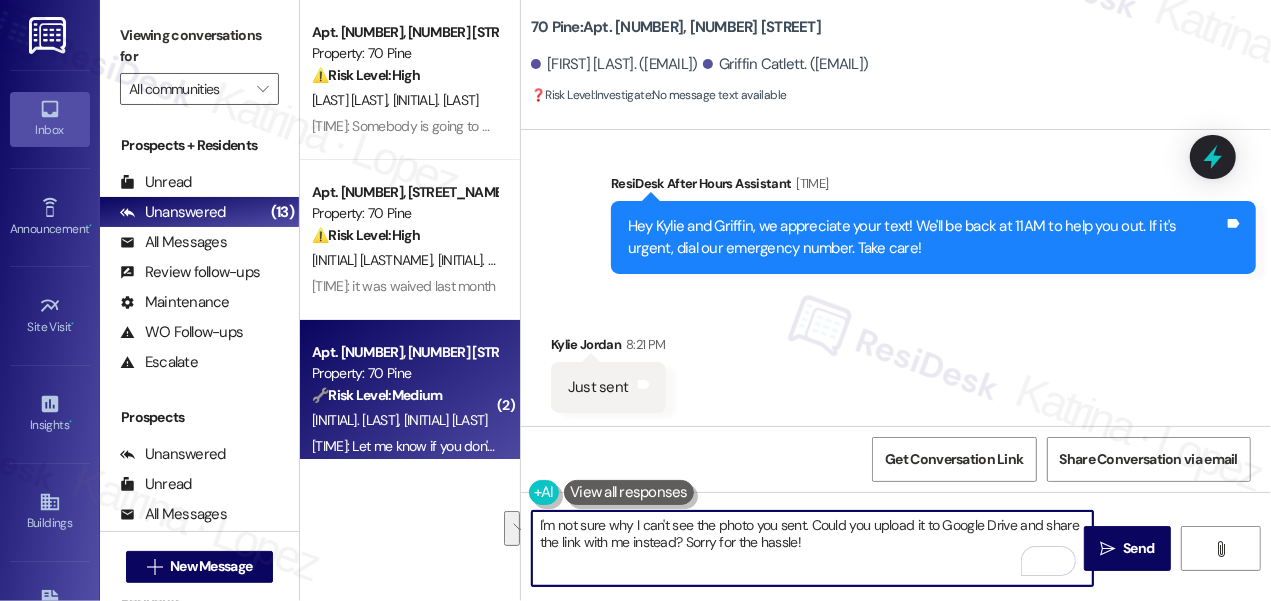 click on "I'm not sure why I can't see the photo you sent. Could you upload it to Google Drive and share the link with me instead? Sorry for the hassle!" at bounding box center (812, 548) 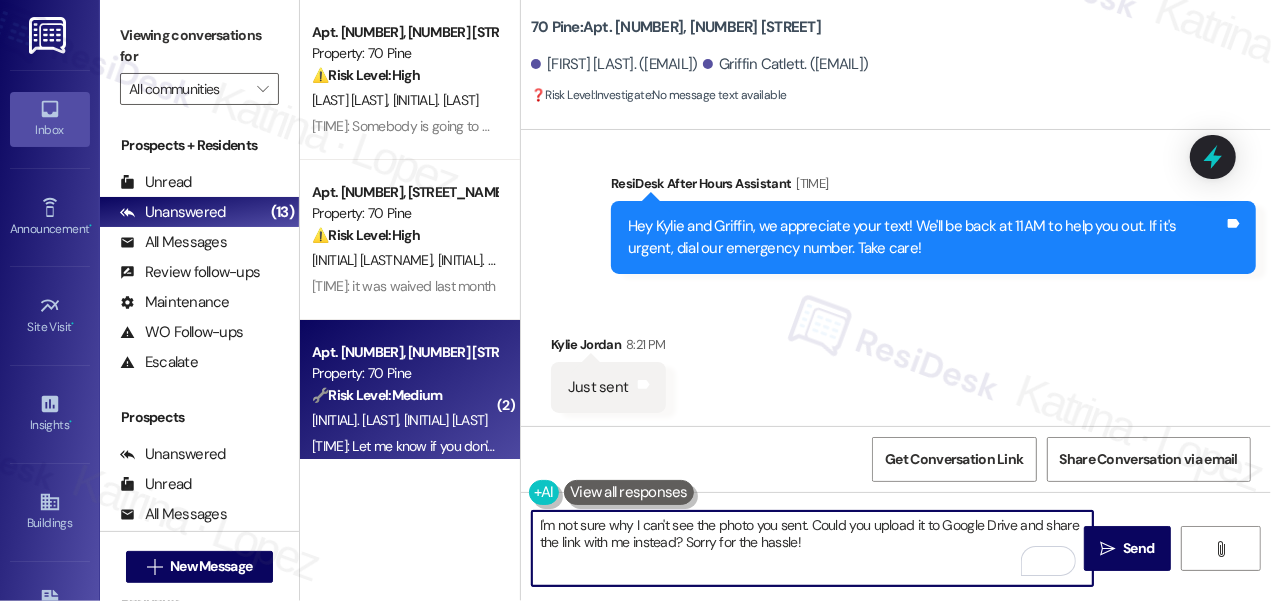 click on "I'm not sure why I can't see the photo you sent. Could you upload it to Google Drive and share the link with me instead? Sorry for the hassle!" at bounding box center [812, 548] 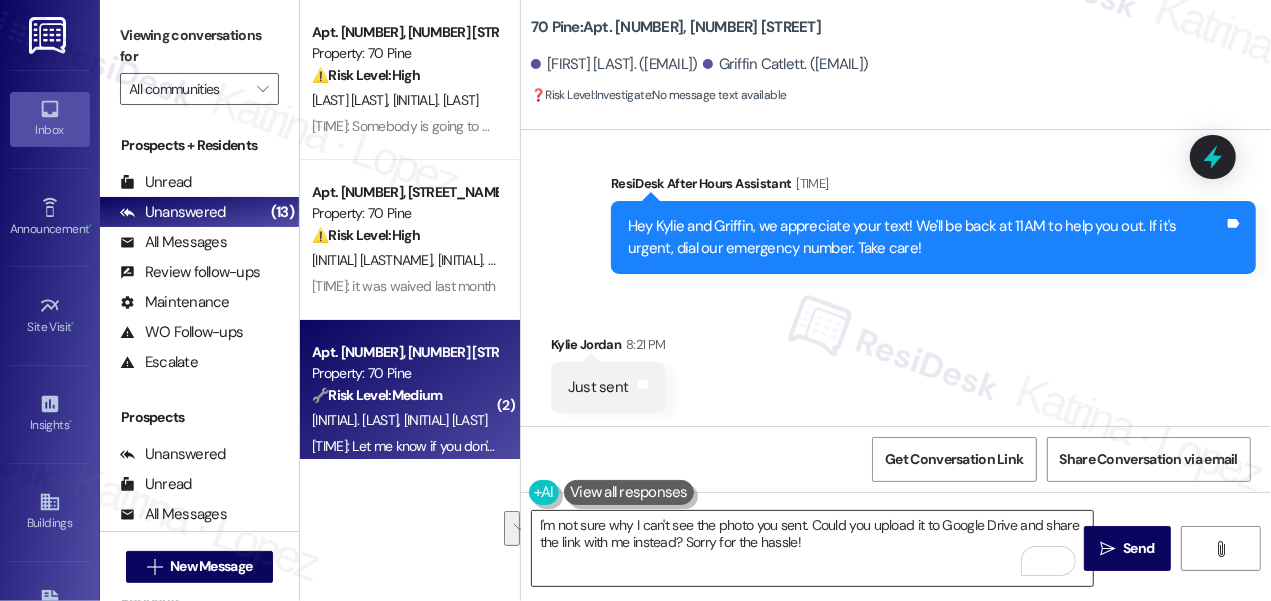 click on "I'm not sure why I can't see the photo you sent. Could you upload it to Google Drive and share the link with me instead? Sorry for the hassle!" at bounding box center [812, 548] 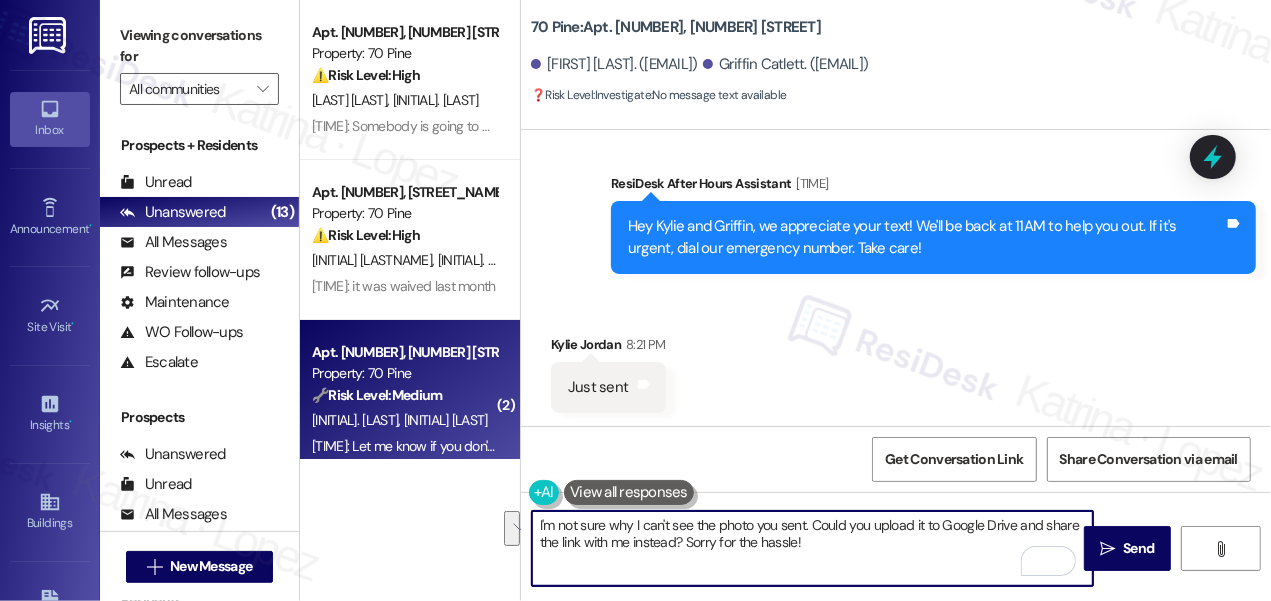 click on "I'm not sure why I can't see the photo you sent. Could you upload it to Google Drive and share the link with me instead? Sorry for the hassle!" at bounding box center (812, 548) 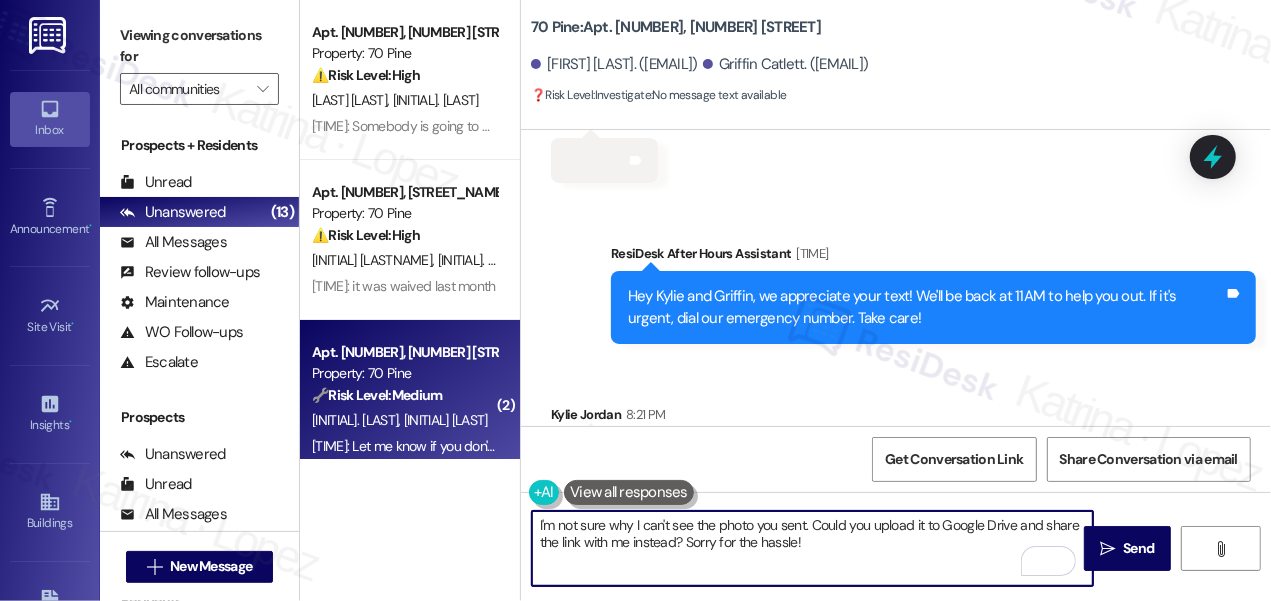 scroll, scrollTop: 3601, scrollLeft: 0, axis: vertical 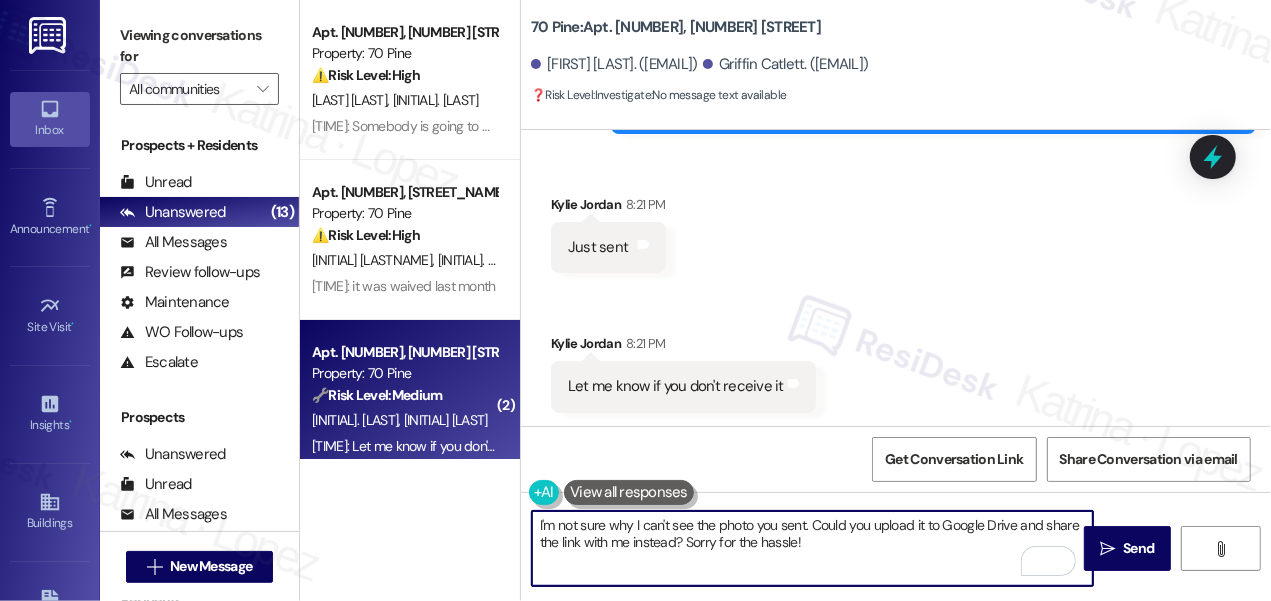 click on "I'm not sure why I can't see the photo you sent. Could you upload it to Google Drive and share the link with me instead? Sorry for the hassle!" at bounding box center (812, 548) 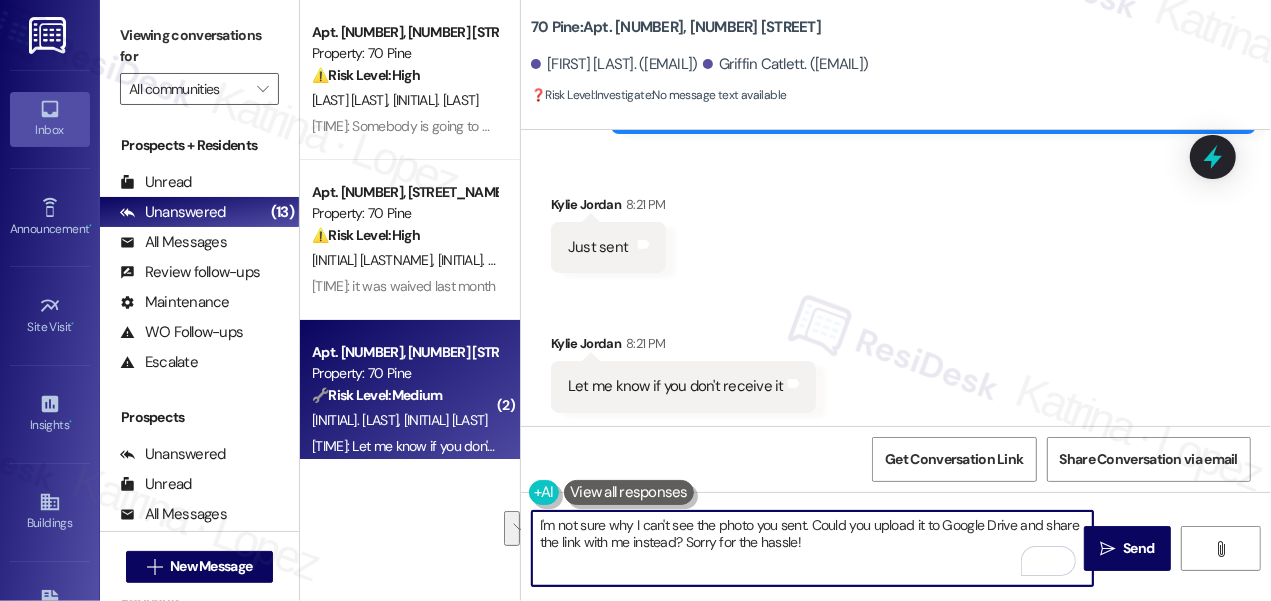 click on "I'm not sure why I can't see the photo you sent. Could you upload it to Google Drive and share the link with me instead? Sorry for the hassle!" at bounding box center (812, 548) 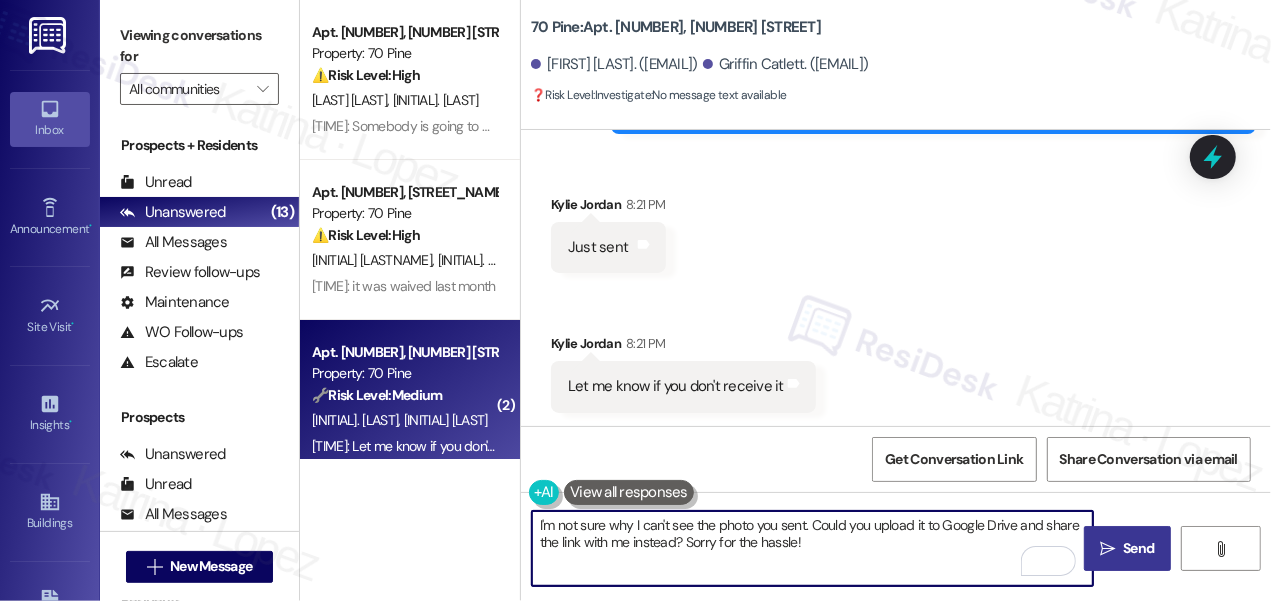 click on " Send" at bounding box center [1128, 548] 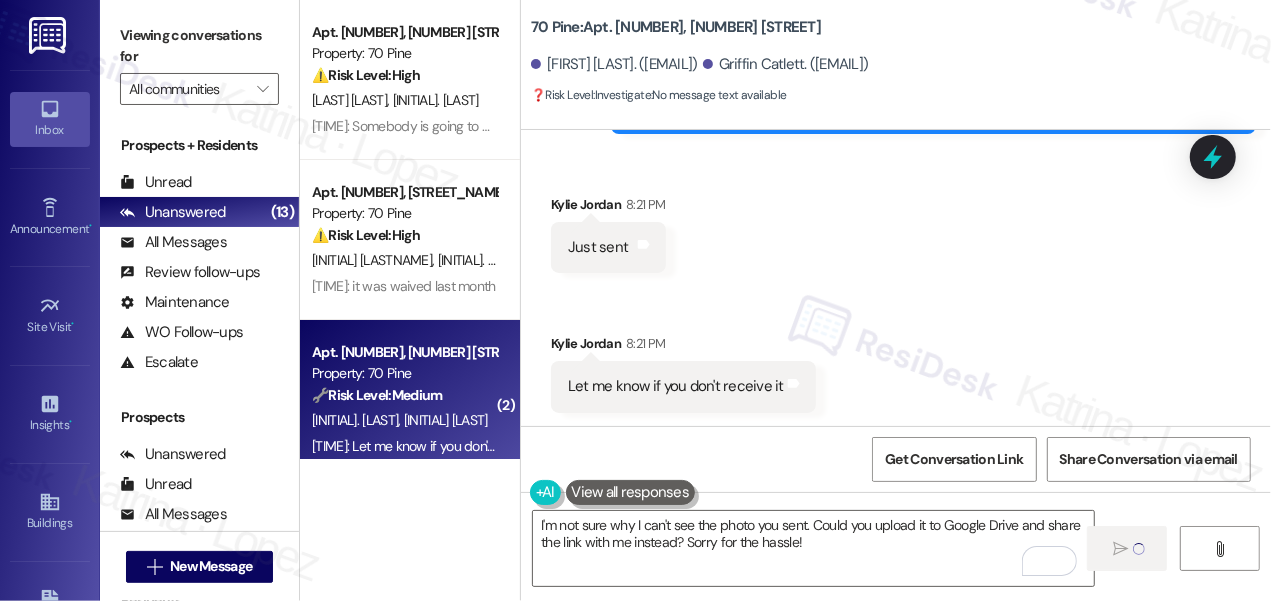 type 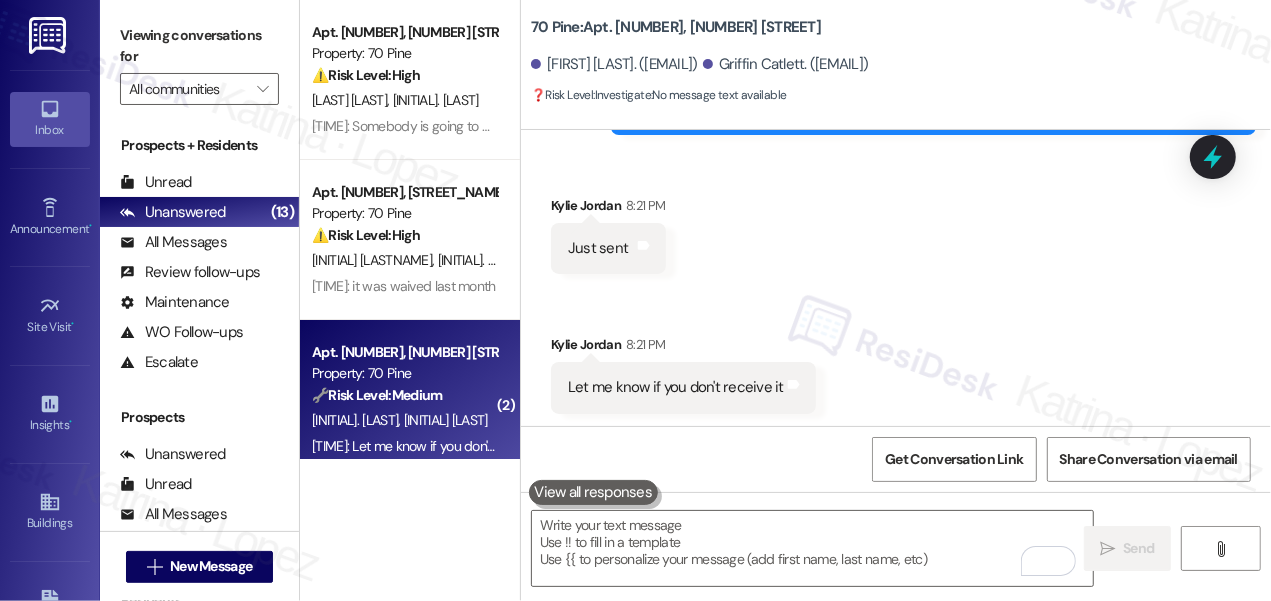 scroll, scrollTop: 3762, scrollLeft: 0, axis: vertical 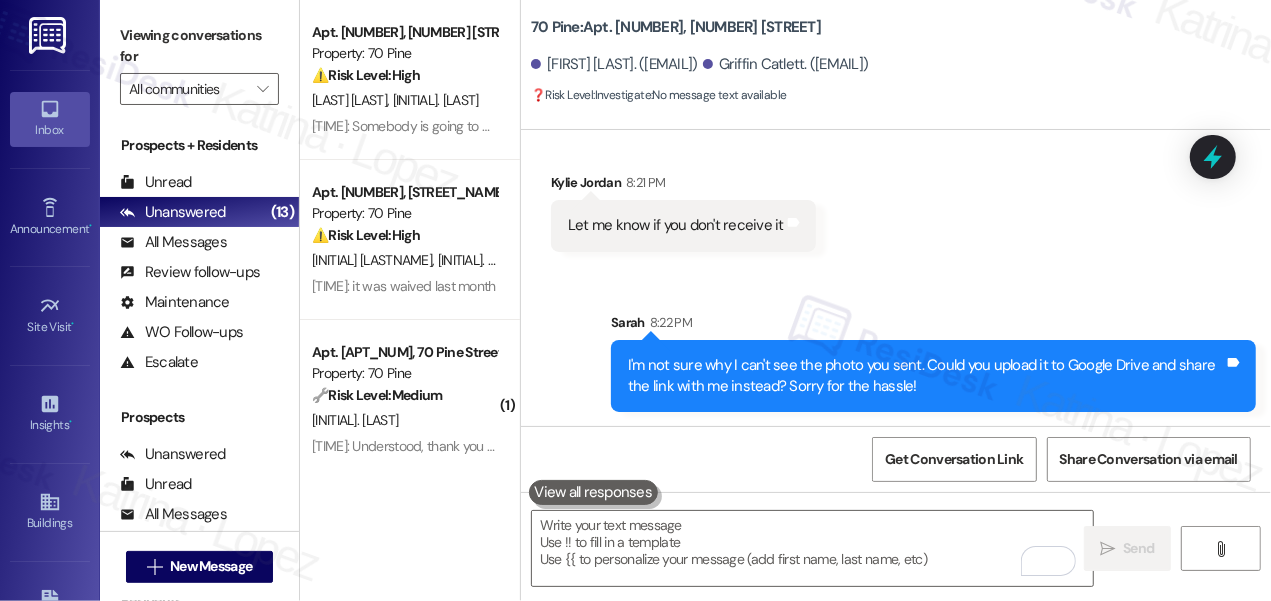 click on "I'm not sure why I can't see the photo you sent. Could you upload it to Google Drive and share the link with me instead? Sorry for the hassle!" at bounding box center [926, 376] 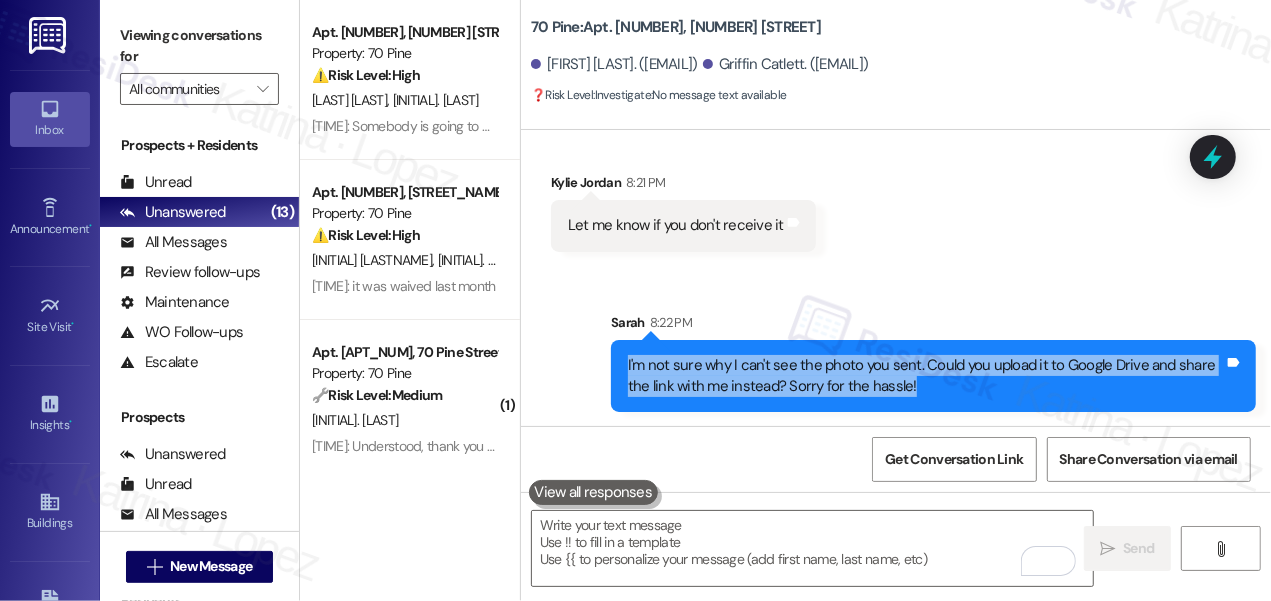 click on "I'm not sure why I can't see the photo you sent. Could you upload it to Google Drive and share the link with me instead? Sorry for the hassle!" at bounding box center (926, 376) 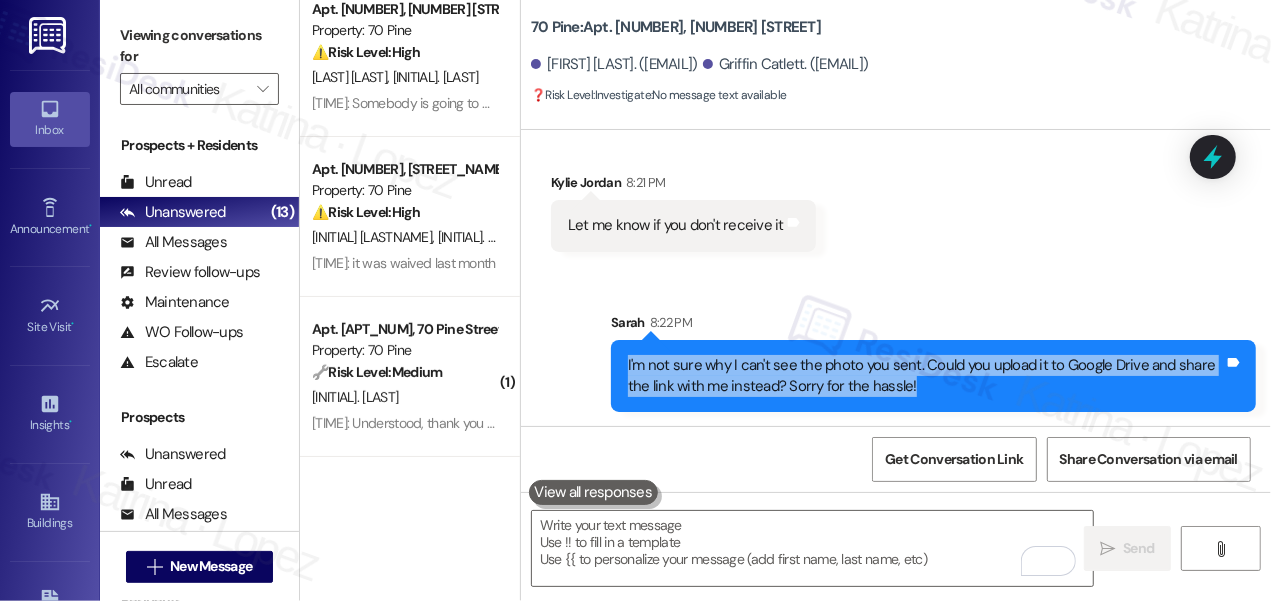scroll, scrollTop: 0, scrollLeft: 0, axis: both 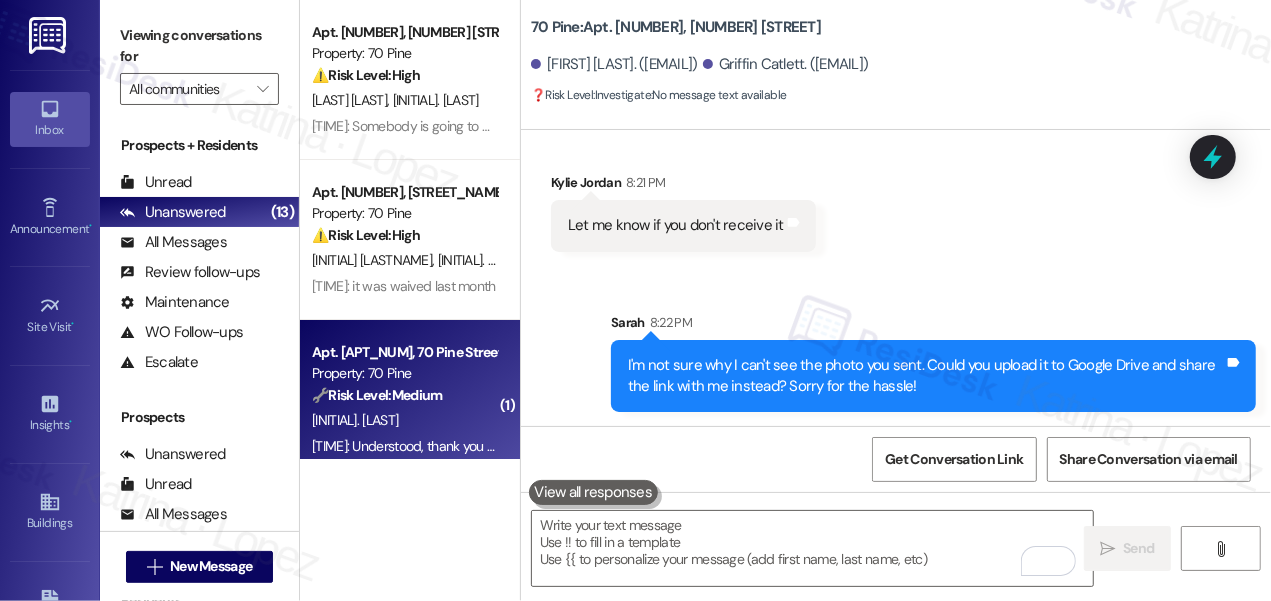click on "[INITIAL]. [LAST]" at bounding box center (404, 420) 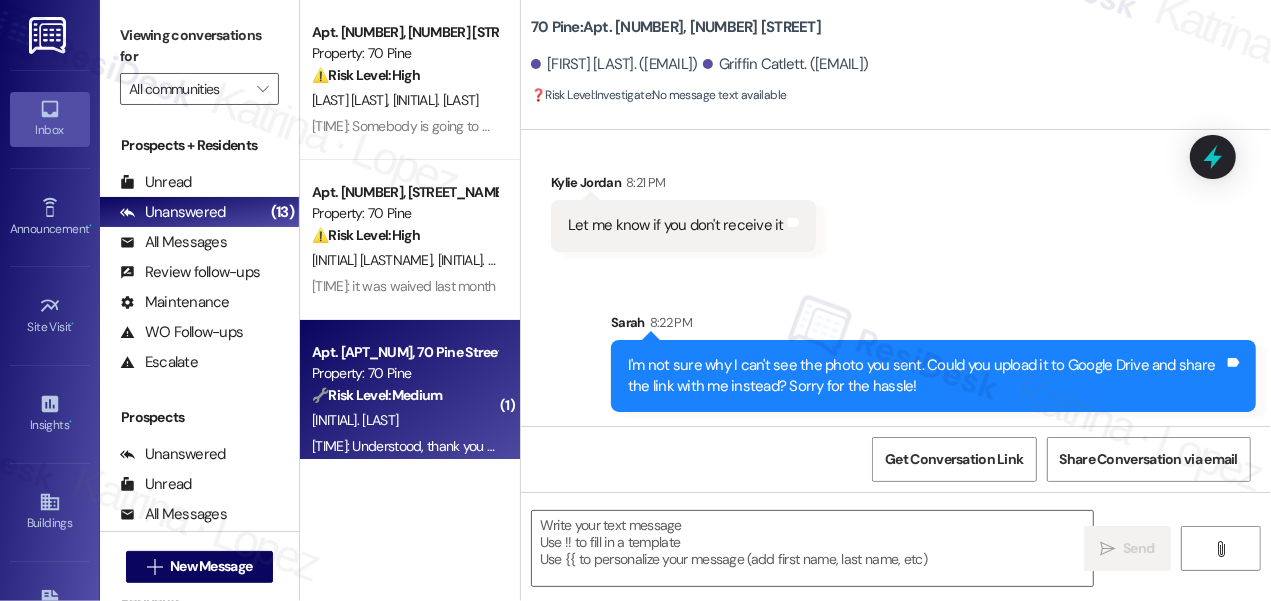 type on "Fetching suggested responses. Please feel free to read through the conversation in the meantime." 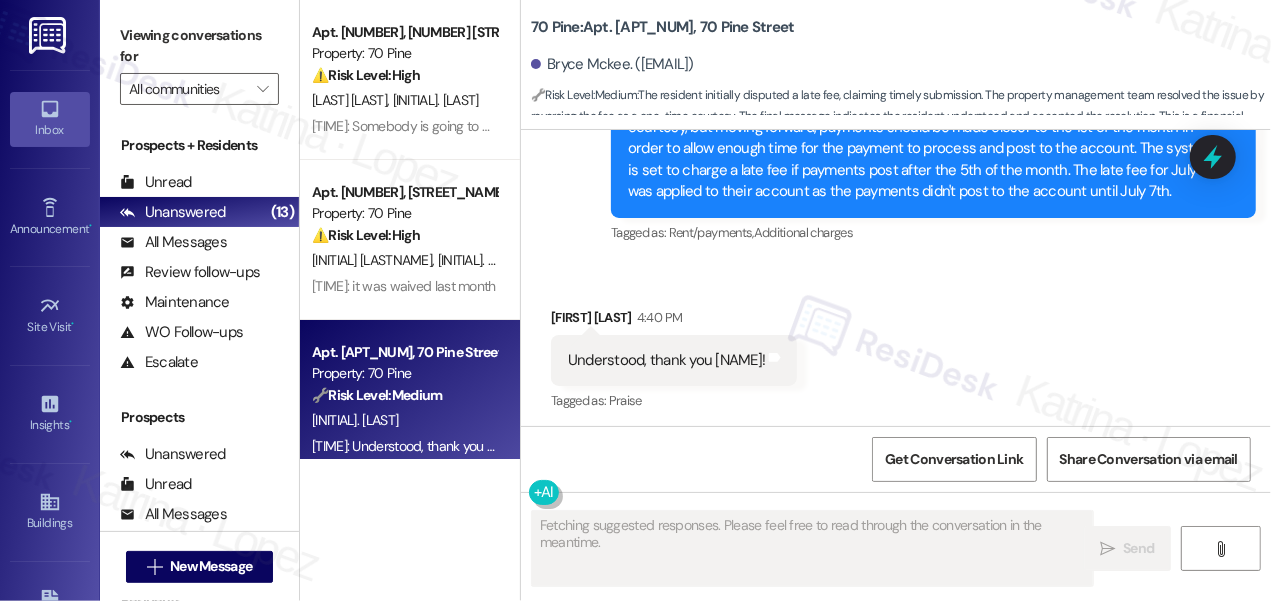 scroll, scrollTop: 5517, scrollLeft: 0, axis: vertical 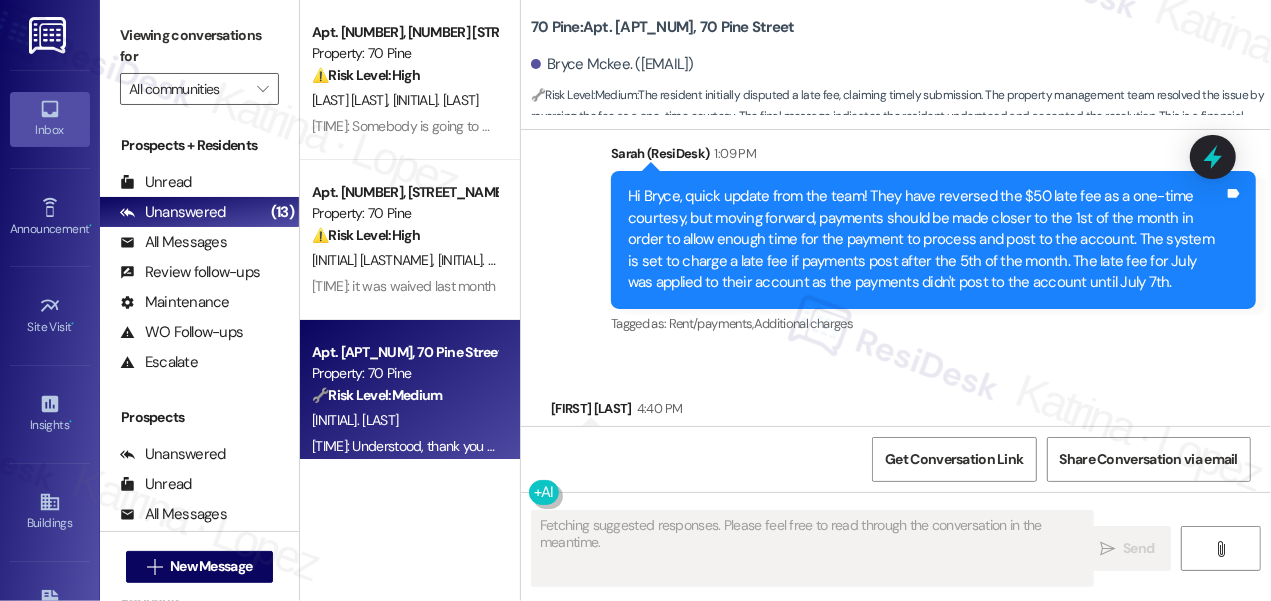 click on "Hi Bryce, quick update from the team! They have reversed the $50 late fee as a one-time courtesy, but moving forward, payments should be made closer to the 1st of the month in order to allow enough time for the payment to process and post to the account. The system is set to charge a late fee if payments post after the 5th of the month. The late fee for July was applied to their account as the payments didn't post to the account until July 7th." at bounding box center [926, 239] 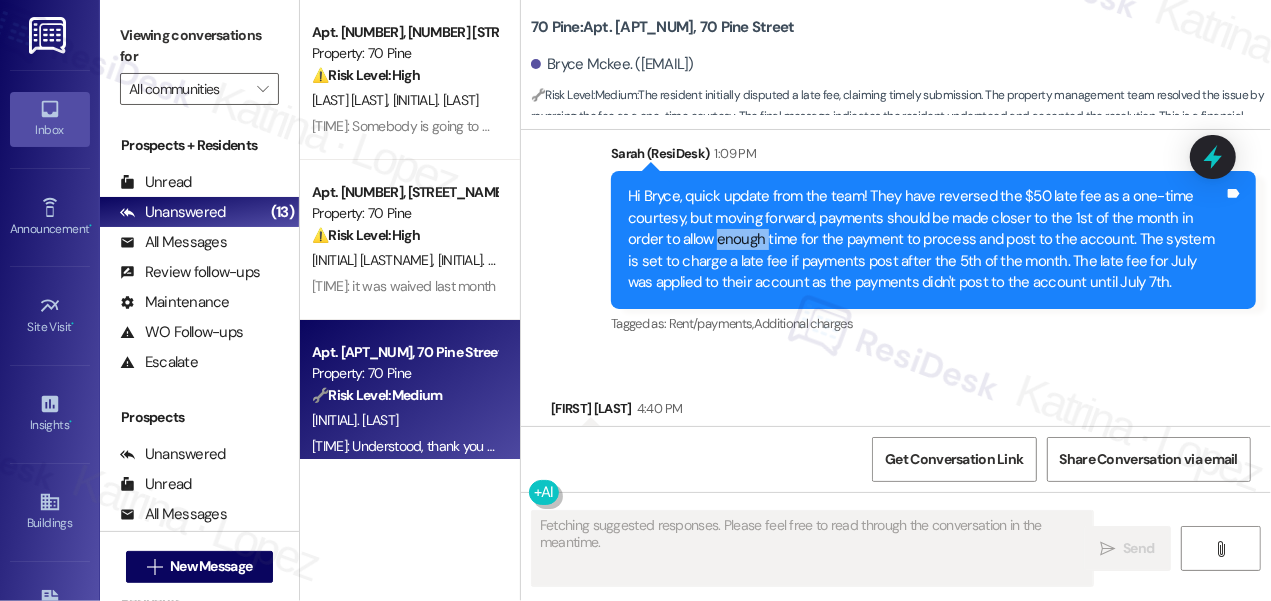 click on "Hi Bryce, quick update from the team! They have reversed the $50 late fee as a one-time courtesy, but moving forward, payments should be made closer to the 1st of the month in order to allow enough time for the payment to process and post to the account. The system is set to charge a late fee if payments post after the 5th of the month. The late fee for July was applied to their account as the payments didn't post to the account until July 7th." at bounding box center (926, 239) 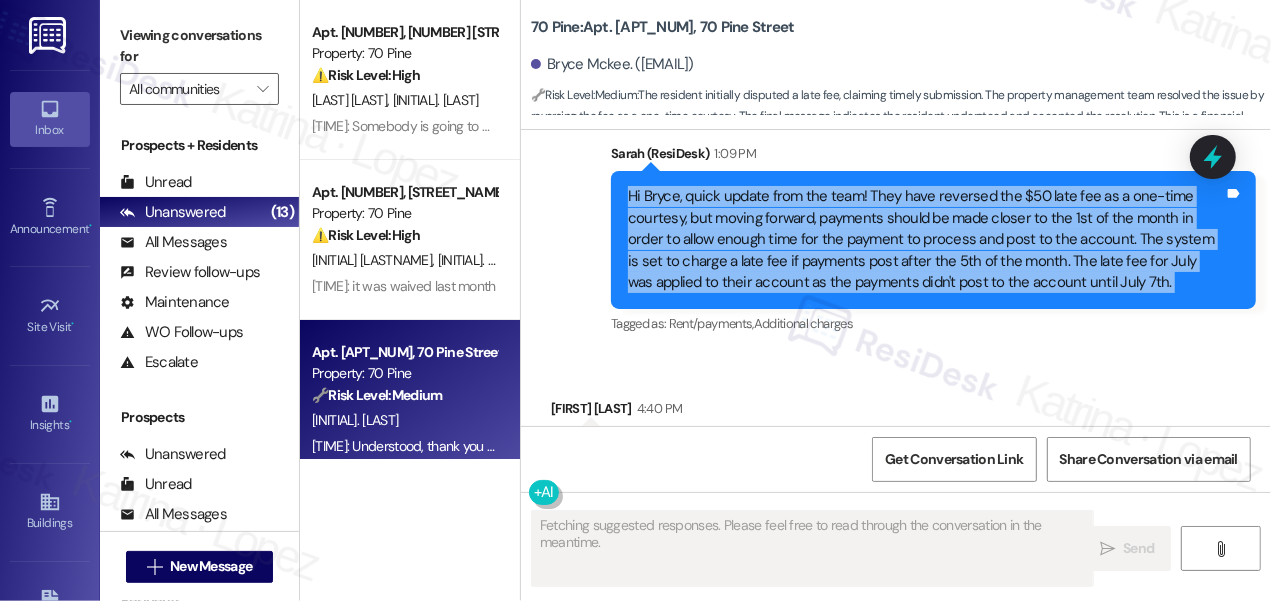 click on "Hi Bryce, quick update from the team! They have reversed the $50 late fee as a one-time courtesy, but moving forward, payments should be made closer to the 1st of the month in order to allow enough time for the payment to process and post to the account. The system is set to charge a late fee if payments post after the 5th of the month. The late fee for July was applied to their account as the payments didn't post to the account until July 7th." at bounding box center (926, 239) 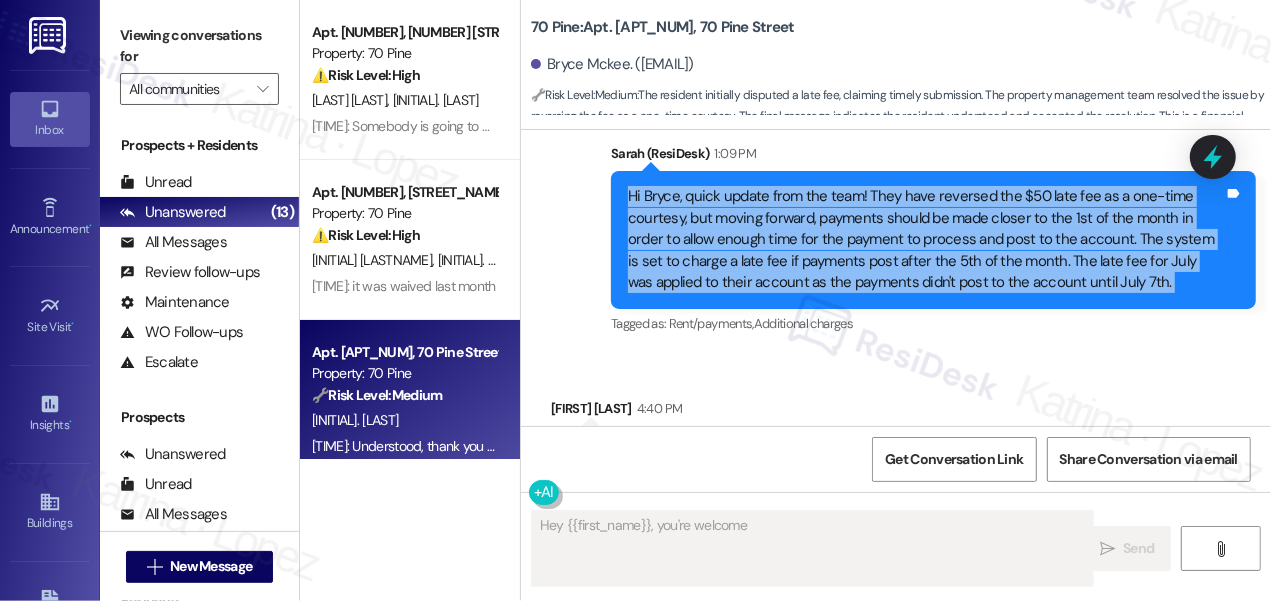 click on "Hi Bryce, quick update from the team! They have reversed the $50 late fee as a one-time courtesy, but moving forward, payments should be made closer to the 1st of the month in order to allow enough time for the payment to process and post to the account. The system is set to charge a late fee if payments post after the 5th of the month. The late fee for July was applied to their account as the payments didn't post to the account until July 7th." at bounding box center (926, 239) 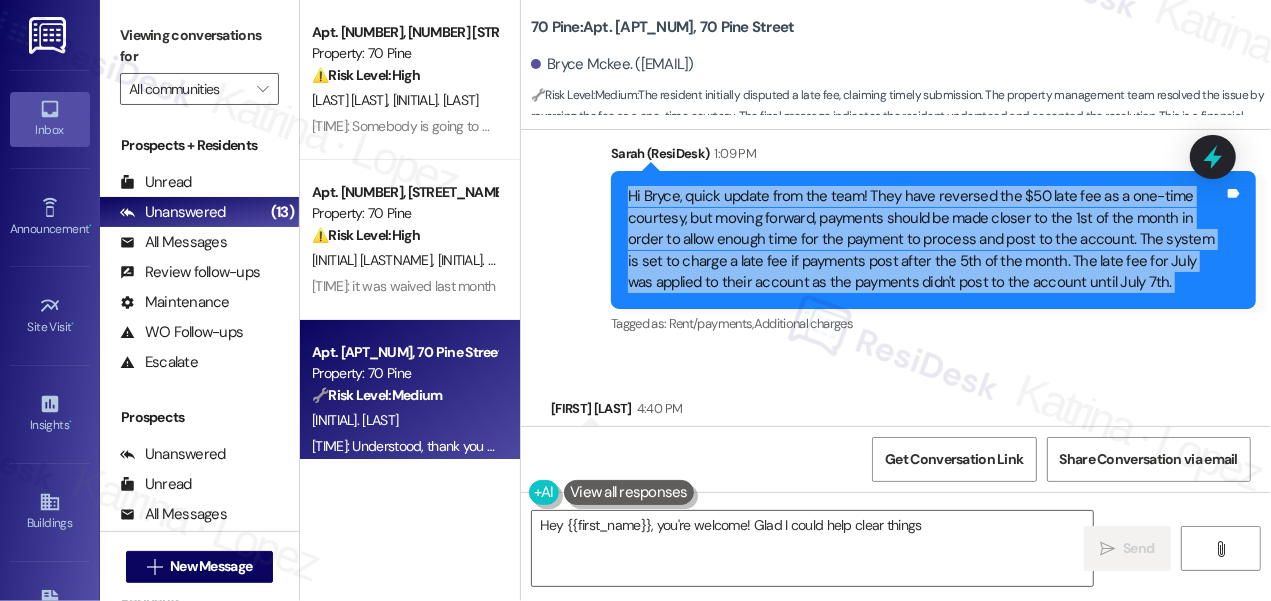 click on "Hi Bryce, quick update from the team! They have reversed the $50 late fee as a one-time courtesy, but moving forward, payments should be made closer to the 1st of the month in order to allow enough time for the payment to process and post to the account. The system is set to charge a late fee if payments post after the 5th of the month. The late fee for July was applied to their account as the payments didn't post to the account until July 7th." at bounding box center (926, 239) 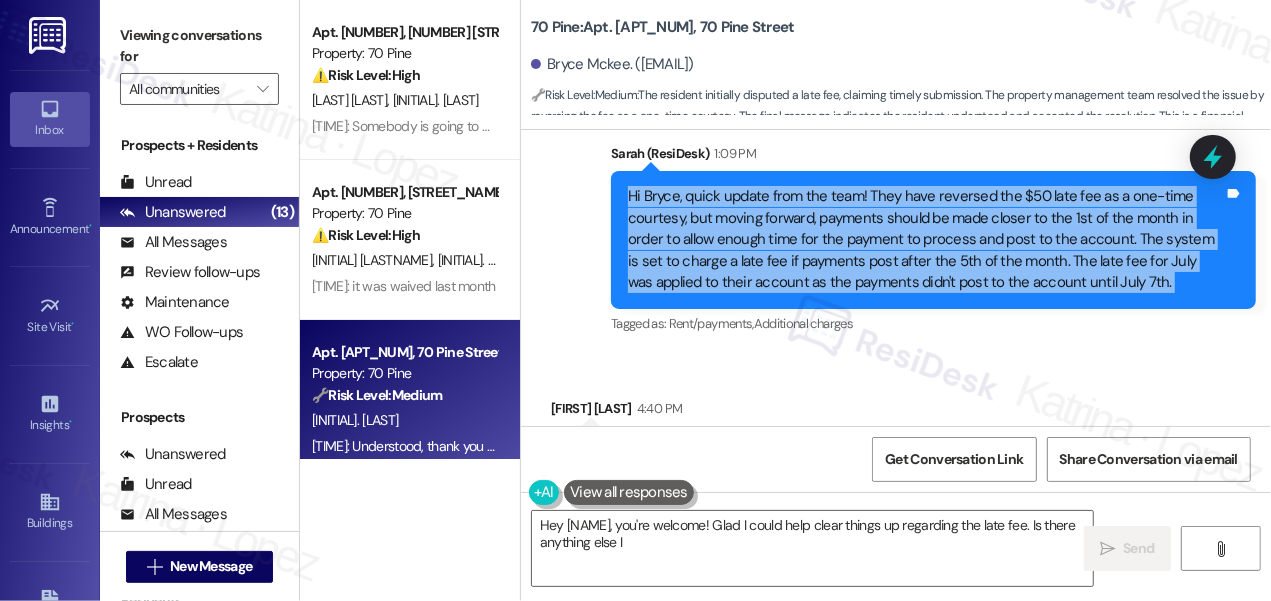 click on "Hi Bryce, quick update from the team! They have reversed the $50 late fee as a one-time courtesy, but moving forward, payments should be made closer to the 1st of the month in order to allow enough time for the payment to process and post to the account. The system is set to charge a late fee if payments post after the 5th of the month. The late fee for July was applied to their account as the payments didn't post to the account until July 7th." at bounding box center [926, 239] 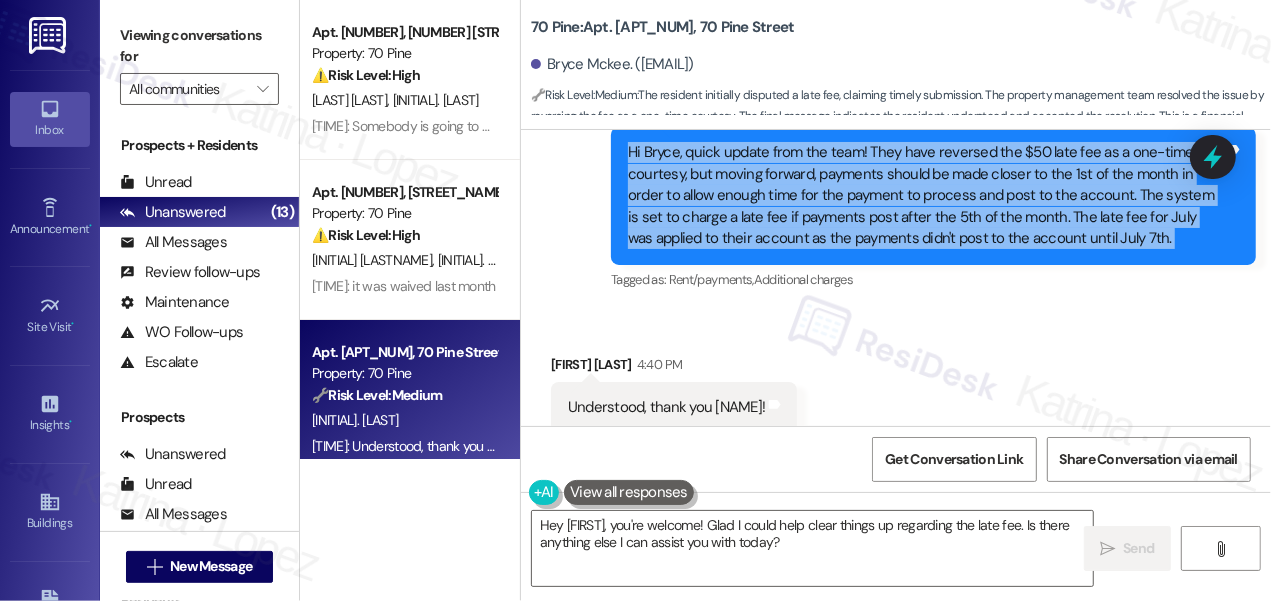 scroll, scrollTop: 5518, scrollLeft: 0, axis: vertical 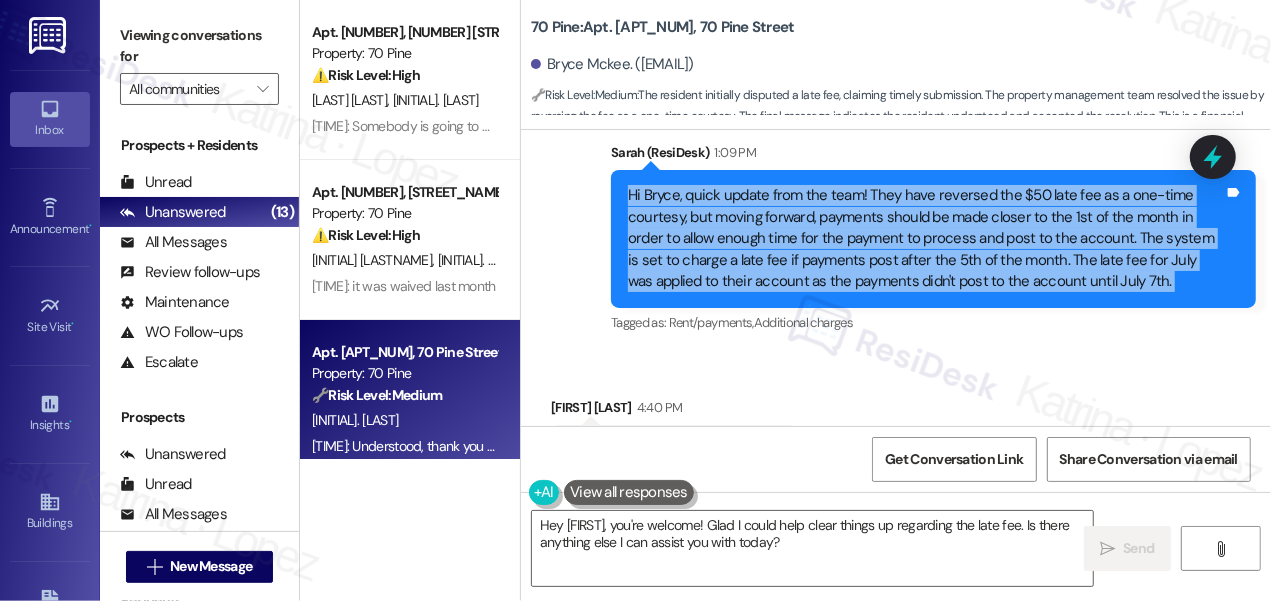 click on "Hi Bryce, quick update from the team! They have reversed the $50 late fee as a one-time courtesy, but moving forward, payments should be made closer to the 1st of the month in order to allow enough time for the payment to process and post to the account. The system is set to charge a late fee if payments post after the 5th of the month. The late fee for July was applied to their account as the payments didn't post to the account until July 7th." at bounding box center (926, 238) 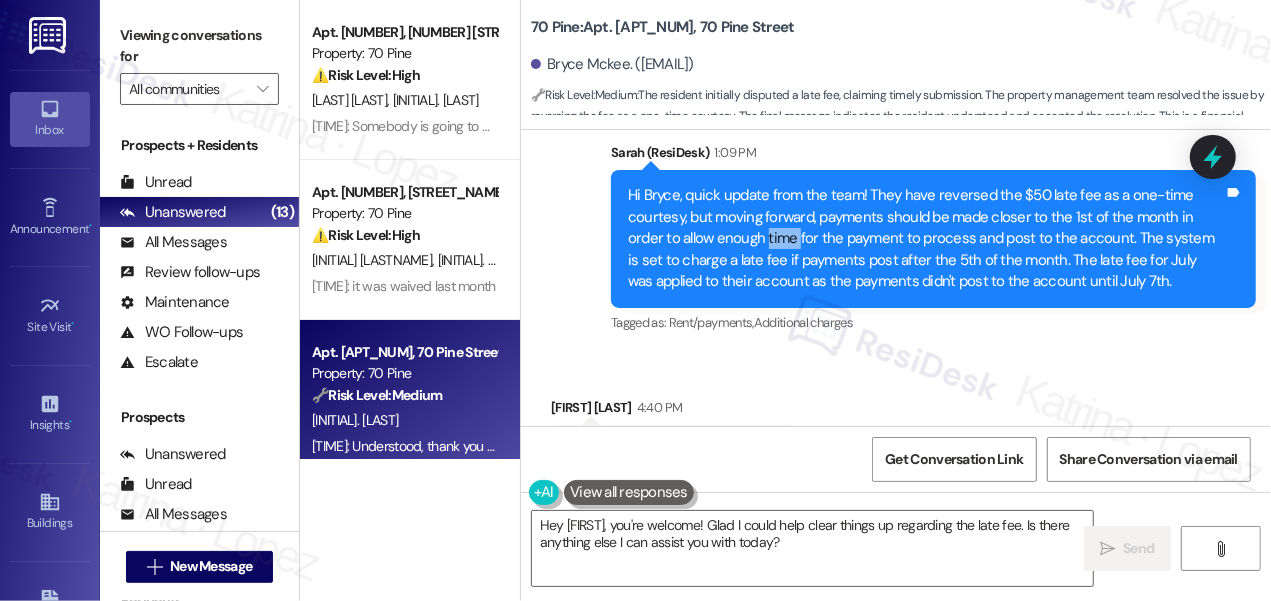 click on "Hi Bryce, quick update from the team! They have reversed the $50 late fee as a one-time courtesy, but moving forward, payments should be made closer to the 1st of the month in order to allow enough time for the payment to process and post to the account. The system is set to charge a late fee if payments post after the 5th of the month. The late fee for July was applied to their account as the payments didn't post to the account until July 7th." at bounding box center (926, 238) 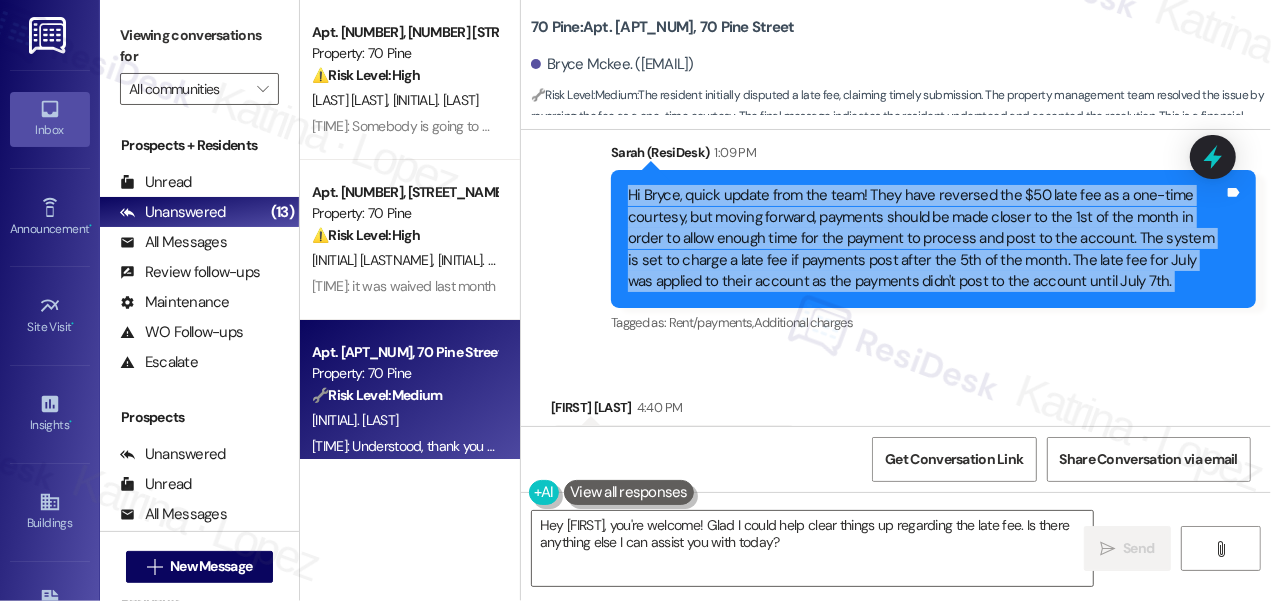 click on "Hi Bryce, quick update from the team! They have reversed the $50 late fee as a one-time courtesy, but moving forward, payments should be made closer to the 1st of the month in order to allow enough time for the payment to process and post to the account. The system is set to charge a late fee if payments post after the 5th of the month. The late fee for July was applied to their account as the payments didn't post to the account until July 7th." at bounding box center (926, 238) 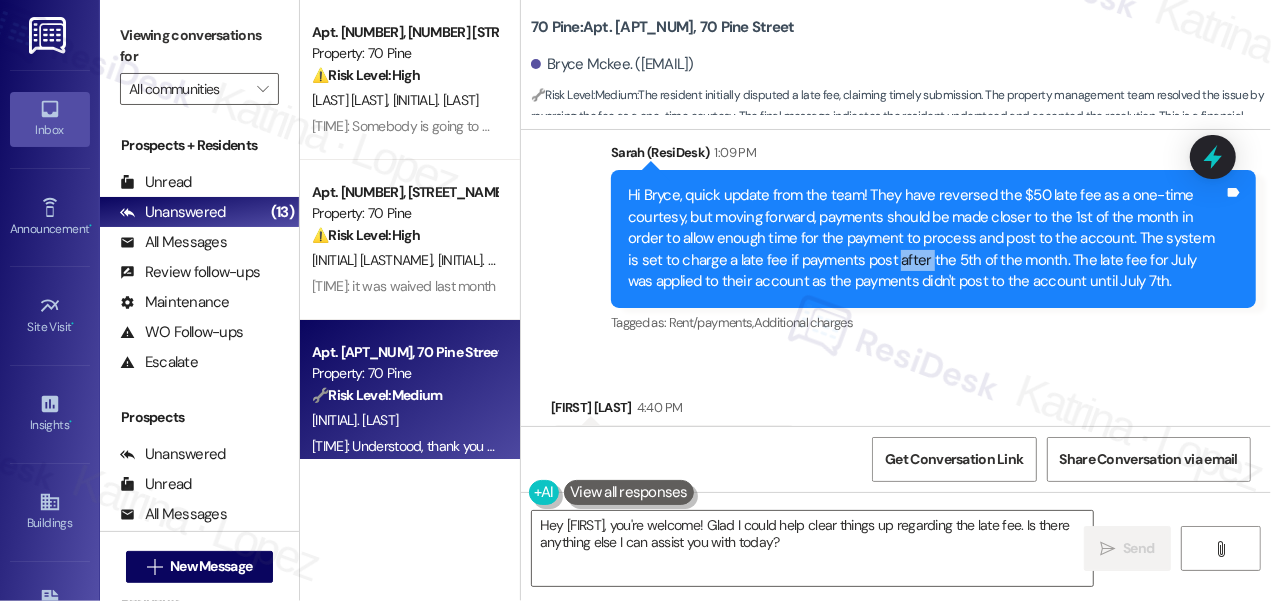 click on "Hi Bryce, quick update from the team! They have reversed the $50 late fee as a one-time courtesy, but moving forward, payments should be made closer to the 1st of the month in order to allow enough time for the payment to process and post to the account. The system is set to charge a late fee if payments post after the 5th of the month. The late fee for July was applied to their account as the payments didn't post to the account until July 7th." at bounding box center [926, 238] 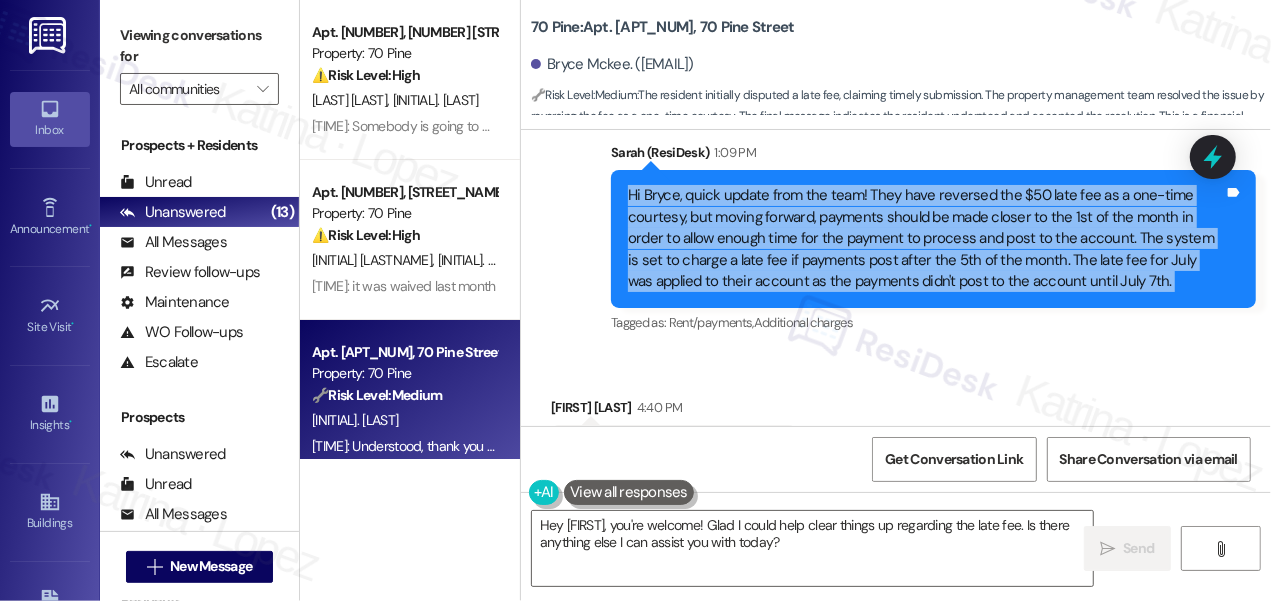 click on "Hi Bryce, quick update from the team! They have reversed the $50 late fee as a one-time courtesy, but moving forward, payments should be made closer to the 1st of the month in order to allow enough time for the payment to process and post to the account. The system is set to charge a late fee if payments post after the 5th of the month. The late fee for July was applied to their account as the payments didn't post to the account until July 7th." at bounding box center (926, 238) 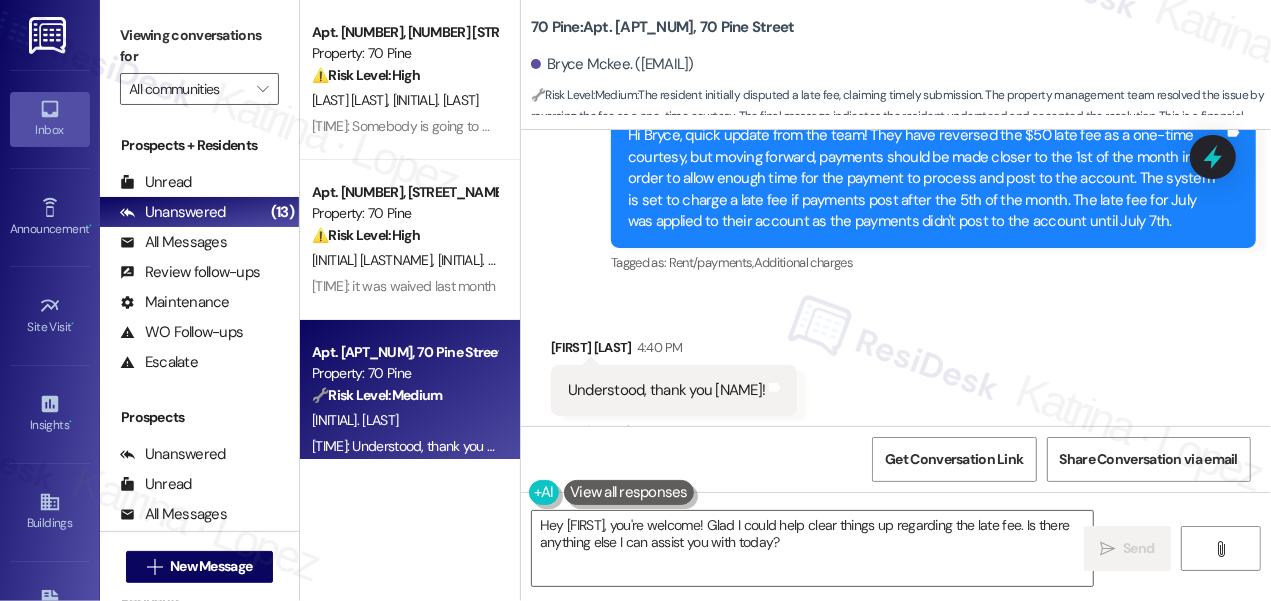 scroll, scrollTop: 5609, scrollLeft: 0, axis: vertical 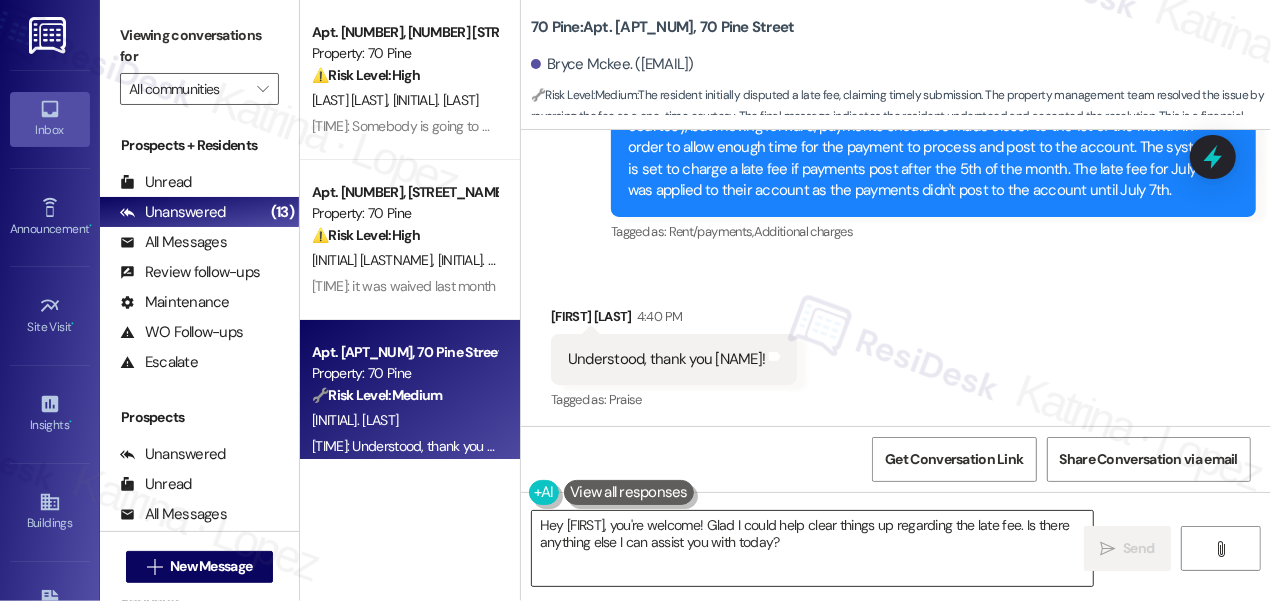click on "Hey [FIRST], you're welcome! Glad I could help clear things up regarding the late fee. Is there anything else I can assist you with today?" at bounding box center [812, 548] 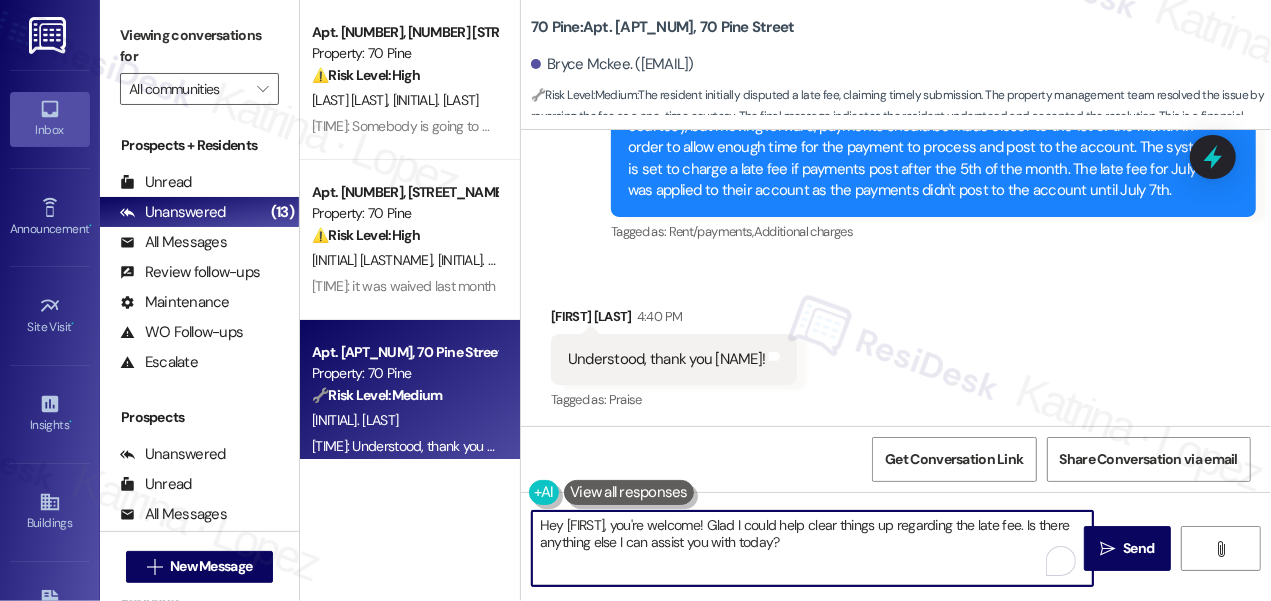 click on "Hey [FIRST], you're welcome! Glad I could help clear things up regarding the late fee. Is there anything else I can assist you with today?" at bounding box center (812, 548) 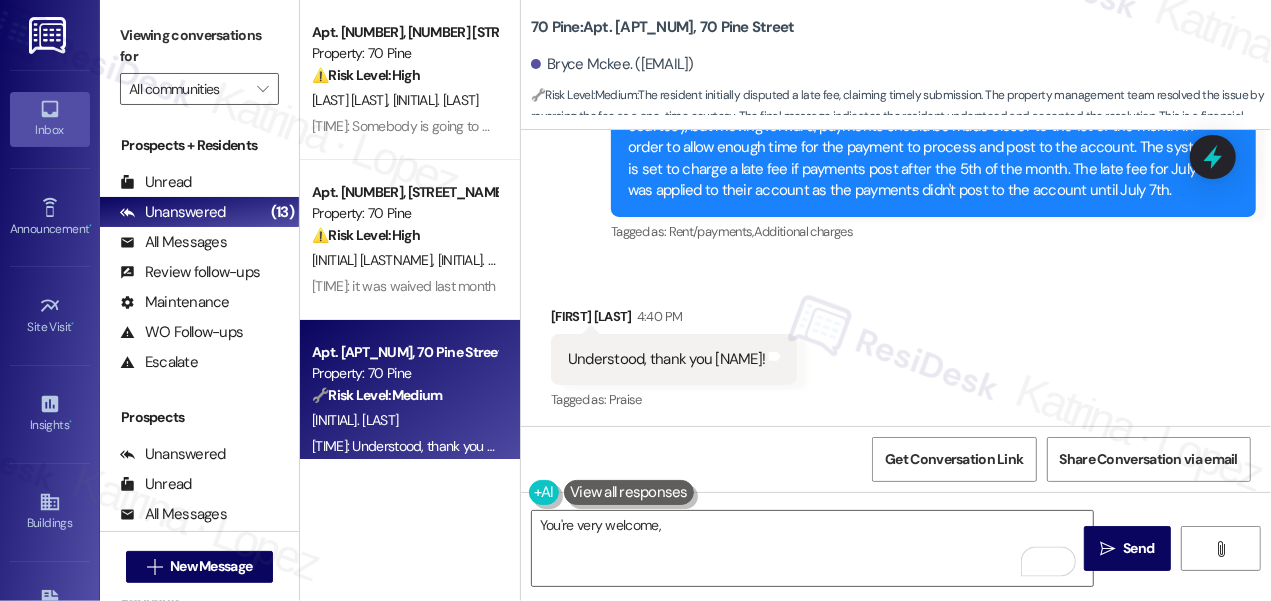 click on "[LAST] [LAST] [TIME]" at bounding box center [674, 320] 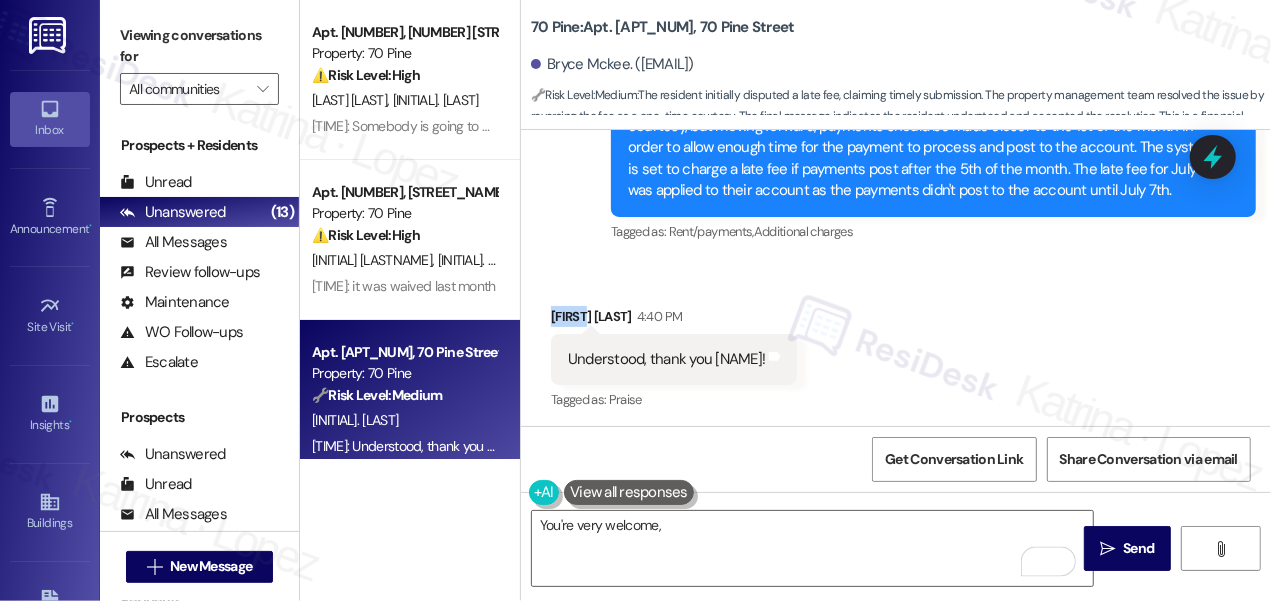click on "[LAST] [LAST] [TIME]" at bounding box center (674, 320) 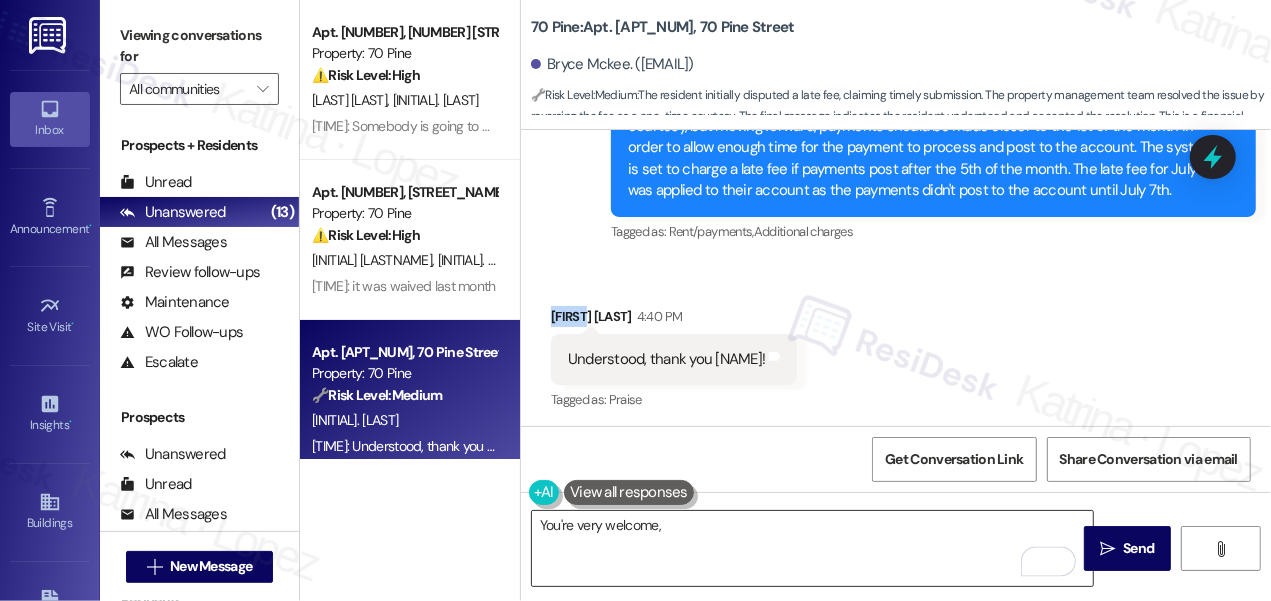 copy on "[FIRST]" 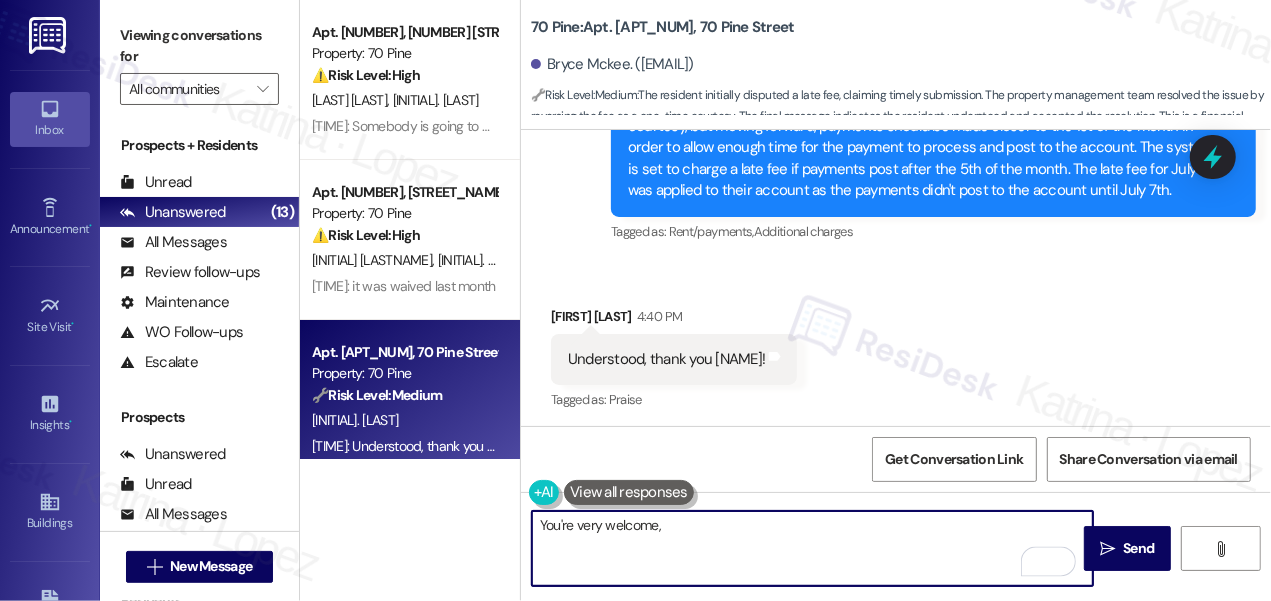 click on "You're very welcome," at bounding box center (812, 548) 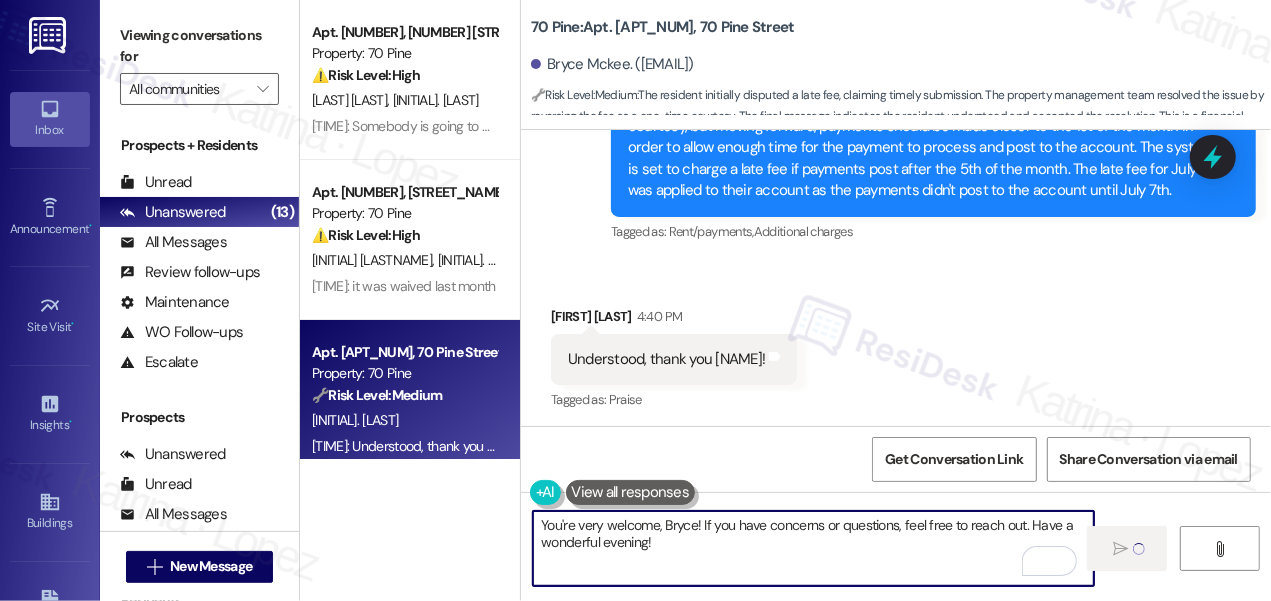 type on "You're very welcome, Bryce! If you have concerns or questions, feel free to reach out. Have a wonderful evening!" 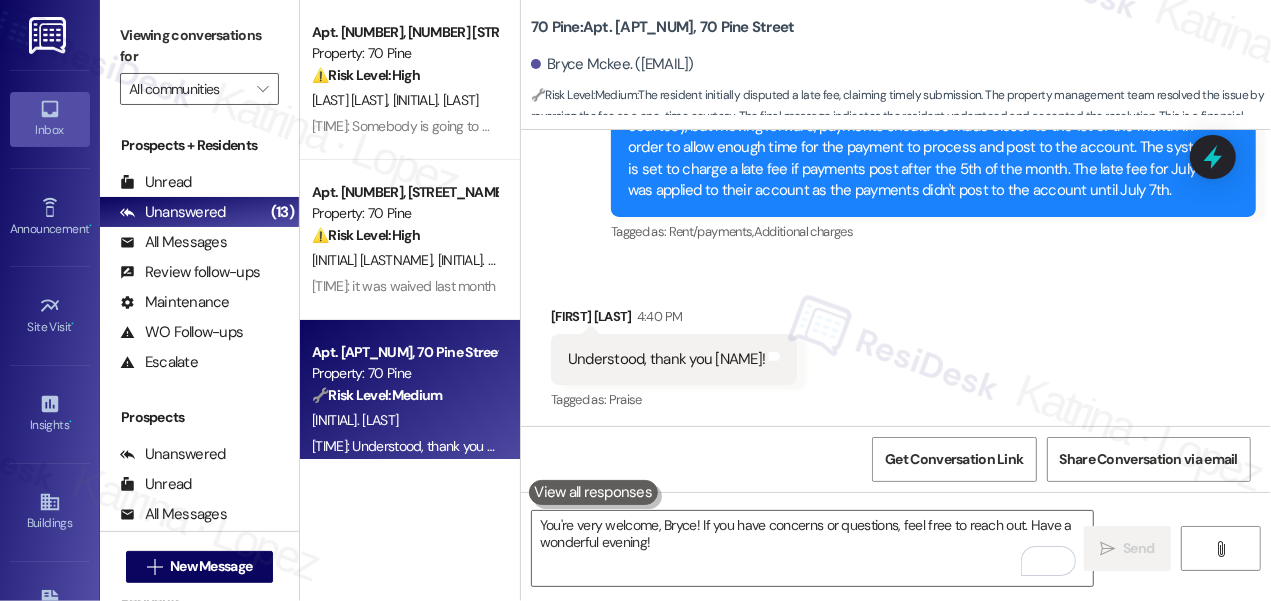 type 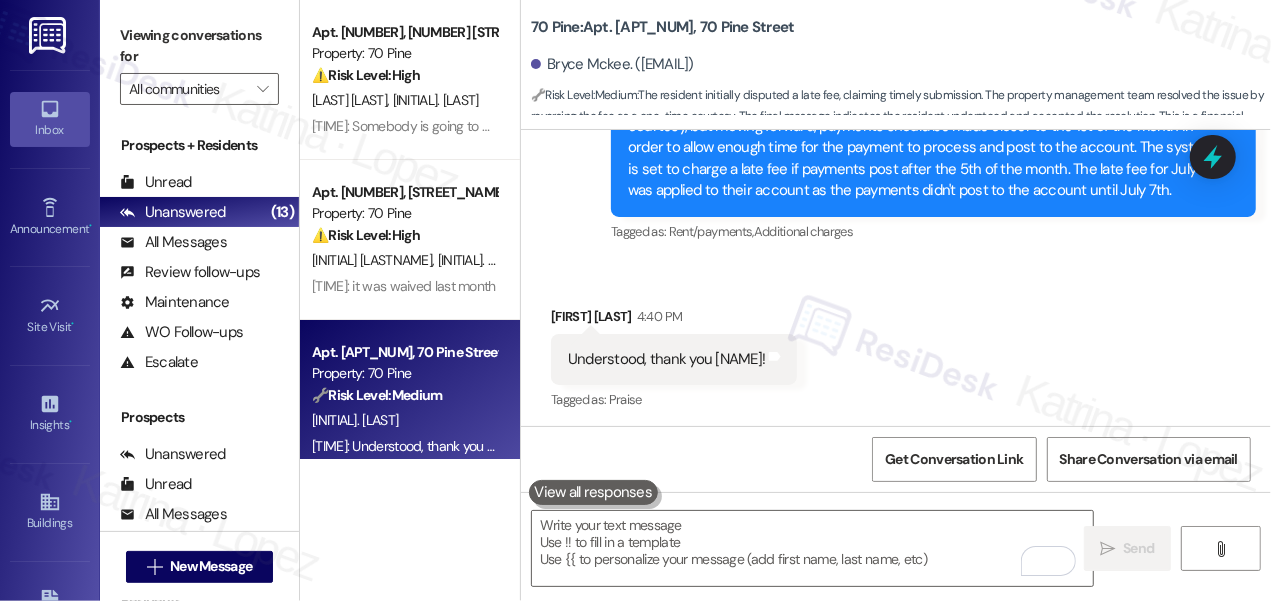 scroll, scrollTop: 5608, scrollLeft: 0, axis: vertical 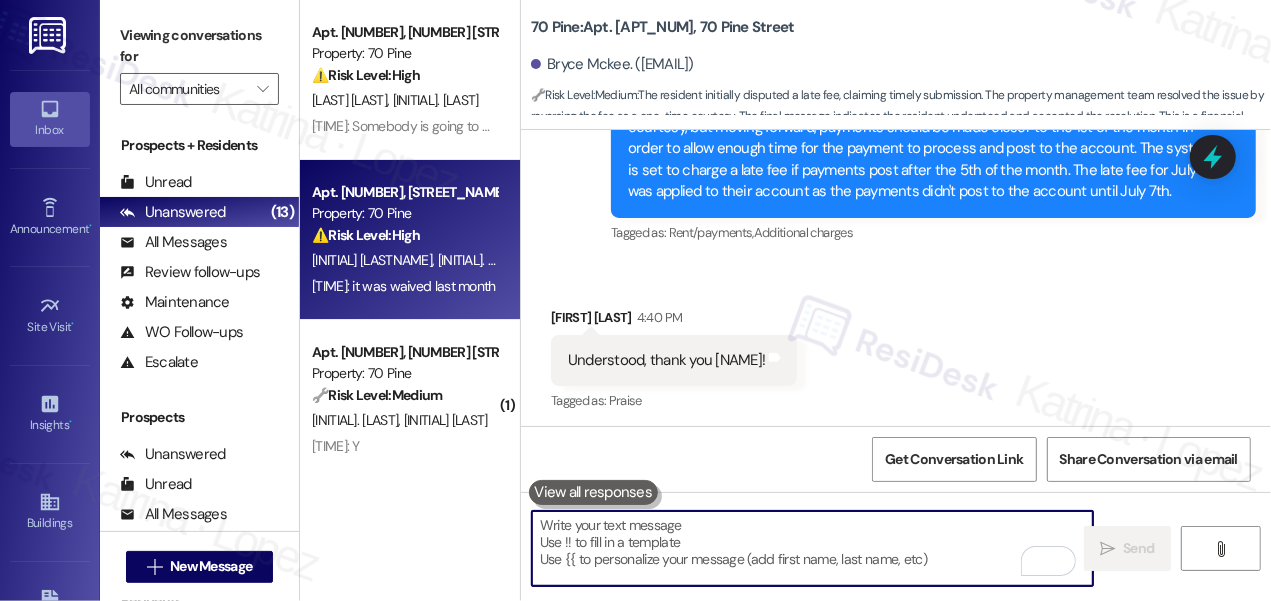 click on "T. Yalley S. Yalley" at bounding box center [404, 260] 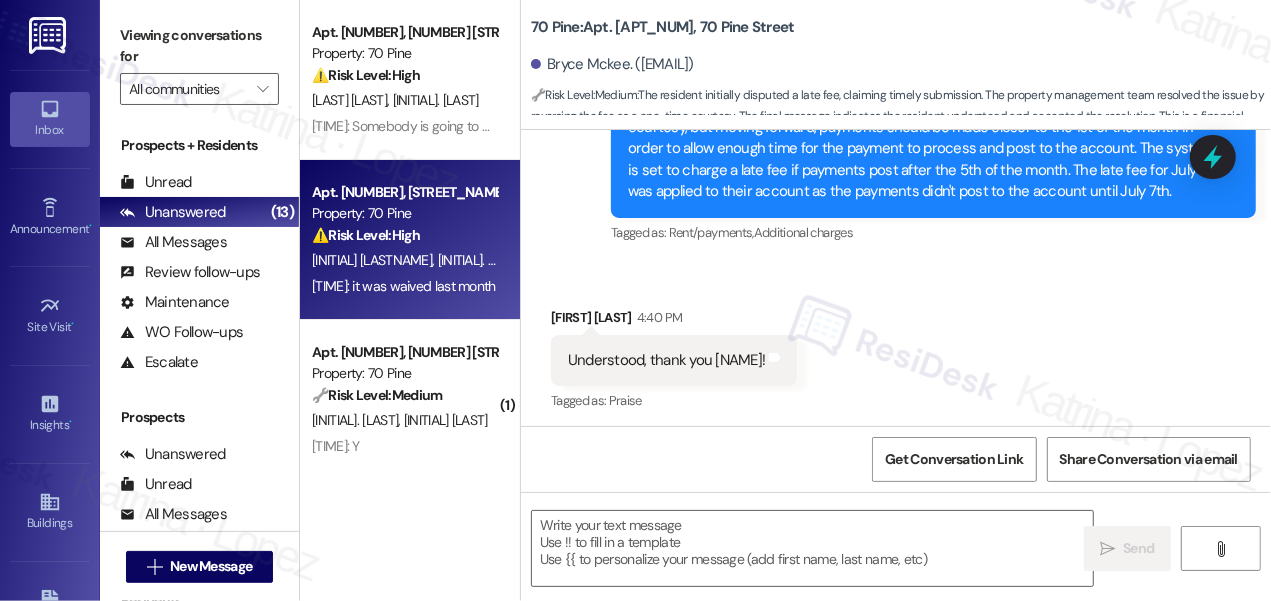 type on "Fetching suggested responses. Please feel free to read through the conversation in the meantime." 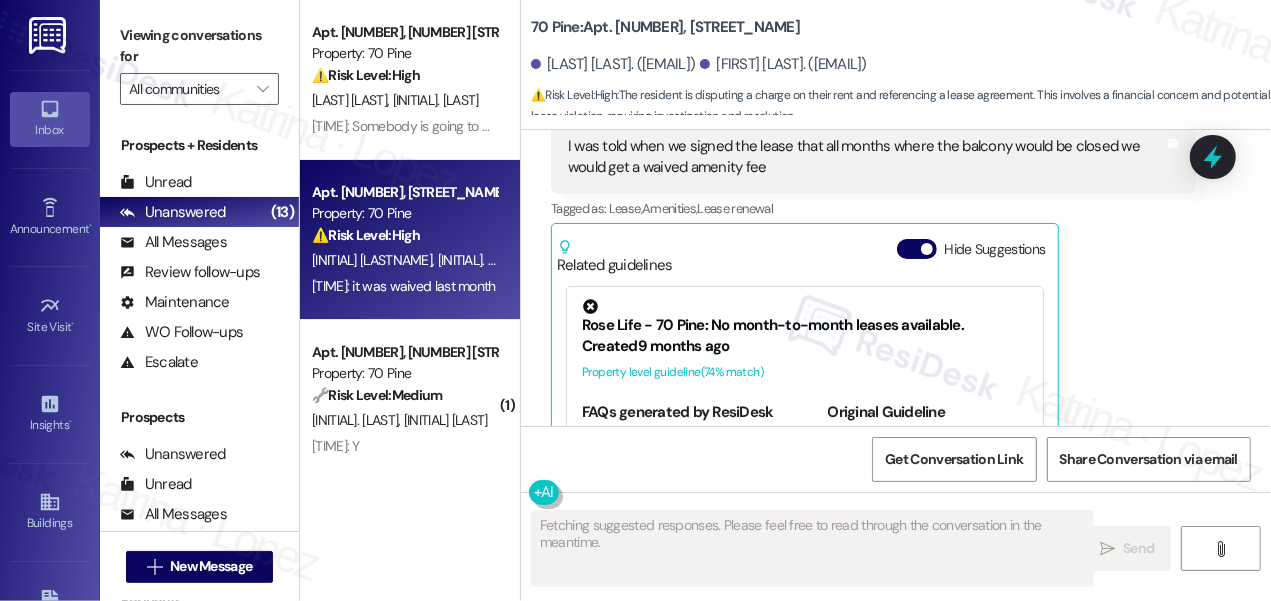 scroll, scrollTop: 8037, scrollLeft: 0, axis: vertical 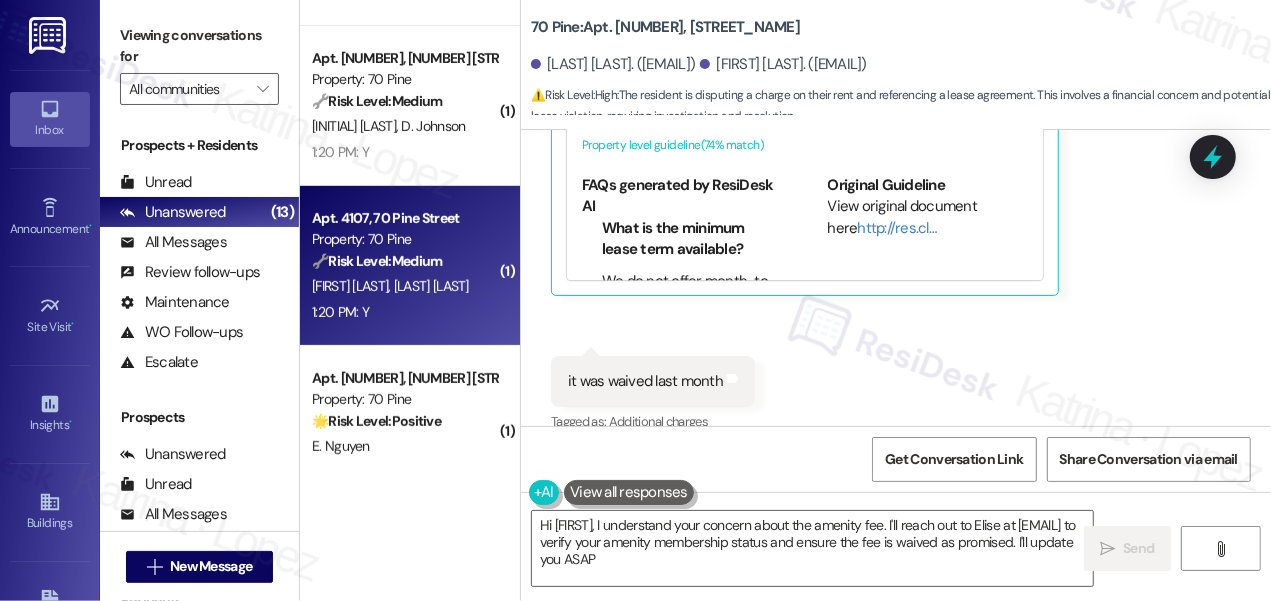 type on "Hi [FIRST], I understand your concern about the amenity fee. I'll reach out to Elise at [EMAIL] to verify your amenity membership status and ensure the fee is waived as promised. I'll update you ASAP!" 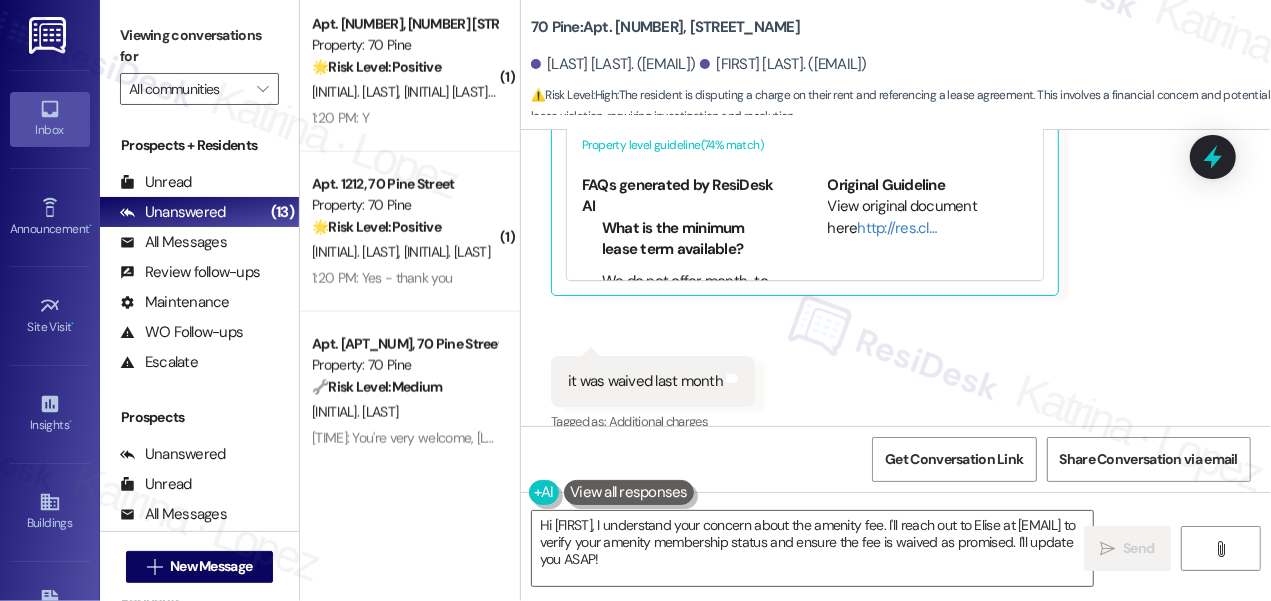 scroll, scrollTop: 1621, scrollLeft: 0, axis: vertical 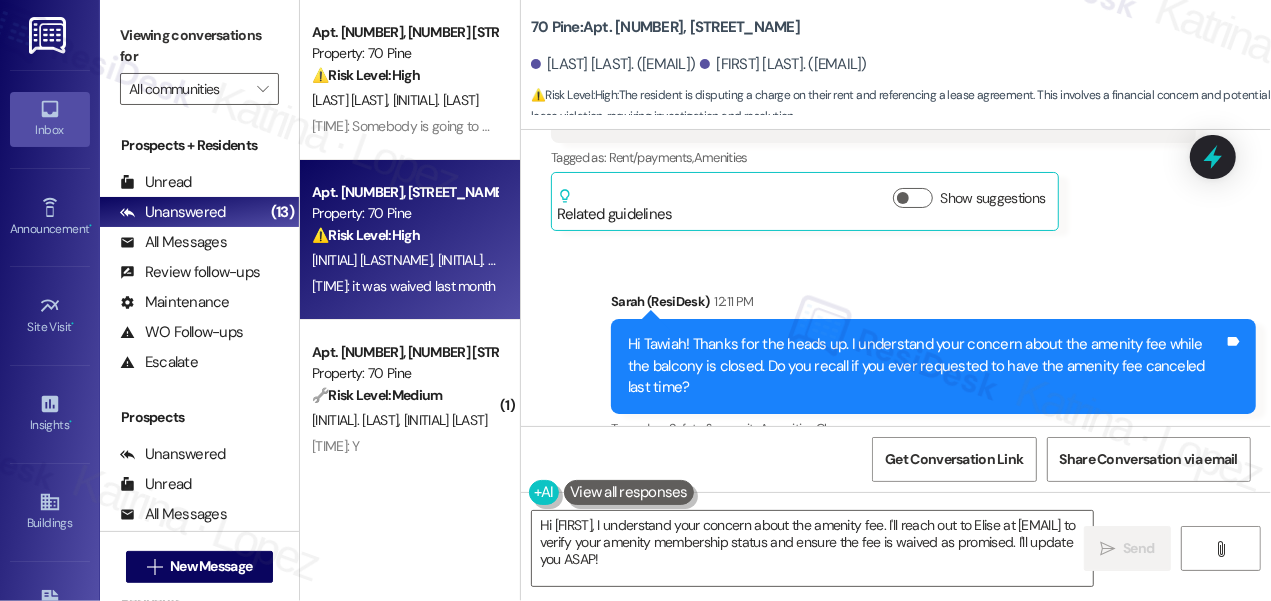 click on "Hi Tawiah! Thanks for the heads up. I understand your concern about the amenity fee while the balcony is closed. Do you recall if you ever requested to have the amenity fee canceled last time?" at bounding box center (926, 366) 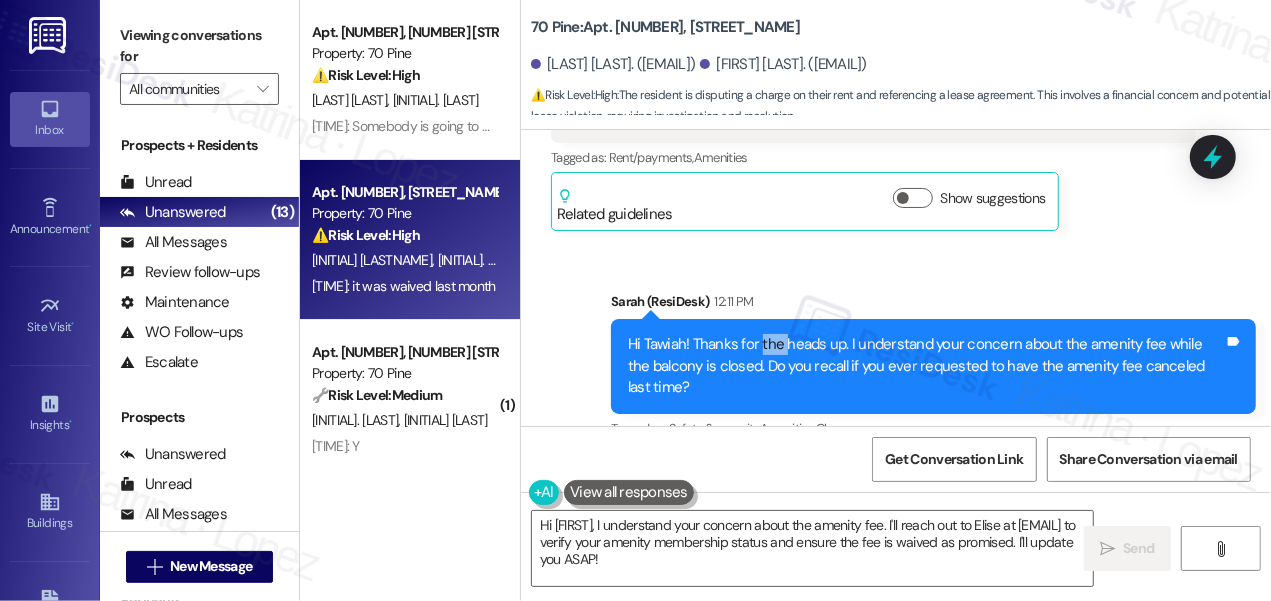 click on "Hi Tawiah! Thanks for the heads up. I understand your concern about the amenity fee while the balcony is closed. Do you recall if you ever requested to have the amenity fee canceled last time?" at bounding box center (926, 366) 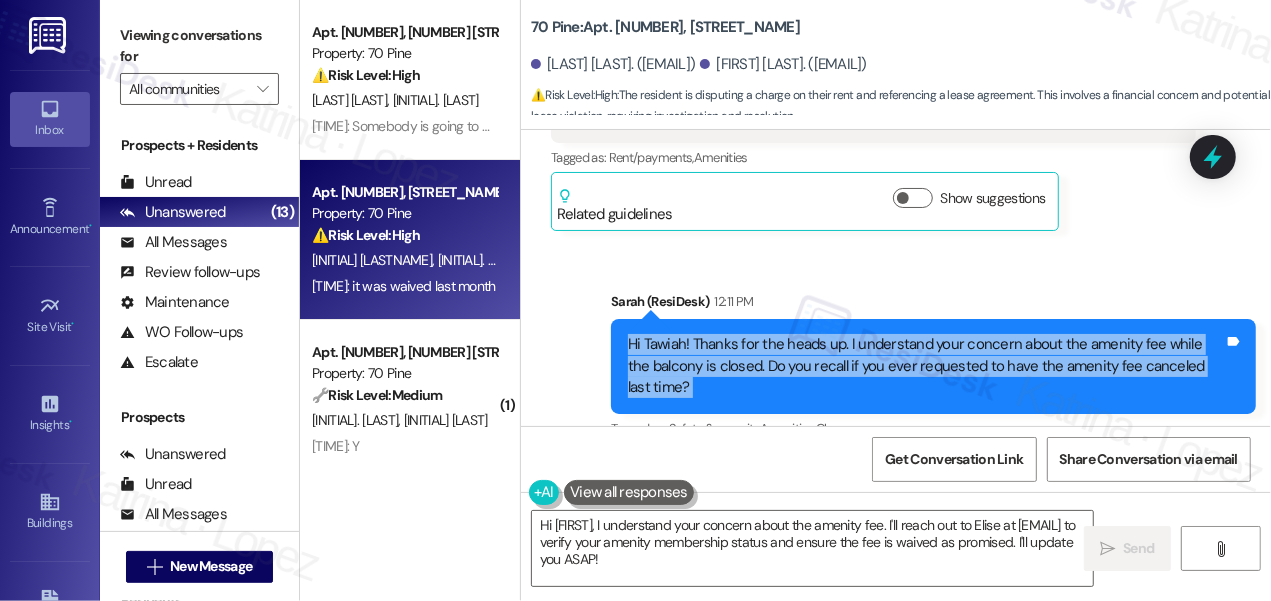 click on "Hi Tawiah! Thanks for the heads up. I understand your concern about the amenity fee while the balcony is closed. Do you recall if you ever requested to have the amenity fee canceled last time?" at bounding box center [926, 366] 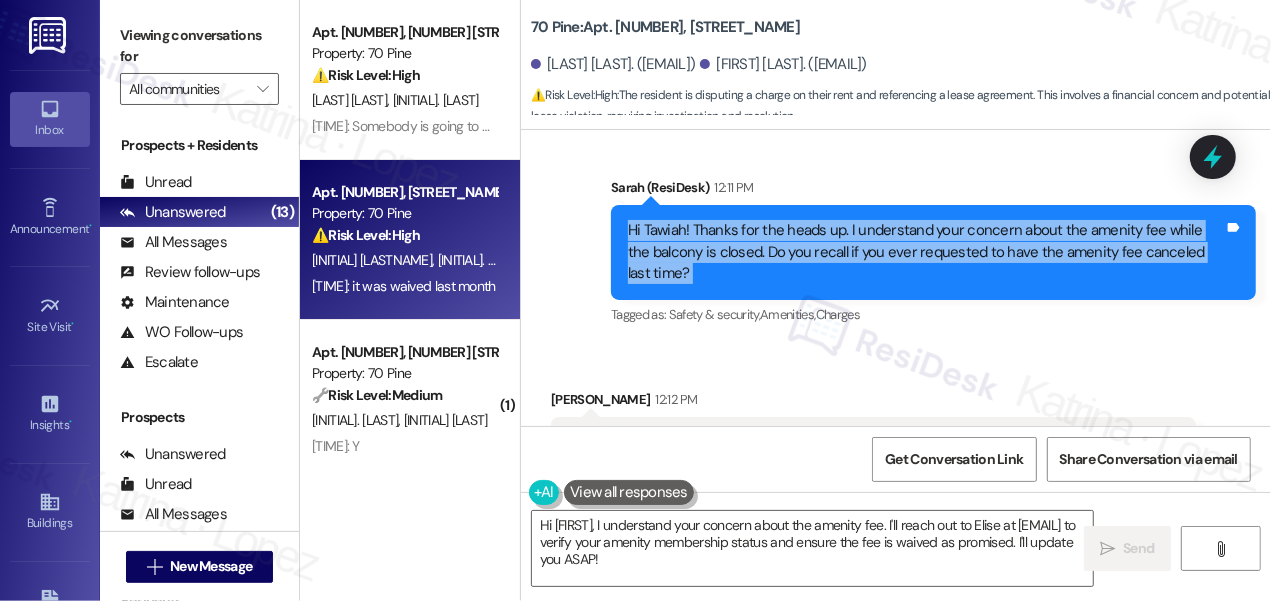 scroll, scrollTop: 7673, scrollLeft: 0, axis: vertical 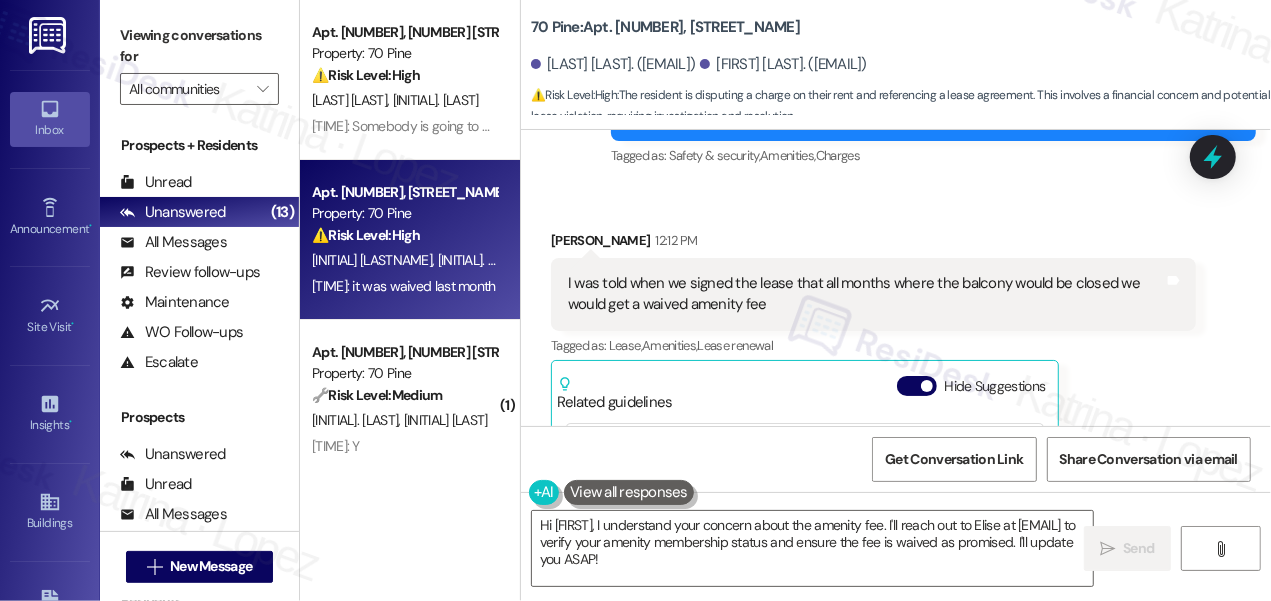 click on "I was told when we signed the lease that all months where the balcony would be closed we would get a waived amenity fee" at bounding box center (866, 294) 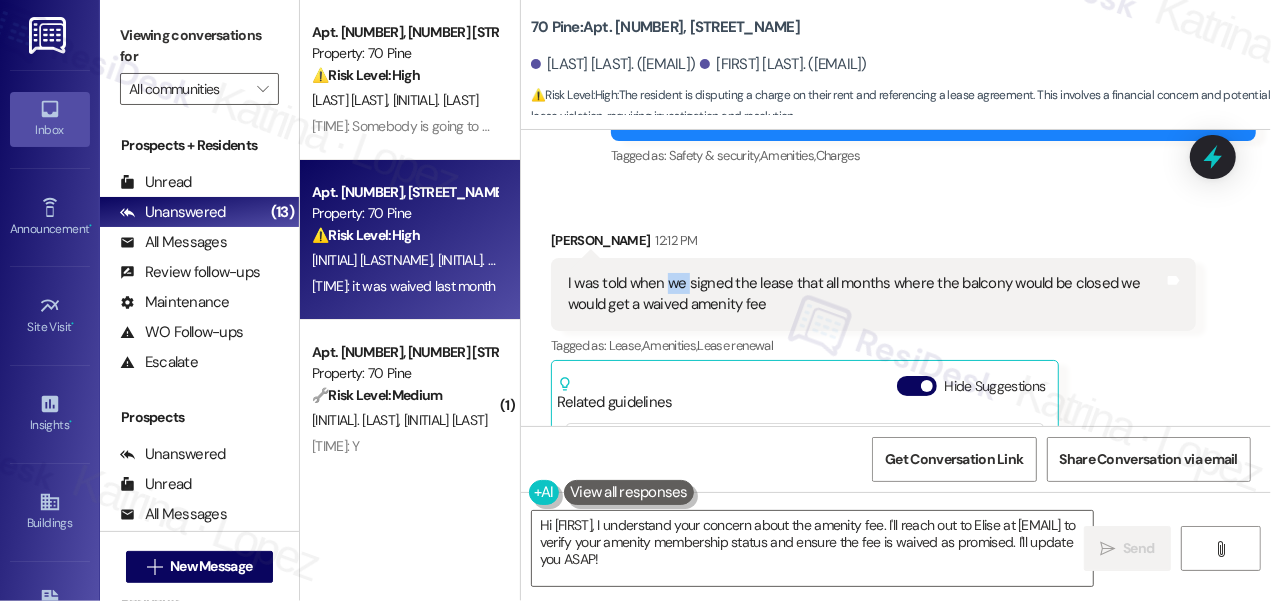 click on "I was told when we signed the lease that all months where the balcony would be closed we would get a waived amenity fee" at bounding box center (866, 294) 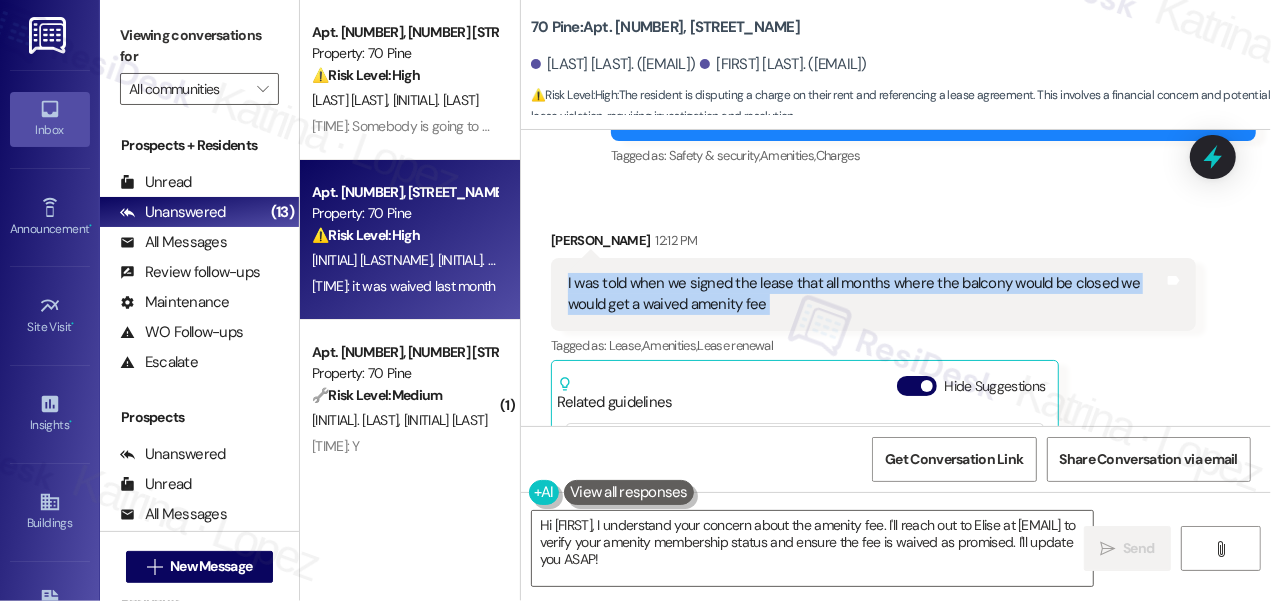 click on "I was told when we signed the lease that all months where the balcony would be closed we would get a waived amenity fee" at bounding box center [866, 294] 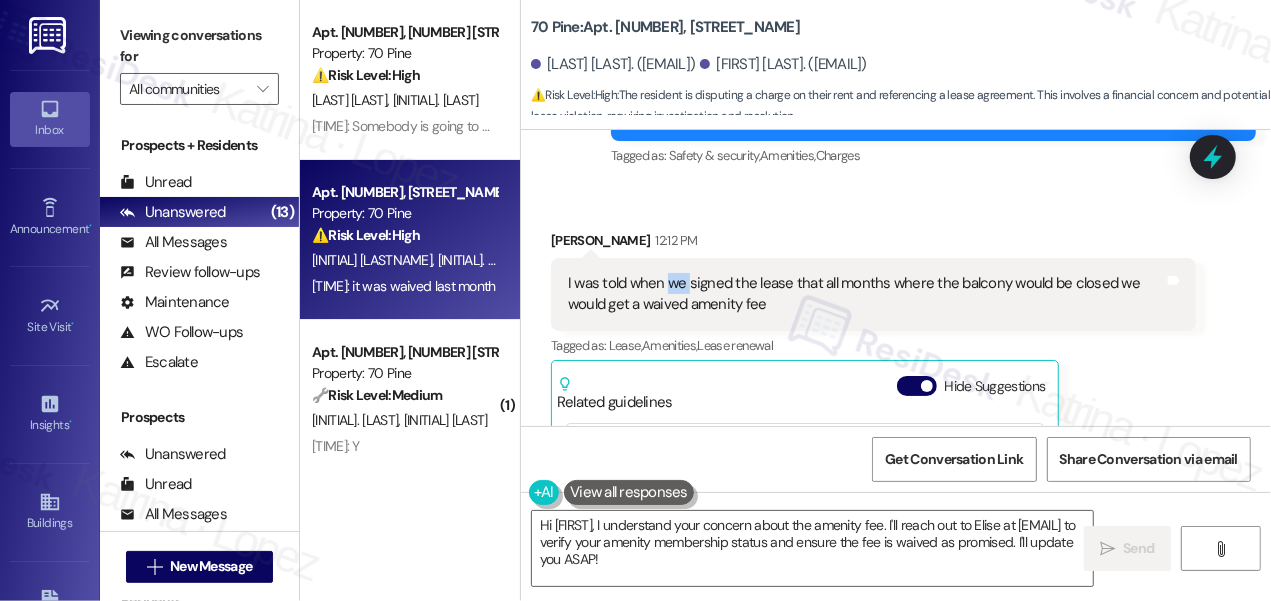 click on "I was told when we signed the lease that all months where the balcony would be closed we would get a waived amenity fee" at bounding box center (866, 294) 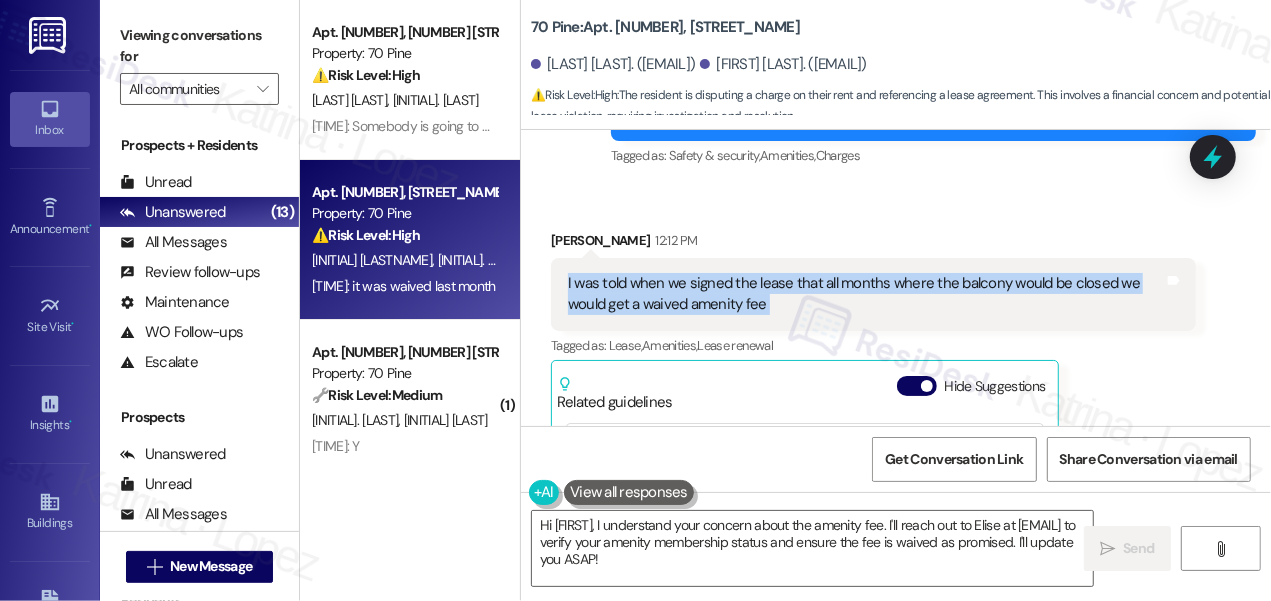 click on "I was told when we signed the lease that all months where the balcony would be closed we would get a waived amenity fee" at bounding box center (866, 294) 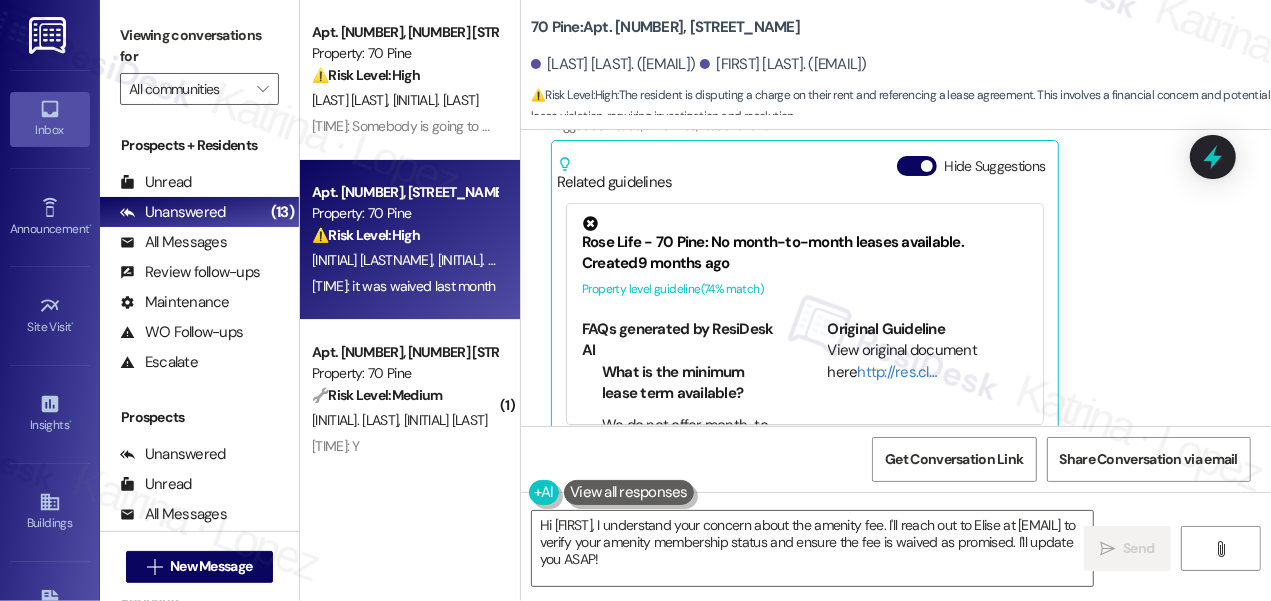 scroll, scrollTop: 8037, scrollLeft: 0, axis: vertical 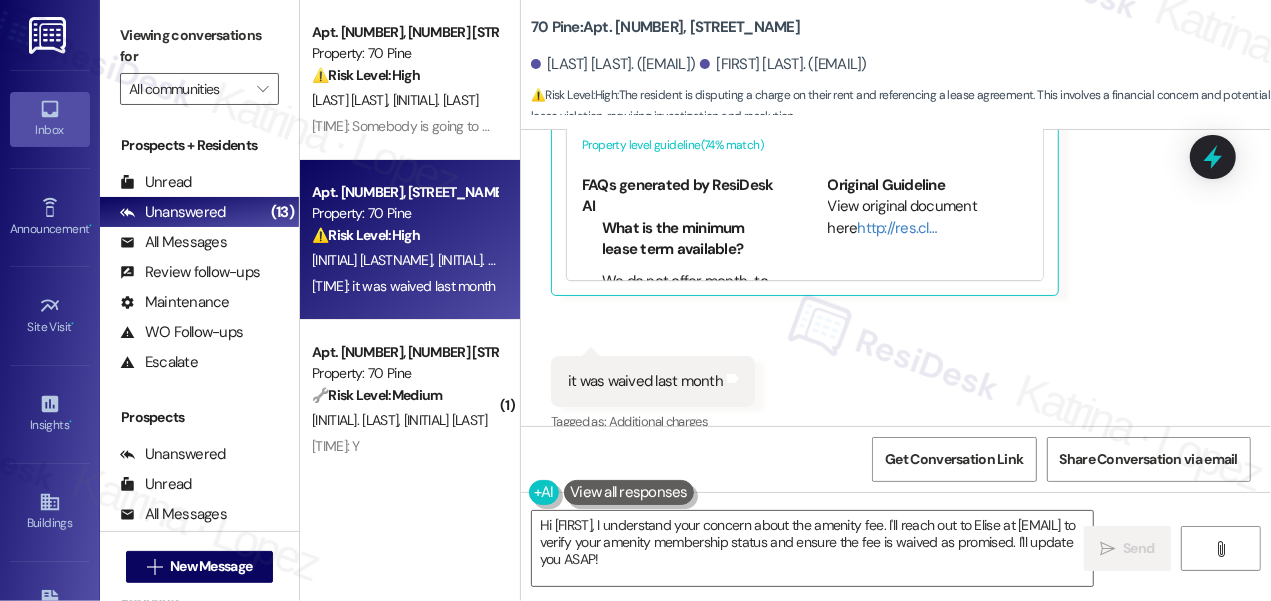 click on "it was waived last month" at bounding box center (645, 381) 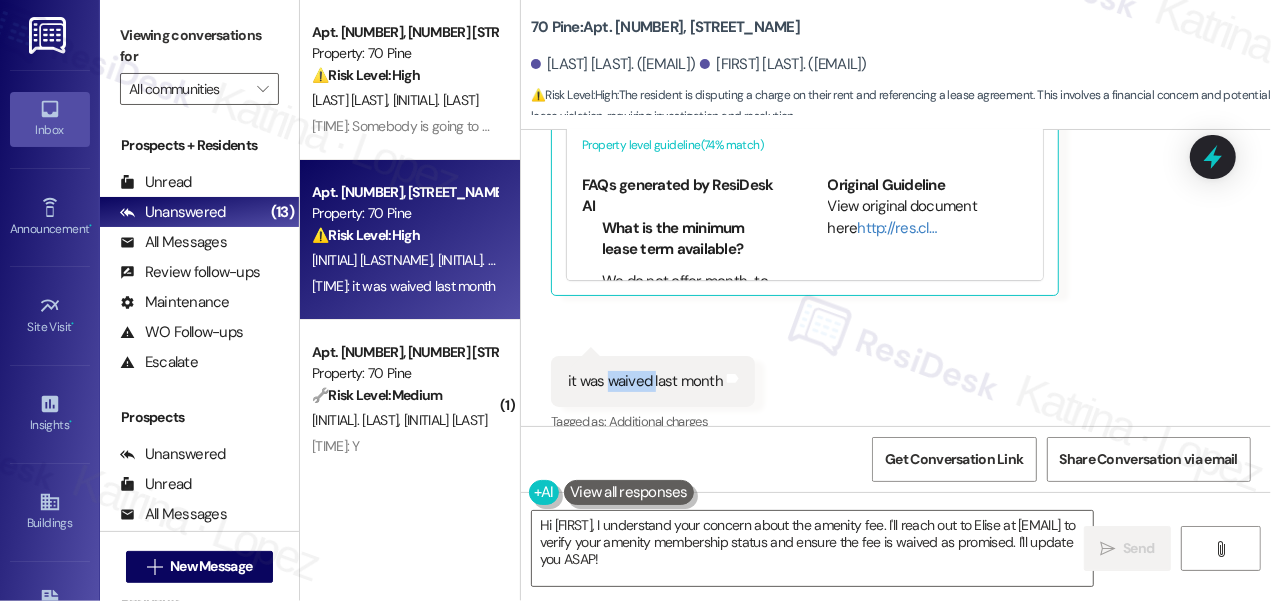 click on "it was waived last month" at bounding box center [645, 381] 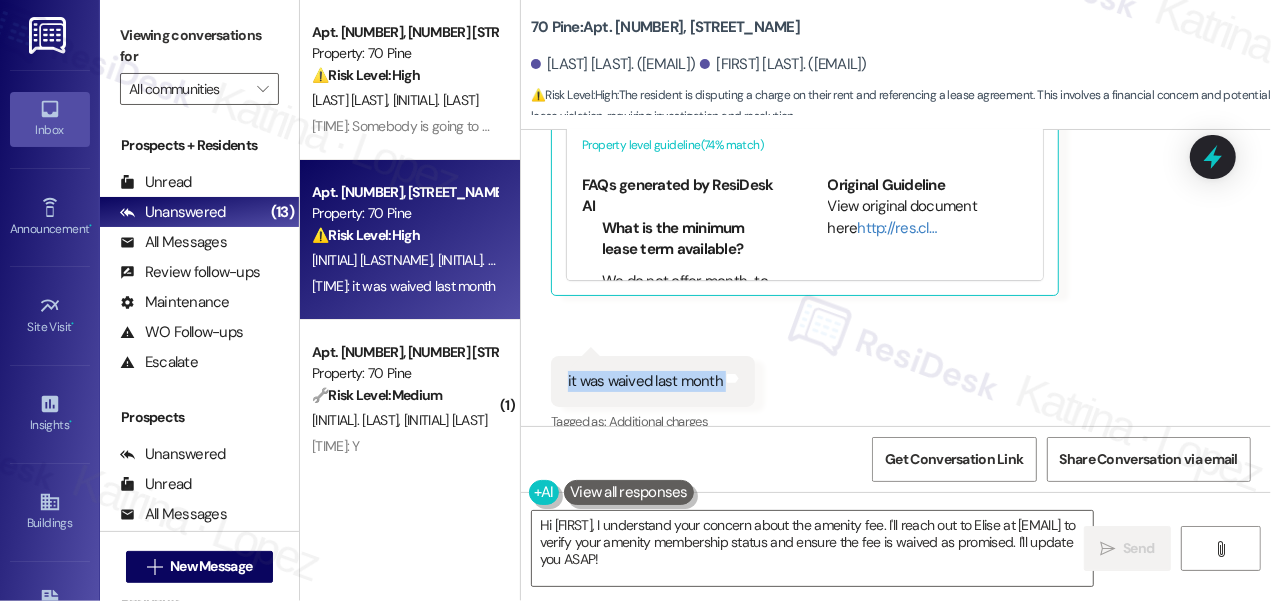 click on "it was waived last month" at bounding box center (645, 381) 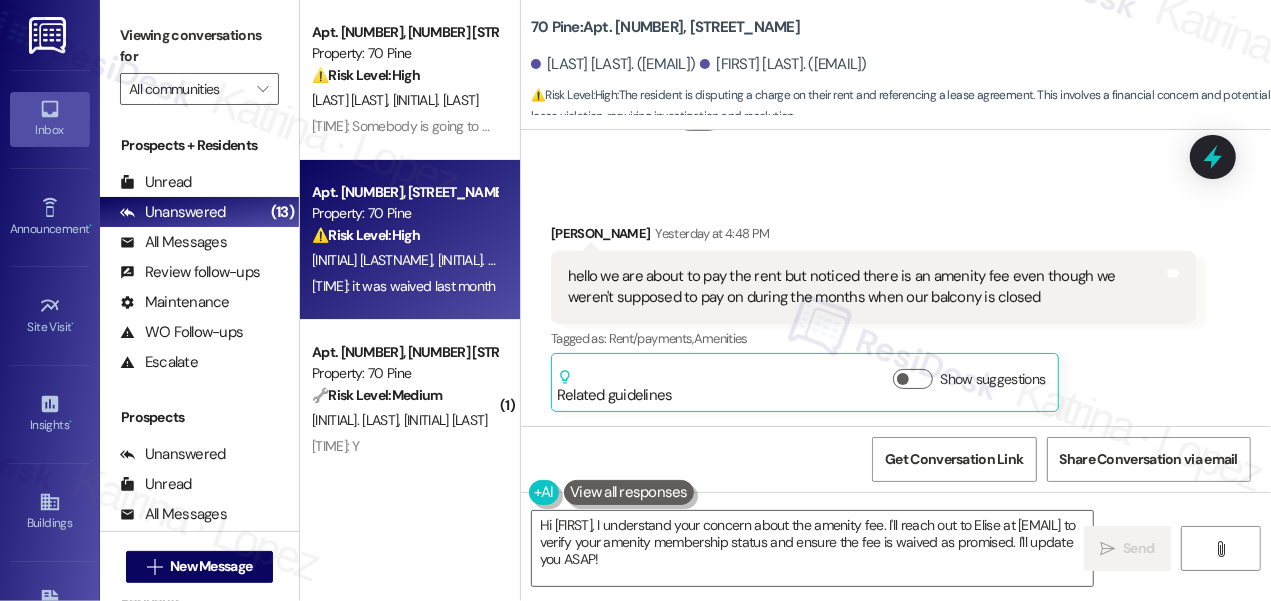 scroll, scrollTop: 7218, scrollLeft: 0, axis: vertical 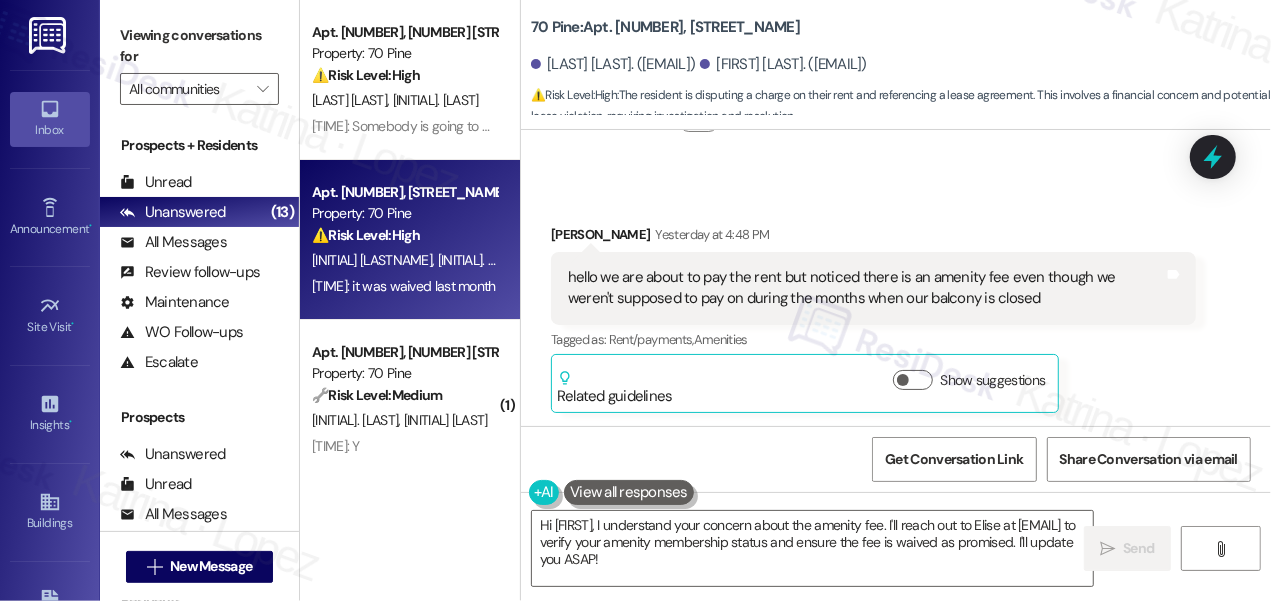 click on "hello we are about to pay the rent but noticed there is an amenity fee even though we weren't supposed to pay on during the months when our balcony is closed" at bounding box center [866, 288] 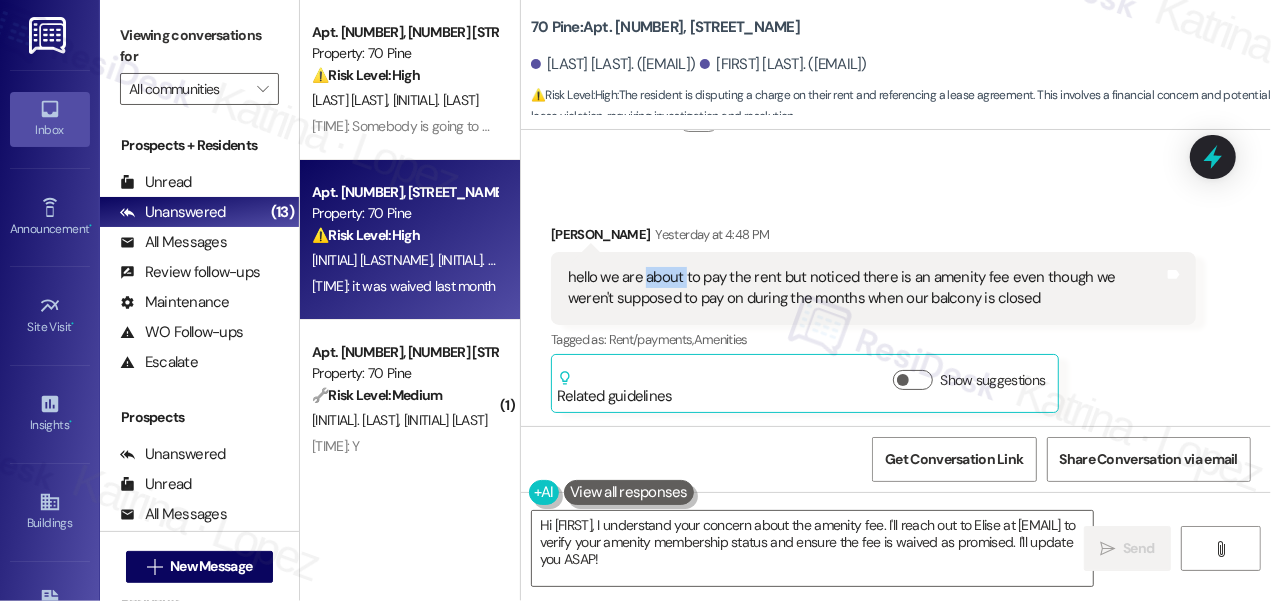 click on "hello we are about to pay the rent but noticed there is an amenity fee even though we weren't supposed to pay on during the months when our balcony is closed" at bounding box center (866, 288) 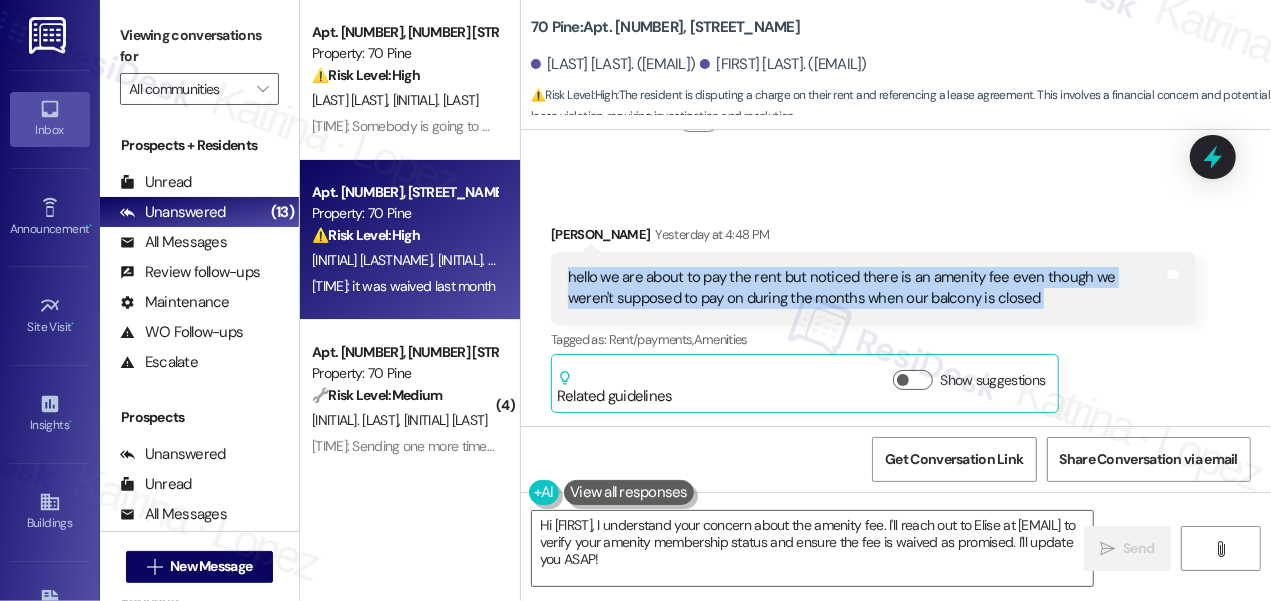 click on "hello we are about to pay the rent but noticed there is an amenity fee even though we weren't supposed to pay on during the months when our balcony is closed" at bounding box center [866, 288] 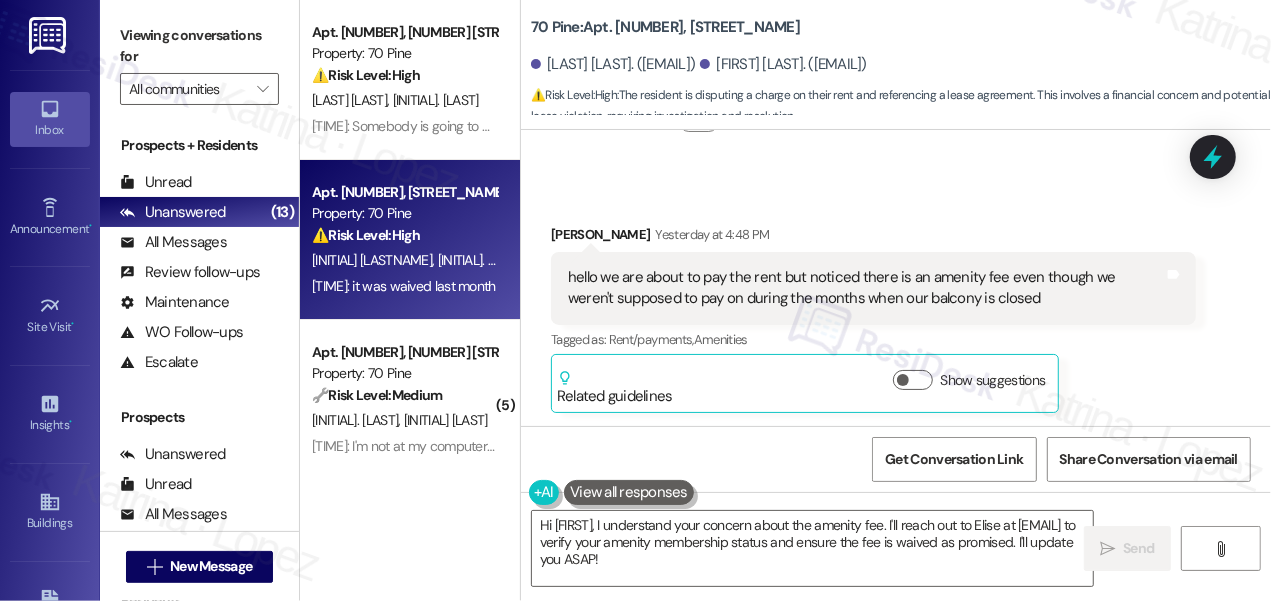 click on "Viewing conversations for" at bounding box center [199, 46] 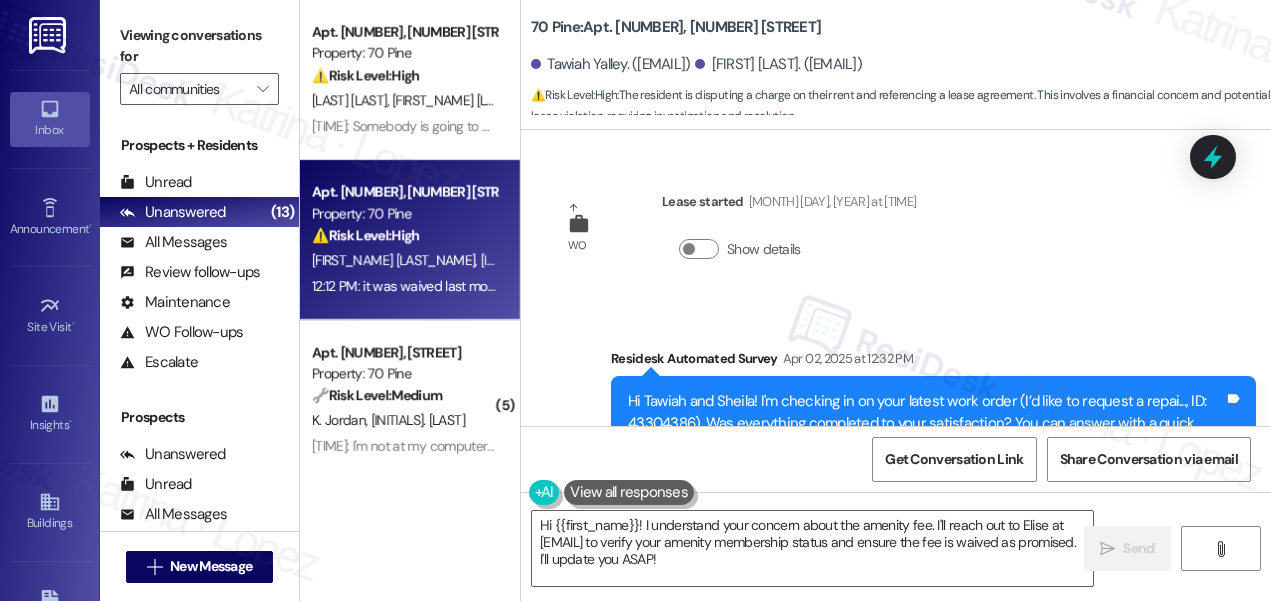 scroll, scrollTop: 0, scrollLeft: 0, axis: both 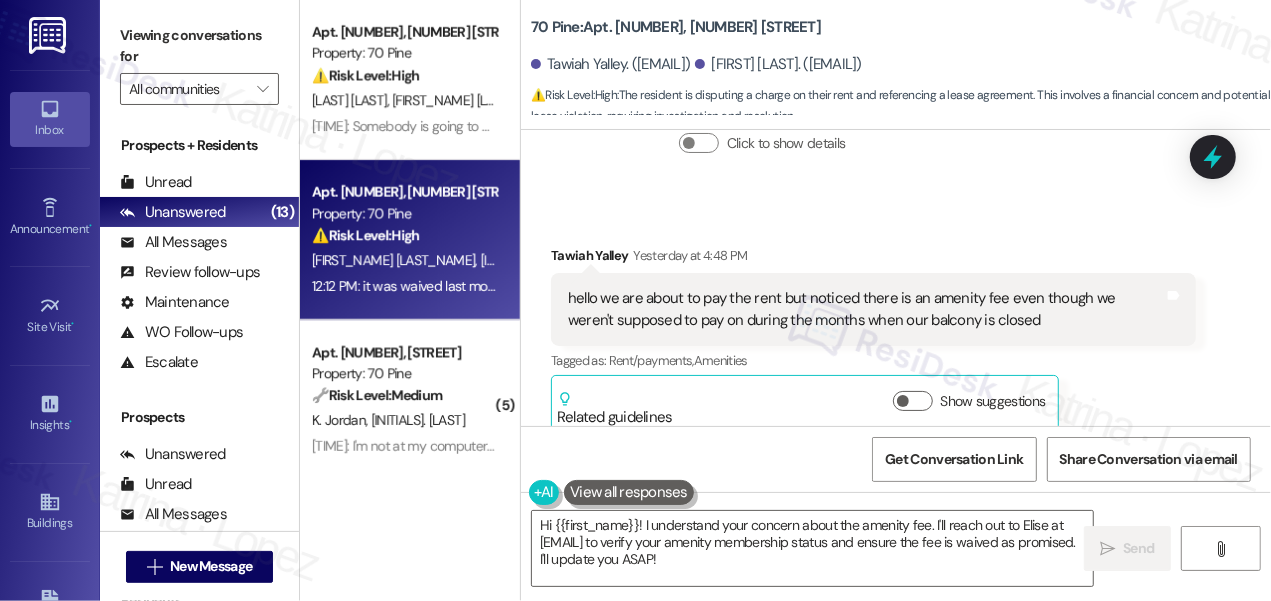 click on "hello we are about to pay the rent but noticed there is an amenity fee even though we weren't supposed to pay on during the months when our balcony is closed" at bounding box center (866, 309) 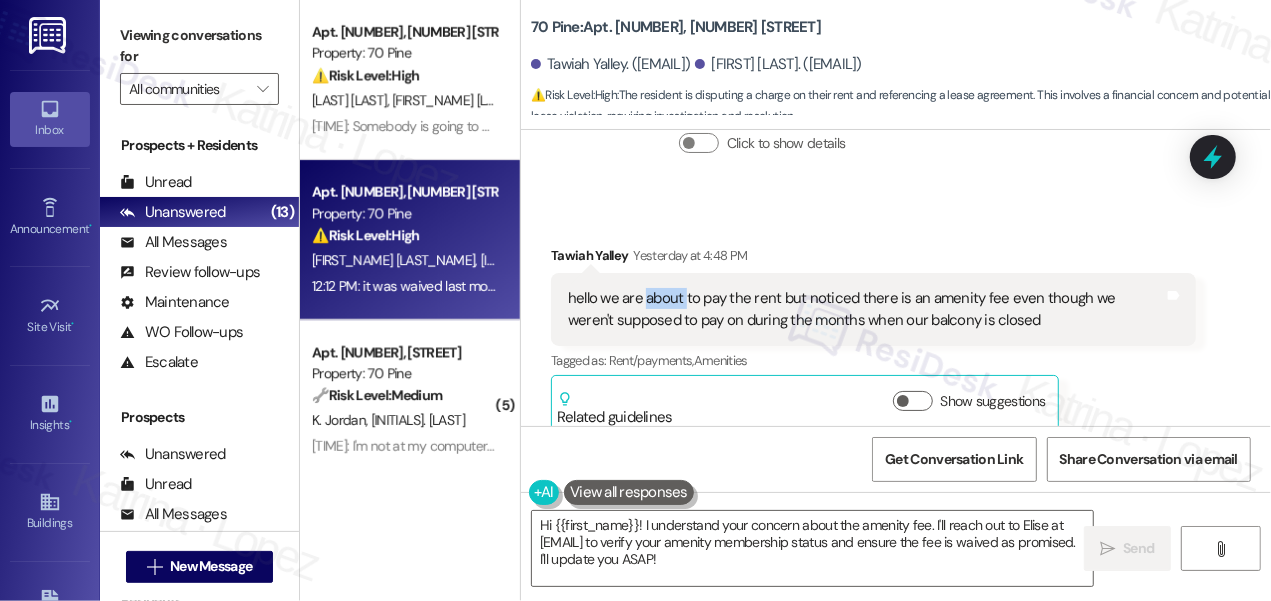 click on "hello we are about to pay the rent but noticed there is an amenity fee even though we weren't supposed to pay on during the months when our balcony is closed" at bounding box center (866, 309) 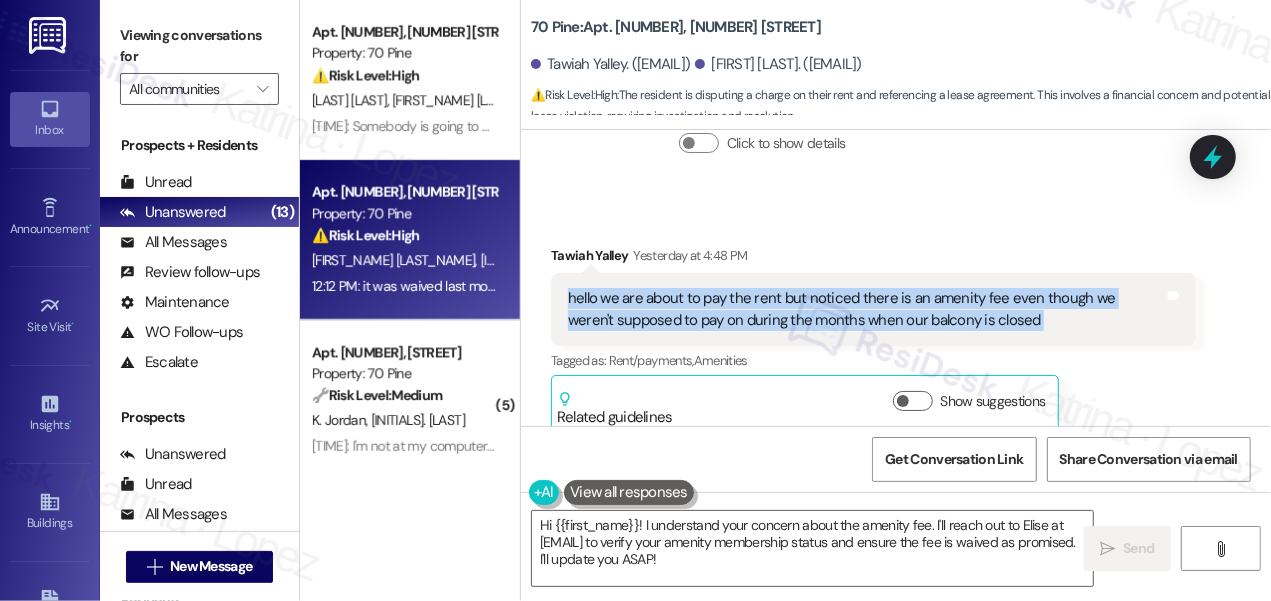 click on "hello we are about to pay the rent but noticed there is an amenity fee even though we weren't supposed to pay on during the months when our balcony is closed" at bounding box center [866, 309] 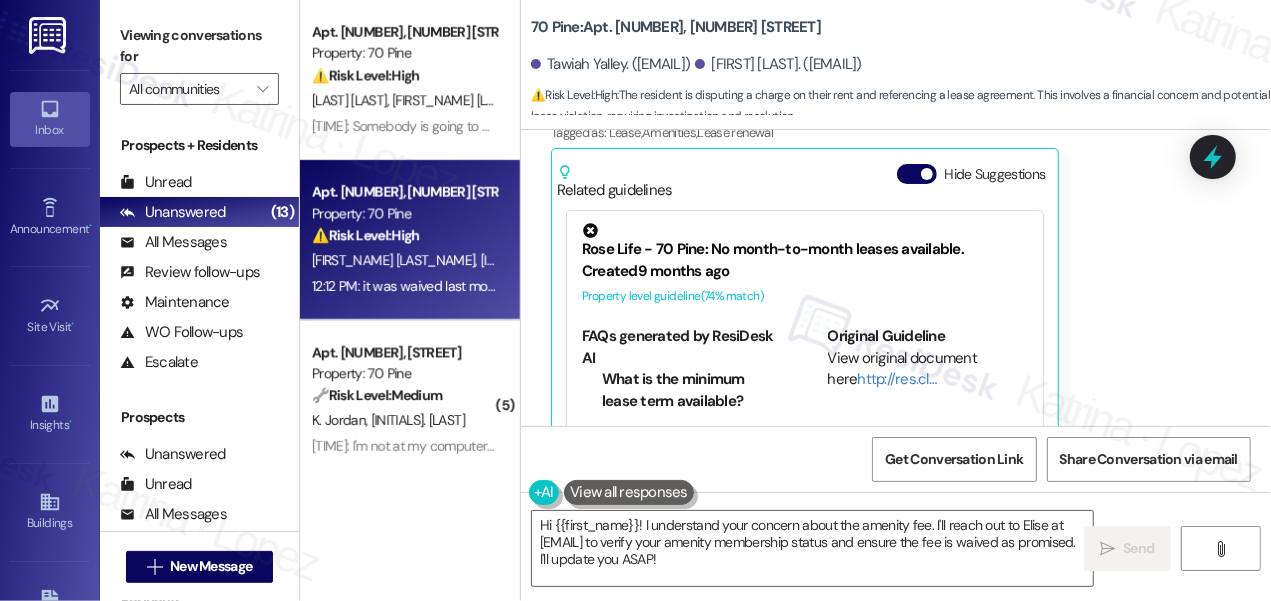 scroll, scrollTop: 8037, scrollLeft: 0, axis: vertical 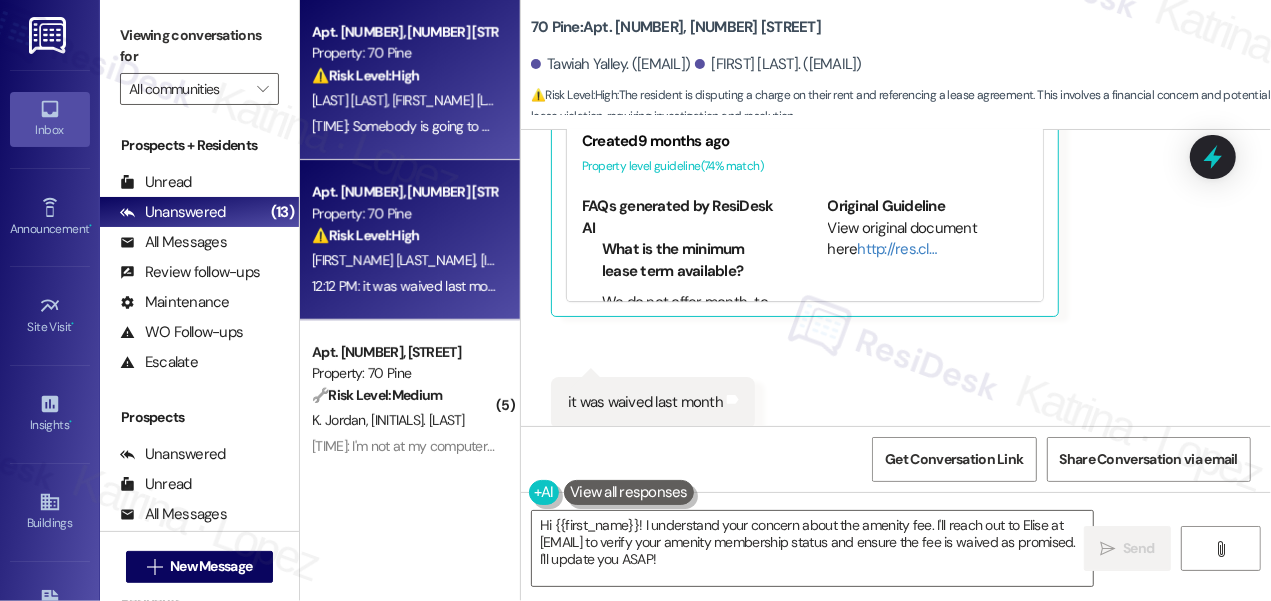 click on "[TIME]: Somebody is going to get seriously hurt and it's going to be on the building  [TIME]: Somebody is going to get seriously hurt and it's going to be on the building" at bounding box center [547, 126] 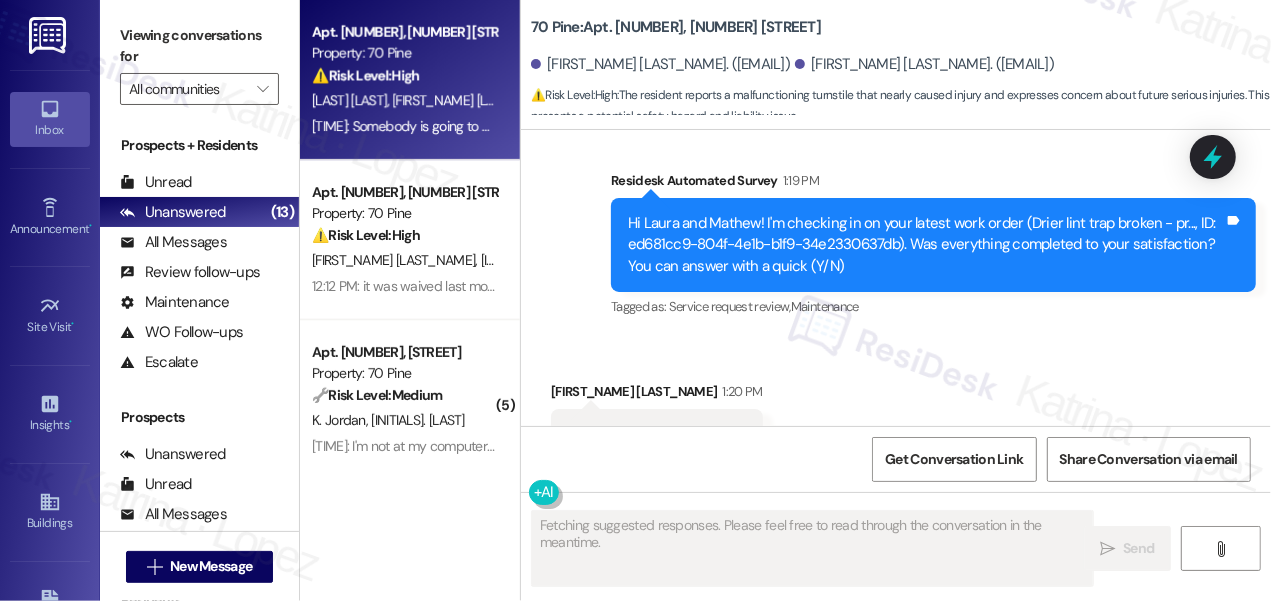 scroll, scrollTop: 6449, scrollLeft: 0, axis: vertical 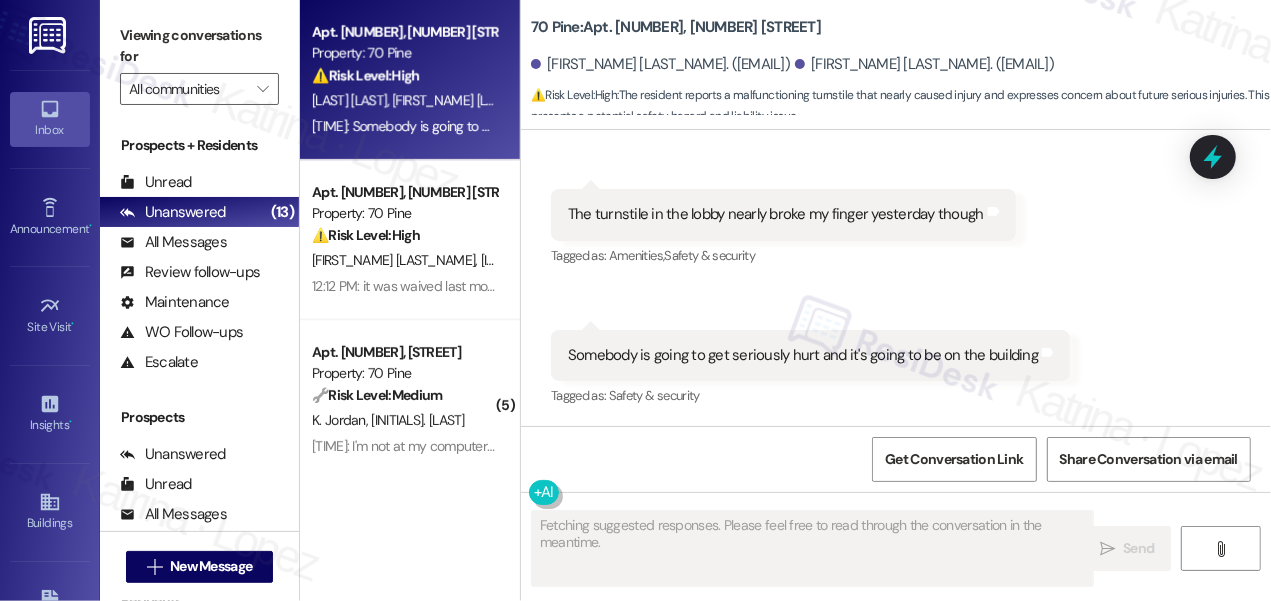 click on "The turnstile in the lobby nearly broke my finger yesterday though" at bounding box center [776, 214] 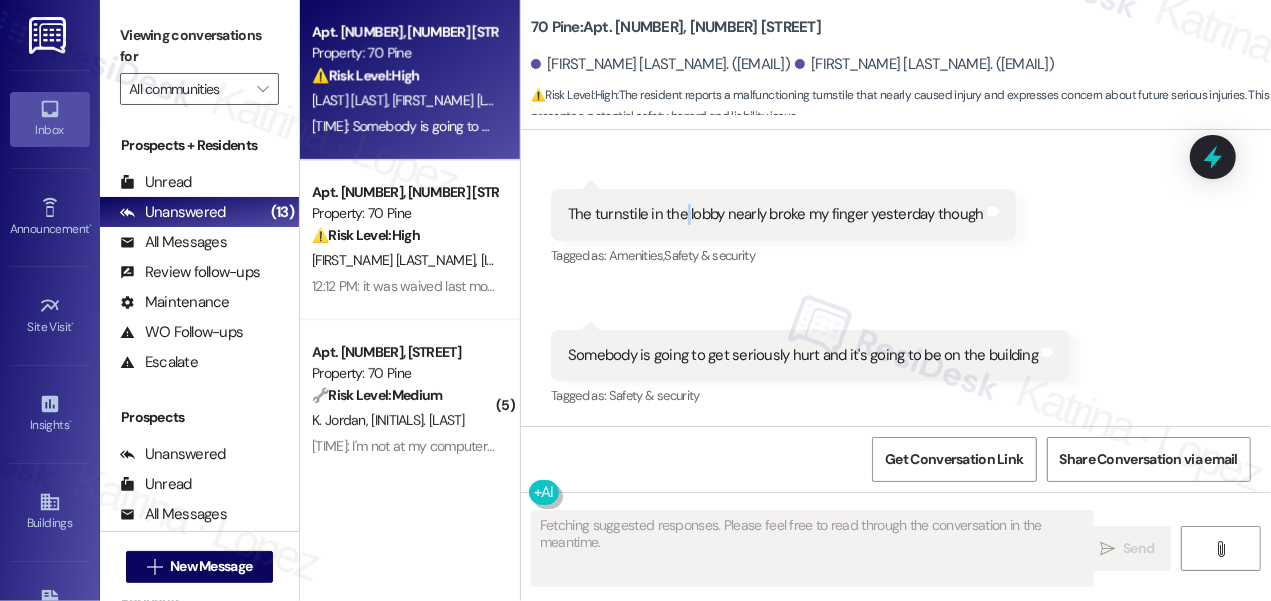 click on "The turnstile in the lobby nearly broke my finger yesterday though" at bounding box center (776, 214) 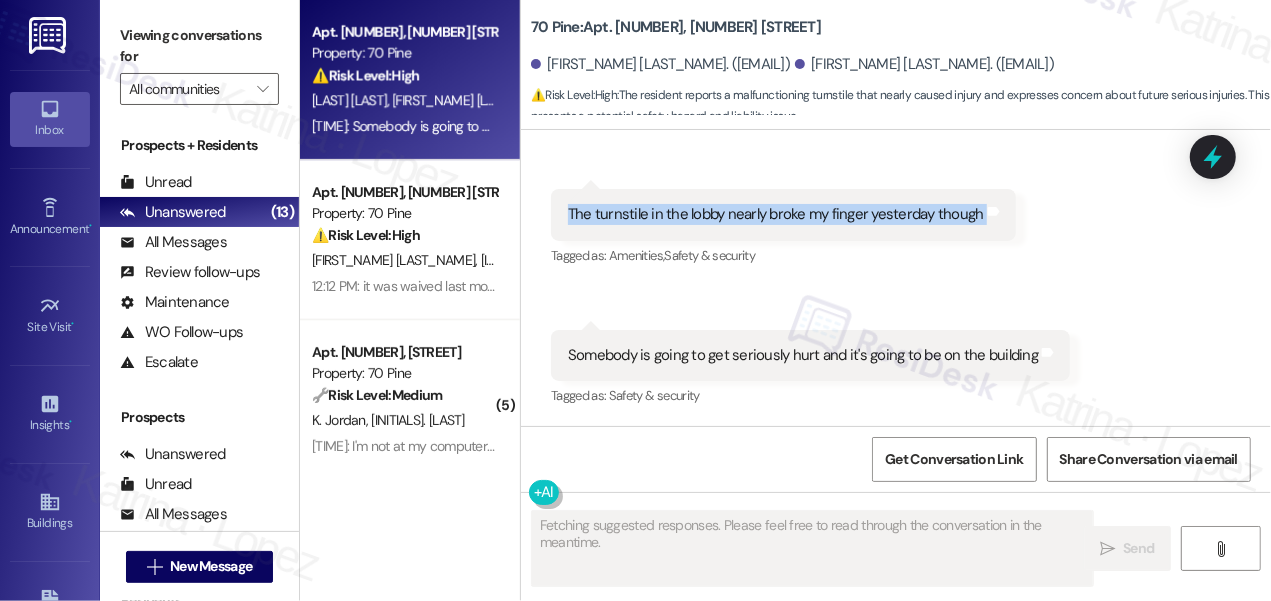 click on "The turnstile in the lobby nearly broke my finger yesterday though" at bounding box center (776, 214) 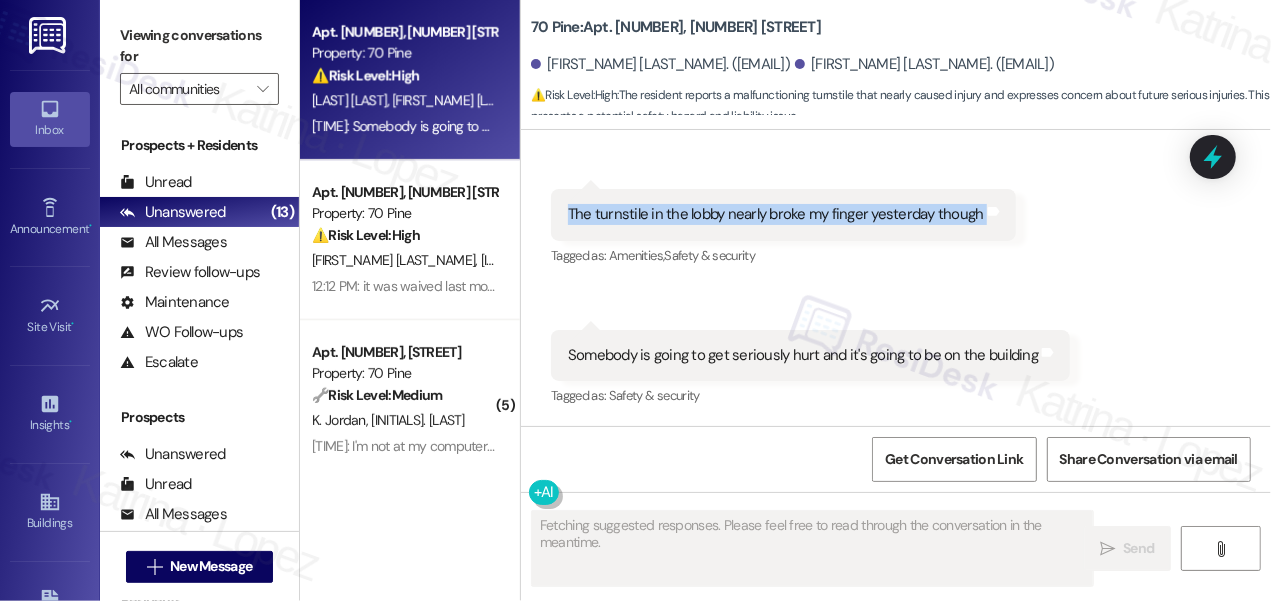 copy on "The turnstile in the lobby nearly broke my finger yesterday though Tags and notes" 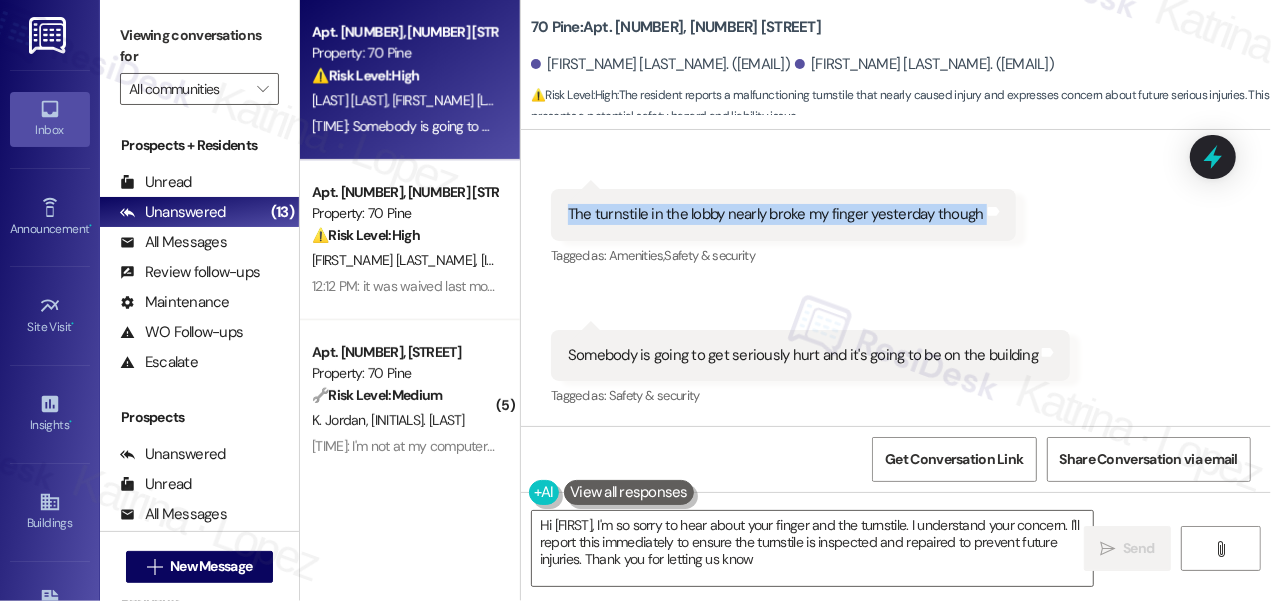type on "Hi [FIRST], I'm so sorry to hear about your finger and the turnstile. I understand your concern. I'll report this immediately to ensure the turnstile is inspected and repaired to prevent future injuries. Thank you for letting us know!" 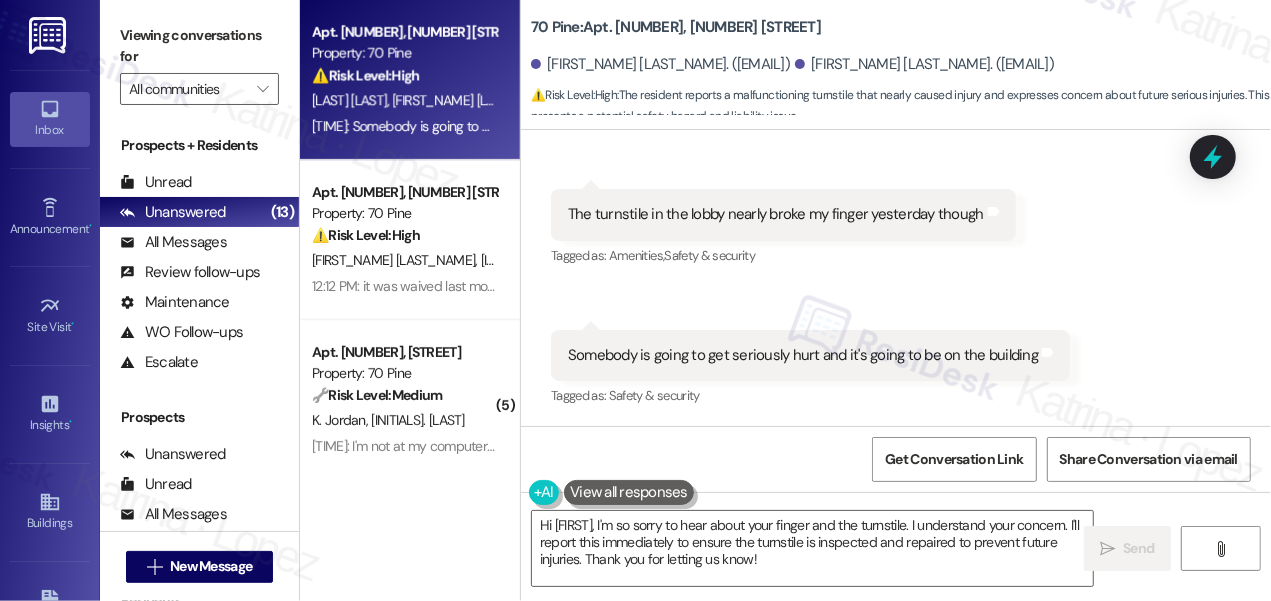 click on "Viewing conversations for" at bounding box center [199, 46] 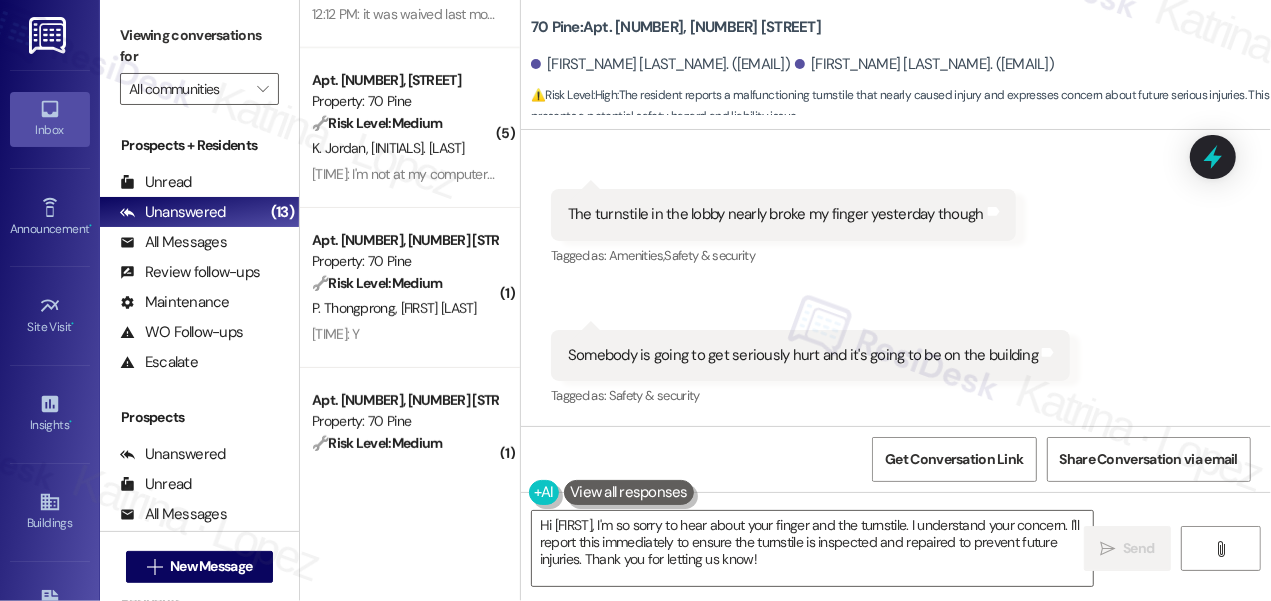 scroll, scrollTop: 0, scrollLeft: 0, axis: both 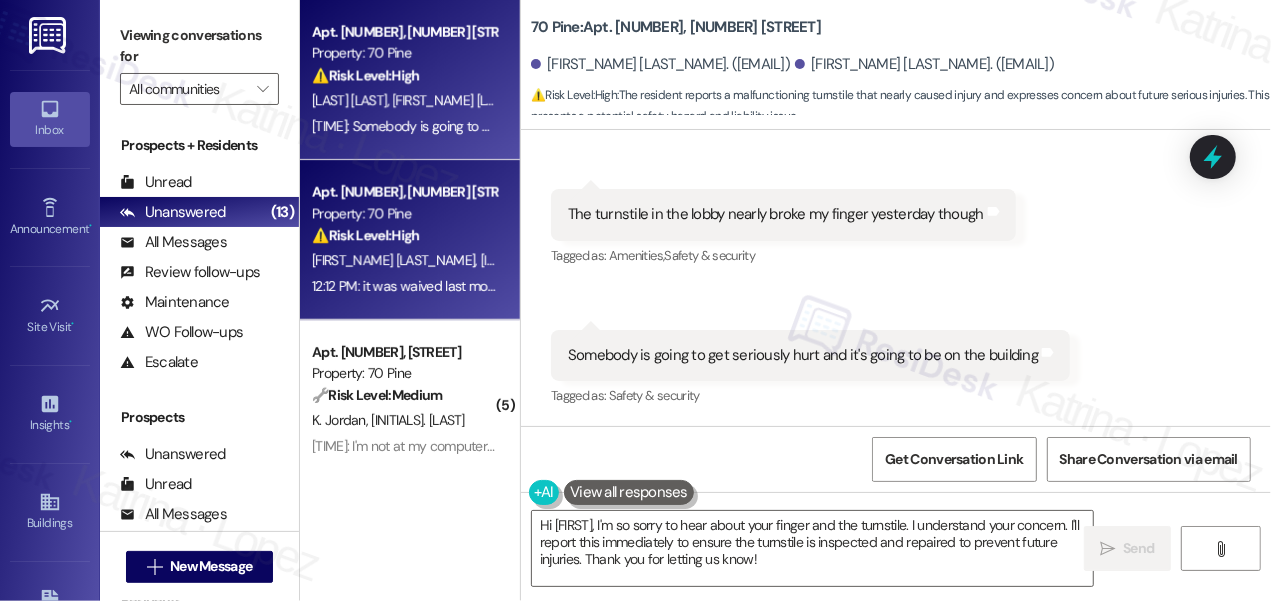 click on "Property: 70 Pine" at bounding box center (404, 213) 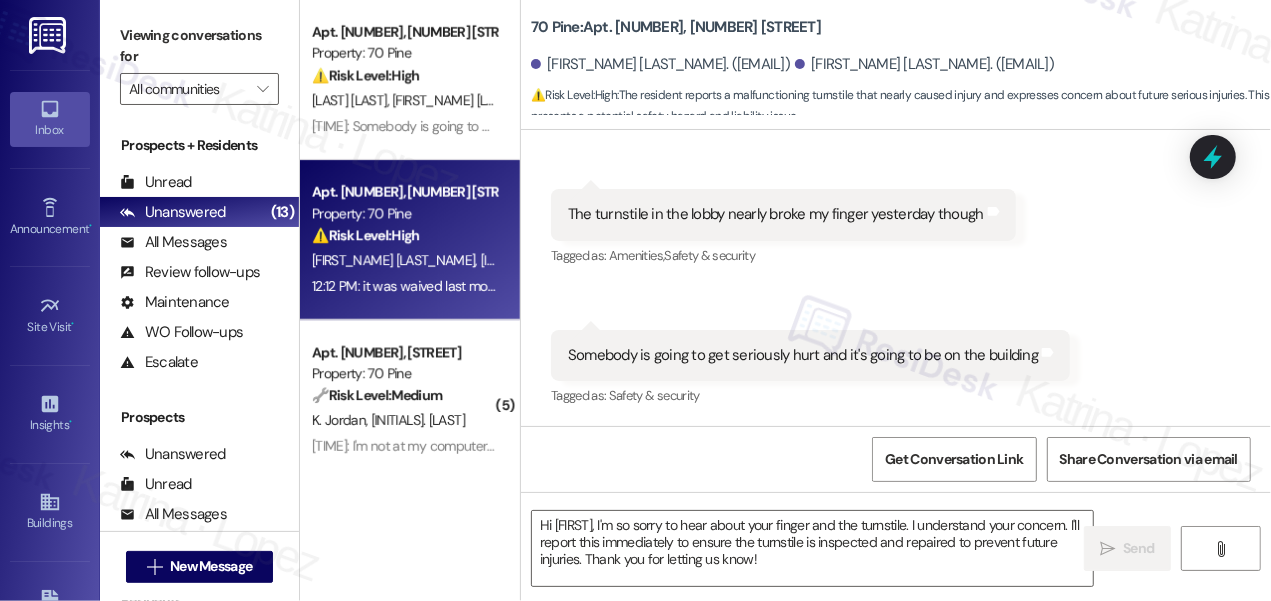 type on "Fetching suggested responses. Please feel free to read through the conversation in the meantime." 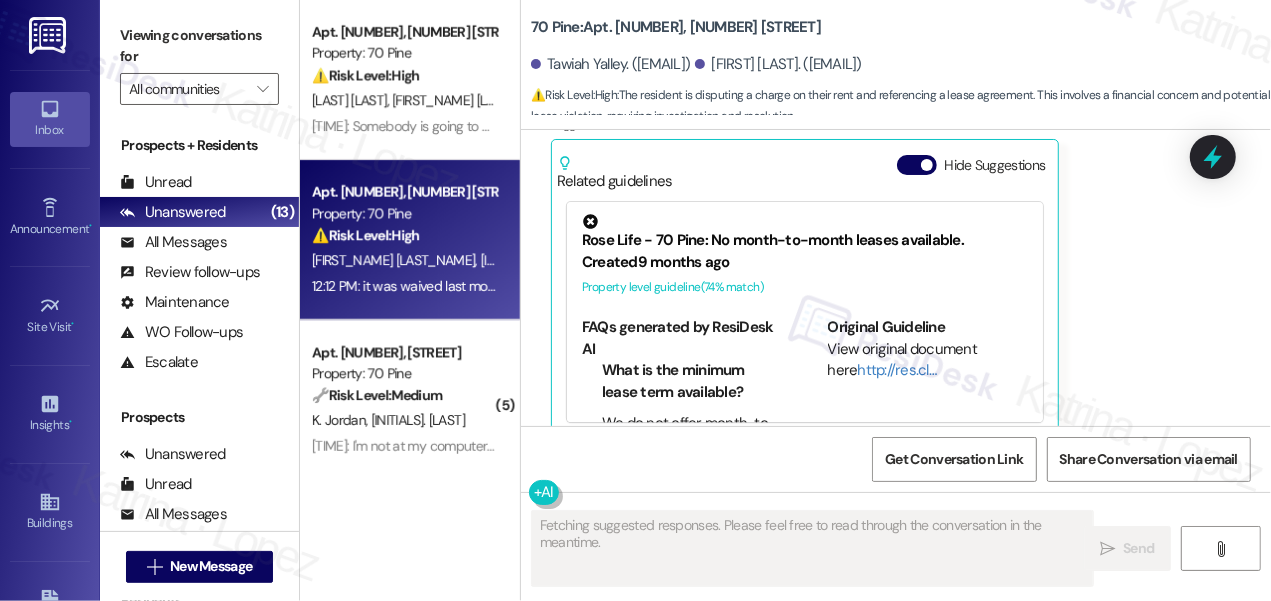 scroll, scrollTop: 7764, scrollLeft: 0, axis: vertical 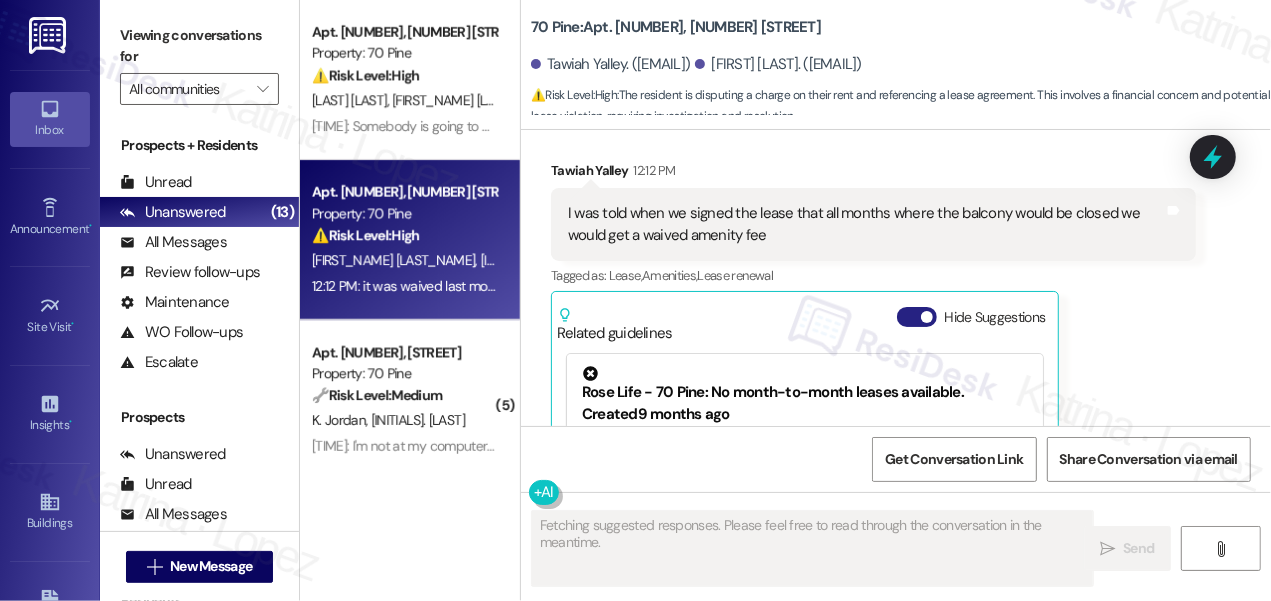 click on "Hide Suggestions" at bounding box center (917, 317) 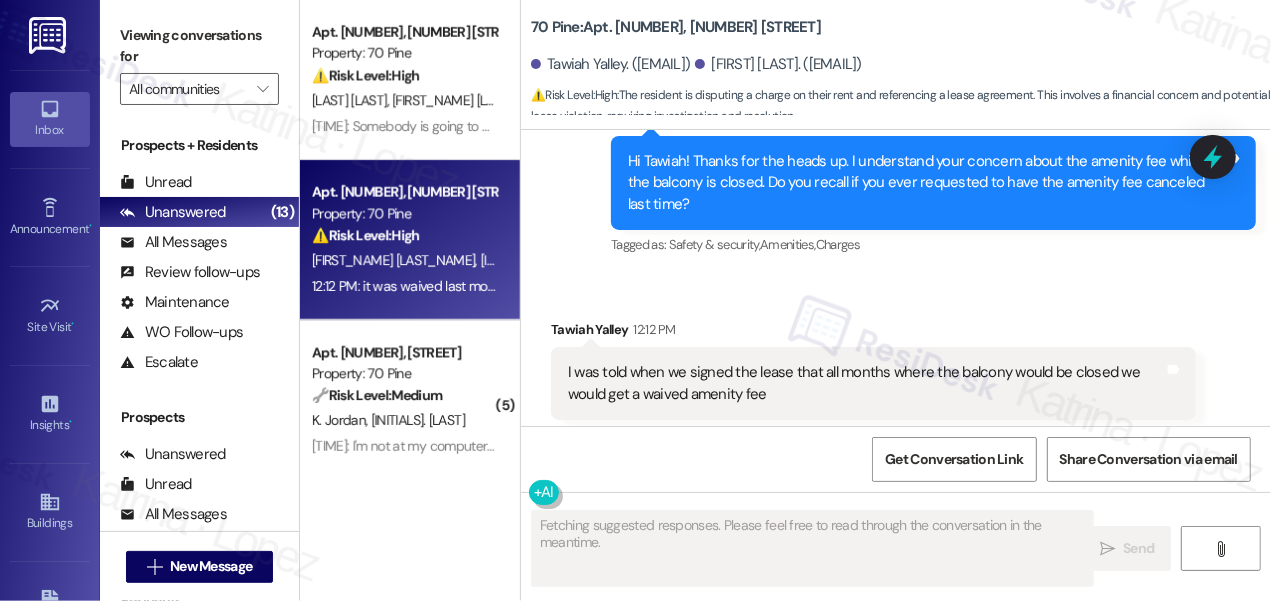 scroll, scrollTop: 7491, scrollLeft: 0, axis: vertical 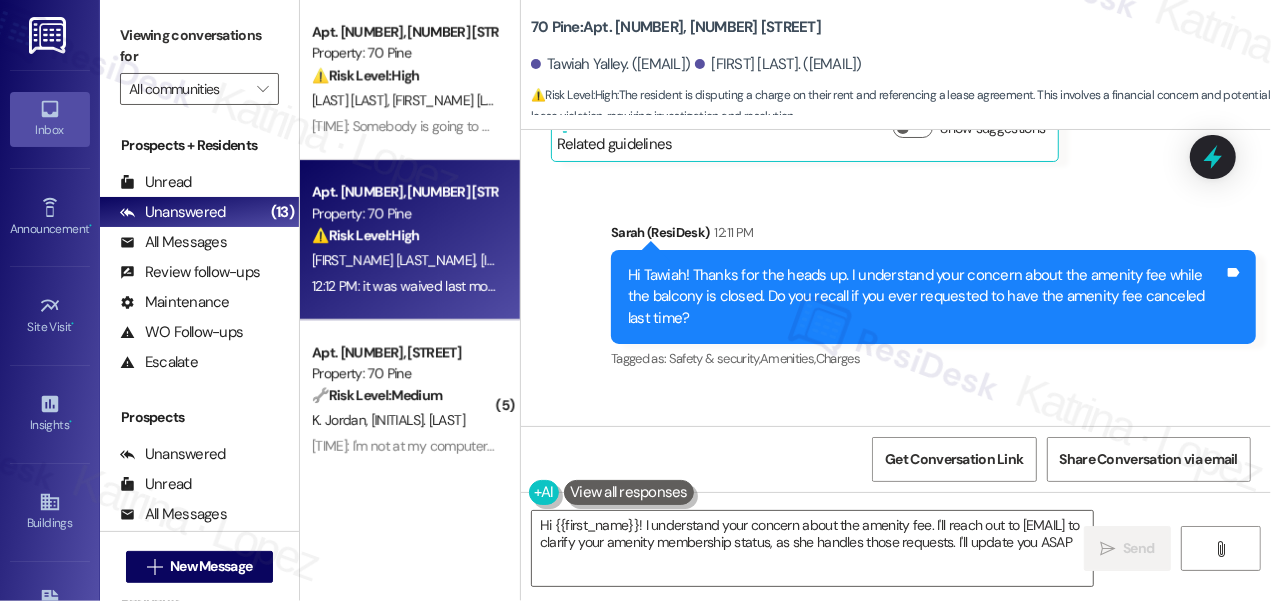 type on "Hi {{first_name}}! I understand your concern about the amenity fee. I'll reach out to Eliseefitzsimmons@rosepmg.com to clarify your amenity membership status, as she handles those requests. I'll update you ASAP!" 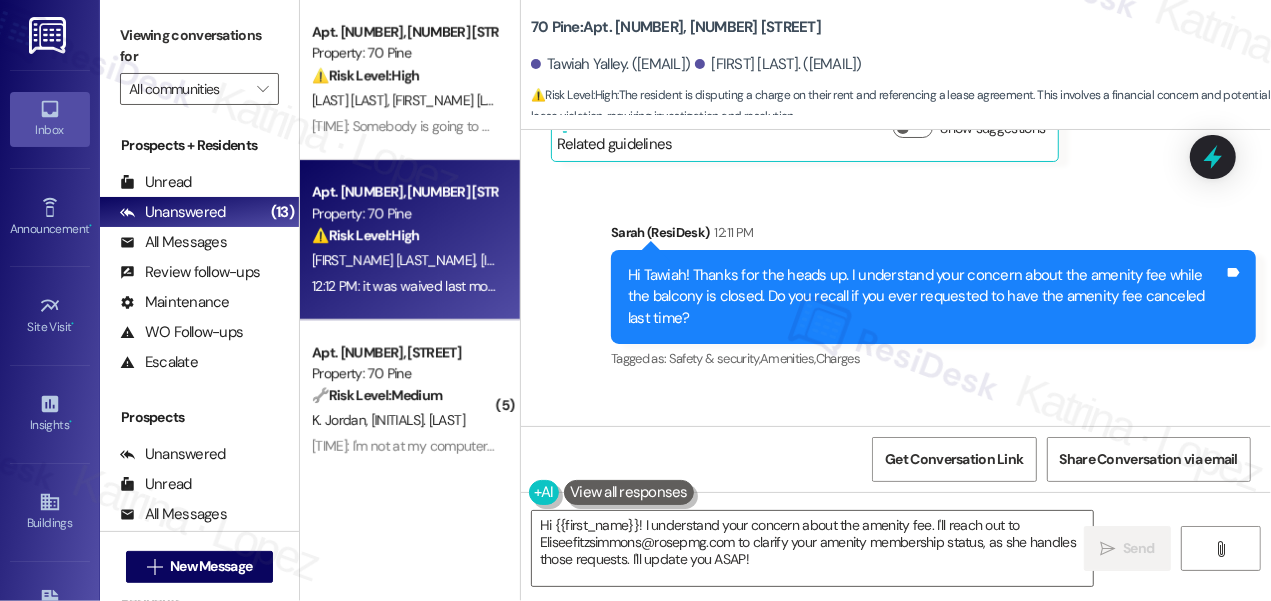 click on "Hi Tawiah! Thanks for the heads up. I understand your concern about the amenity fee while the balcony is closed. Do you recall if you ever requested to have the amenity fee canceled last time?" at bounding box center (926, 297) 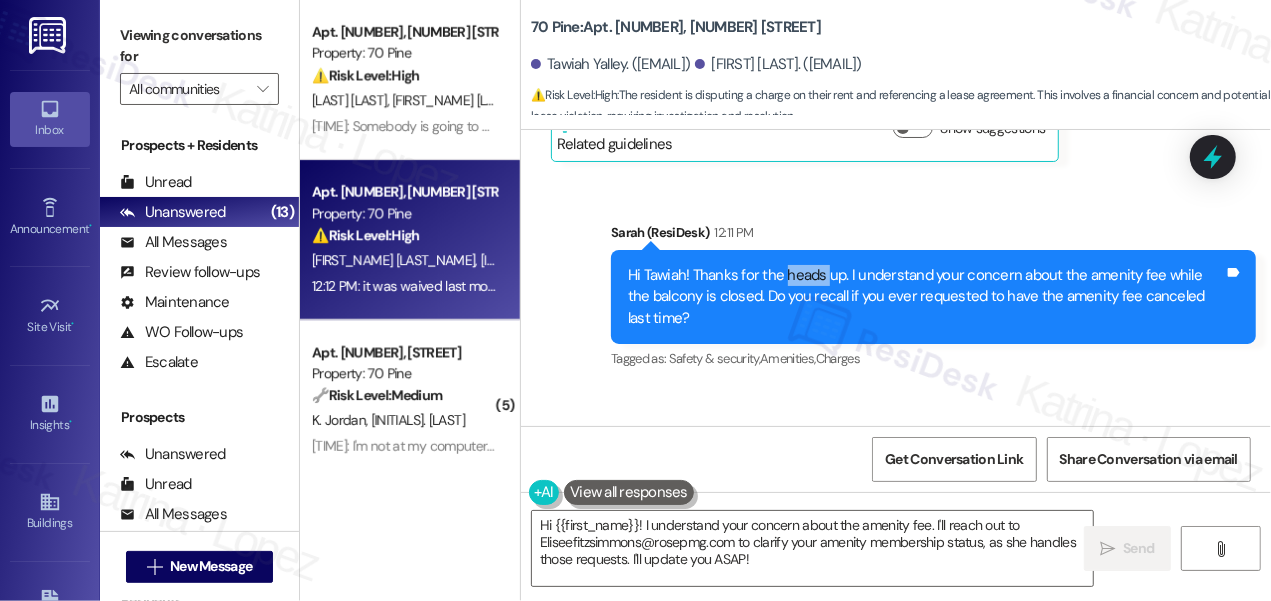 click on "Hi Tawiah! Thanks for the heads up. I understand your concern about the amenity fee while the balcony is closed. Do you recall if you ever requested to have the amenity fee canceled last time?" at bounding box center [926, 297] 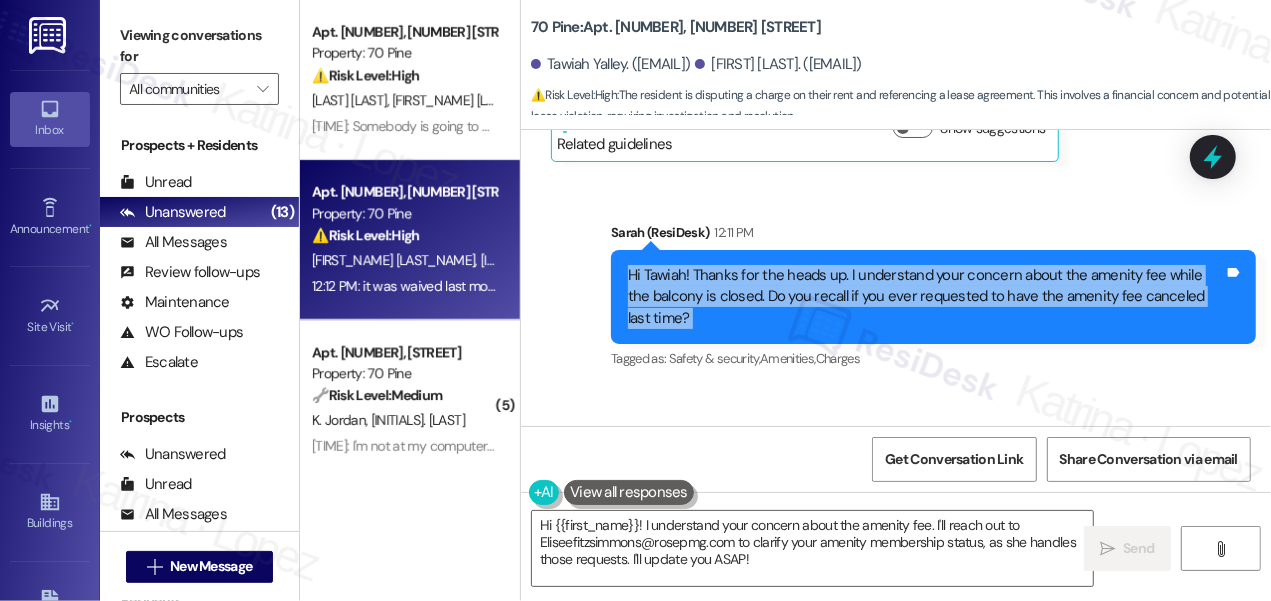 click on "Hi Tawiah! Thanks for the heads up. I understand your concern about the amenity fee while the balcony is closed. Do you recall if you ever requested to have the amenity fee canceled last time?" at bounding box center (926, 297) 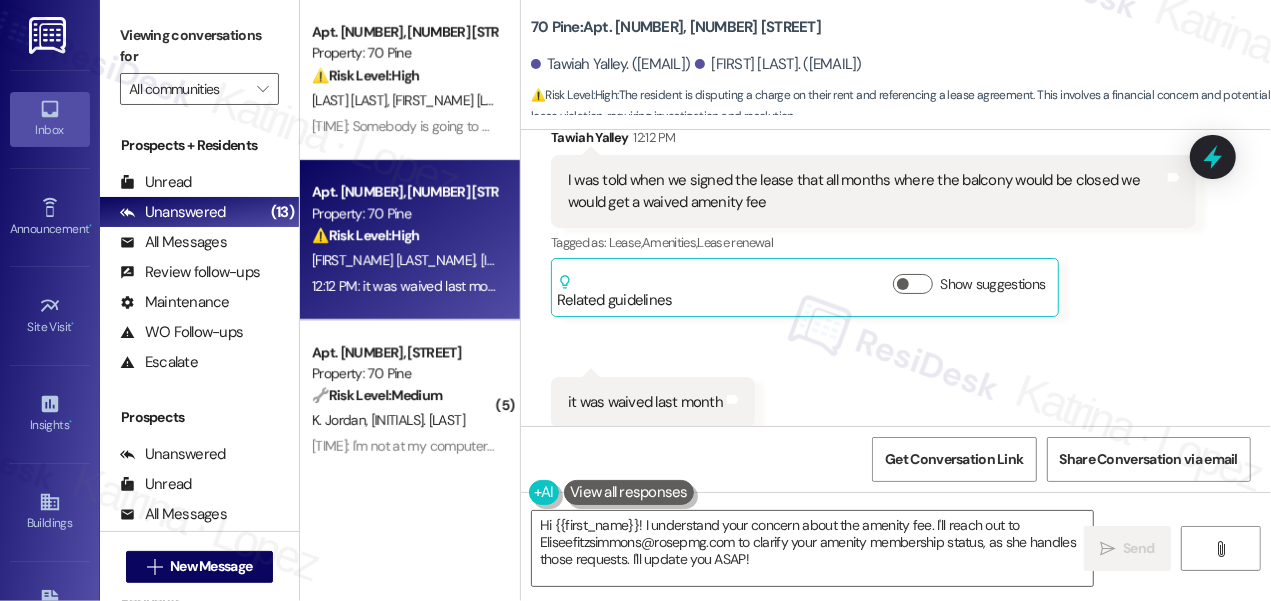 scroll, scrollTop: 7706, scrollLeft: 0, axis: vertical 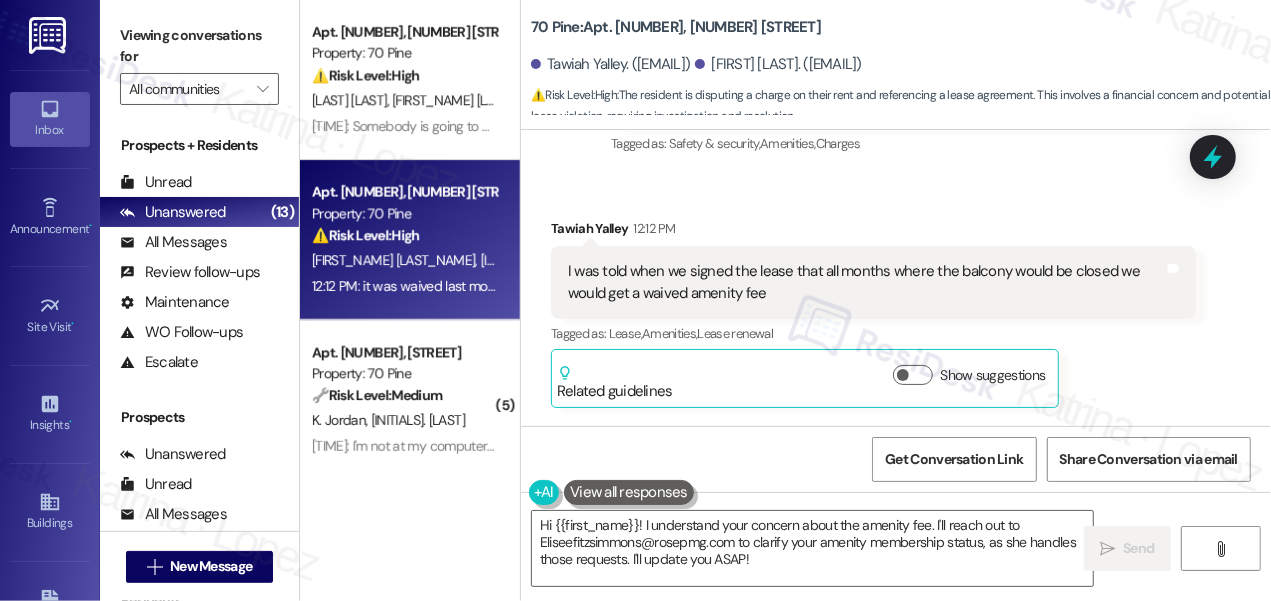 click on "Viewing conversations for" at bounding box center [199, 46] 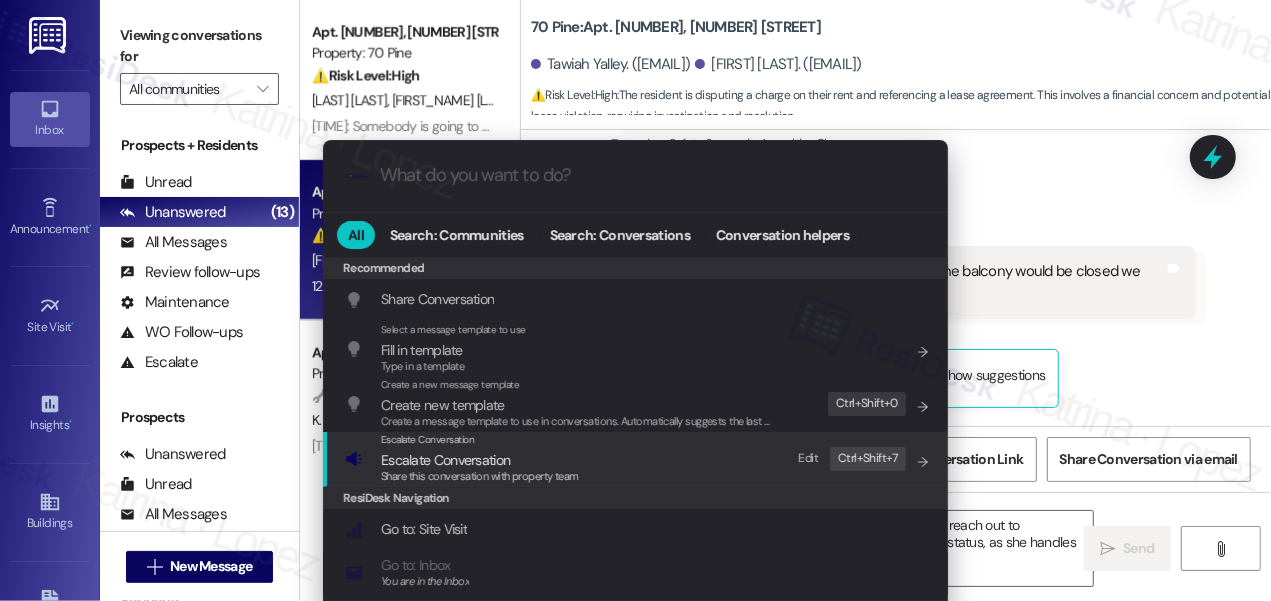 click on "Escalate Conversation" at bounding box center [480, 460] 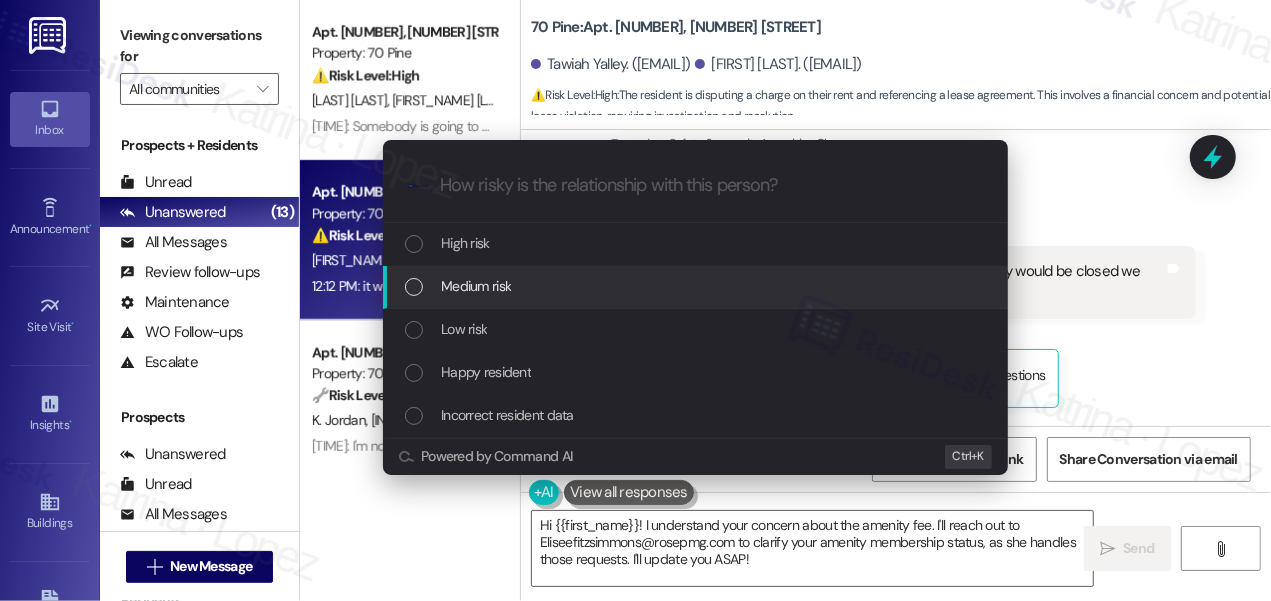 click on "Medium risk" at bounding box center [476, 286] 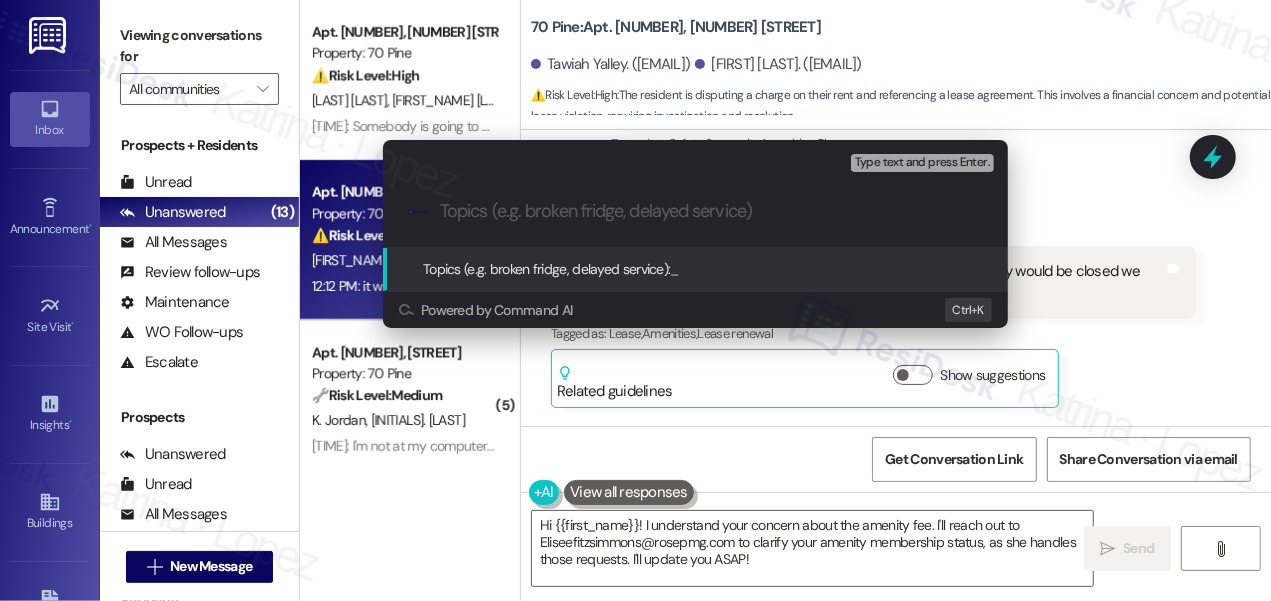 paste on "Amenity Fee Charged Despite Balcony Closure" 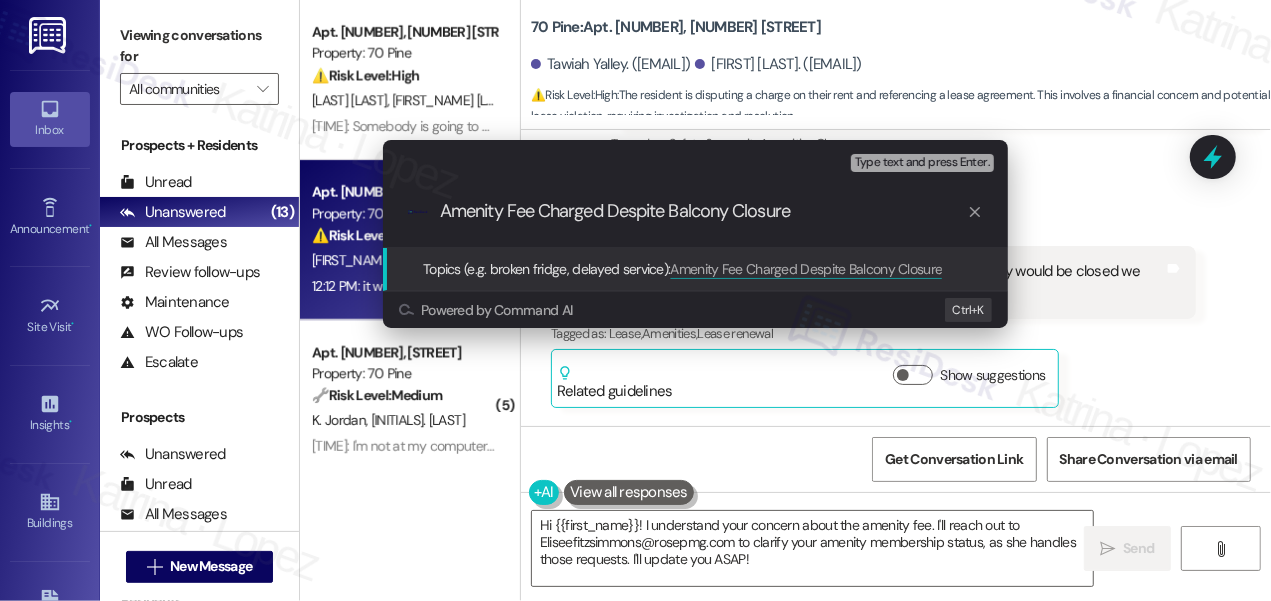 type 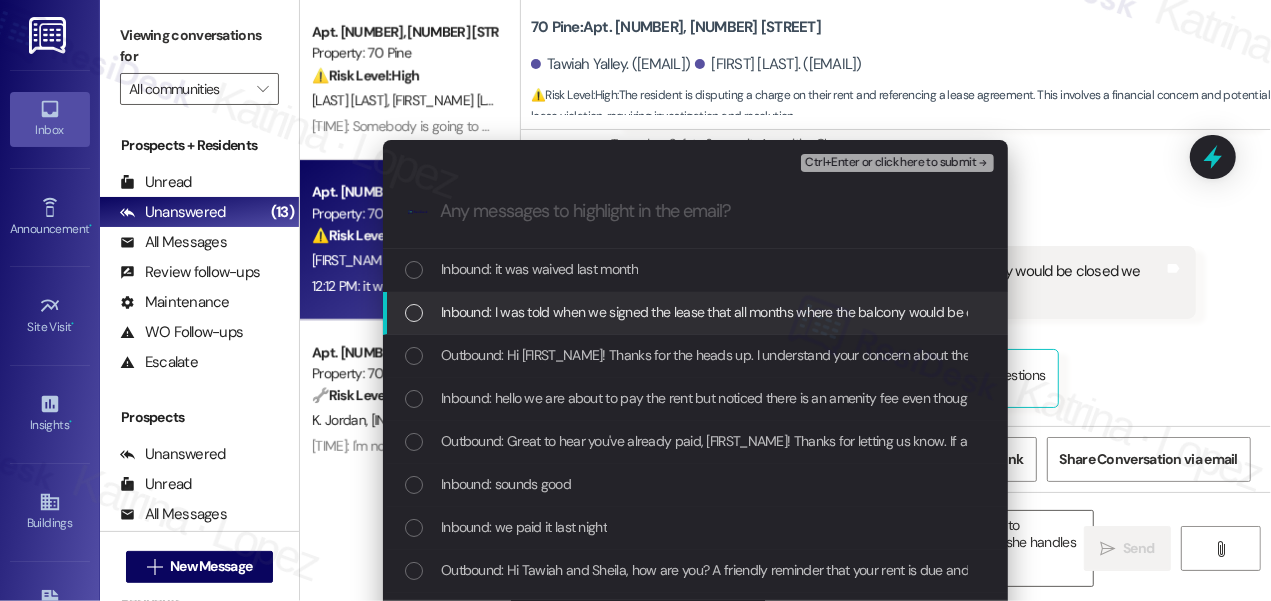 click on "Inbound: I was told when we signed the lease that all months where the balcony would be closed we would get a waived amenity fee" at bounding box center (828, 312) 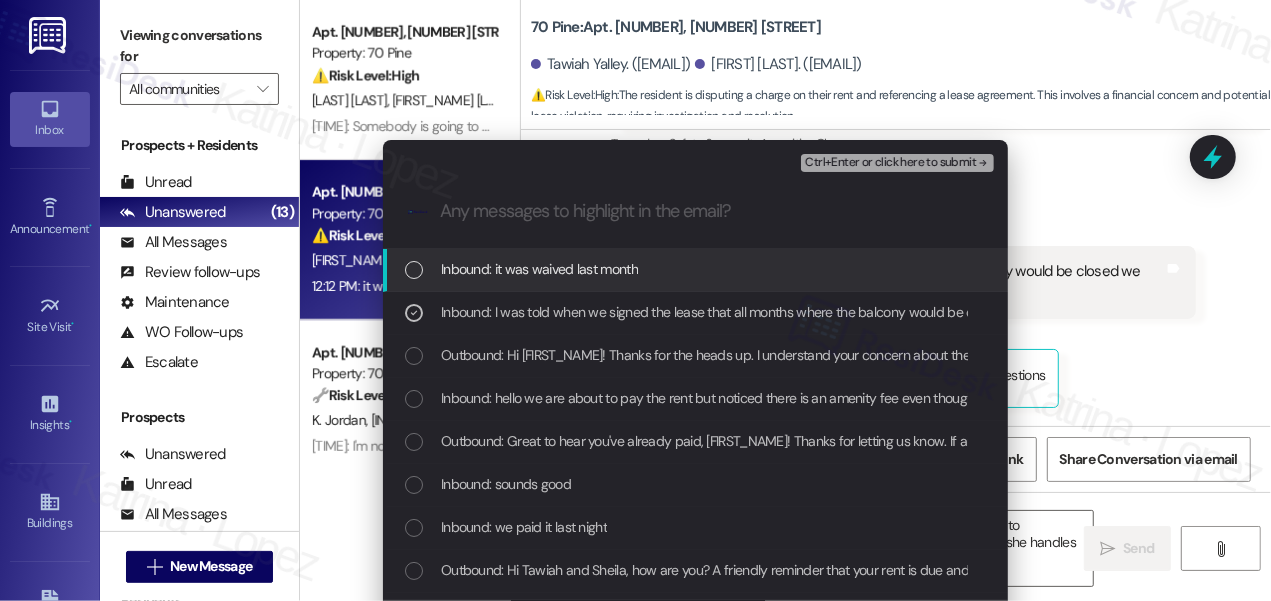 click on "Inbound: it was waived last month" at bounding box center [539, 269] 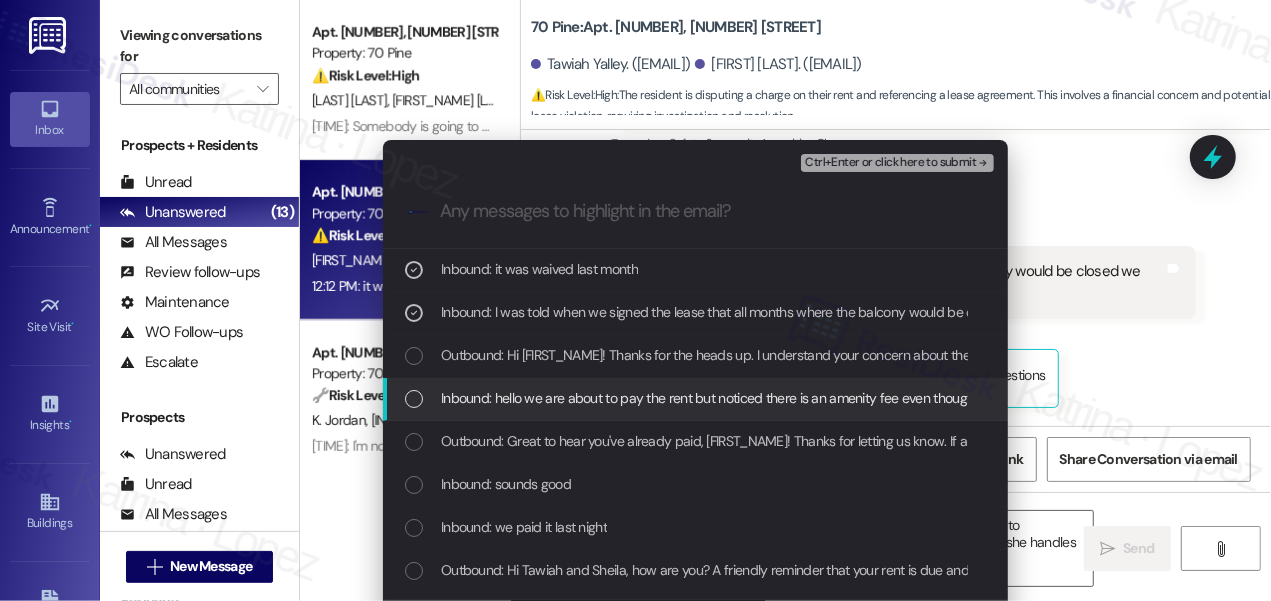 click on "Inbound: hello we are about to pay the rent but noticed there is an amenity fee even though we weren't supposed to pay on during the months when our balcony is closed" at bounding box center (937, 398) 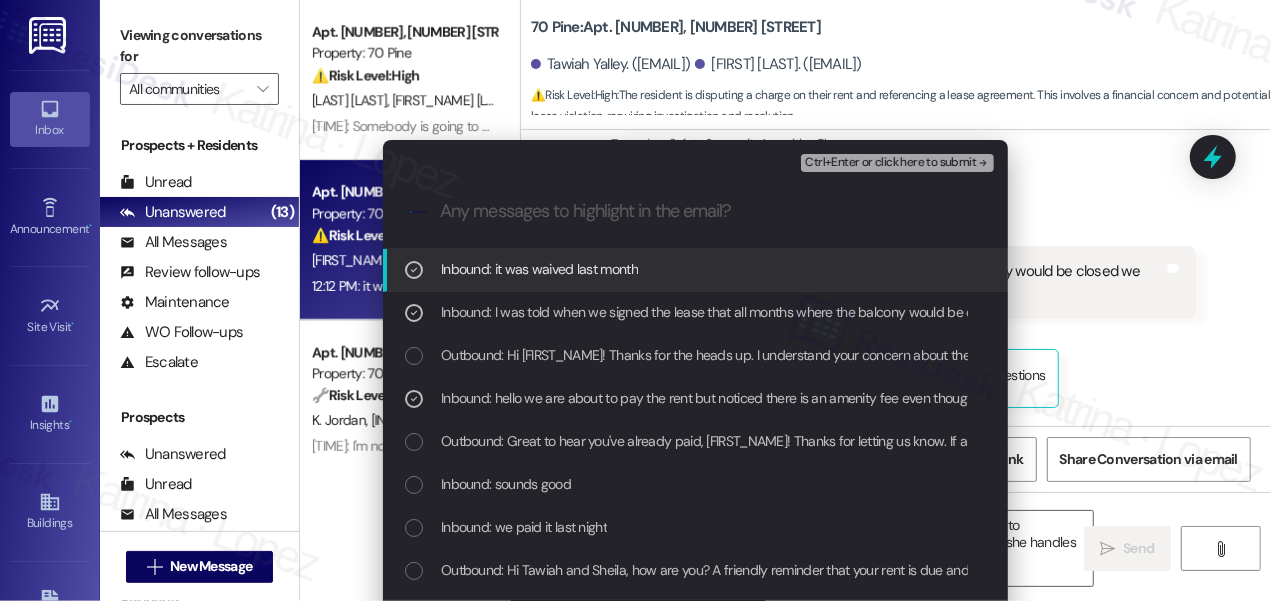 click on "Ctrl+Enter or click here to submit" at bounding box center [890, 163] 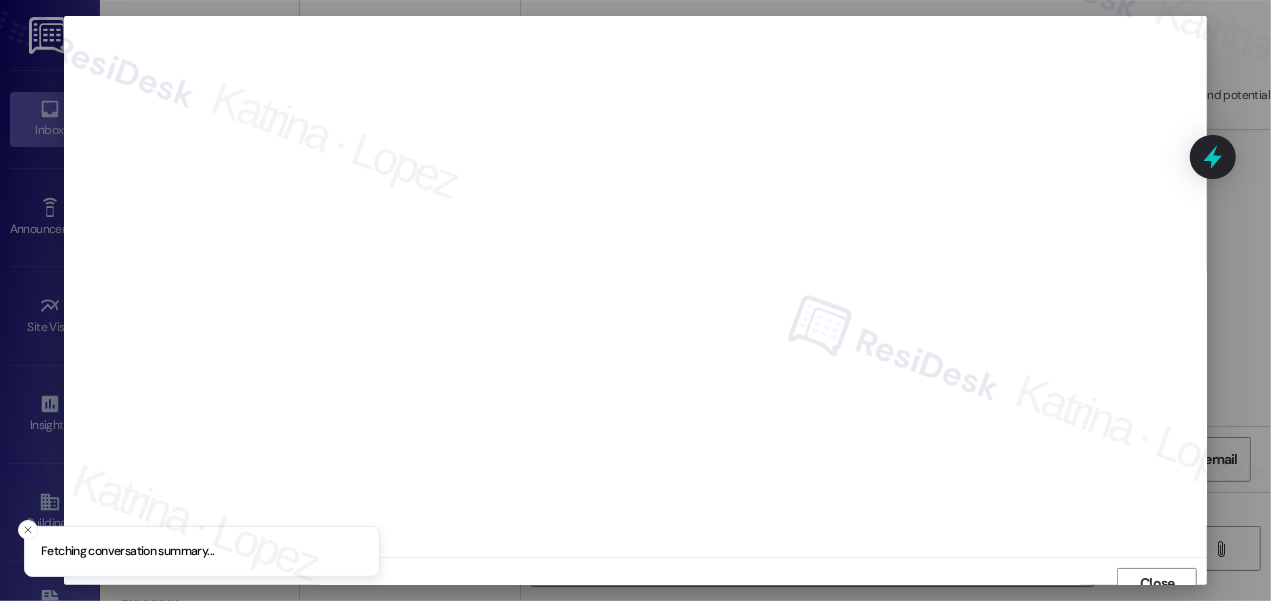 scroll, scrollTop: 14, scrollLeft: 0, axis: vertical 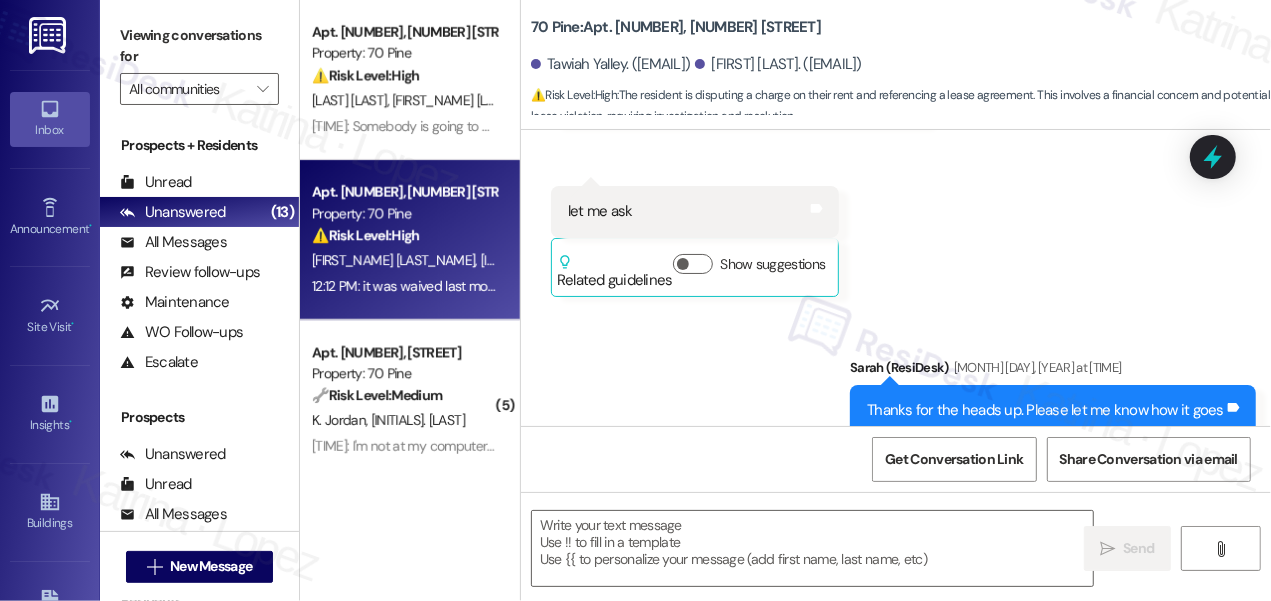 type on "Fetching suggested responses. Please feel free to read through the conversation in the meantime." 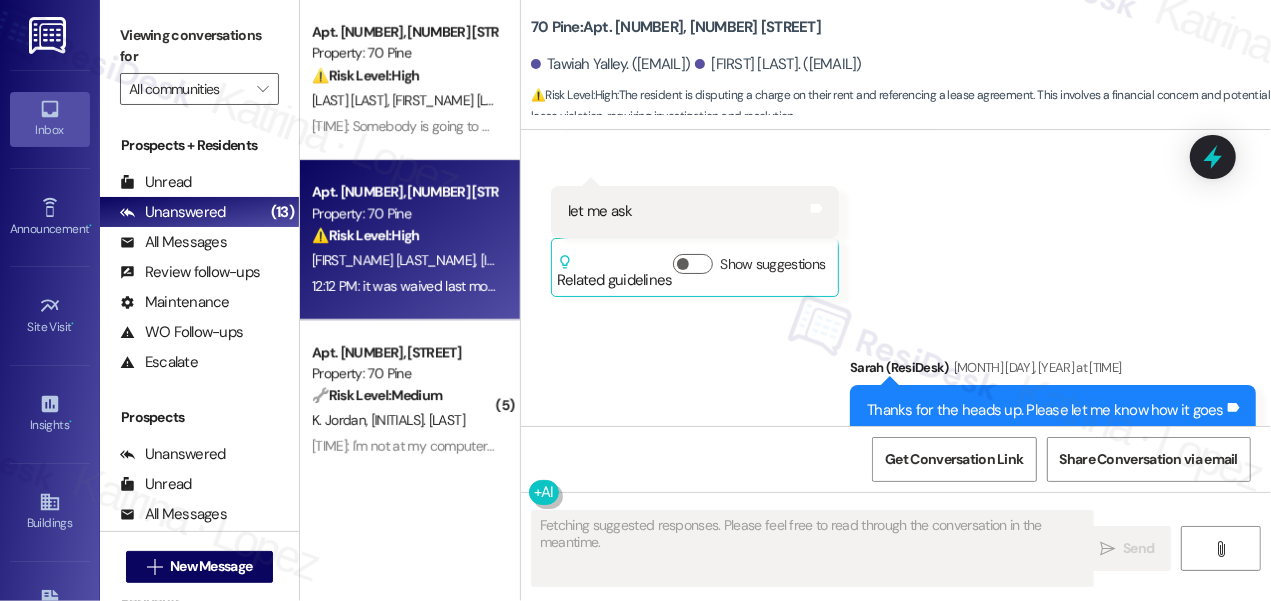 scroll, scrollTop: 165, scrollLeft: 0, axis: vertical 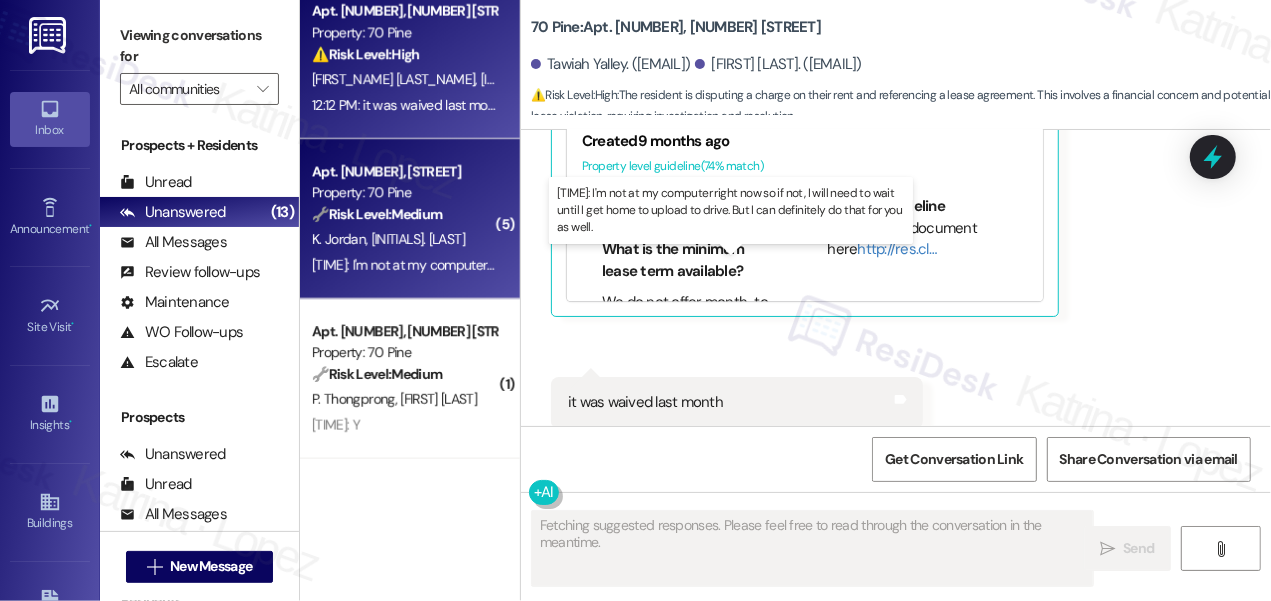 click on "8:23 PM: I'm not at my computer right now so if not, I will need to wait until I get home to upload to drive. But I can definitely do that for you as well. 8:23 PM: I'm not at my computer right now so if not, I will need to wait until I get home to upload to drive. But I can definitely do that for you as well." at bounding box center (726, 265) 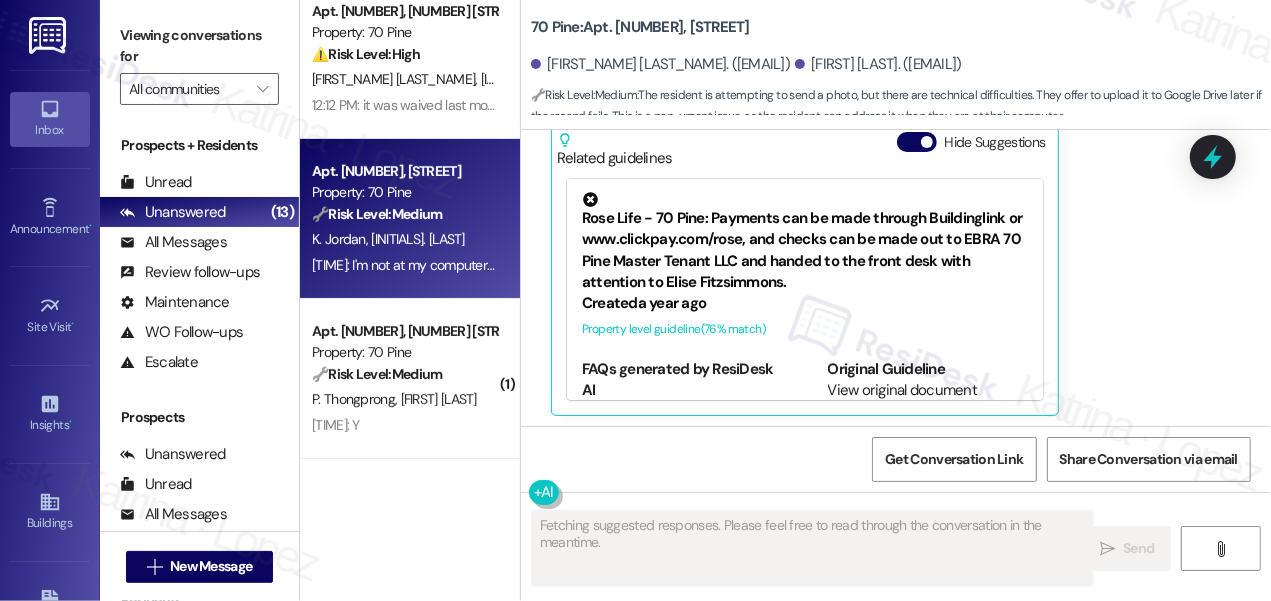 scroll, scrollTop: 5440, scrollLeft: 0, axis: vertical 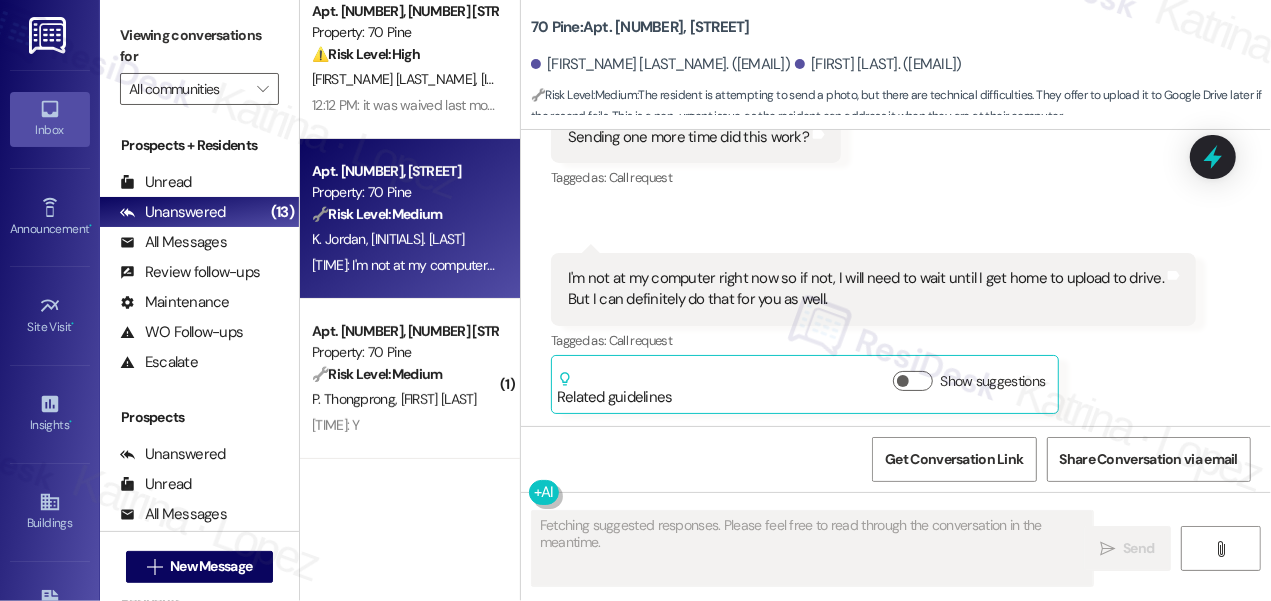 click on "I'm not at my computer right now so if not, I will need to wait until I get home to upload to drive. But I can definitely do that for you as well." at bounding box center [866, 289] 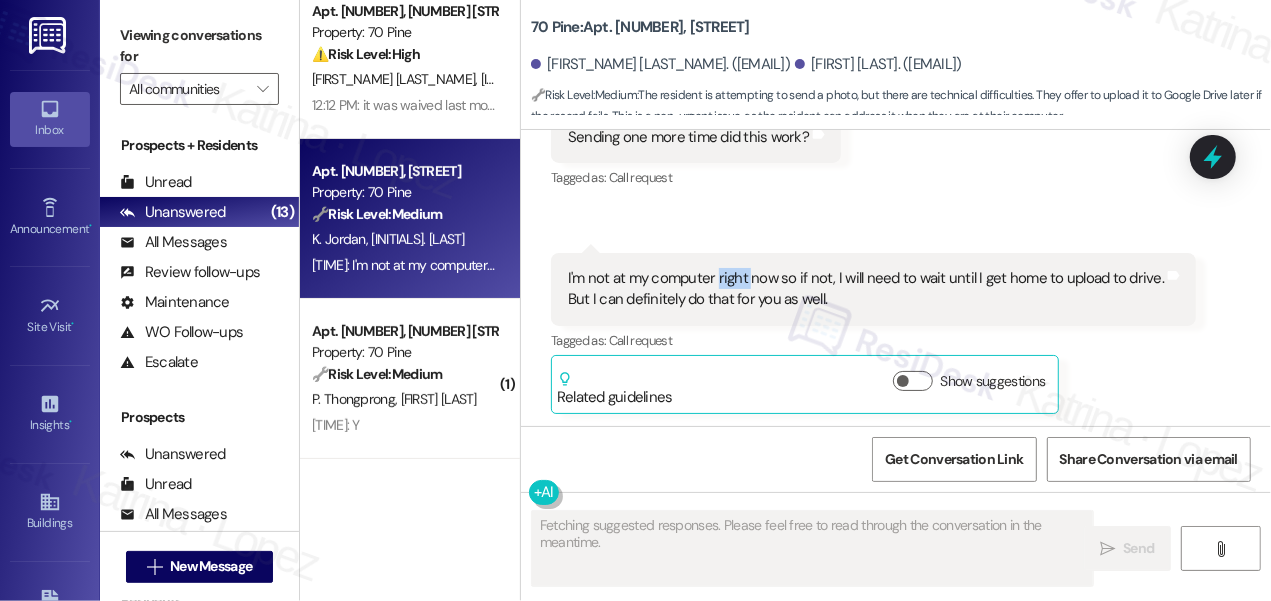 click on "I'm not at my computer right now so if not, I will need to wait until I get home to upload to drive. But I can definitely do that for you as well." at bounding box center [866, 289] 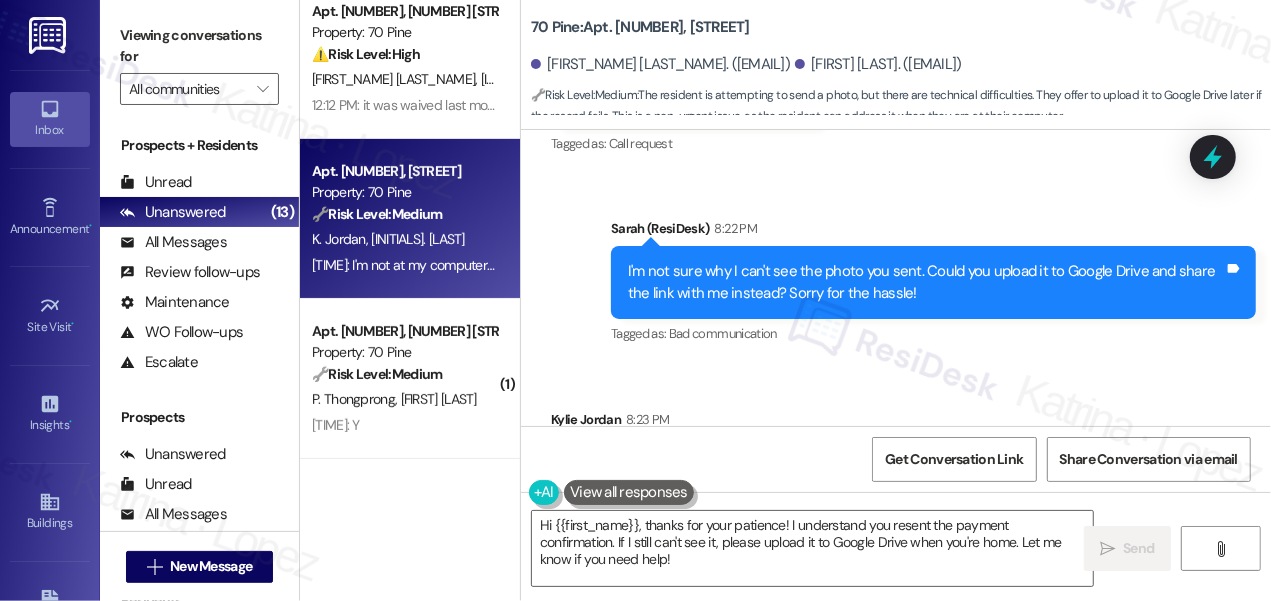 scroll, scrollTop: 4077, scrollLeft: 0, axis: vertical 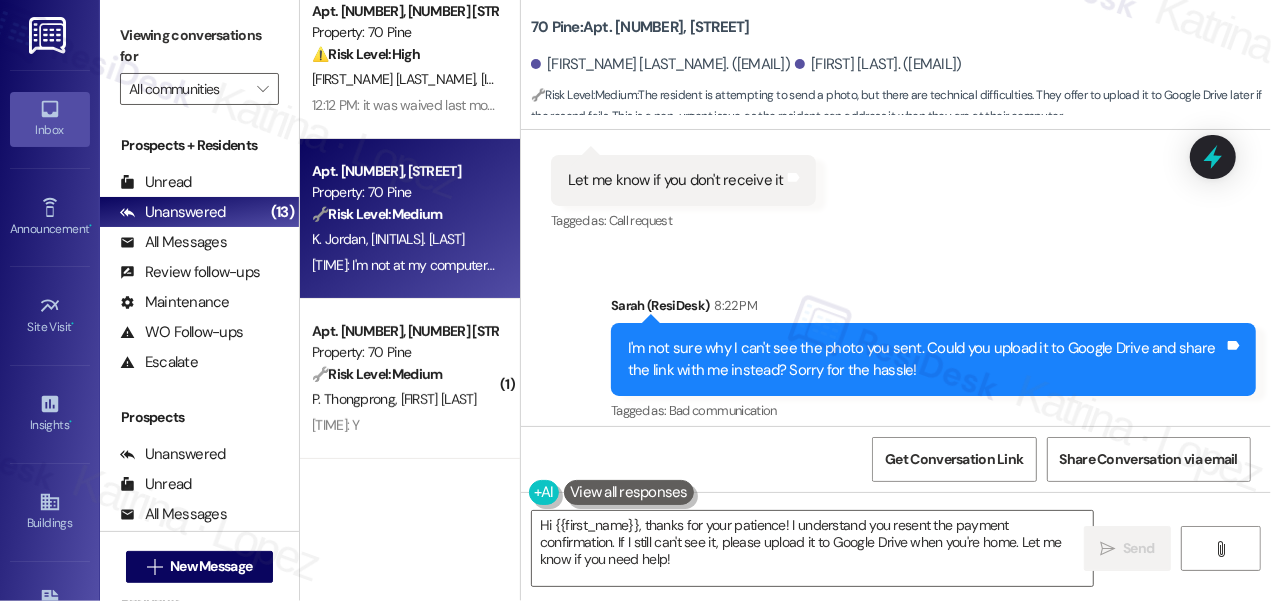 click on "I'm not sure why I can't see the photo you sent. Could you upload it to Google Drive and share the link with me instead? Sorry for the hassle!" at bounding box center [926, 359] 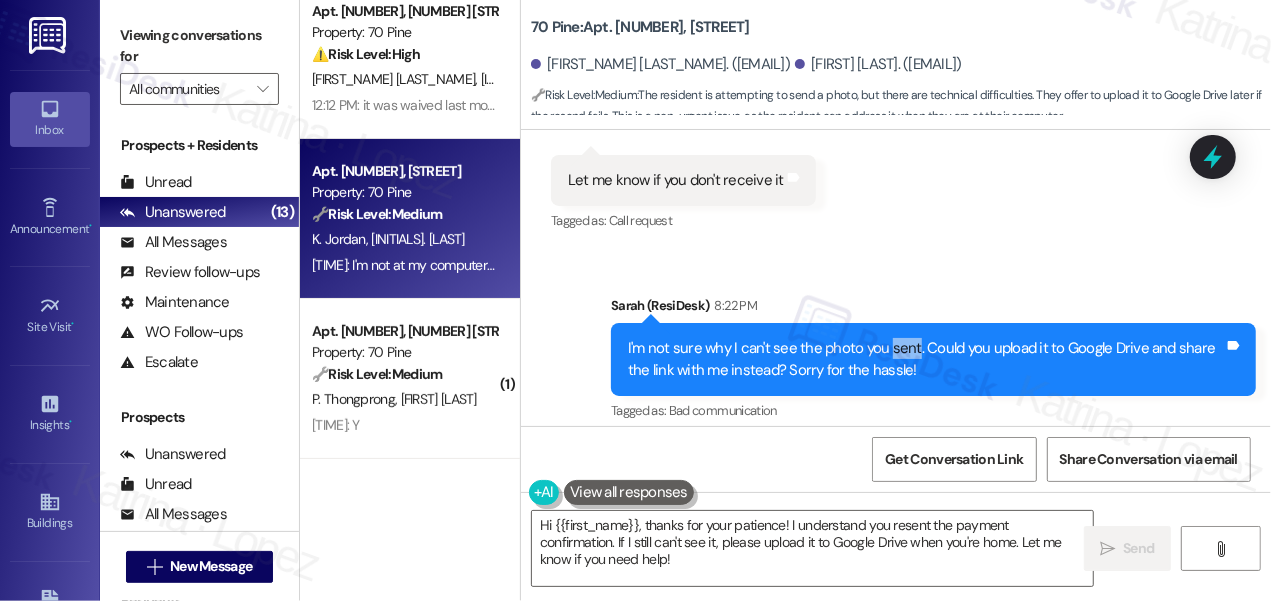 click on "I'm not sure why I can't see the photo you sent. Could you upload it to Google Drive and share the link with me instead? Sorry for the hassle!" at bounding box center (926, 359) 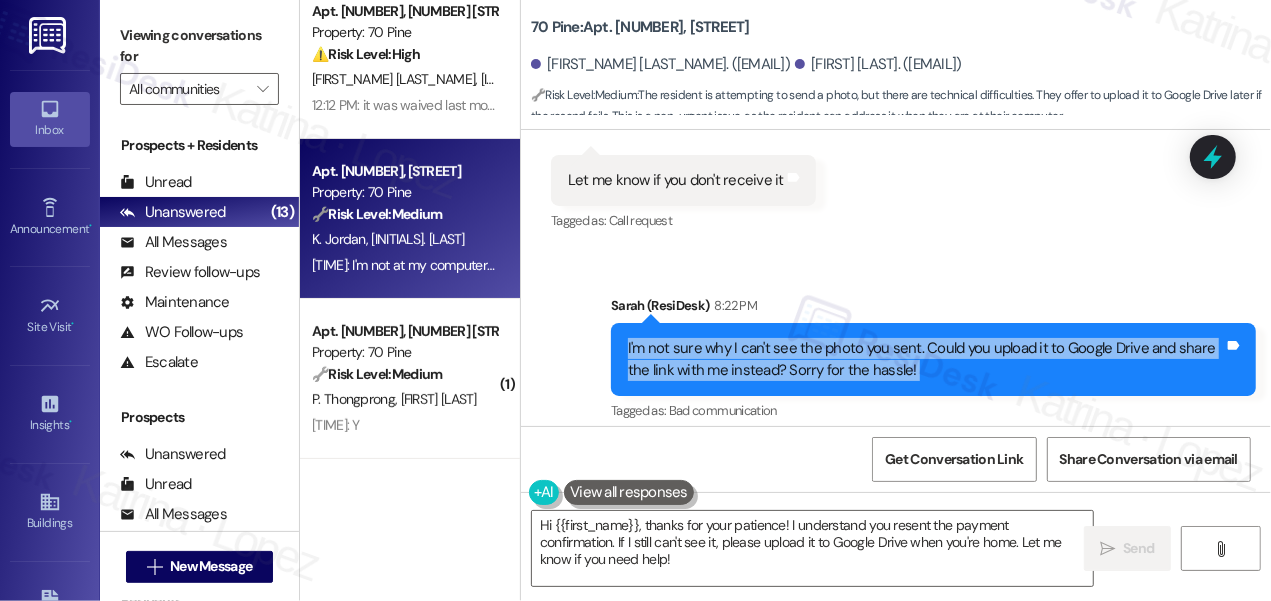 click on "I'm not sure why I can't see the photo you sent. Could you upload it to Google Drive and share the link with me instead? Sorry for the hassle!" at bounding box center [926, 359] 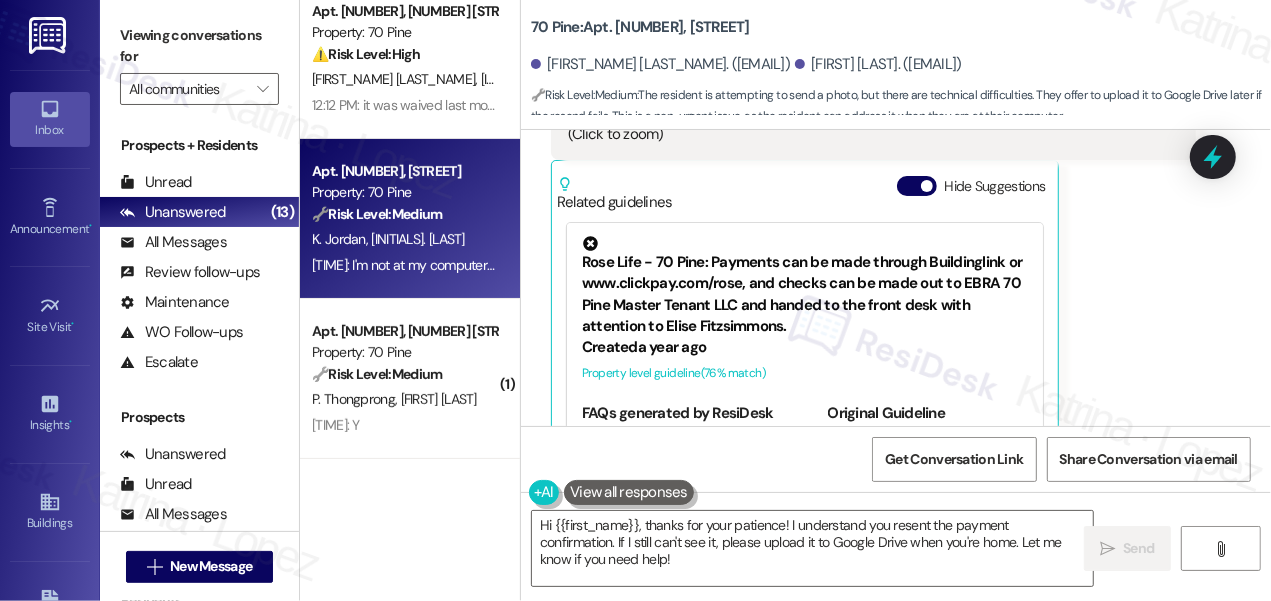 scroll, scrollTop: 5168, scrollLeft: 0, axis: vertical 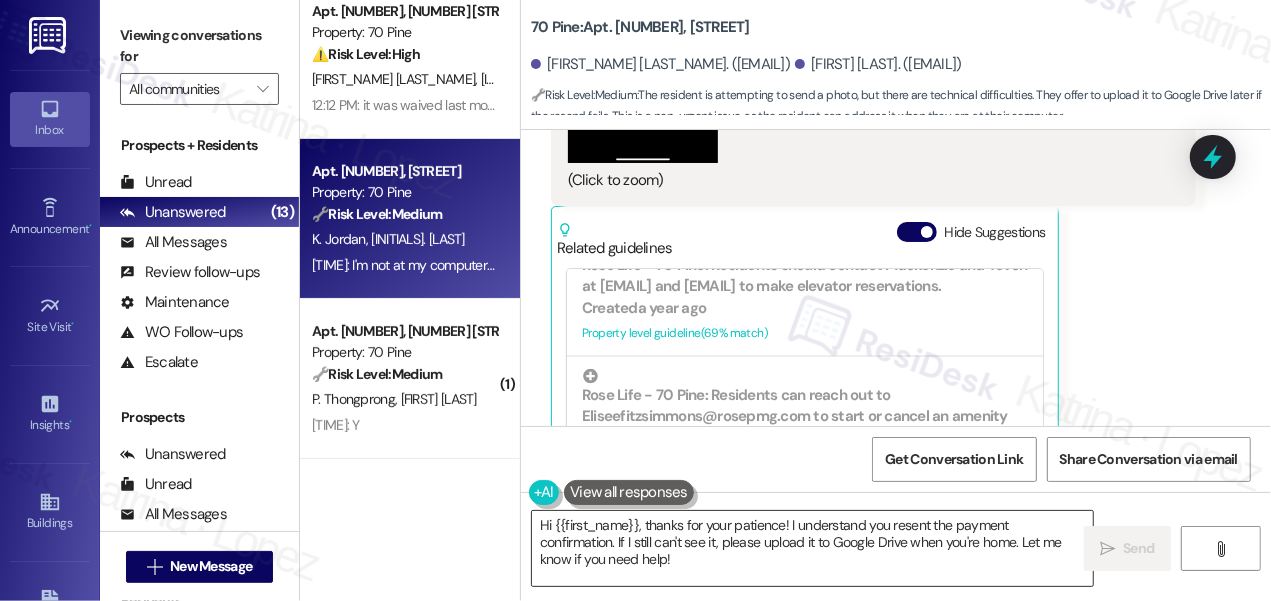 click on "Hi {{first_name}}, thanks for your patience! I understand you resent the payment confirmation. If I still can't see it, please upload it to Google Drive when you're home. Let me know if you need help!" at bounding box center (812, 548) 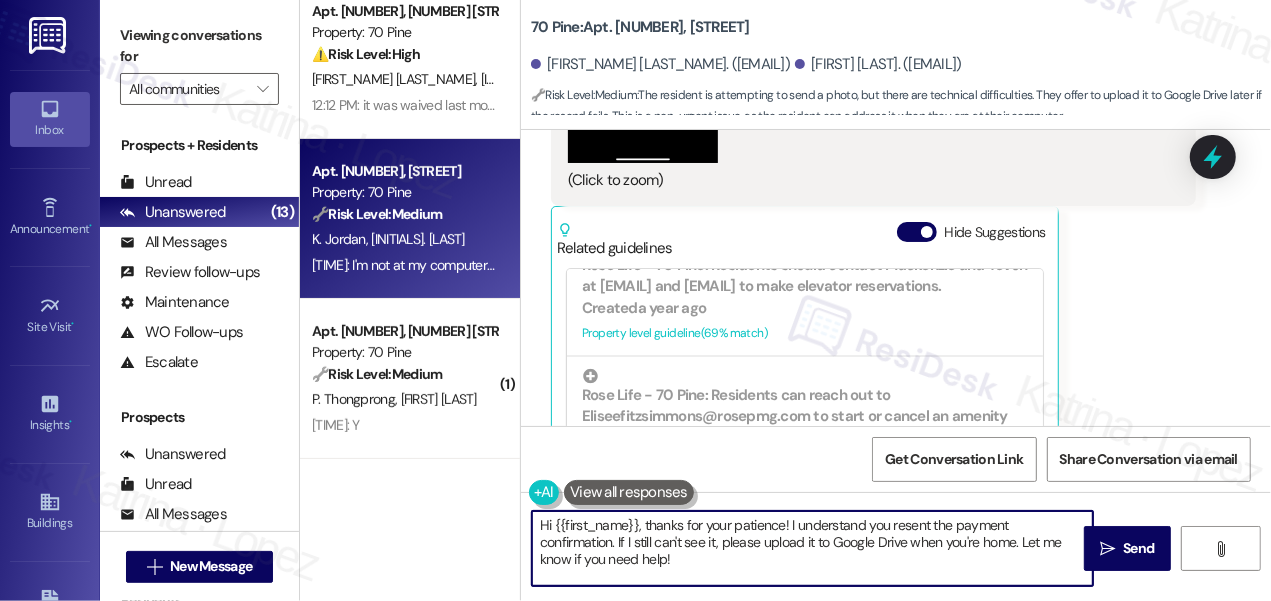 click on "Hi {{first_name}}, thanks for your patience! I understand you resent the payment confirmation. If I still can't see it, please upload it to Google Drive when you're home. Let me know if you need help!" at bounding box center [812, 548] 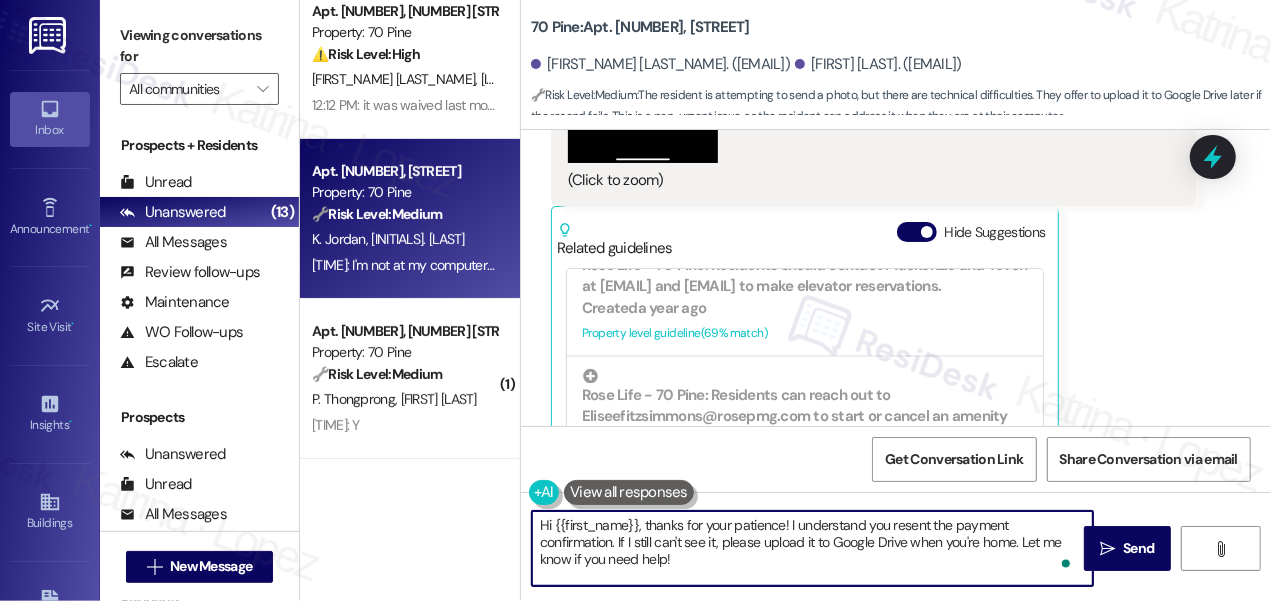 click on "Hi {{first_name}}, thanks for your patience! I understand you resent the payment confirmation. If I still can't see it, please upload it to Google Drive when you're home. Let me know if you need help!" at bounding box center (812, 548) 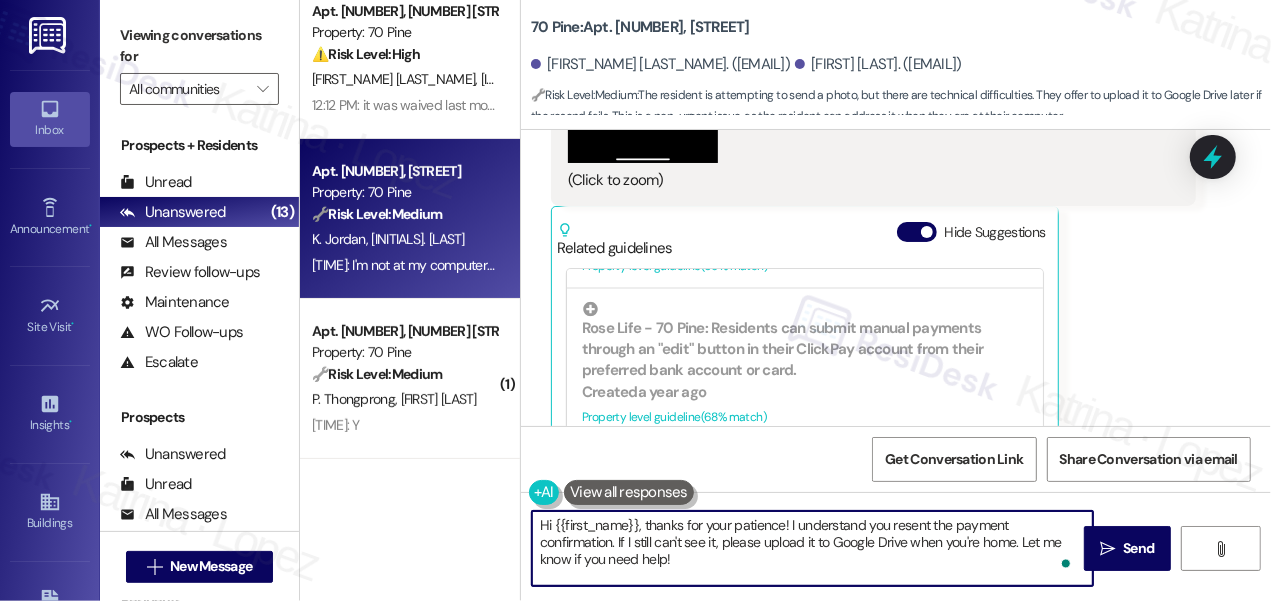 scroll, scrollTop: 2363, scrollLeft: 0, axis: vertical 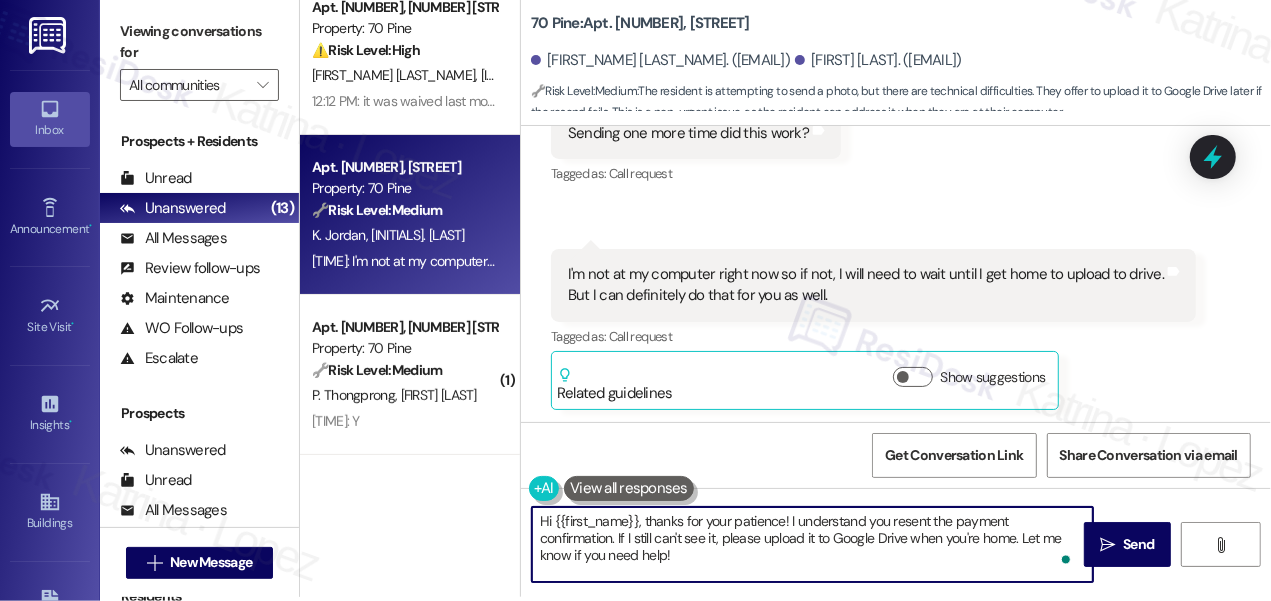 click on "Hi {{first_name}}, thanks for your patience! I understand you resent the payment confirmation. If I still can't see it, please upload it to Google Drive when you're home. Let me know if you need help!" at bounding box center (812, 544) 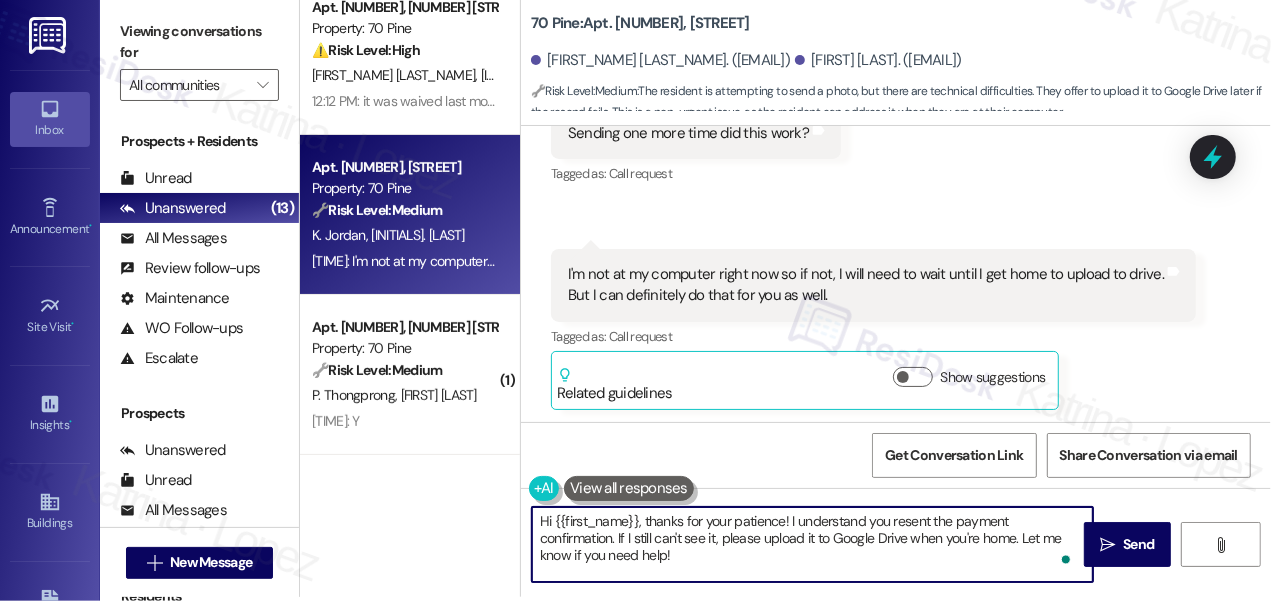 drag, startPoint x: 645, startPoint y: 520, endPoint x: 505, endPoint y: 516, distance: 140.05713 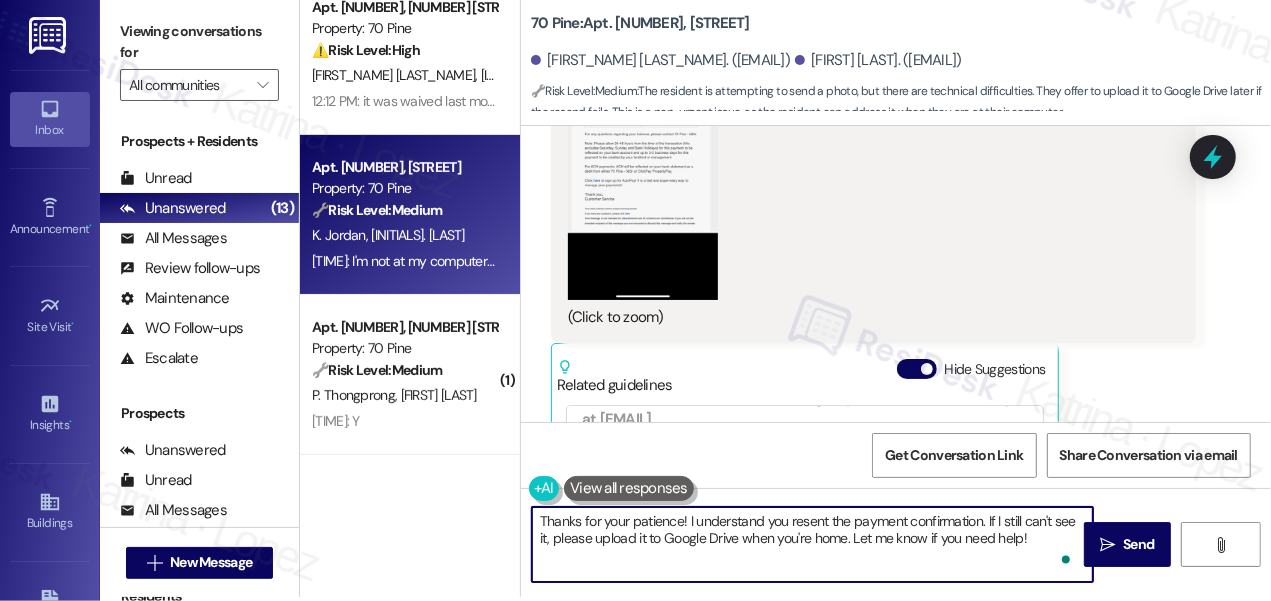 scroll, scrollTop: 4804, scrollLeft: 0, axis: vertical 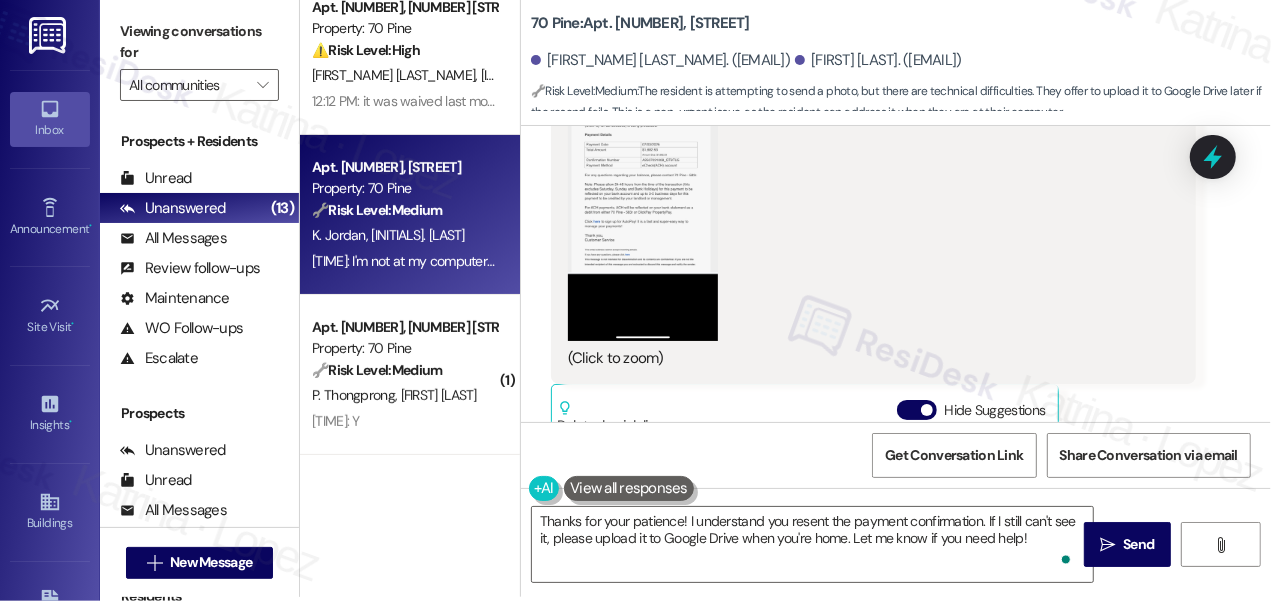 click at bounding box center (643, 178) 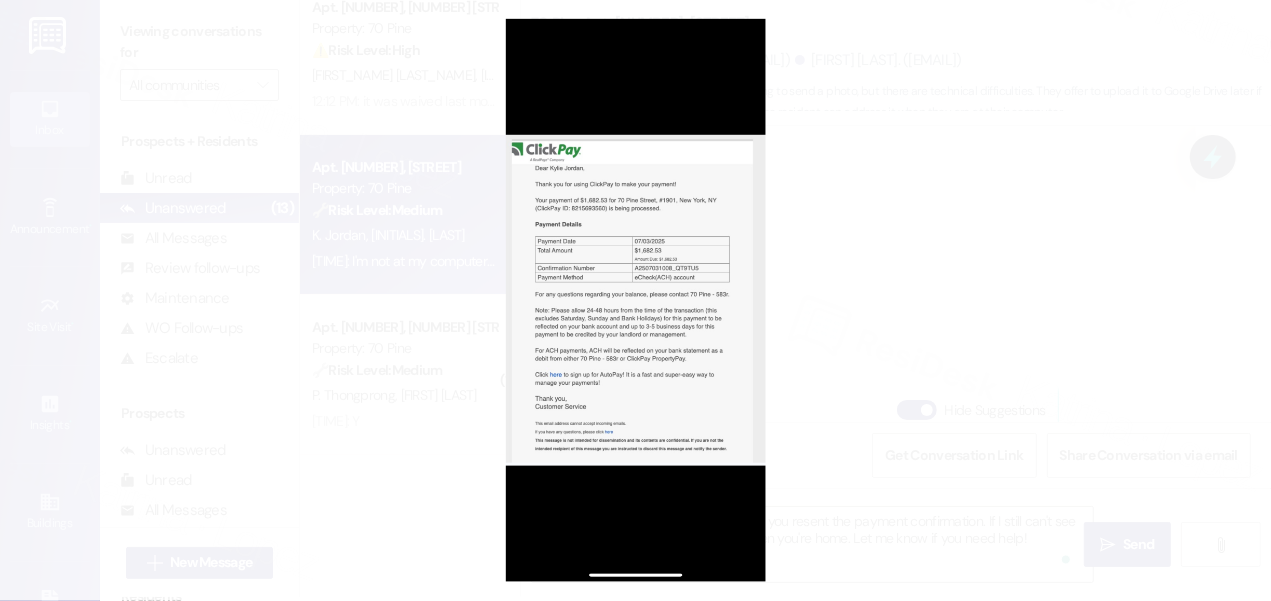 click at bounding box center (635, 300) 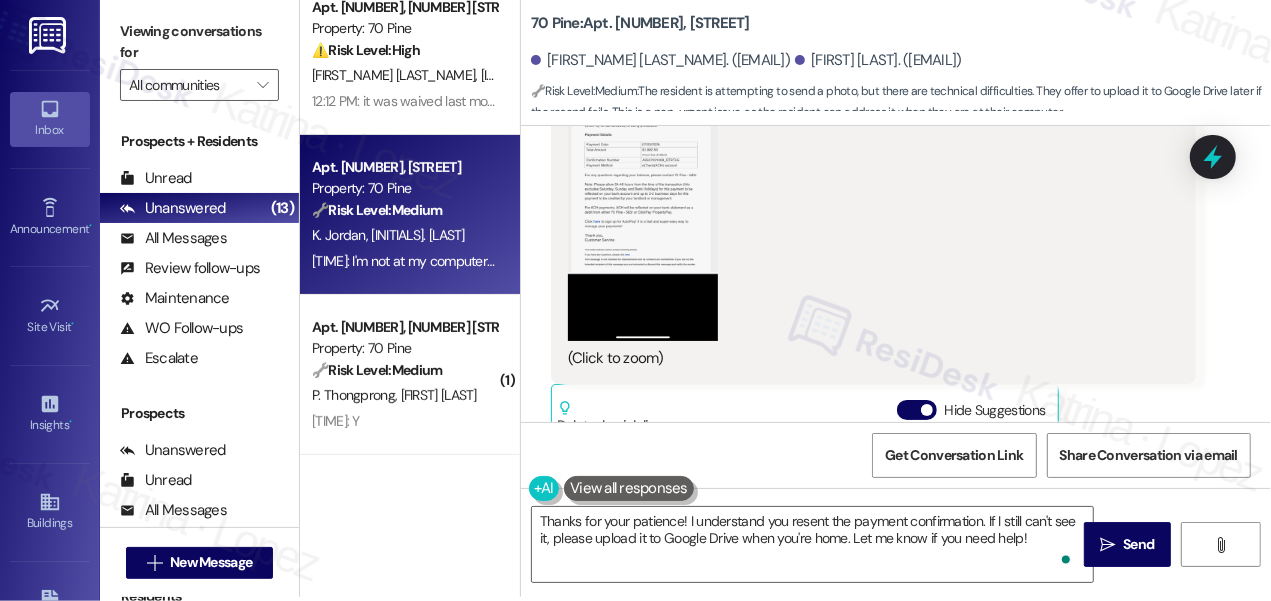 click at bounding box center [643, 178] 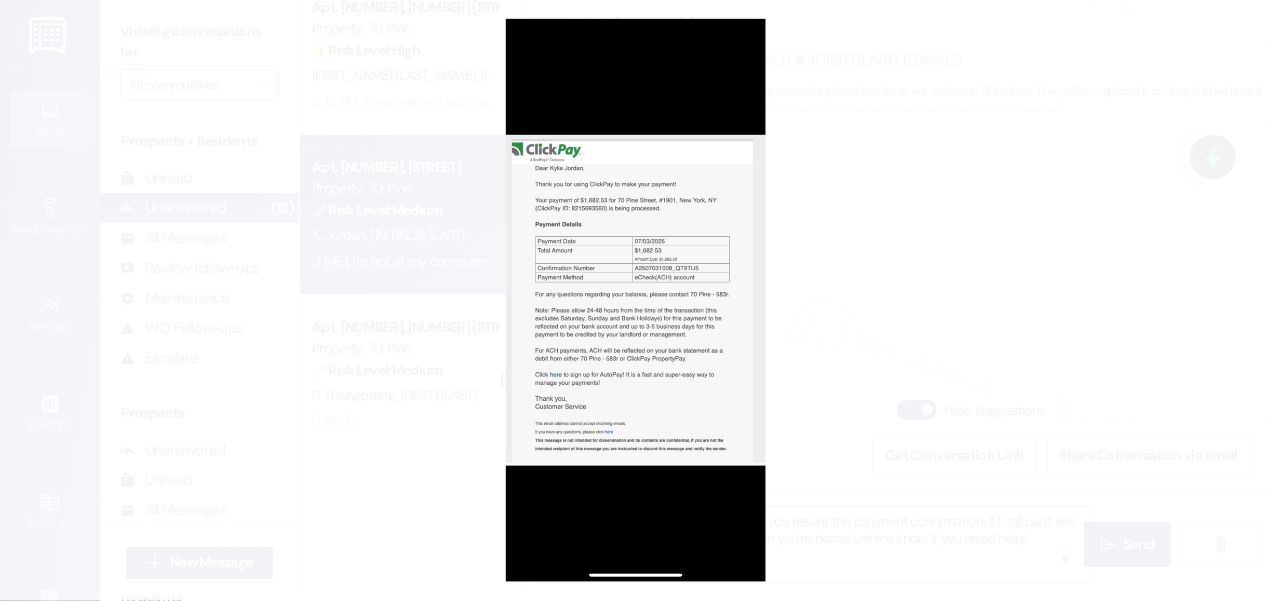 click at bounding box center (635, 300) 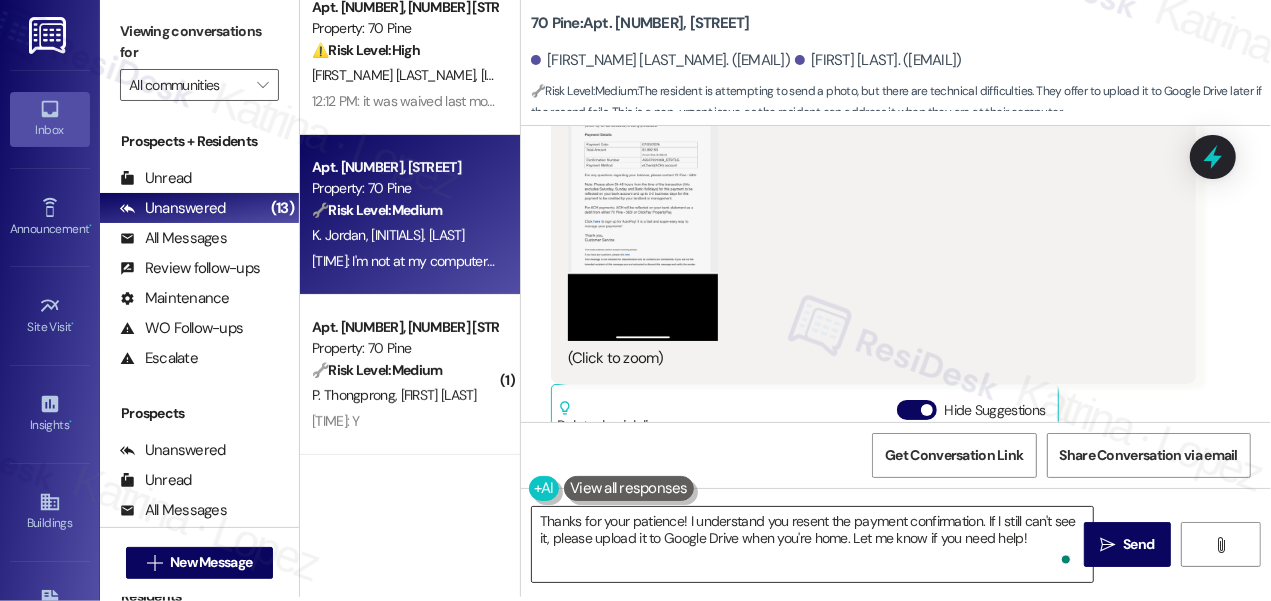 click on "Thanks for your patience! I understand you resent the payment confirmation. If I still can't see it, please upload it to Google Drive when you're home. Let me know if you need help!" at bounding box center [812, 544] 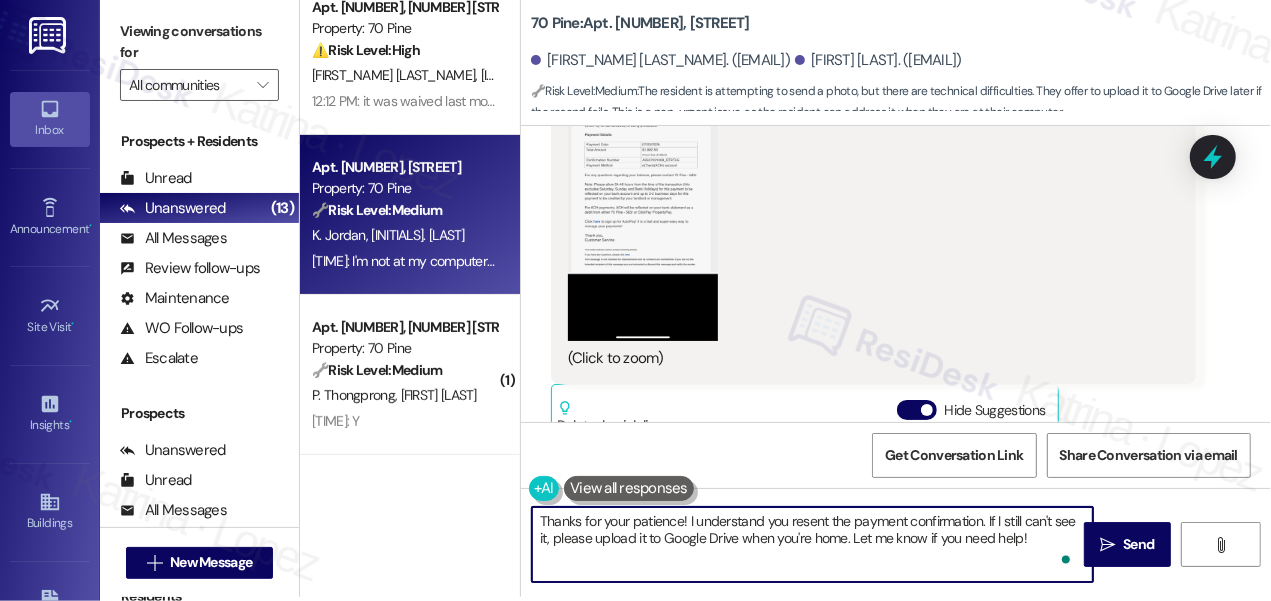 drag, startPoint x: 688, startPoint y: 522, endPoint x: 1032, endPoint y: 554, distance: 345.48517 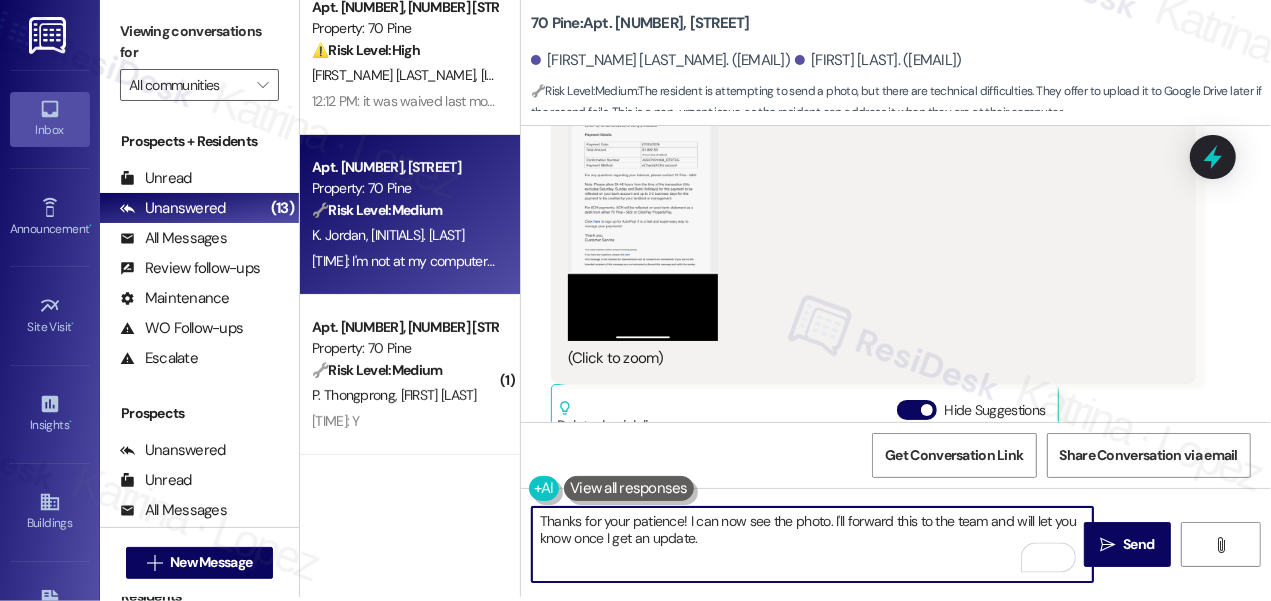 click on "Thanks for your patience! I can now see the photo. I'll forward this to the team and will let you know once I get an update." at bounding box center (812, 544) 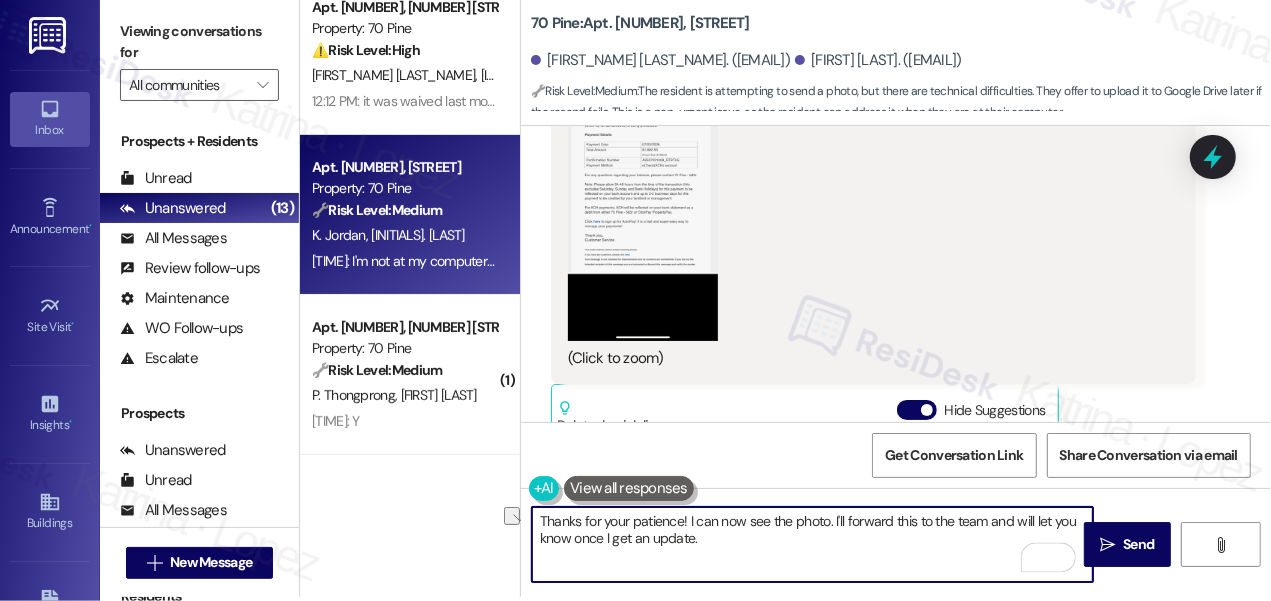 drag, startPoint x: 686, startPoint y: 519, endPoint x: 602, endPoint y: 519, distance: 84 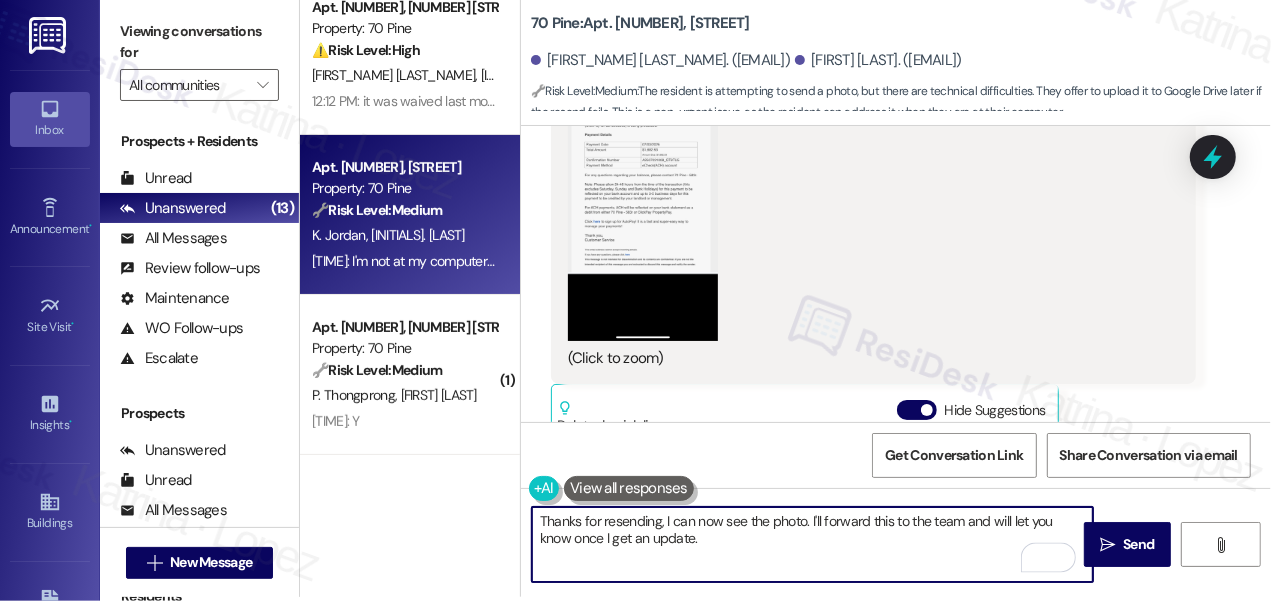 click on "Thanks for resending, I can now see the photo. I'll forward this to the team and will let you know once I get an update." at bounding box center (812, 544) 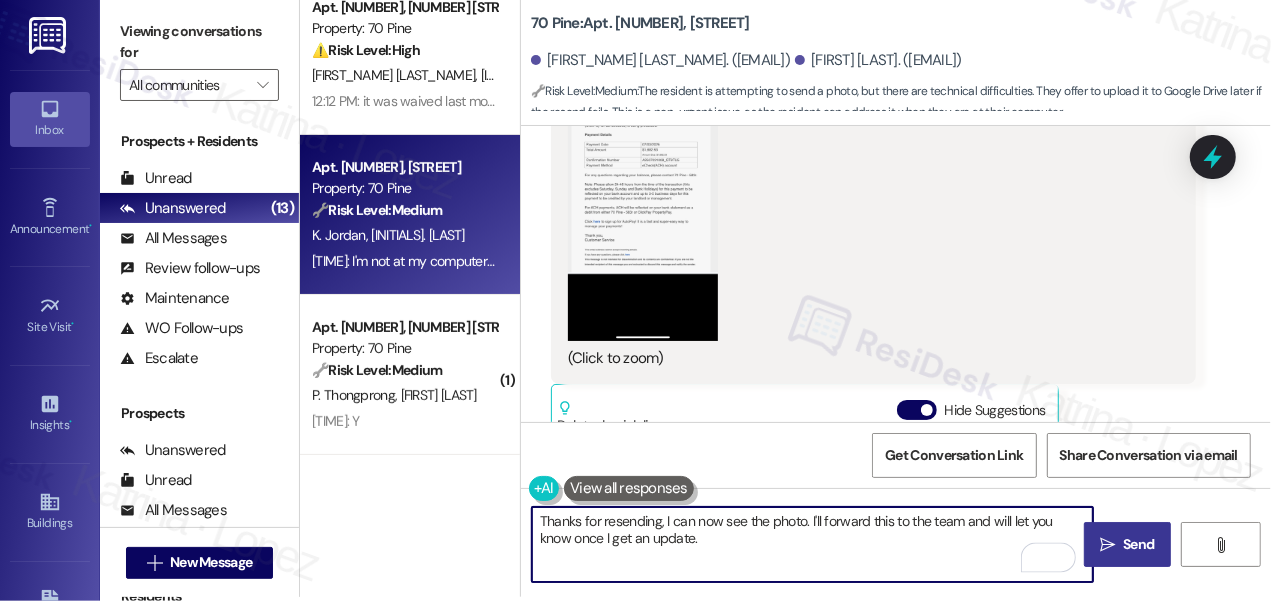 type on "Thanks for resending, I can now see the photo. I'll forward this to the team and will let you know once I get an update." 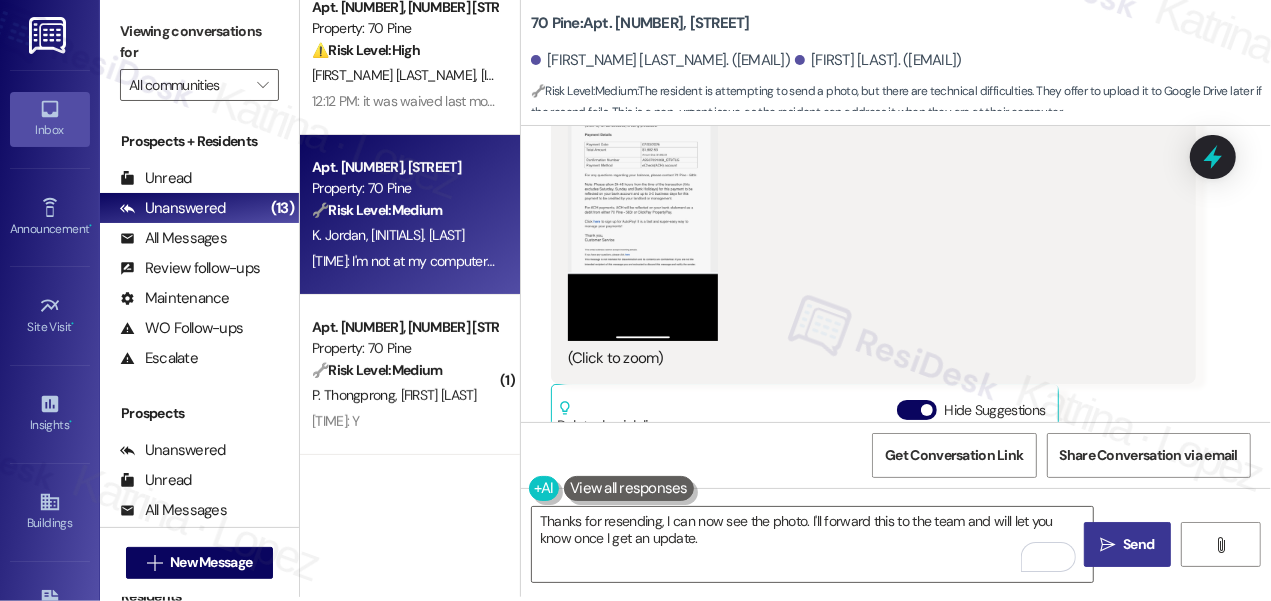 click on "Send" at bounding box center [1138, 544] 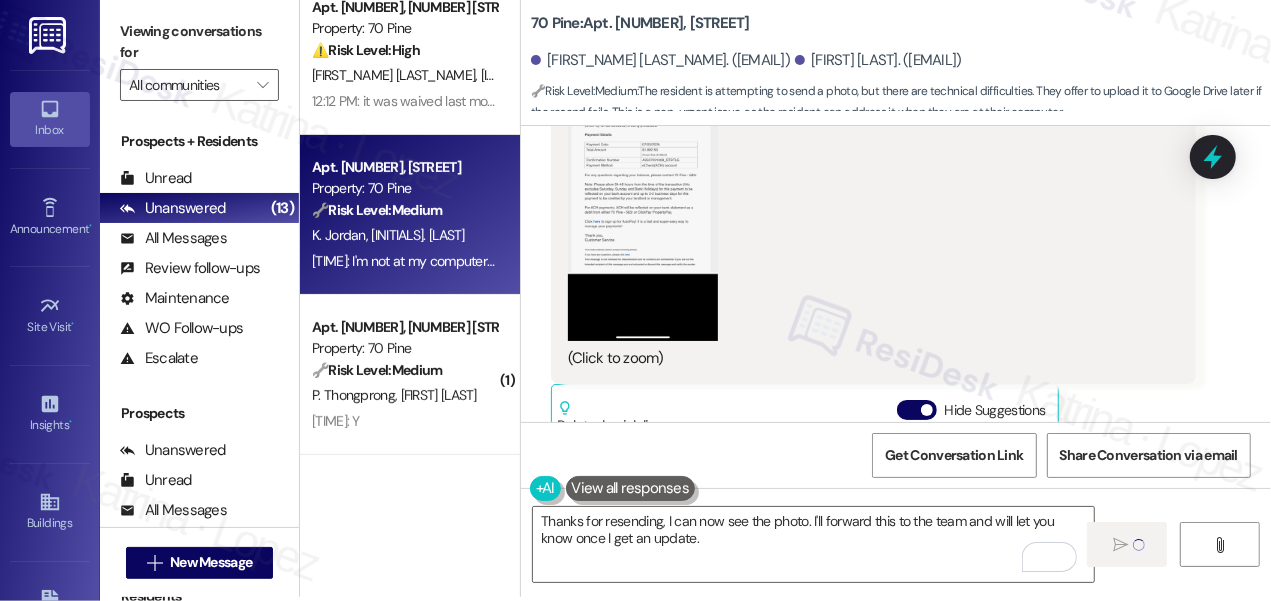 type 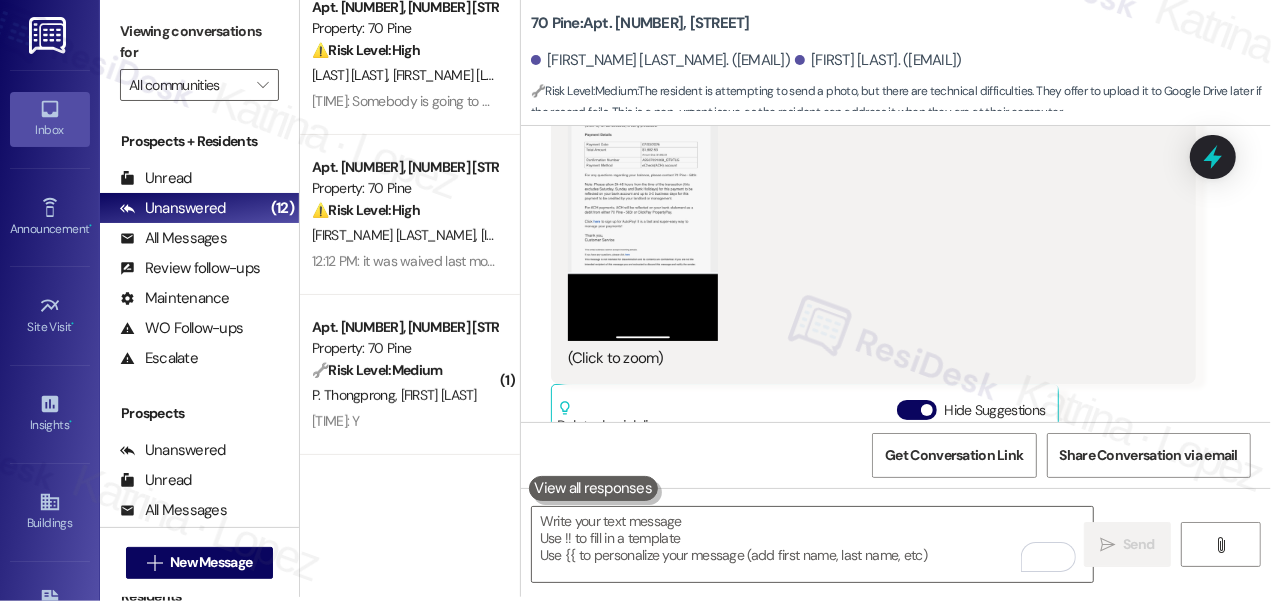 scroll, scrollTop: 5457, scrollLeft: 0, axis: vertical 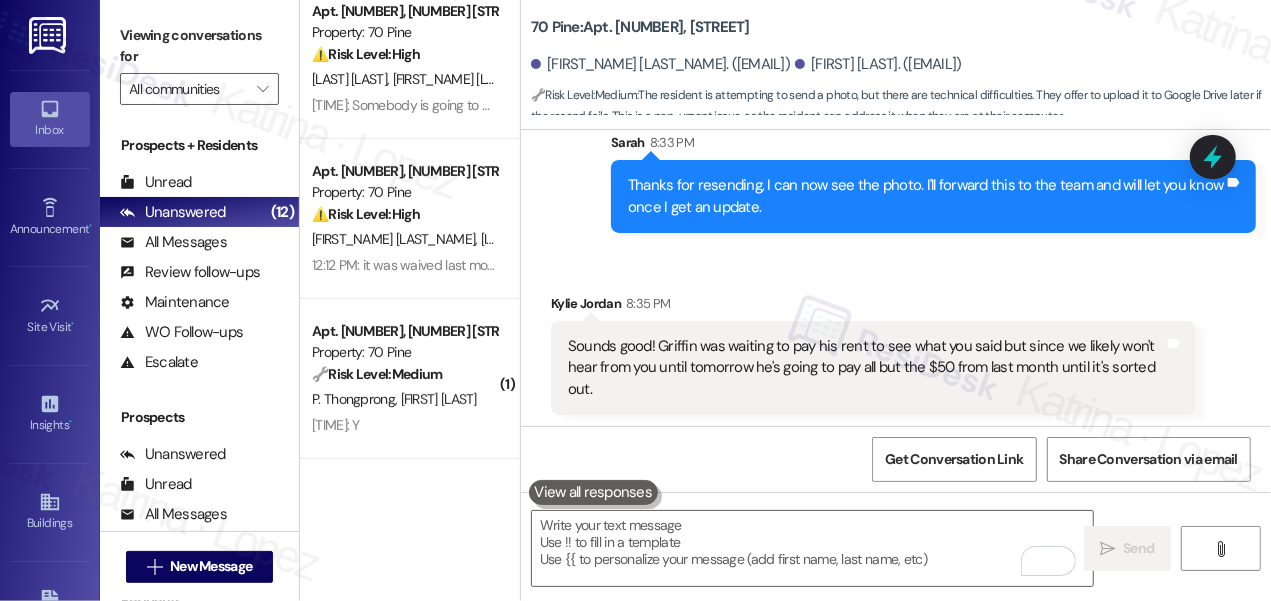 click on "Sounds good! Griffin was waiting to pay his rent to see what you said but since we likely won't hear from you until tomorrow he's going to pay all but the $50 from last month until it's sorted out." at bounding box center [866, 368] 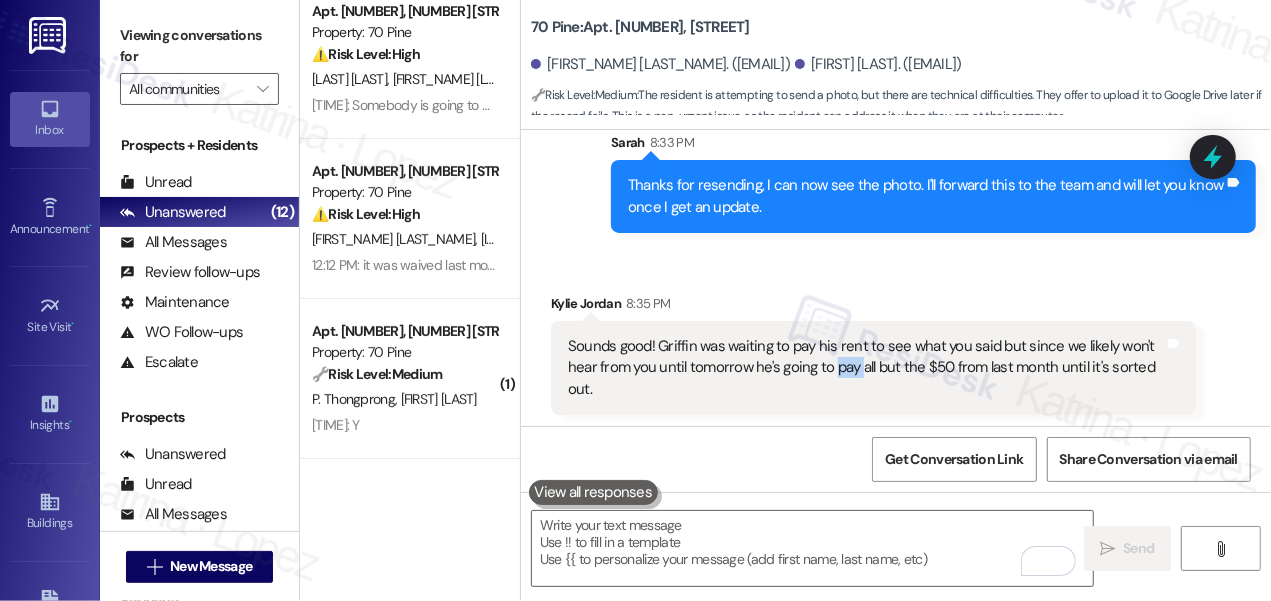 click on "Sounds good! Griffin was waiting to pay his rent to see what you said but since we likely won't hear from you until tomorrow he's going to pay all but the $50 from last month until it's sorted out." at bounding box center (866, 368) 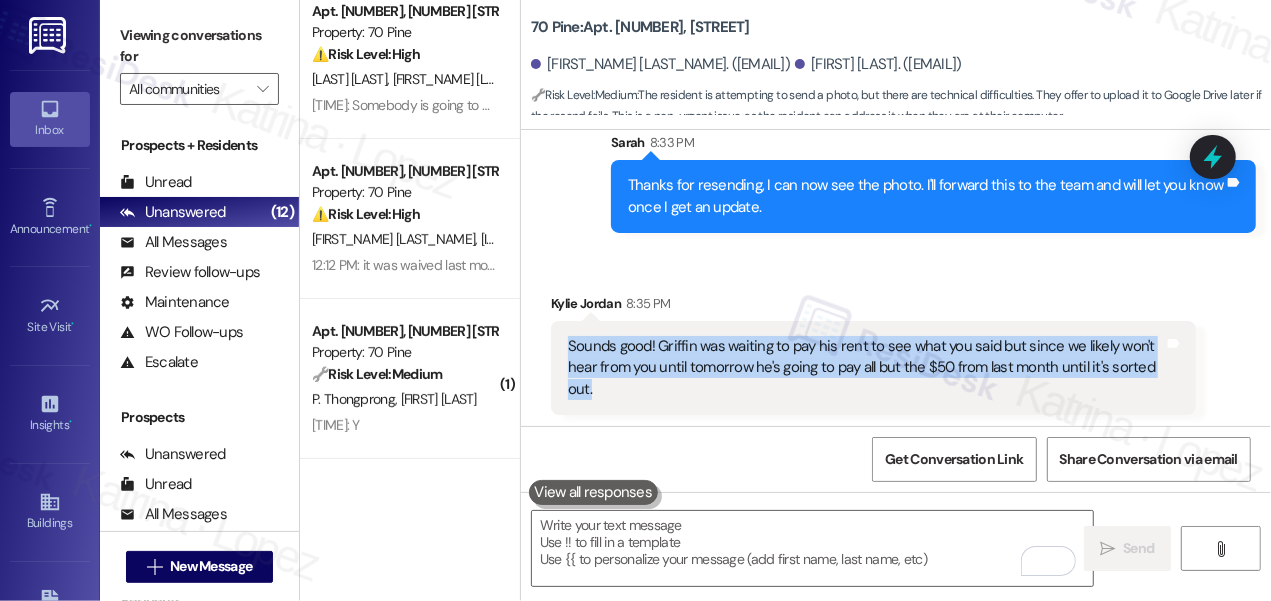 click on "Sounds good! Griffin was waiting to pay his rent to see what you said but since we likely won't hear from you until tomorrow he's going to pay all but the $50 from last month until it's sorted out." at bounding box center [866, 368] 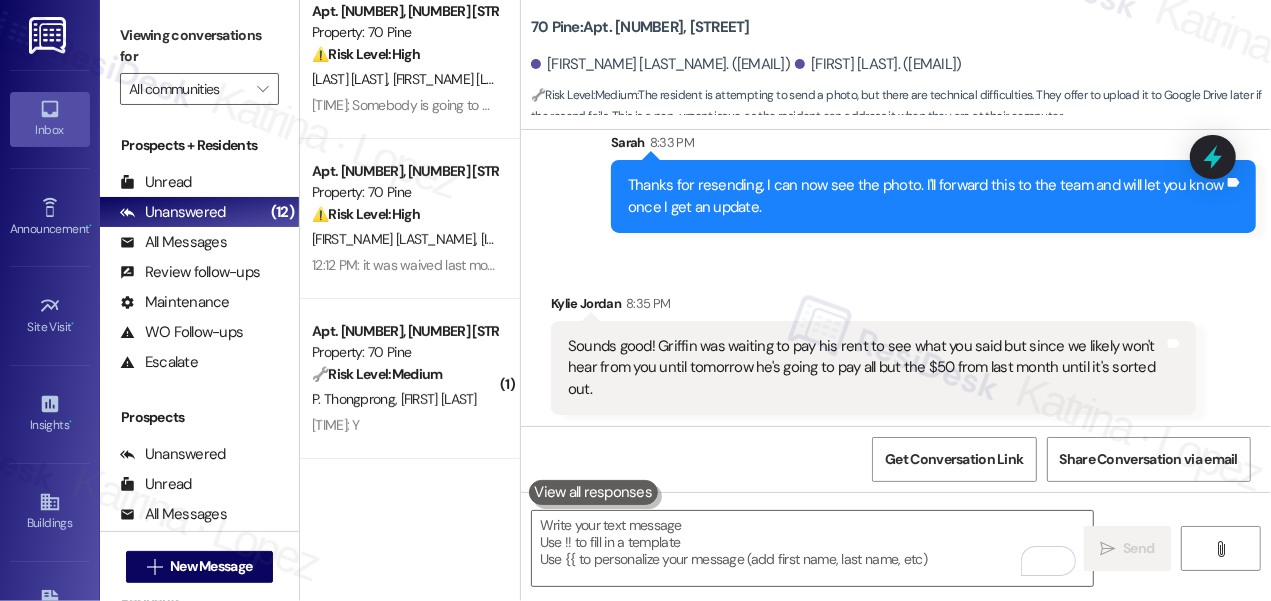 click on "Thanks for resending, I can now see the photo. I'll forward this to the team and will let you know once I get an update." at bounding box center [926, 196] 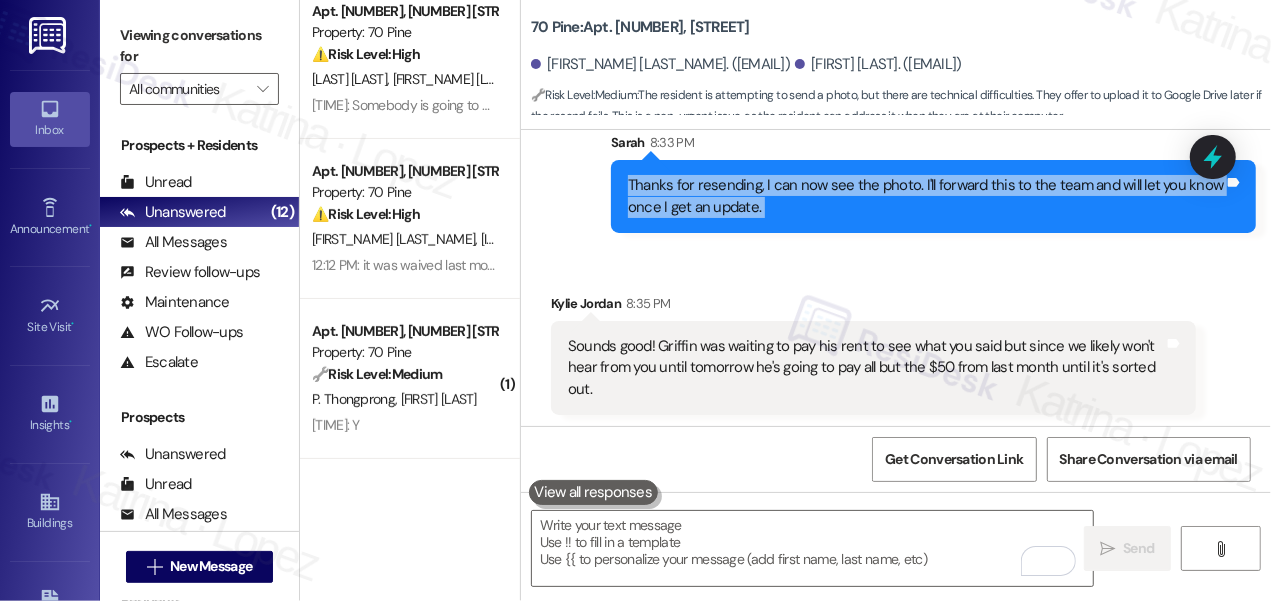 click on "Thanks for resending, I can now see the photo. I'll forward this to the team and will let you know once I get an update." at bounding box center [926, 196] 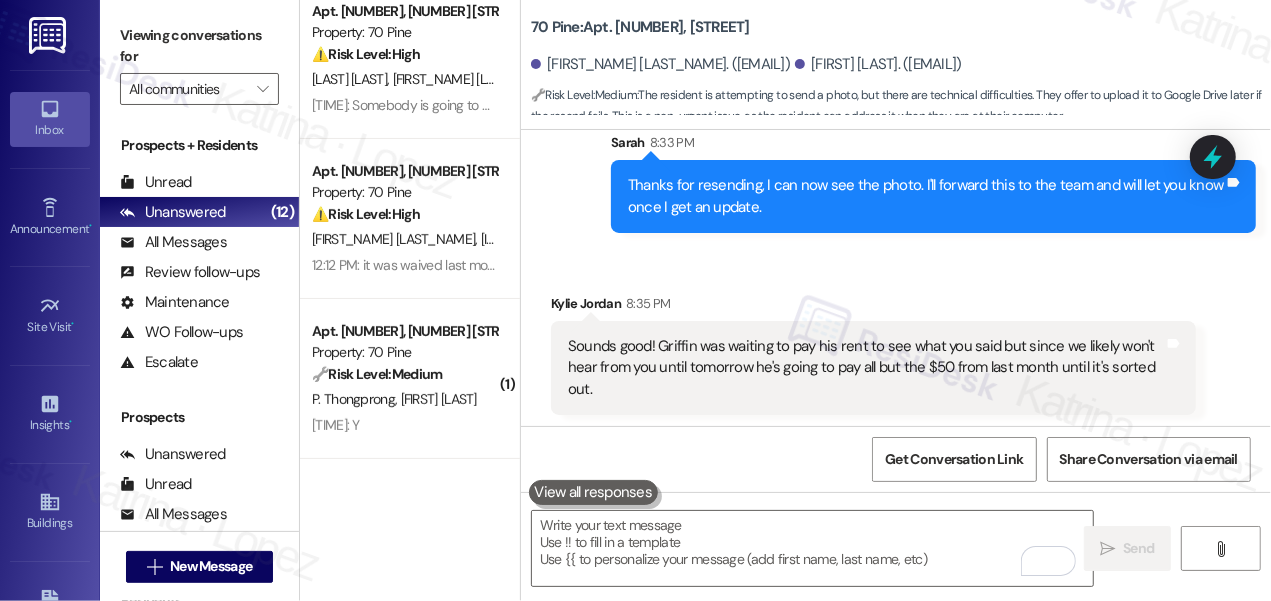 click on "Sounds good! Griffin was waiting to pay his rent to see what you said but since we likely won't hear from you until tomorrow he's going to pay all but the $50 from last month until it's sorted out." at bounding box center (866, 368) 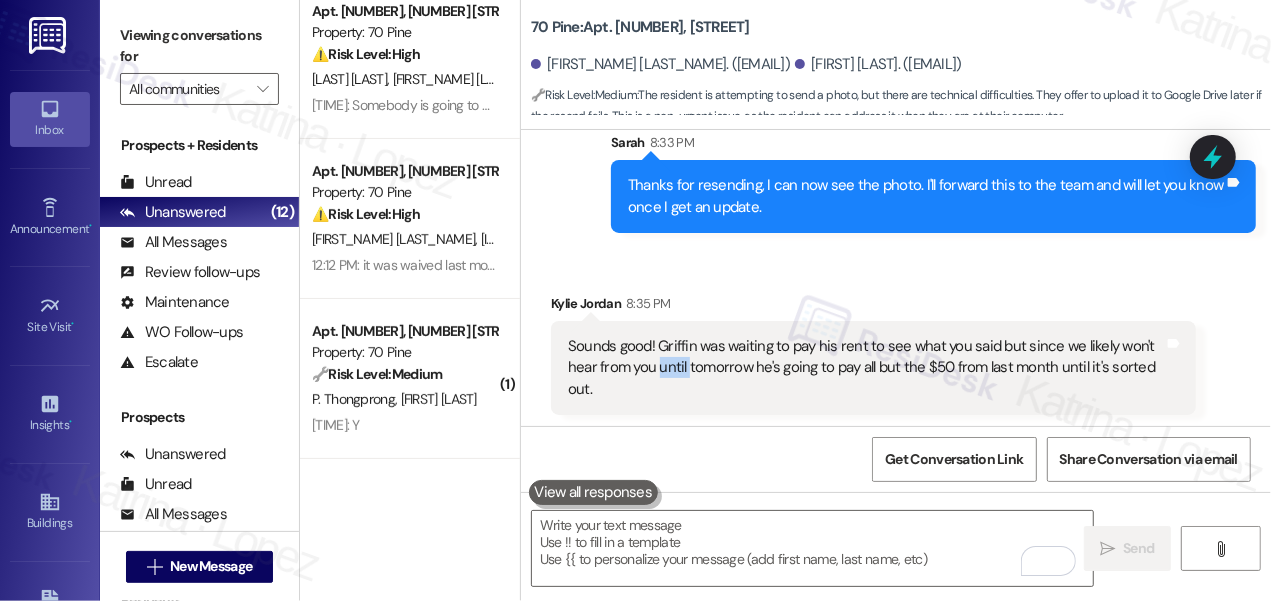 click on "Sounds good! Griffin was waiting to pay his rent to see what you said but since we likely won't hear from you until tomorrow he's going to pay all but the $50 from last month until it's sorted out." at bounding box center [866, 368] 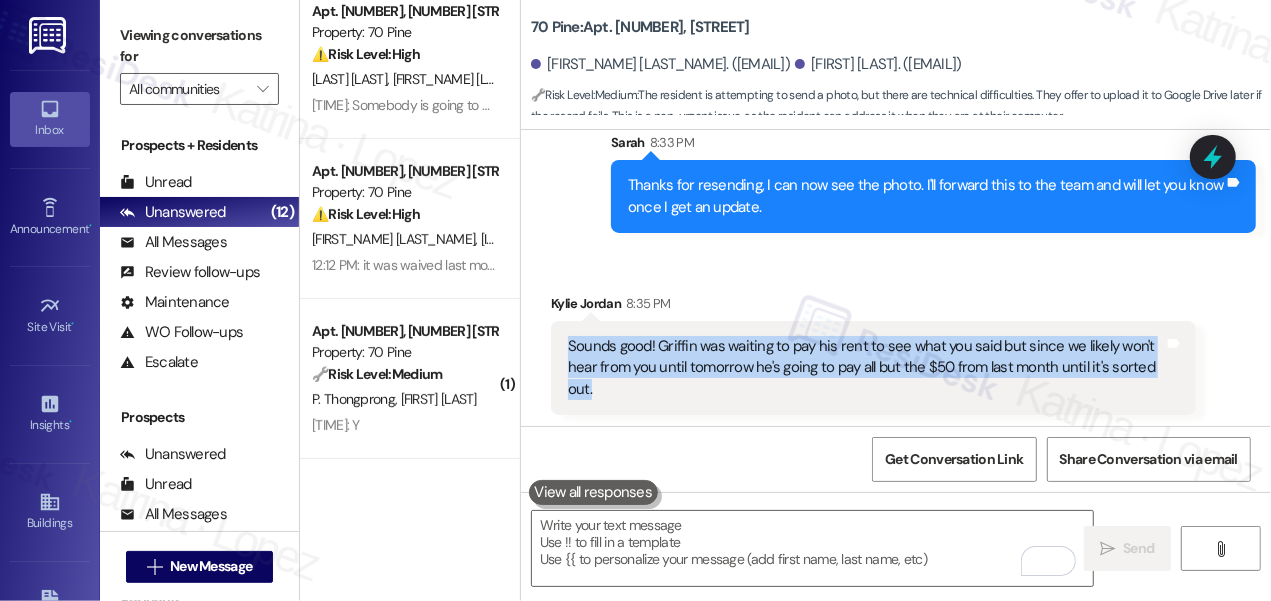 click on "Sounds good! Griffin was waiting to pay his rent to see what you said but since we likely won't hear from you until tomorrow he's going to pay all but the $50 from last month until it's sorted out." at bounding box center [866, 368] 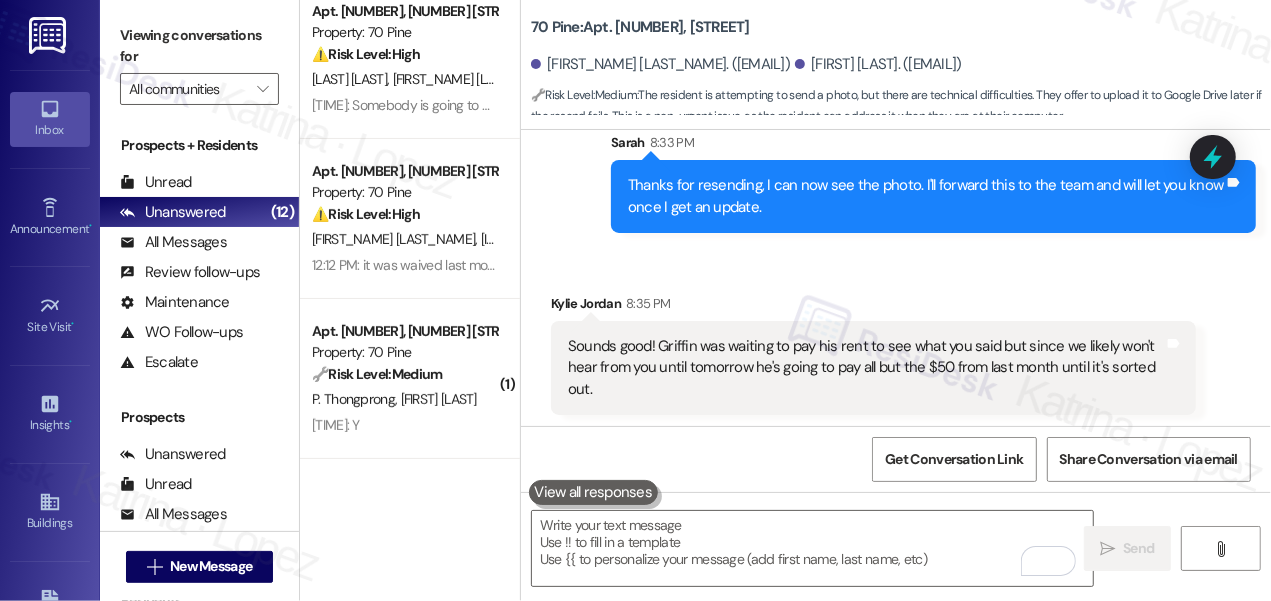click on "Received via SMS Kylie Jordan 8:35 PM Sounds good! Griffin was waiting to pay his rent to see what you said but since we likely won't hear from you until tomorrow he's going to pay all but the $50 from last month until it's sorted out. Tags and notes" at bounding box center (896, 339) 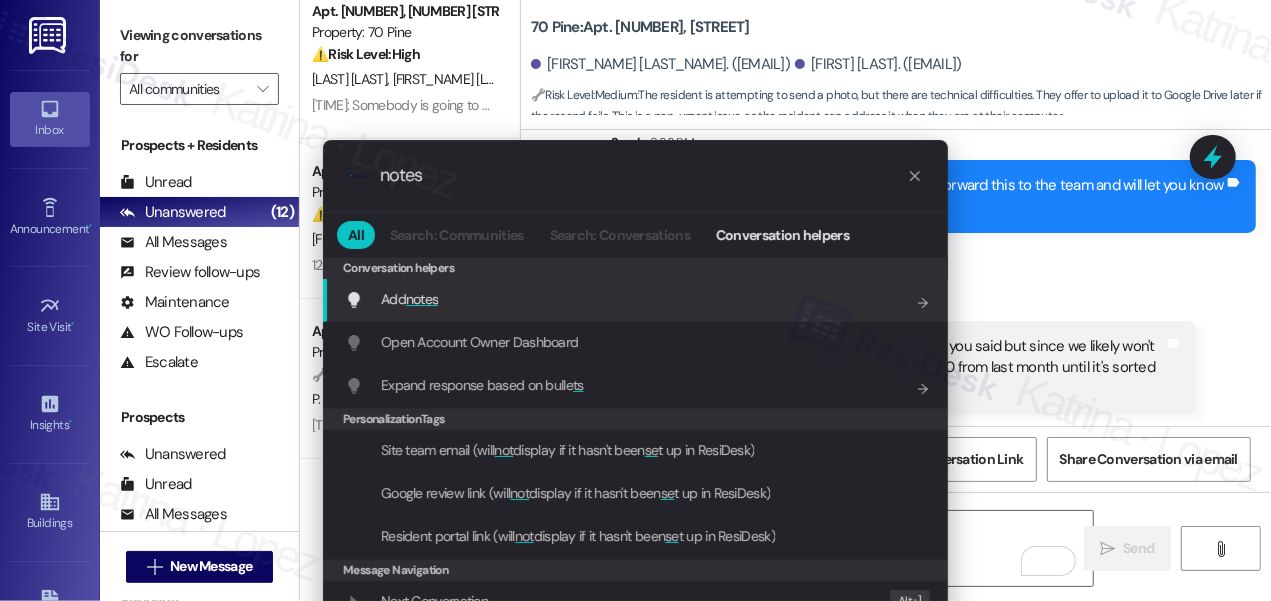 type on "notes" 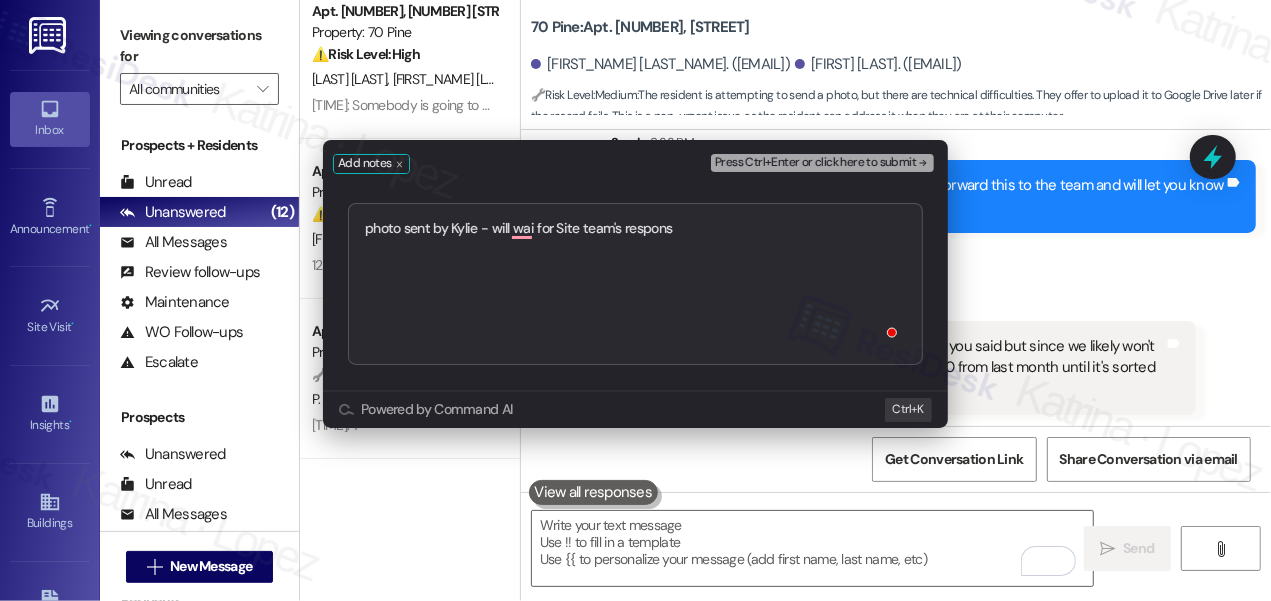 type on "photo sent by Kylie - will wai for Site team's response" 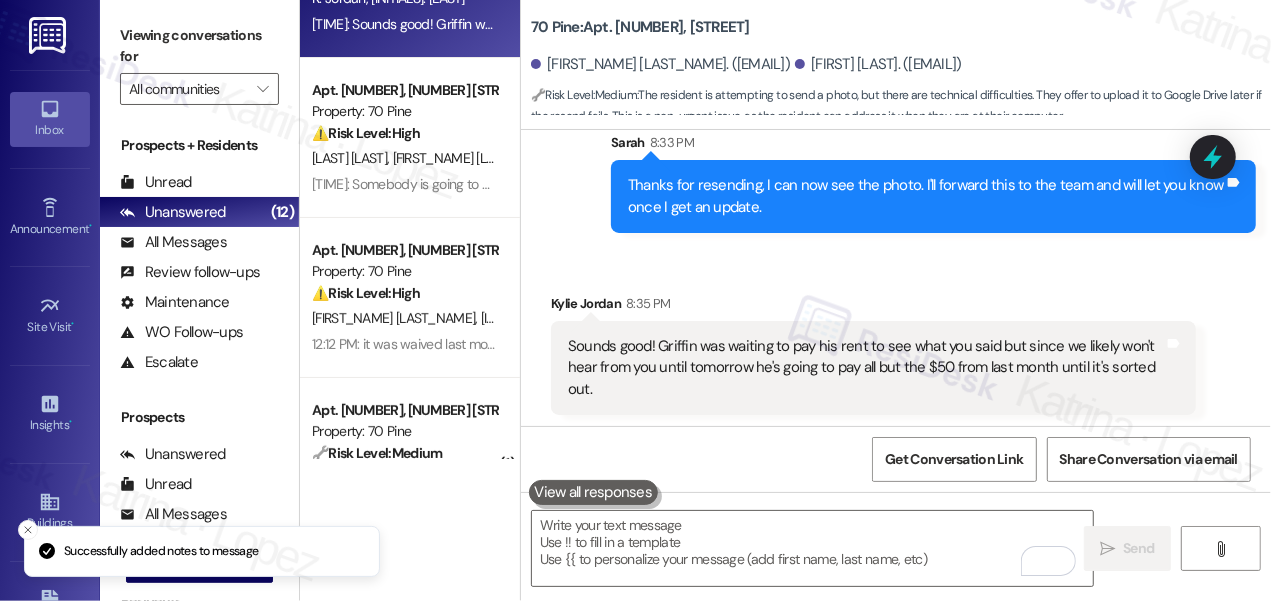 scroll, scrollTop: 0, scrollLeft: 0, axis: both 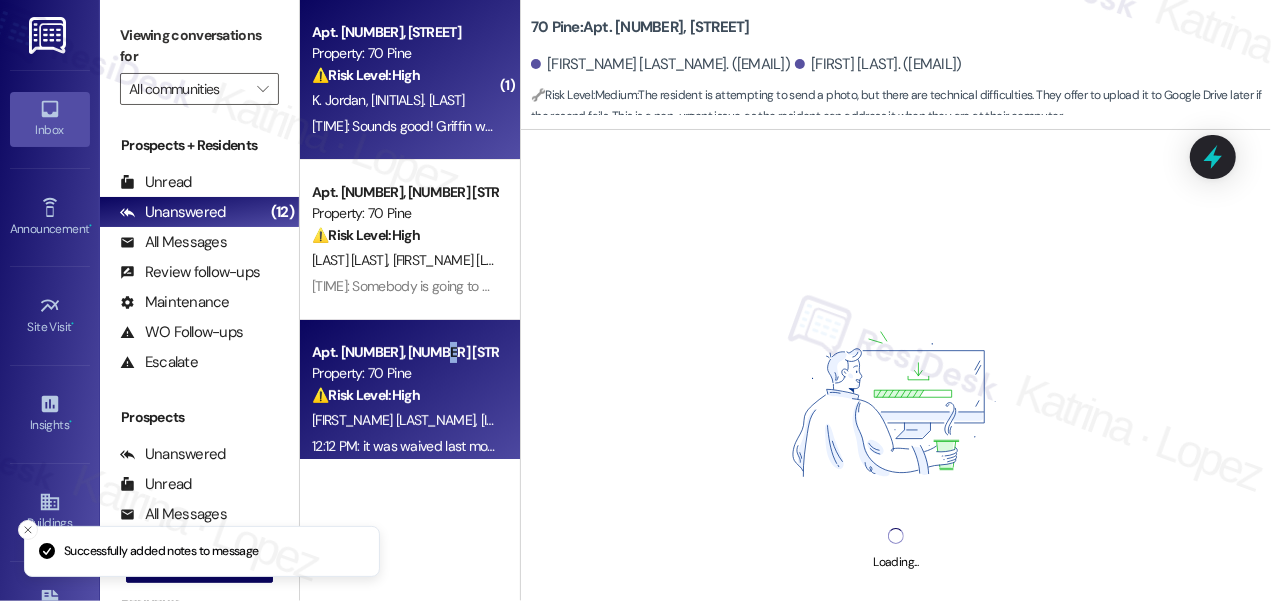 click on "Apt. 2809, 70 Pine Street Property: 70 Pine ⚠️  Risk Level:  High The resident is disputing a charge on their rent and referencing a lease agreement. This involves a financial concern and potential lease violation, requiring investigation and resolution. T. Yalley S. Yalley 12:12 PM: it was waived last month 12:12 PM: it was waived last month" at bounding box center (410, 400) 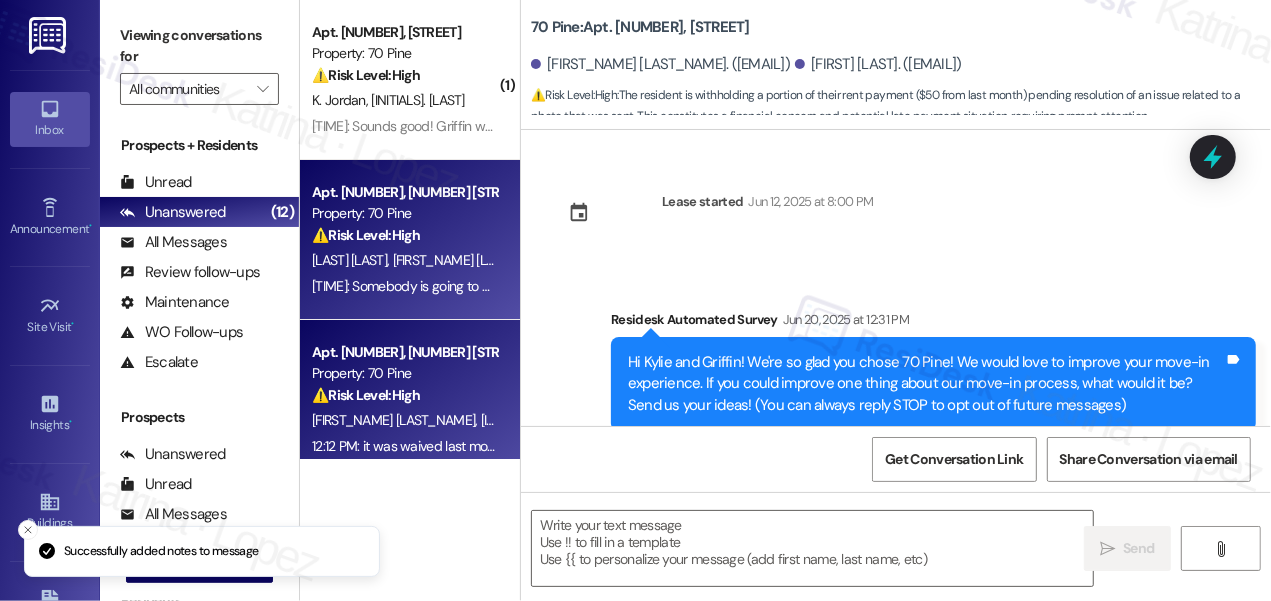 scroll, scrollTop: 6090, scrollLeft: 0, axis: vertical 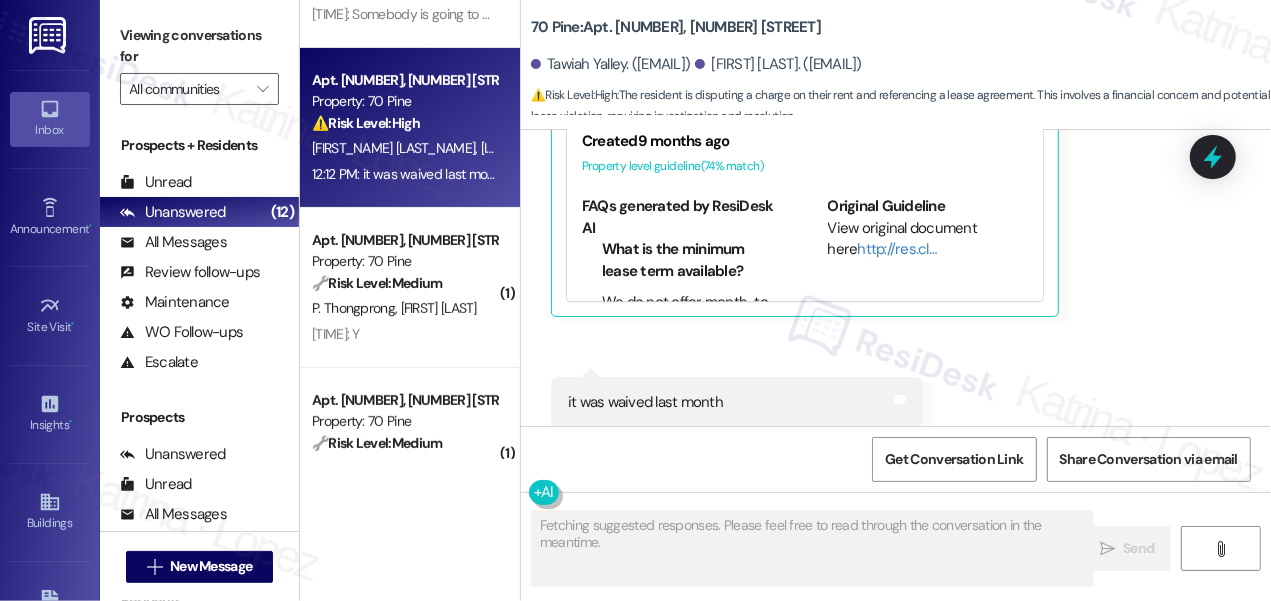 click on "12:12 PM: it was waived last month 12:12 PM: it was waived last month" at bounding box center (409, 174) 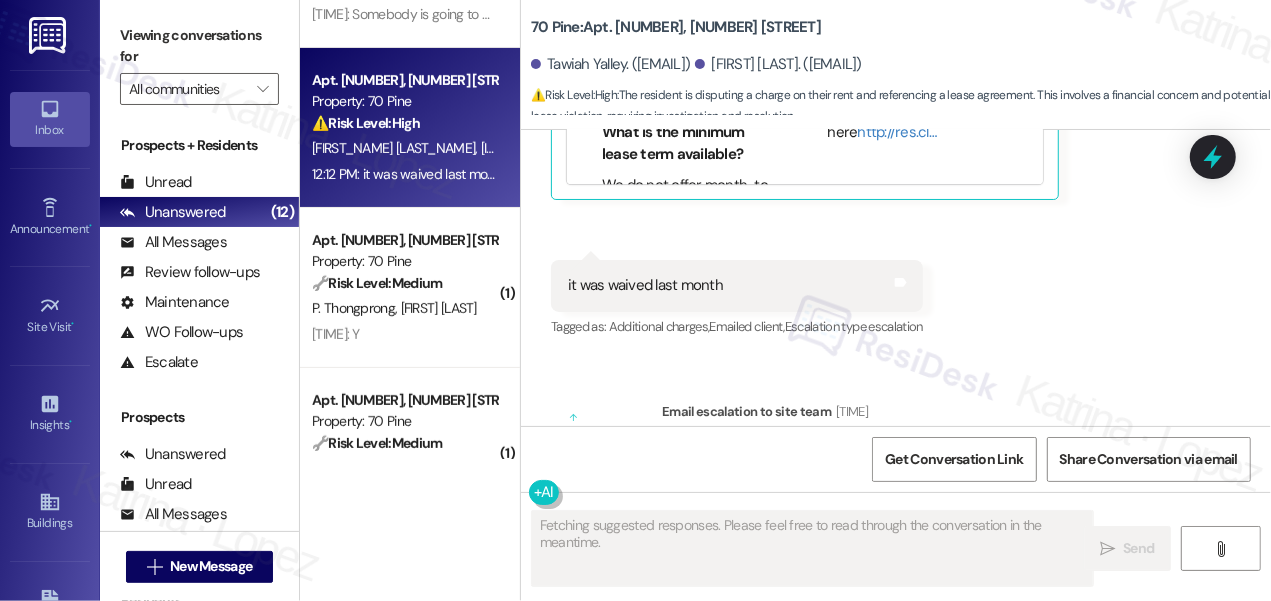 scroll, scrollTop: 8306, scrollLeft: 0, axis: vertical 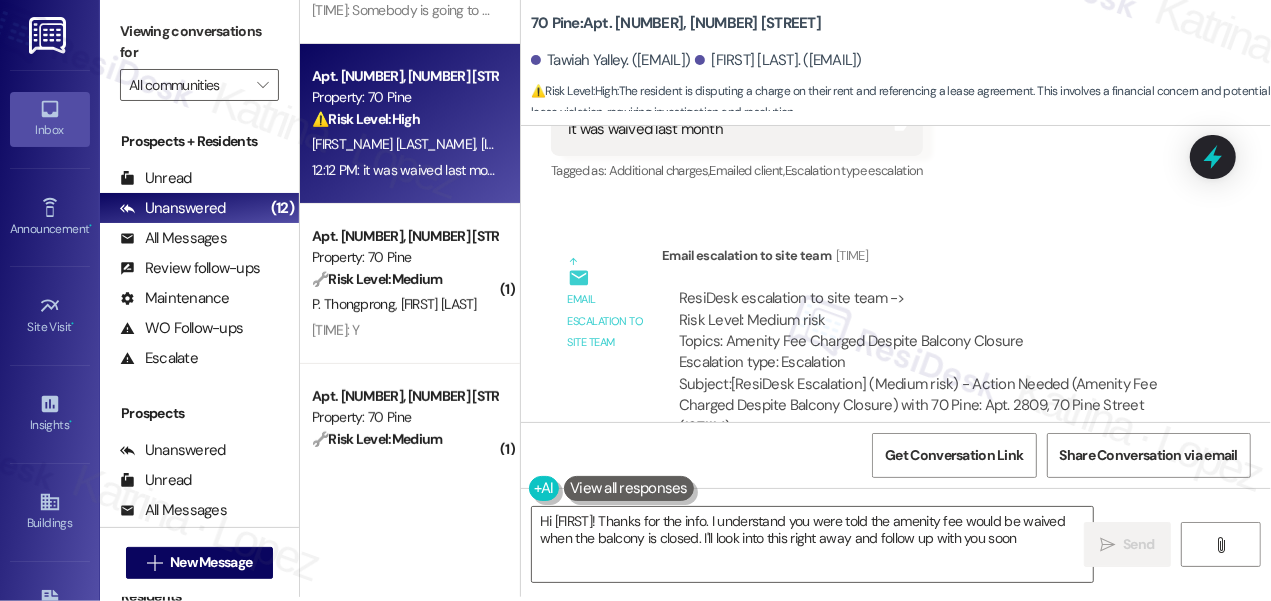 type on "Hi {{first_name}}! Thanks for the info. I understand you were told the amenity fee would be waived when the balcony is closed. I'll look into this right away and follow up with you soon!" 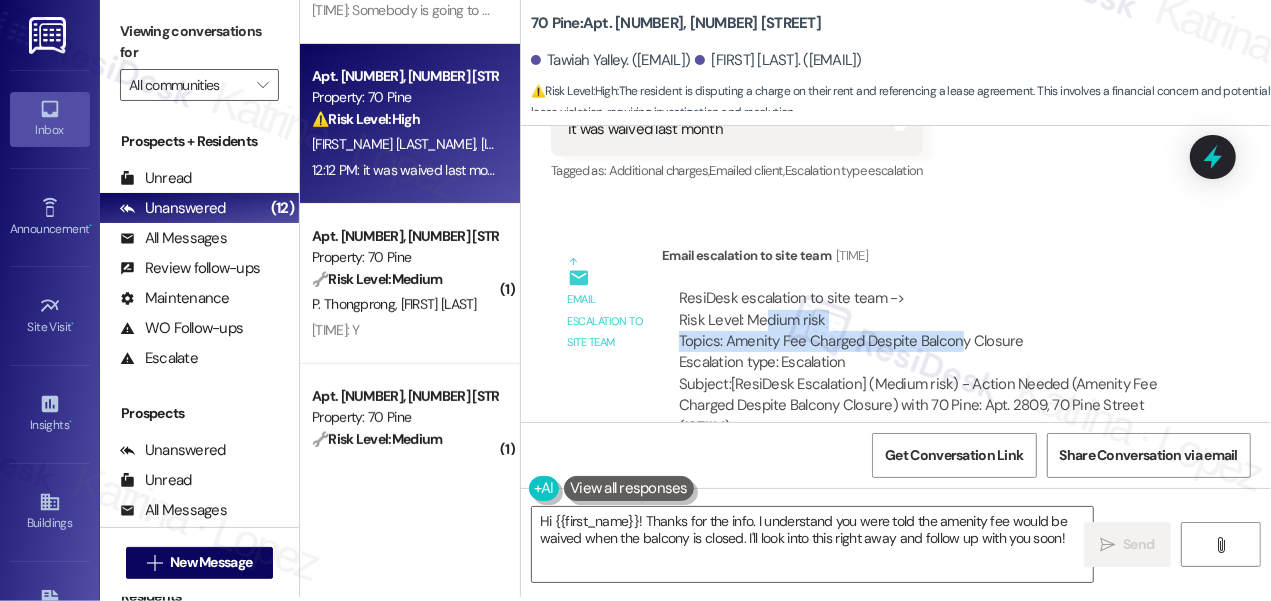 drag, startPoint x: 761, startPoint y: 282, endPoint x: 995, endPoint y: 291, distance: 234.17302 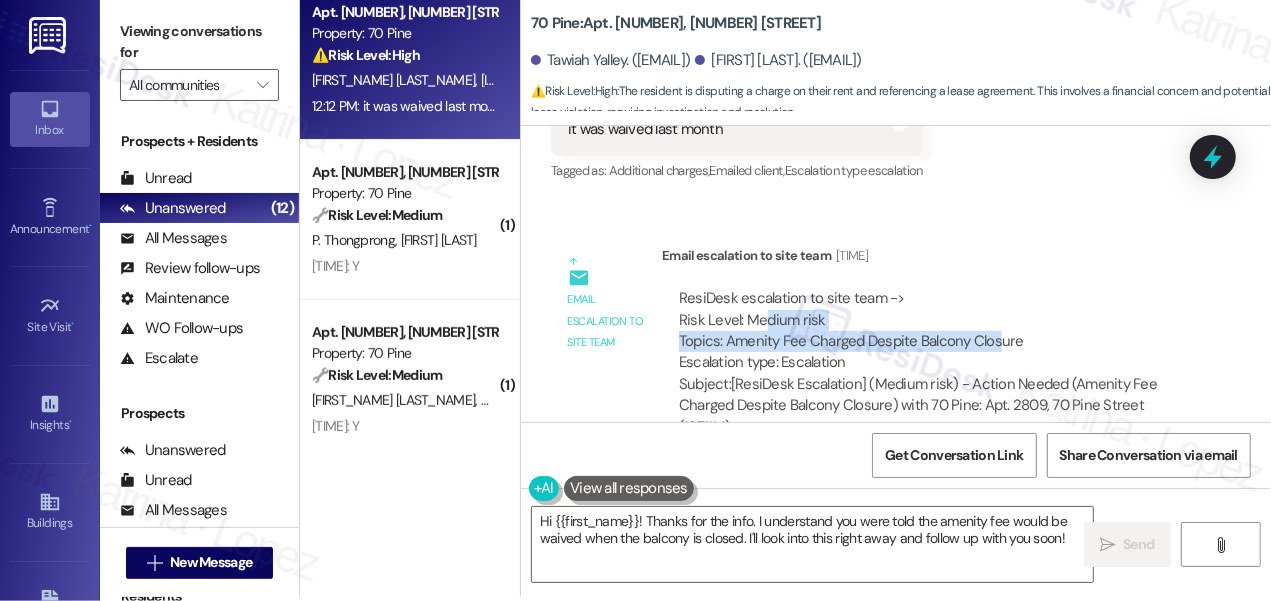 scroll, scrollTop: 363, scrollLeft: 0, axis: vertical 